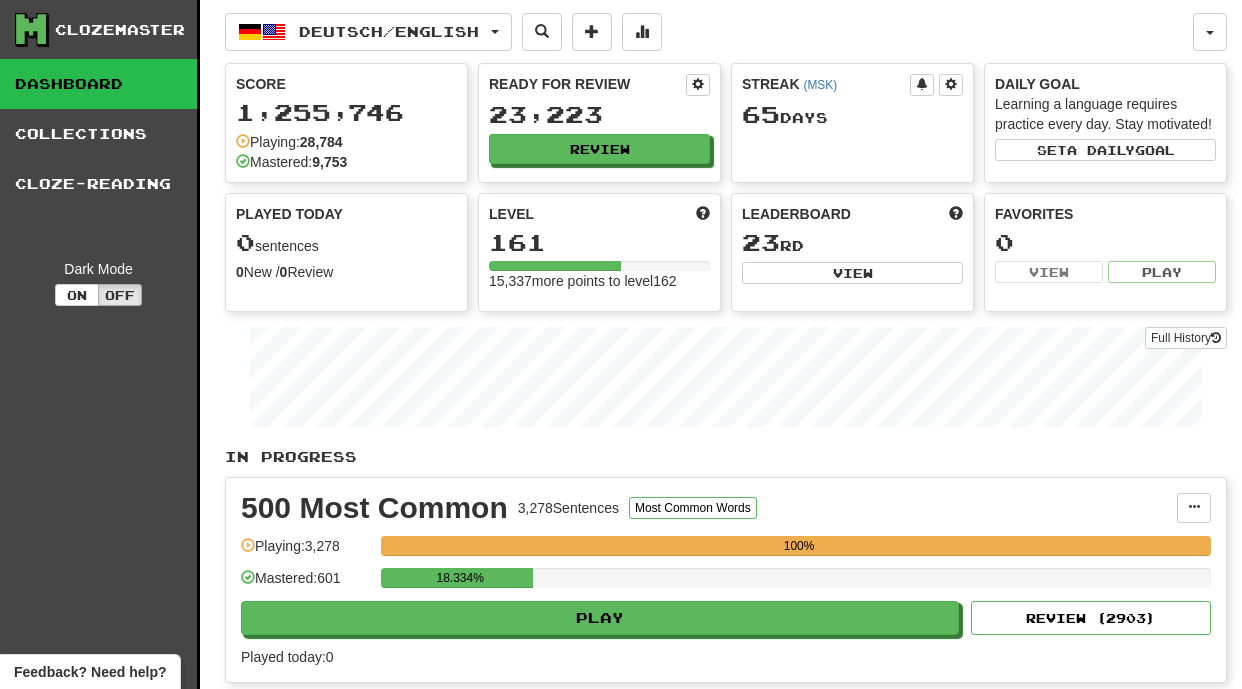scroll, scrollTop: 1468, scrollLeft: 0, axis: vertical 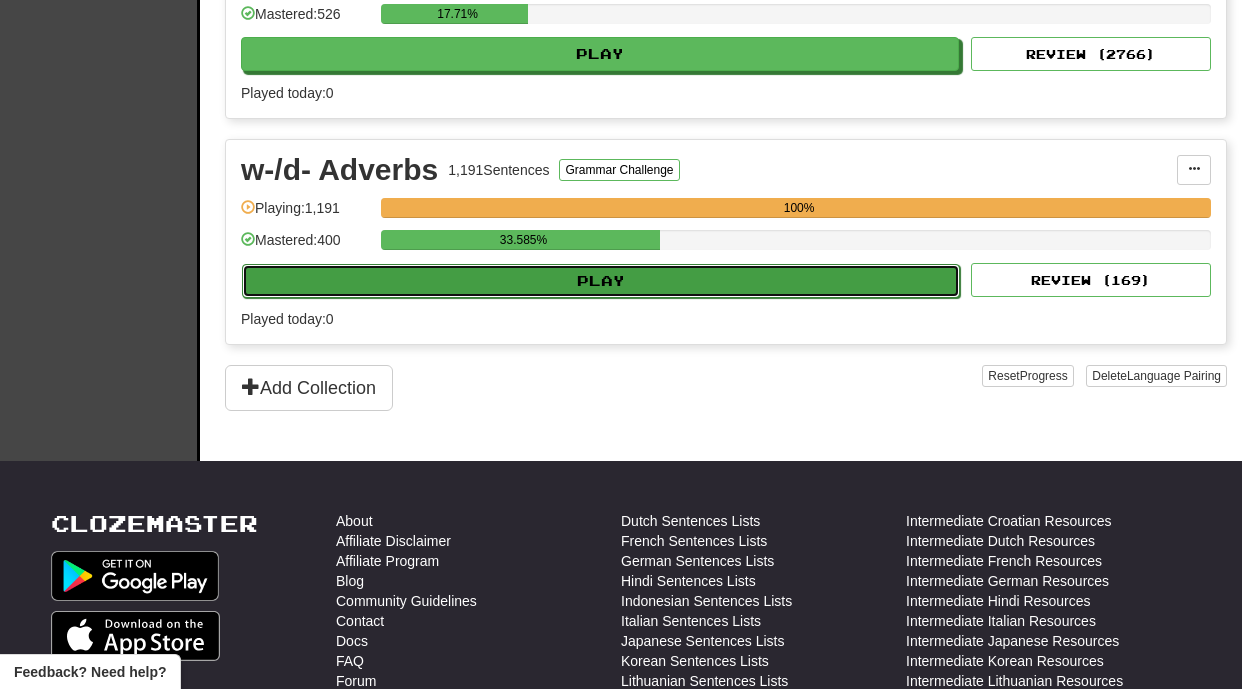 click on "Play" at bounding box center (601, 281) 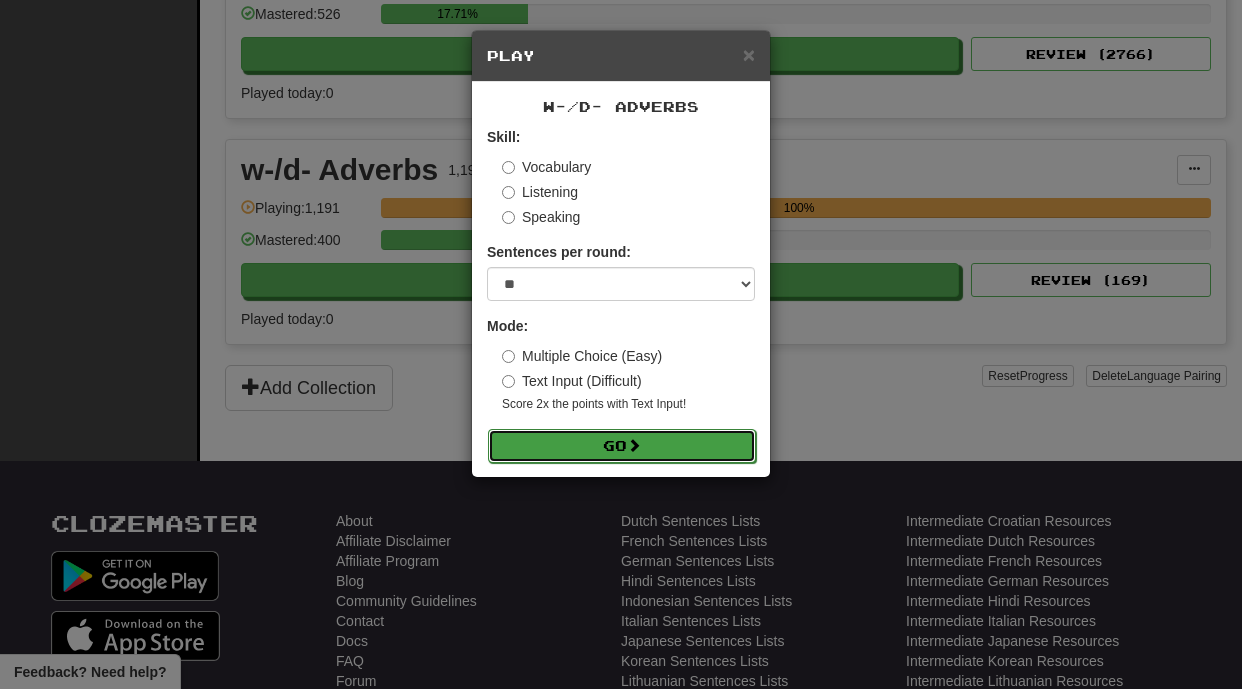 click at bounding box center [634, 445] 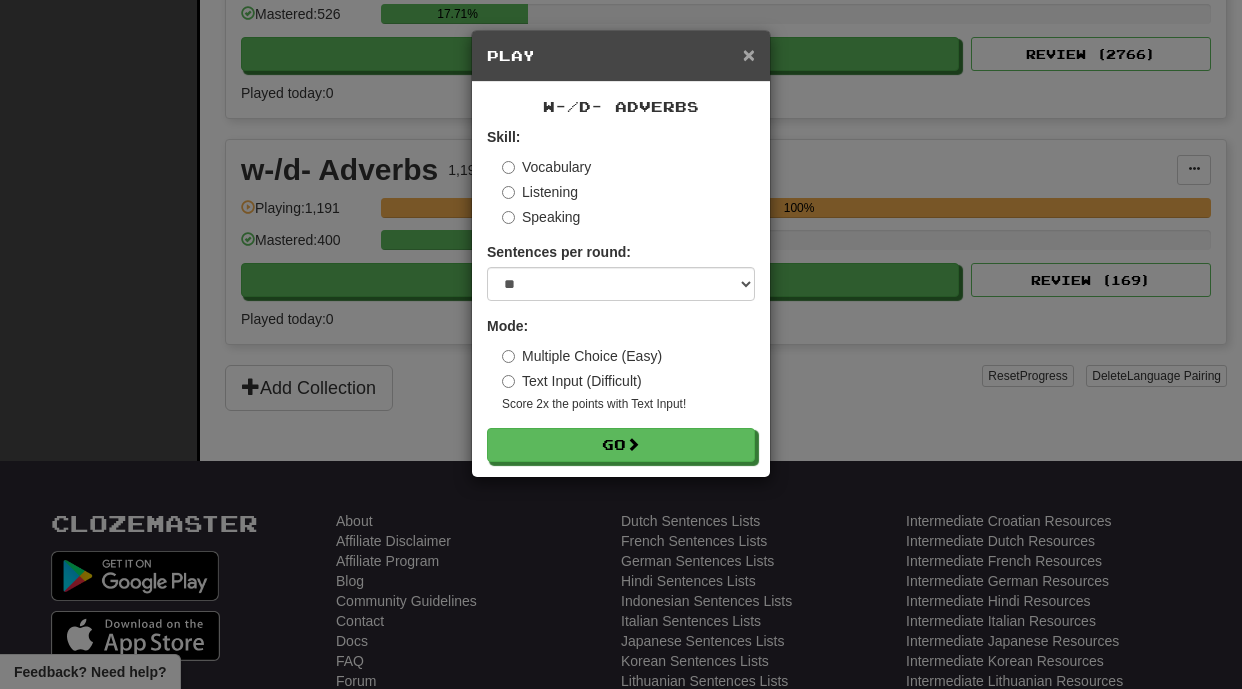 click on "×" at bounding box center (749, 54) 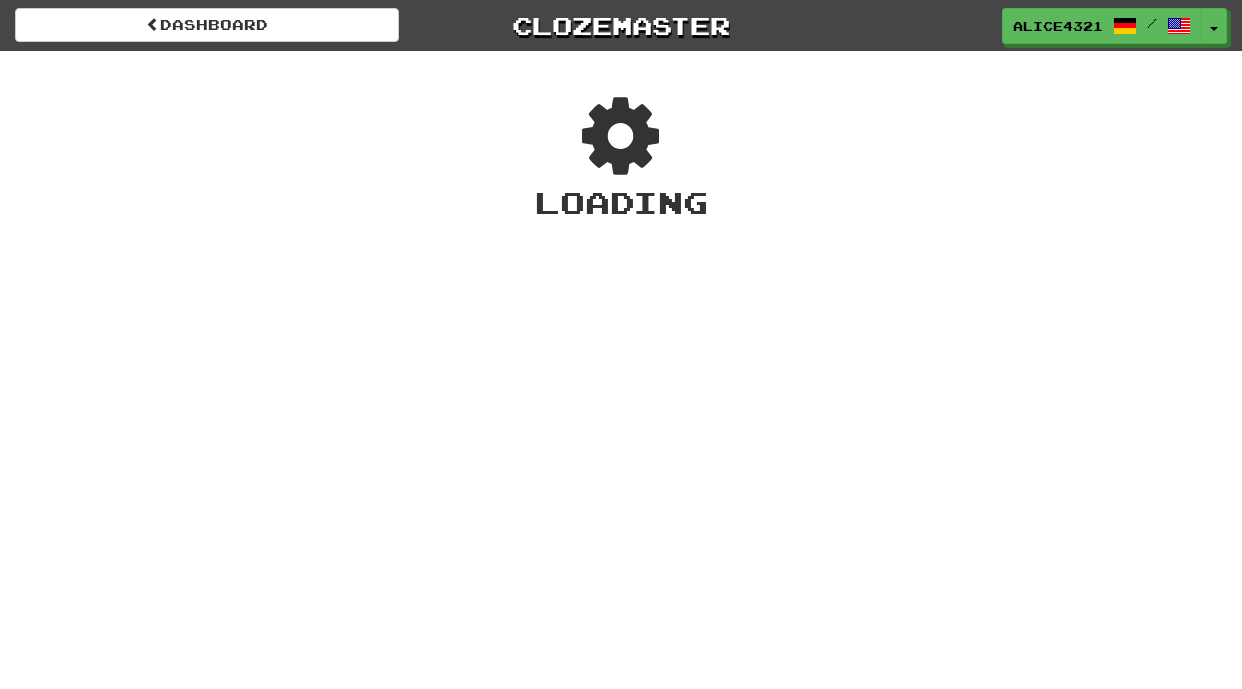 scroll, scrollTop: 0, scrollLeft: 0, axis: both 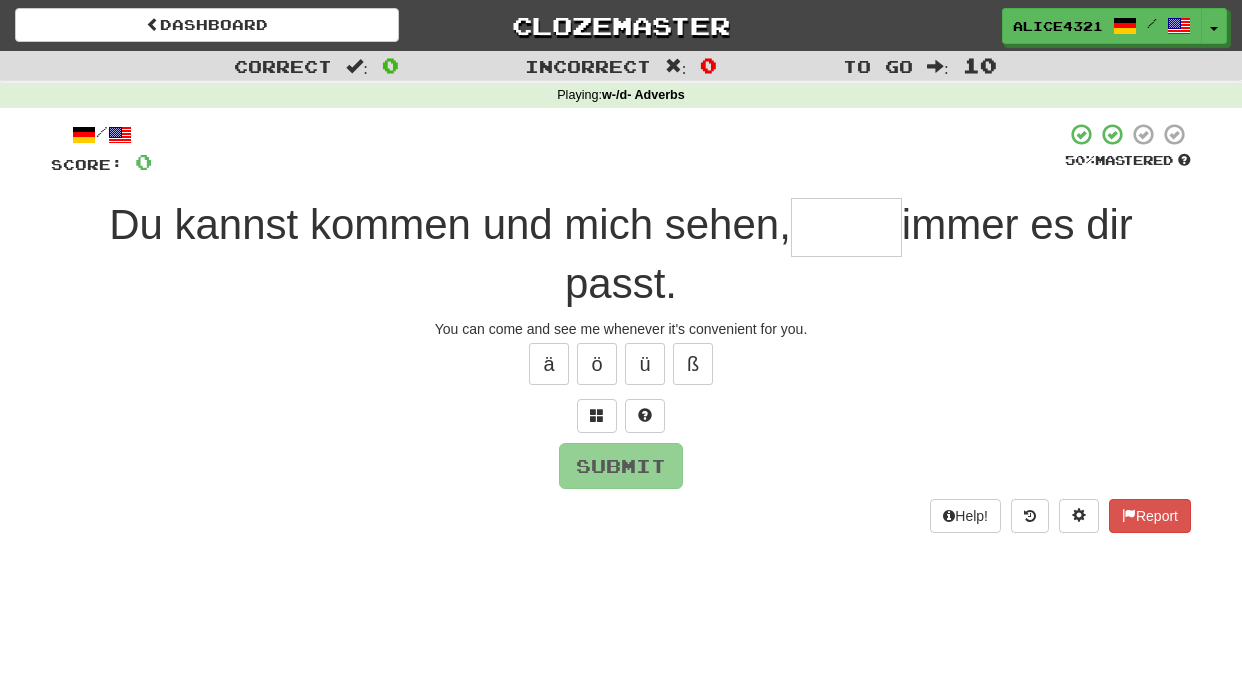 type on "*" 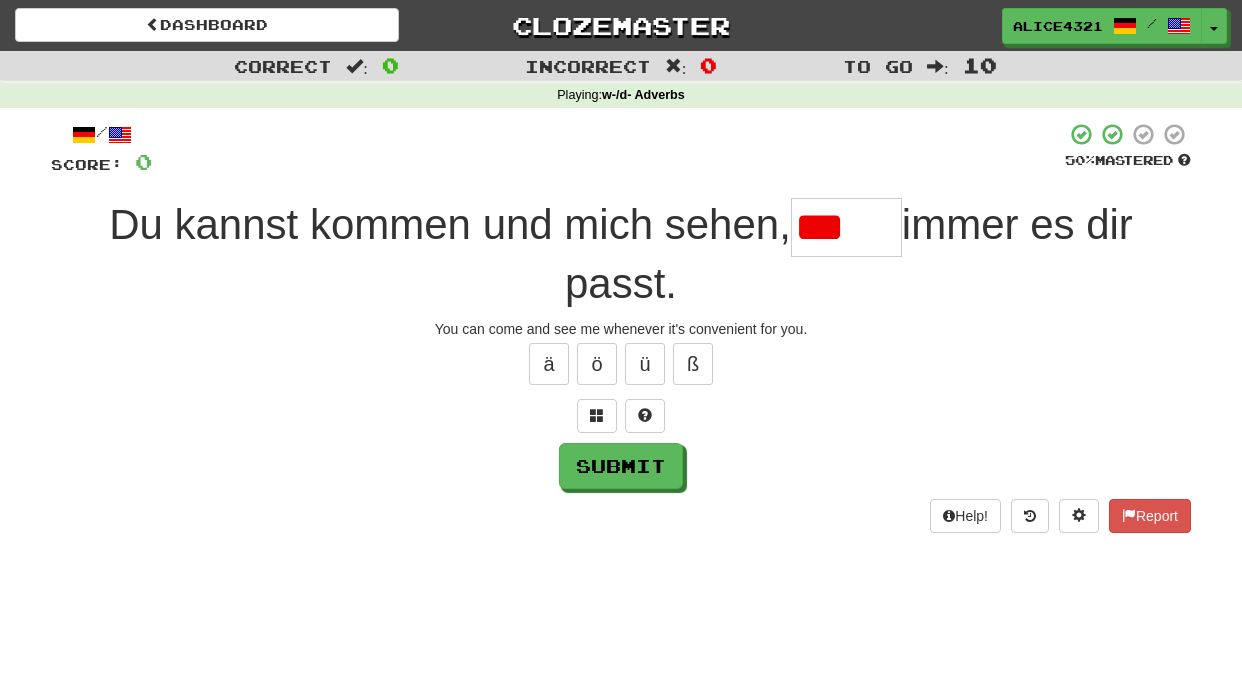 scroll, scrollTop: 0, scrollLeft: 0, axis: both 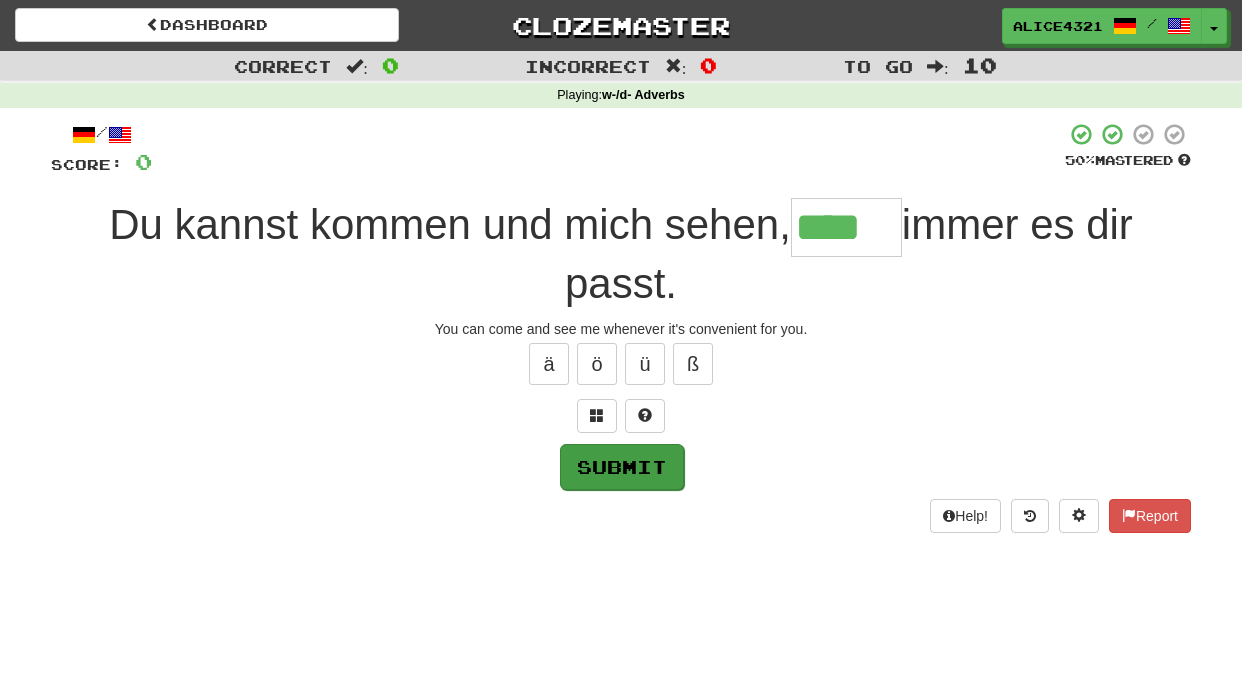 type on "****" 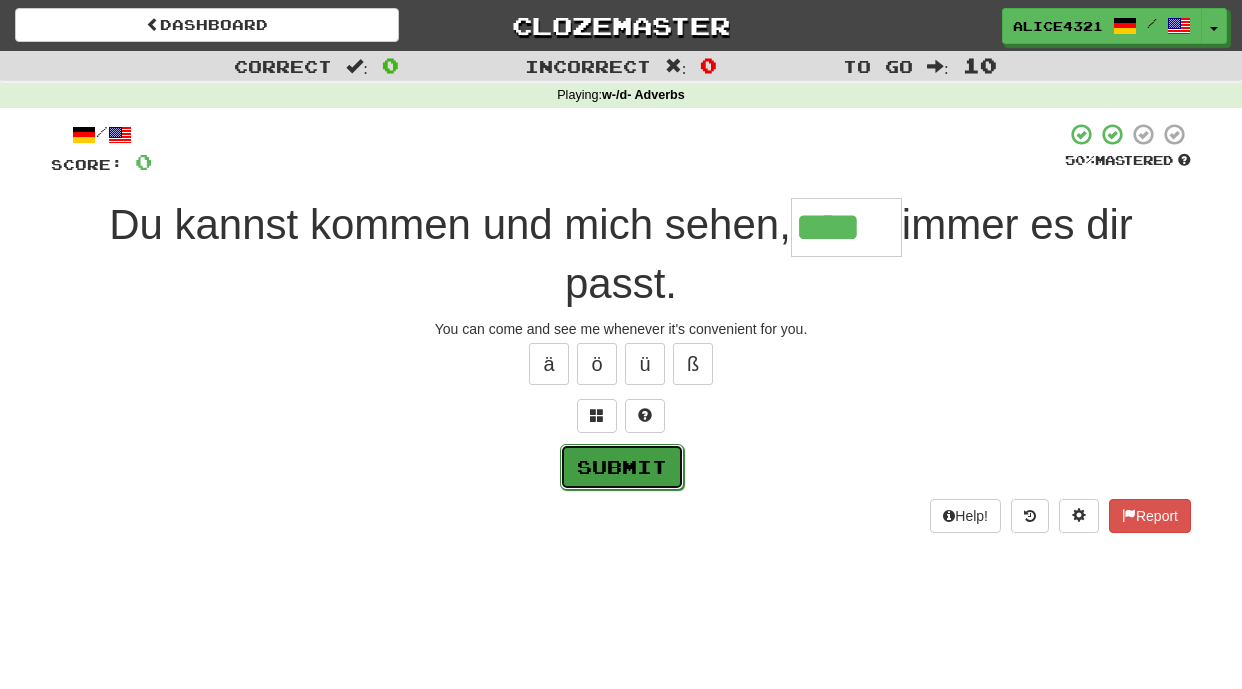 click on "Submit" at bounding box center (622, 467) 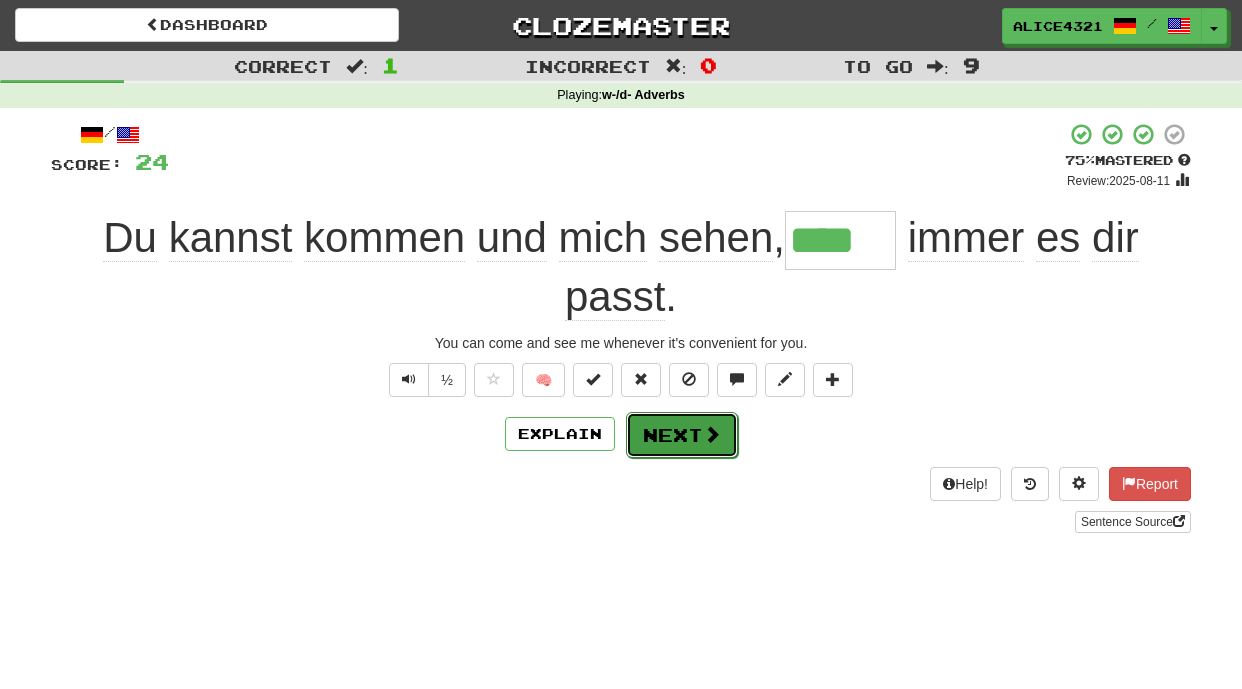 click on "Next" at bounding box center [682, 435] 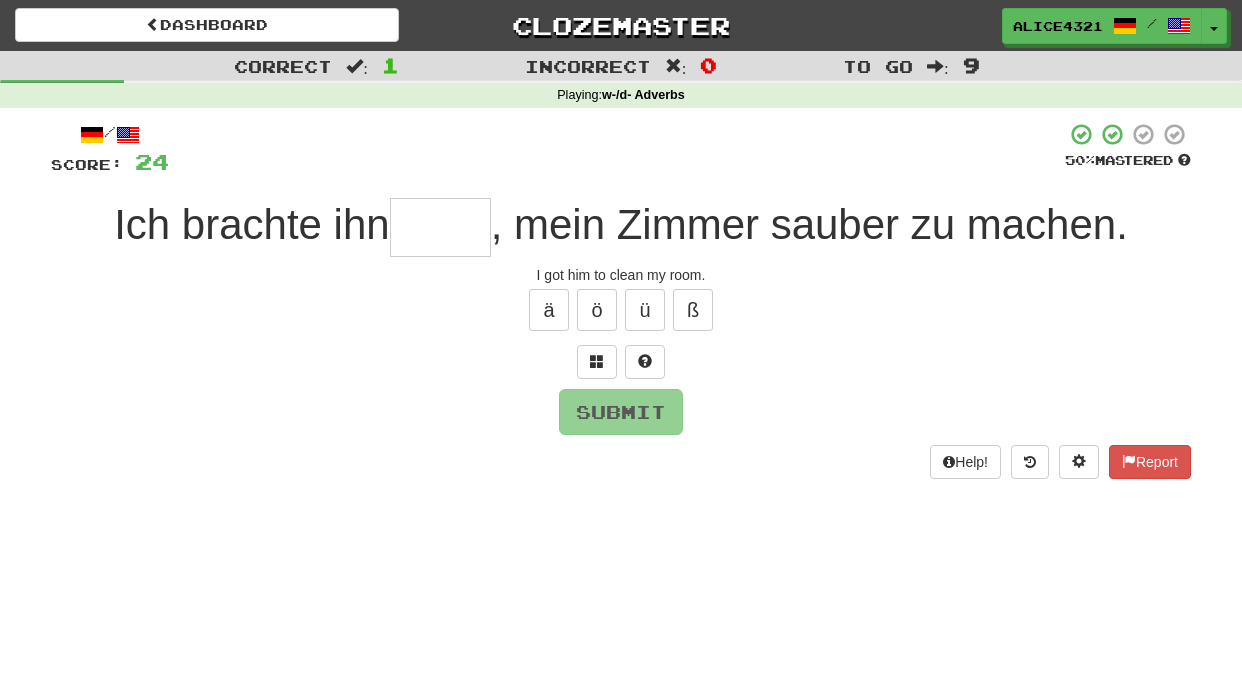 type on "*" 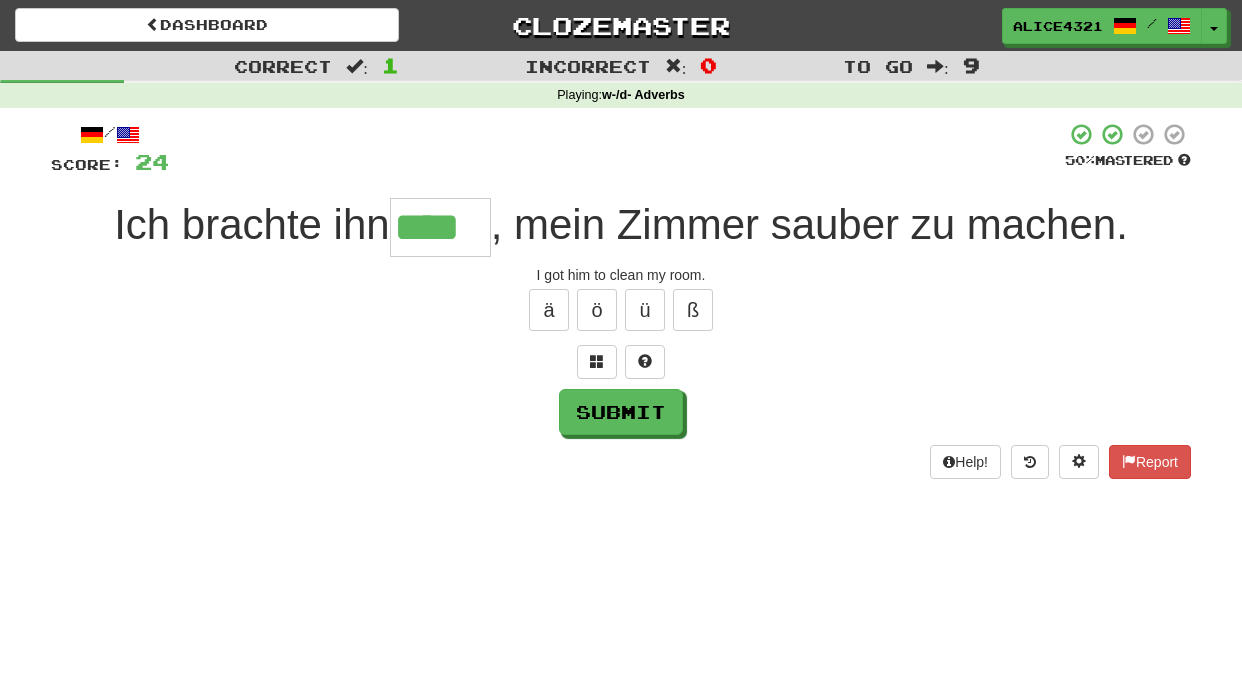 type on "****" 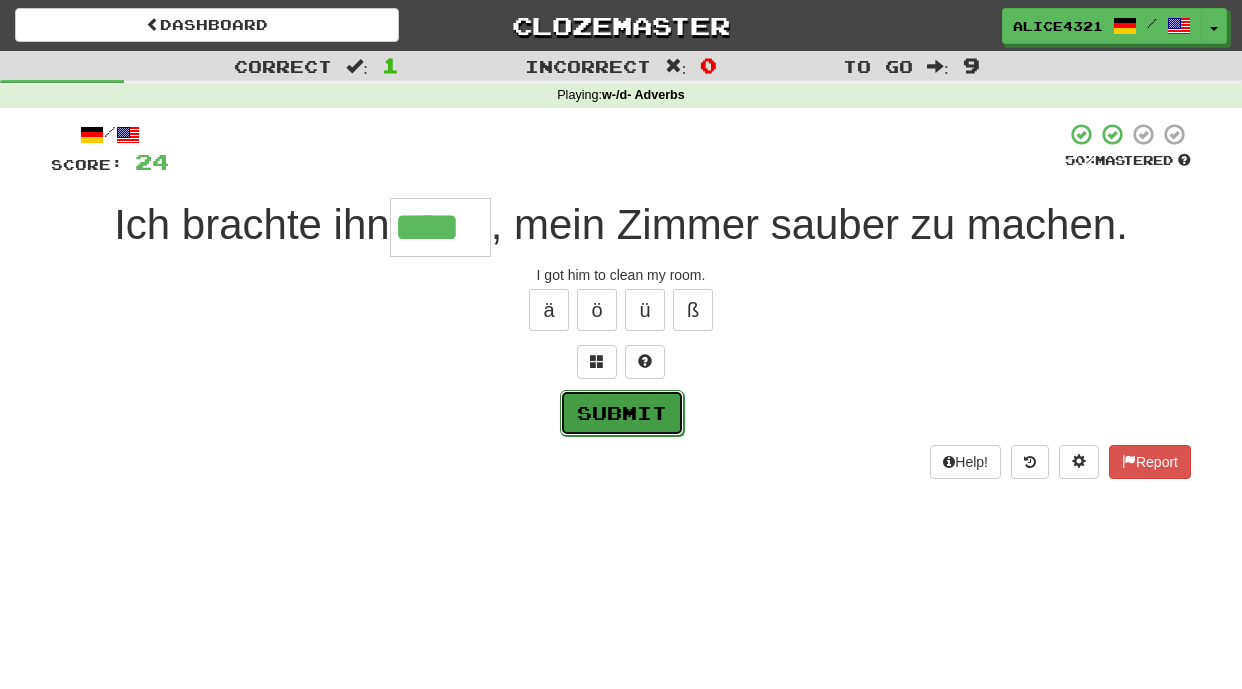 click on "Submit" at bounding box center [622, 413] 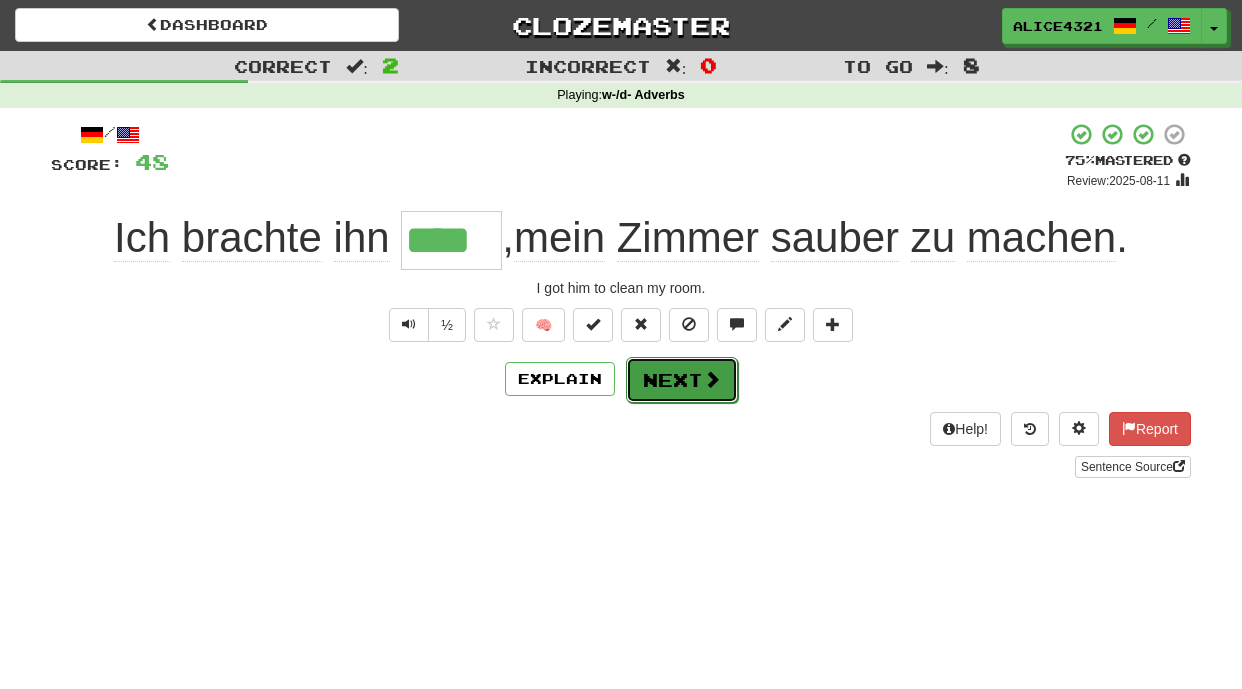 click on "Next" at bounding box center (682, 380) 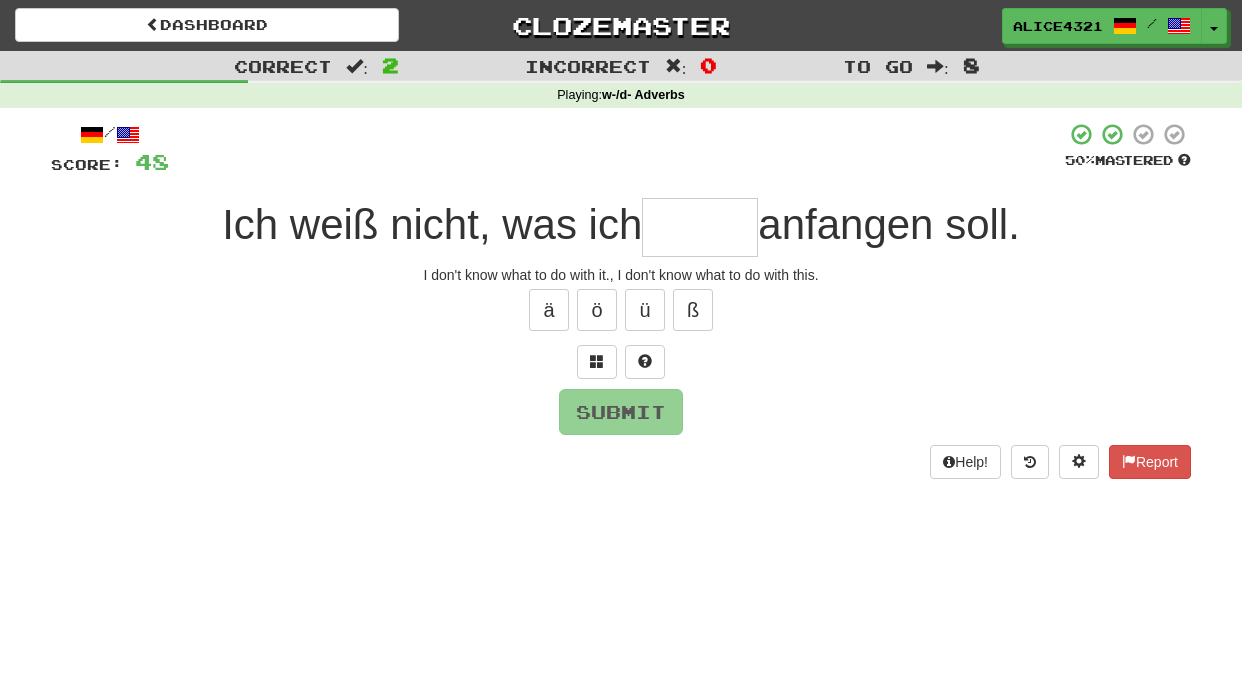 type on "*" 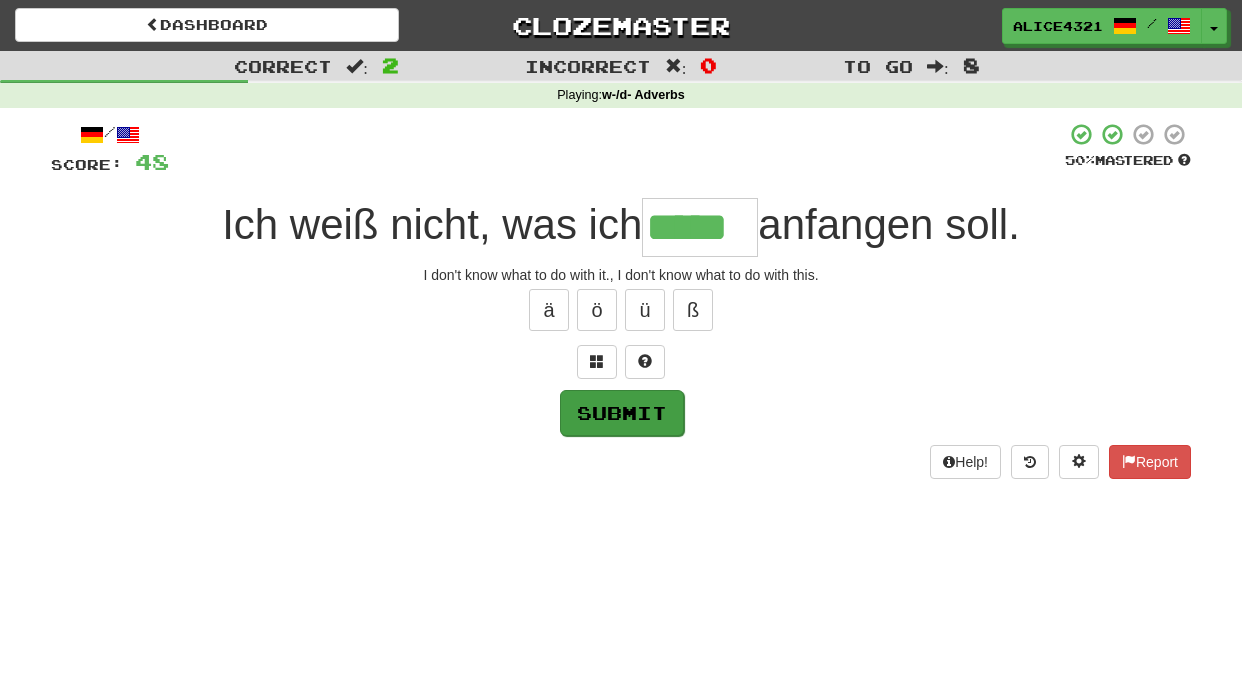 type on "*****" 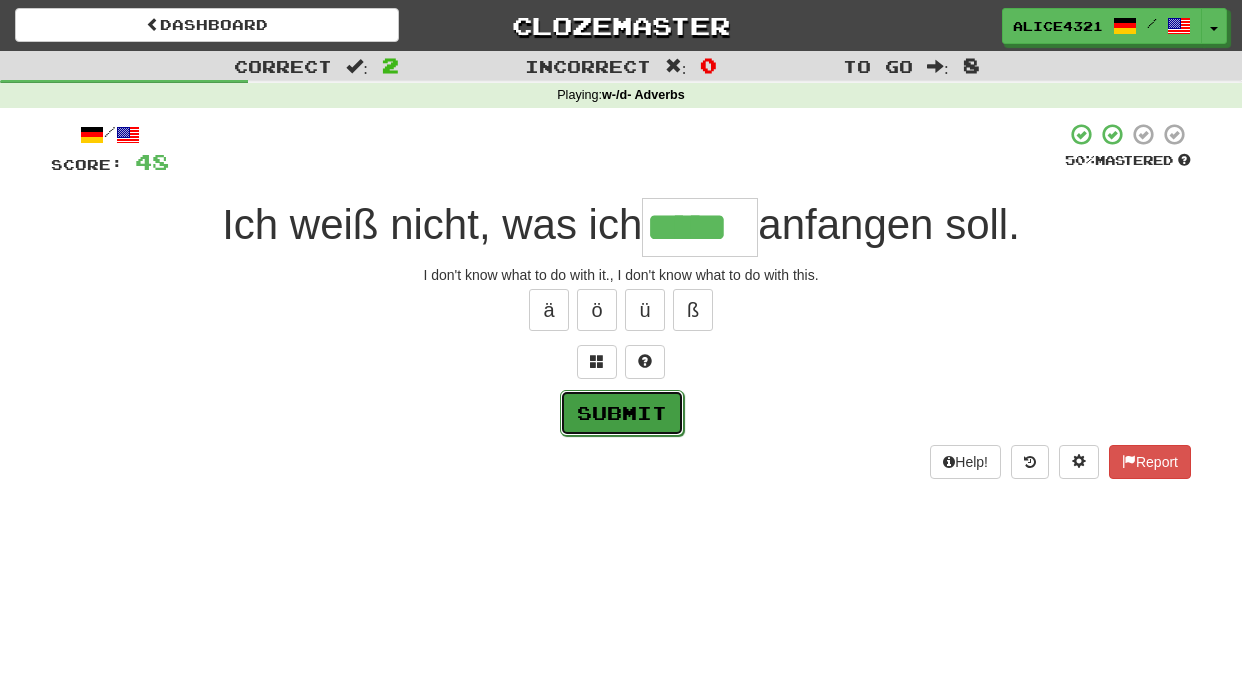 click on "Submit" at bounding box center (622, 413) 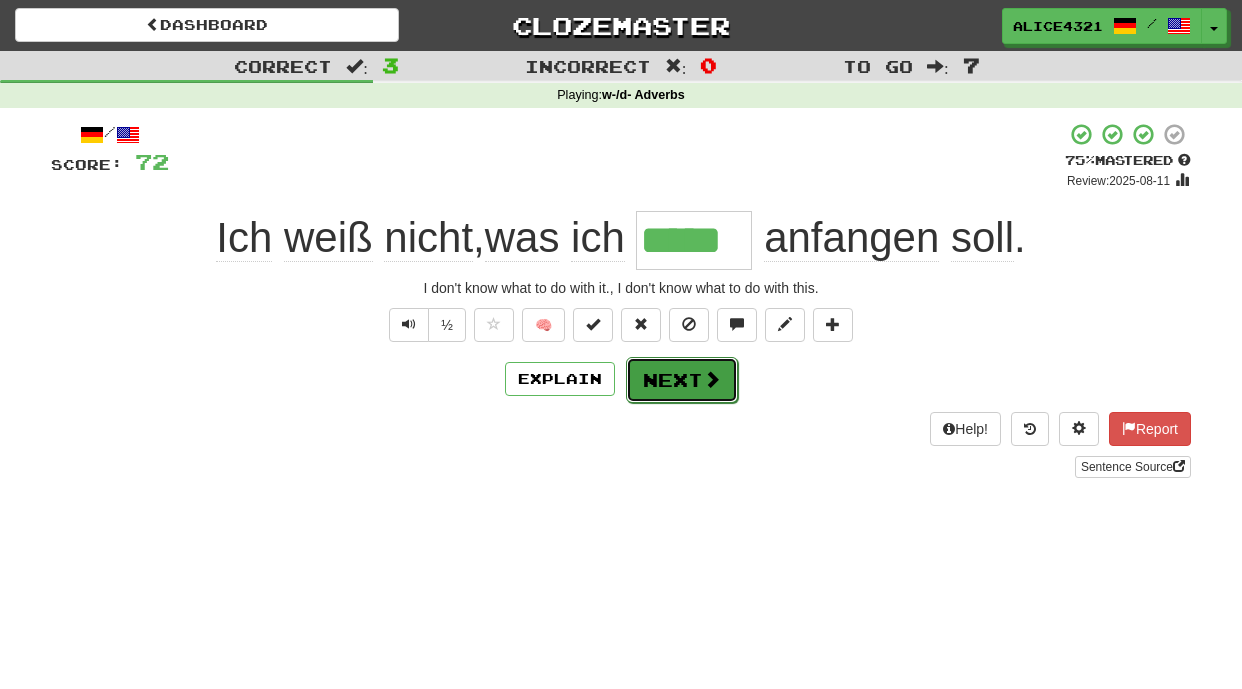click on "Next" at bounding box center (682, 380) 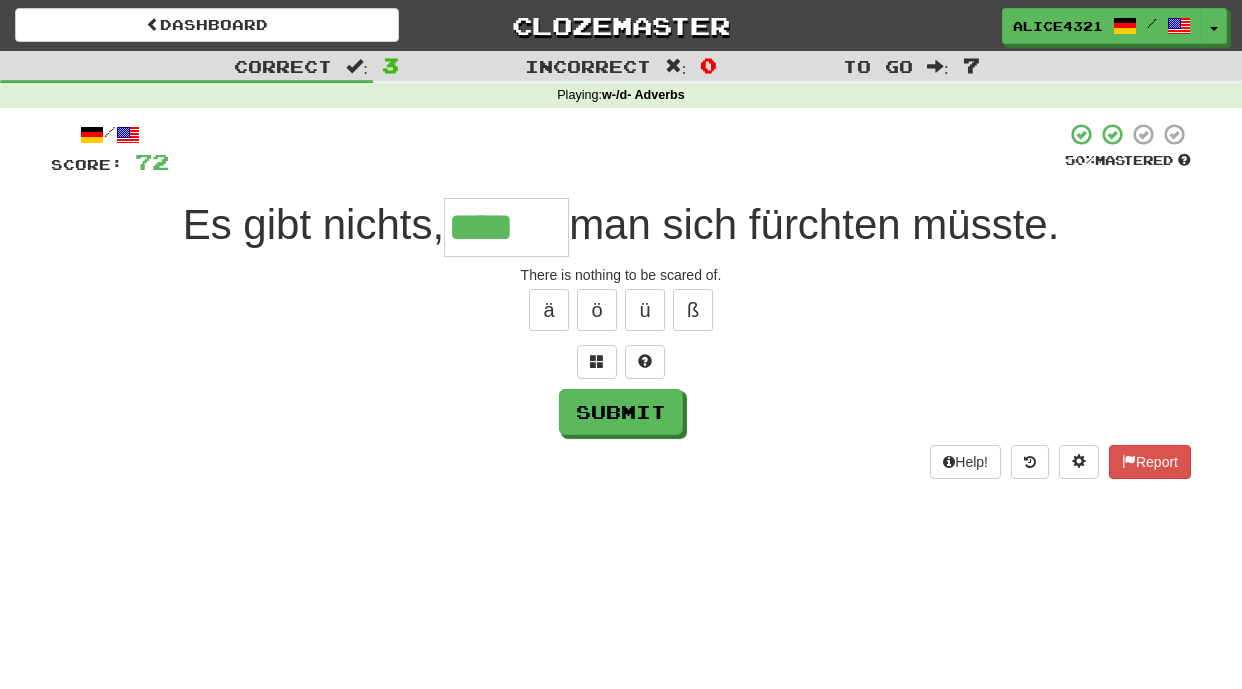 scroll, scrollTop: 0, scrollLeft: 0, axis: both 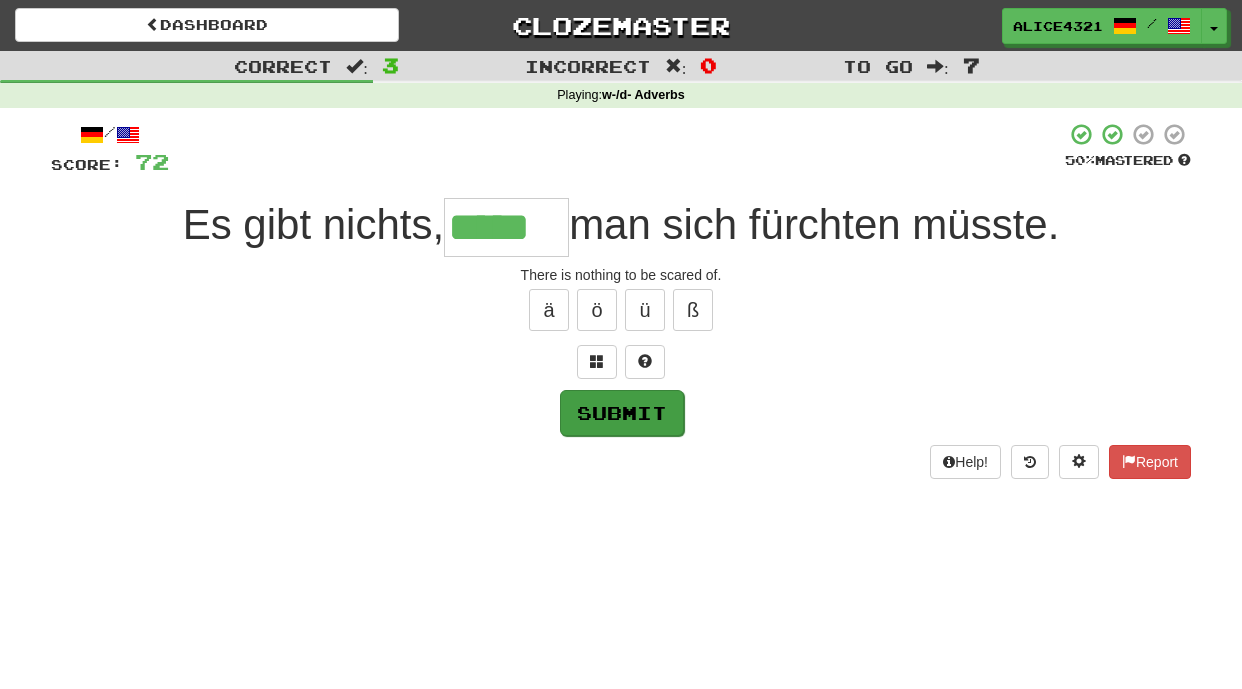 type on "*****" 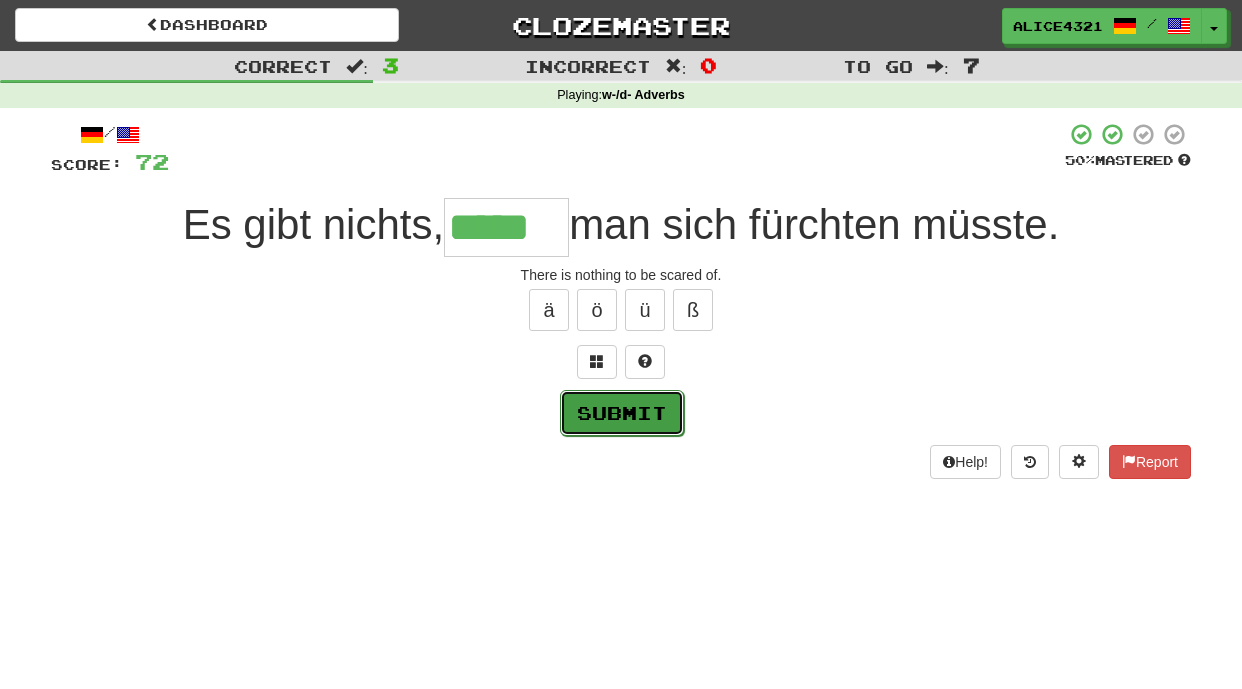 click on "Submit" at bounding box center [622, 413] 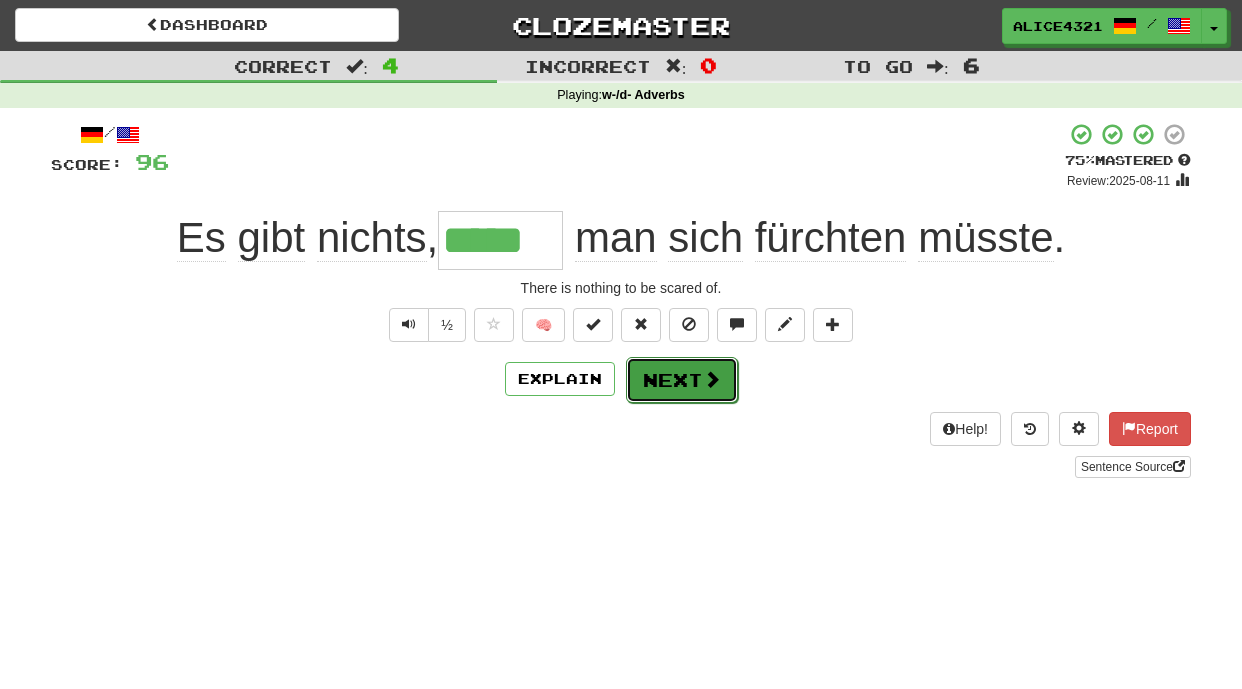click on "Next" at bounding box center (682, 380) 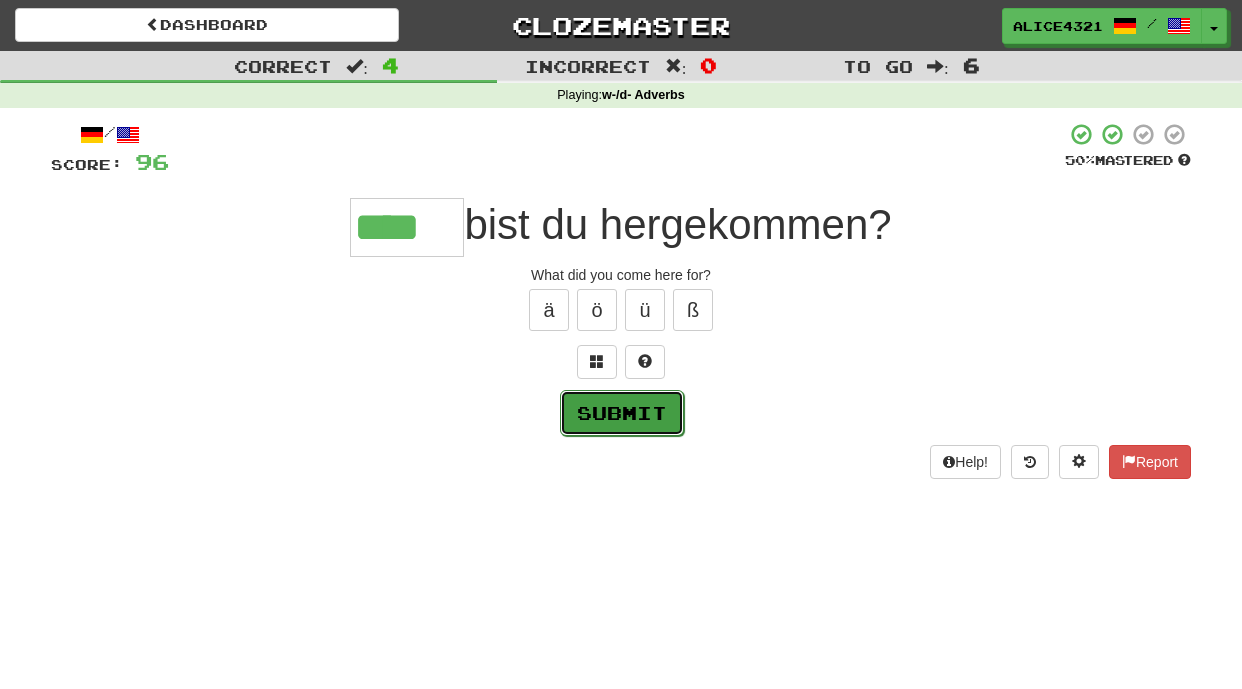 click on "Submit" at bounding box center [622, 413] 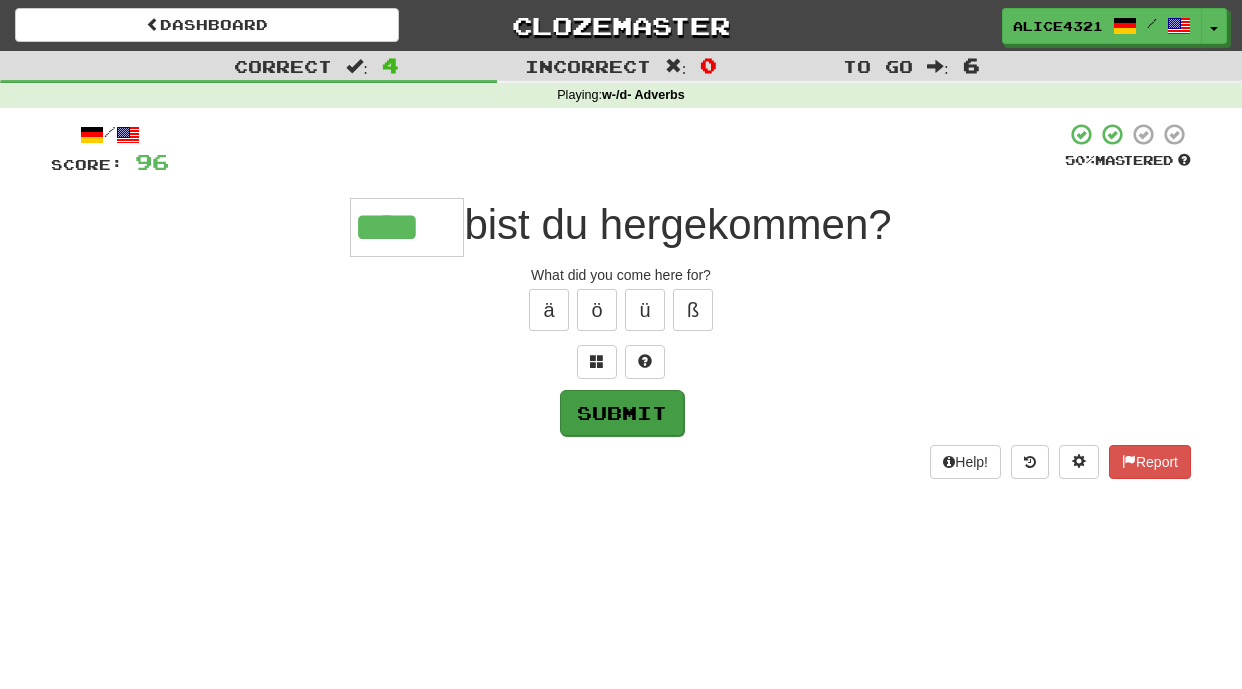 type on "****" 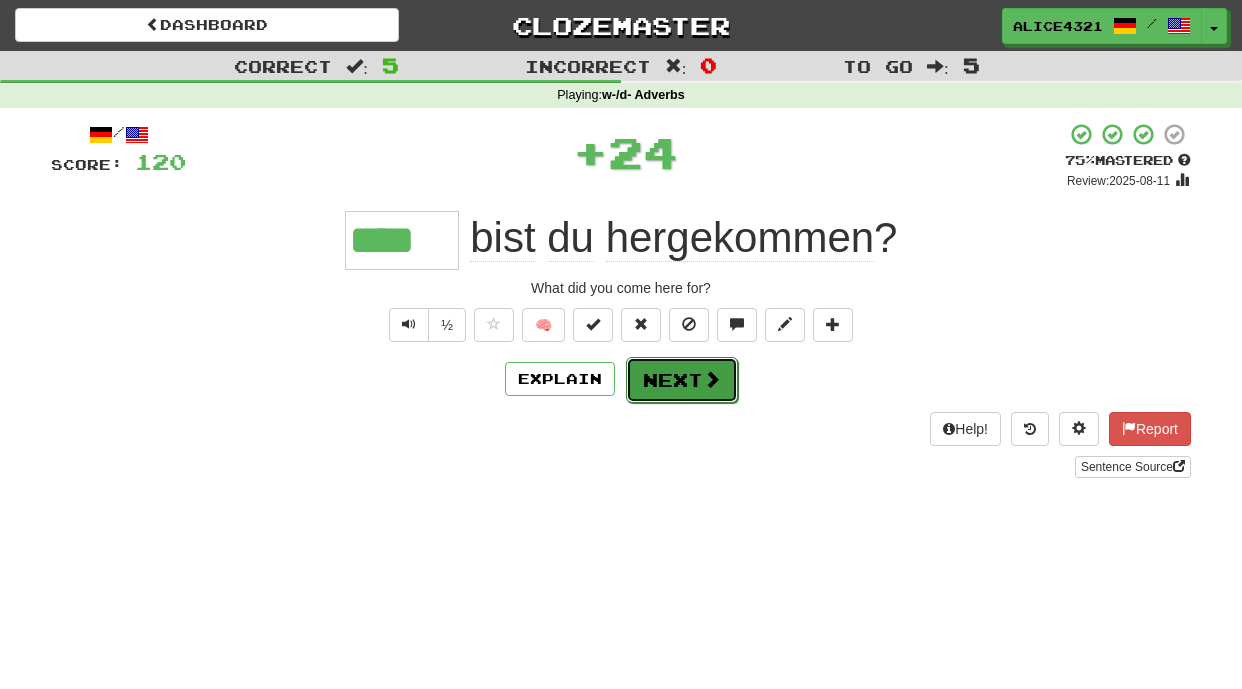 click at bounding box center (712, 379) 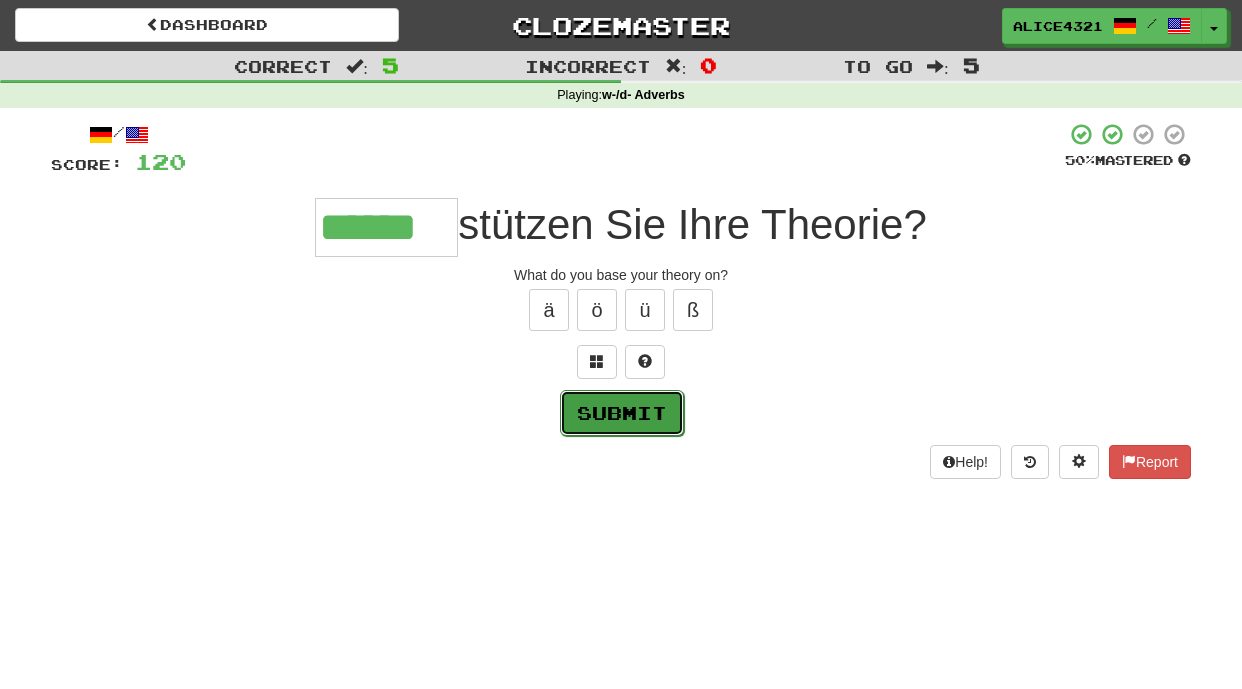 click on "Submit" at bounding box center (622, 413) 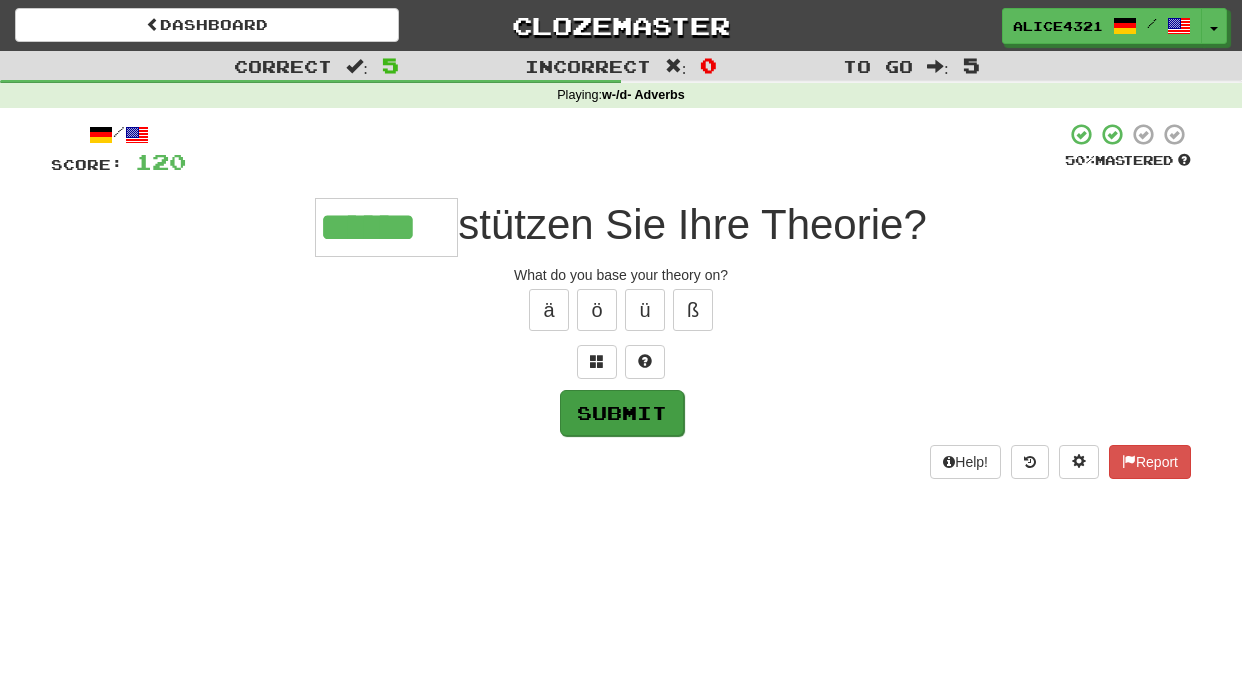 type on "******" 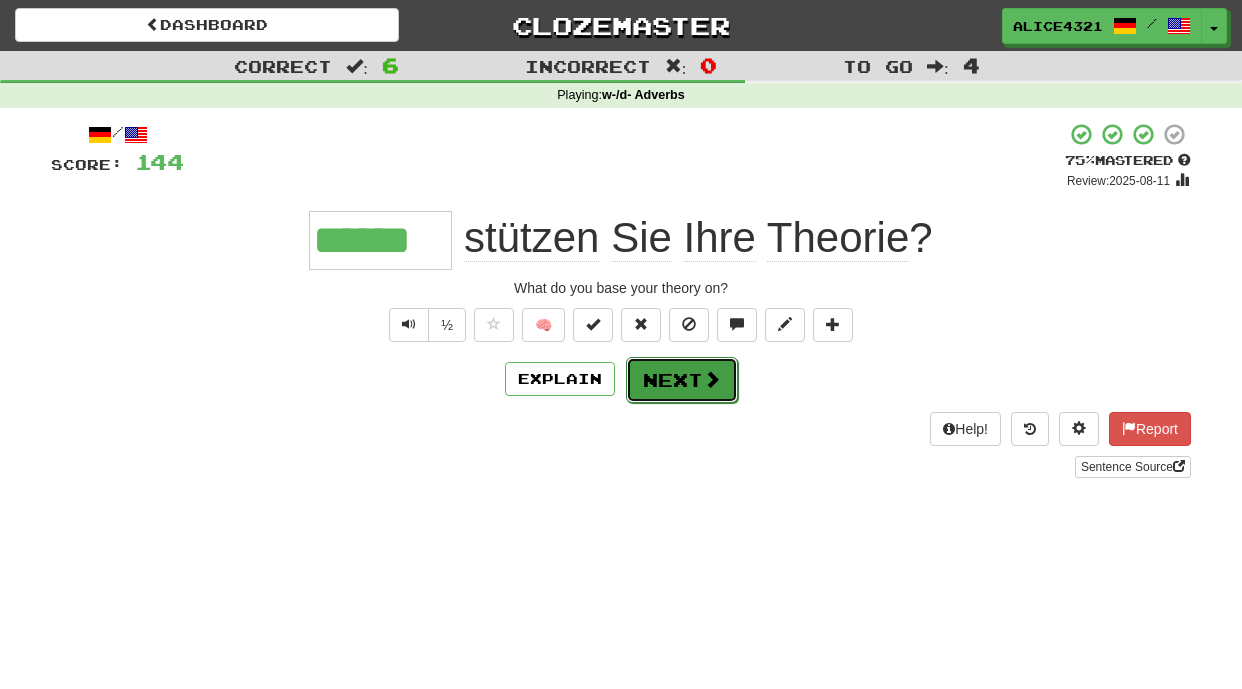 click on "Next" at bounding box center [682, 380] 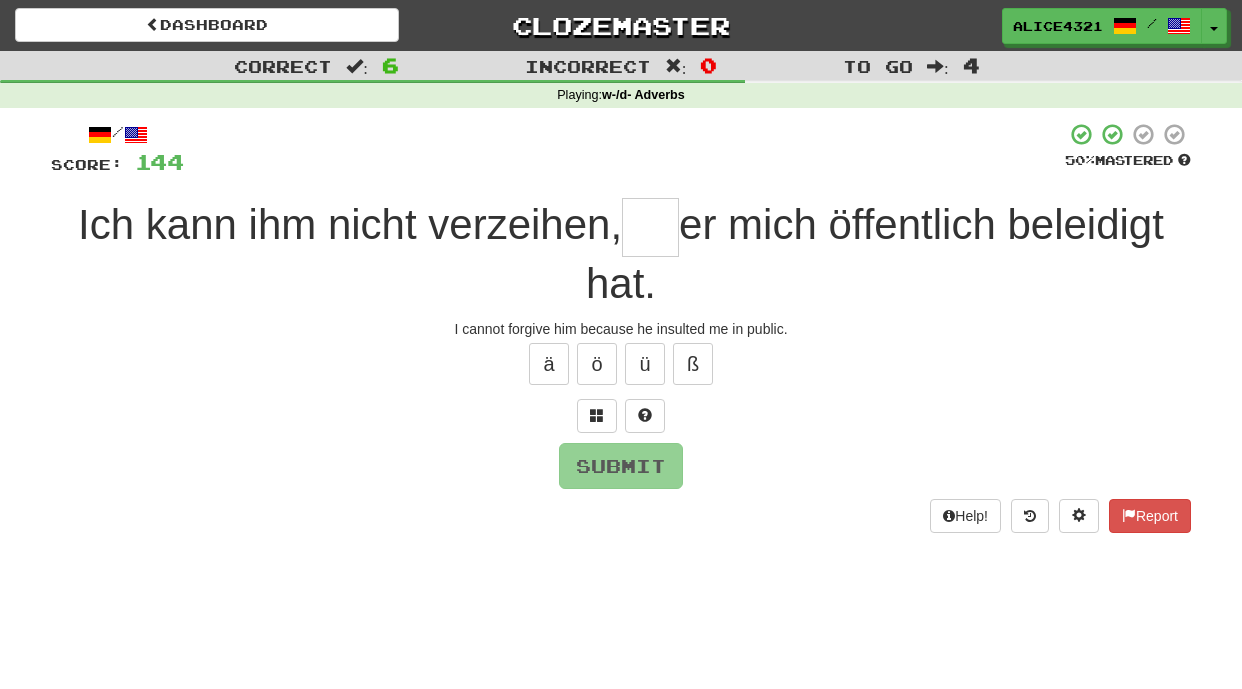 type on "*" 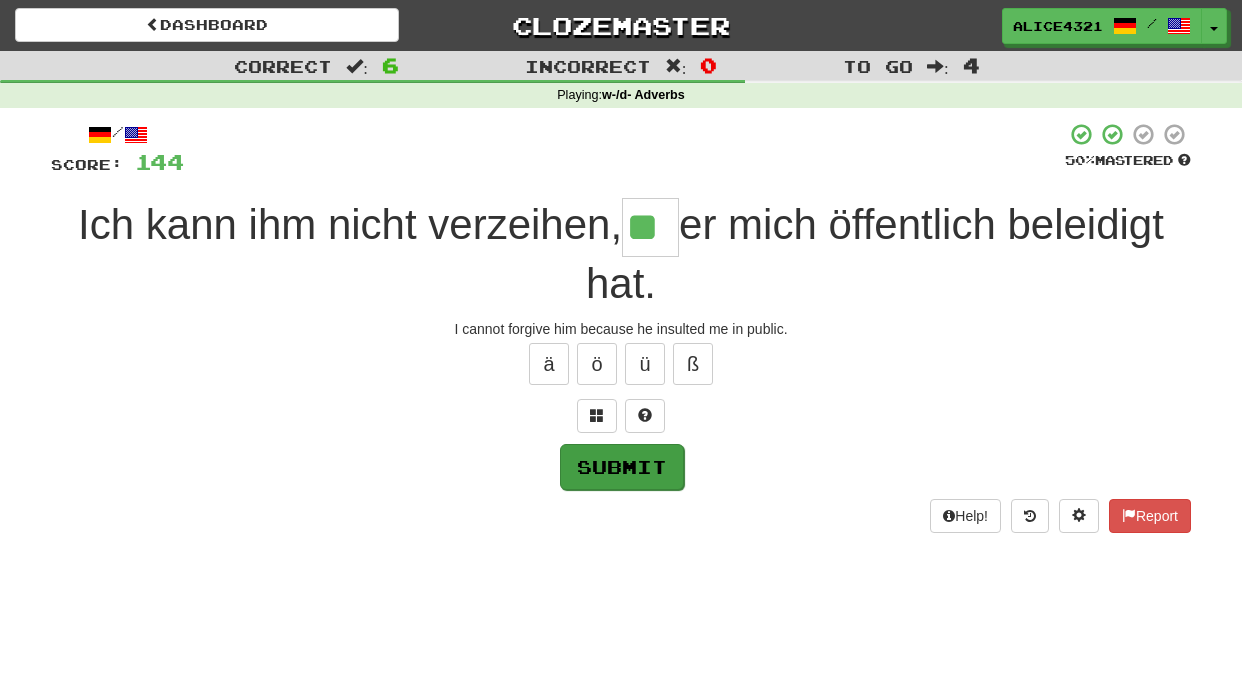 type on "**" 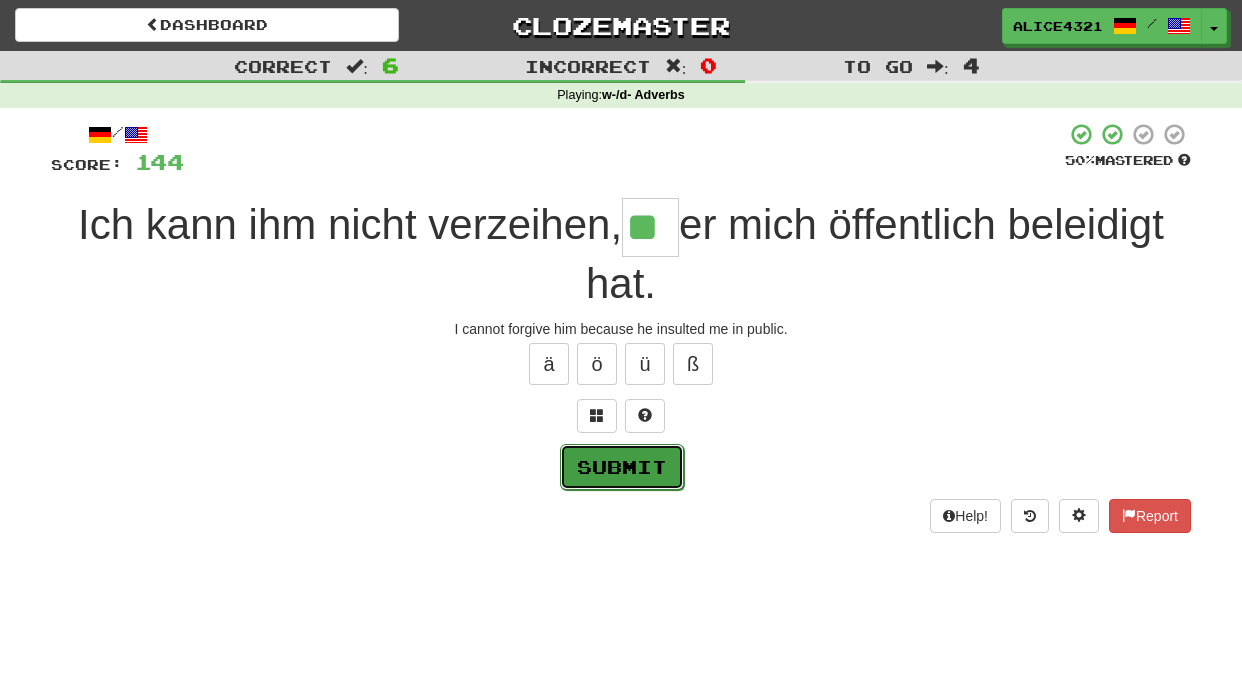 click on "Submit" at bounding box center (622, 467) 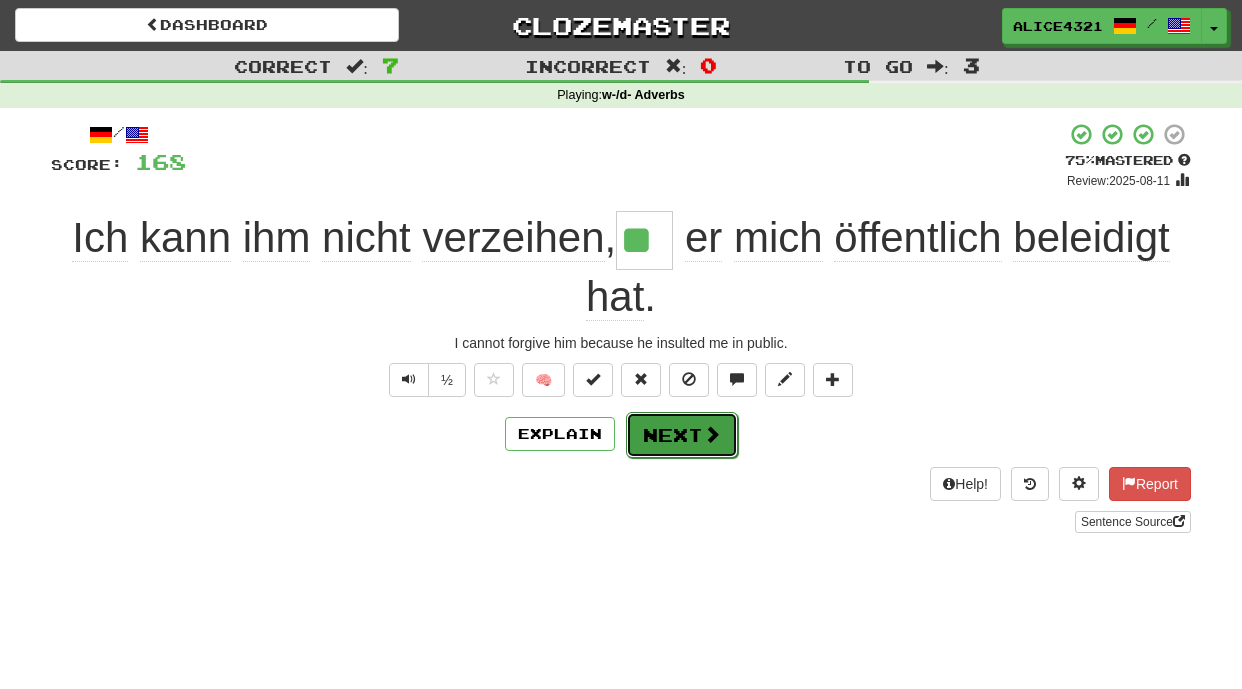 click on "Next" at bounding box center (682, 435) 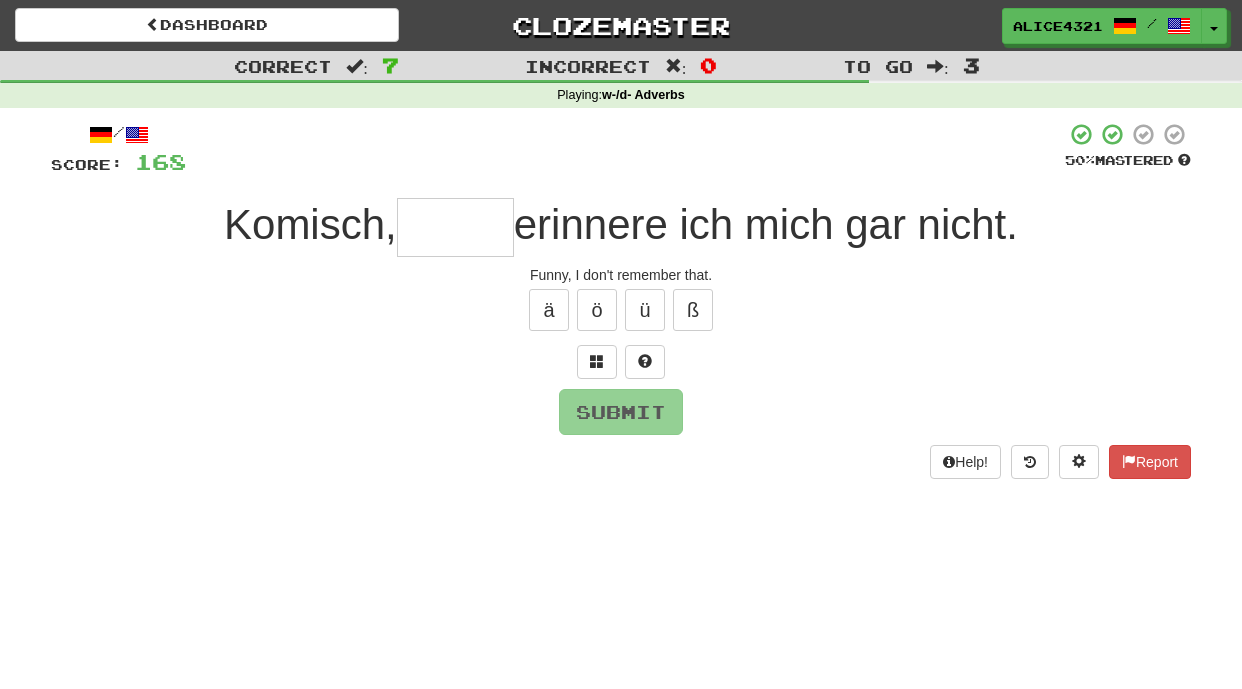 type on "*" 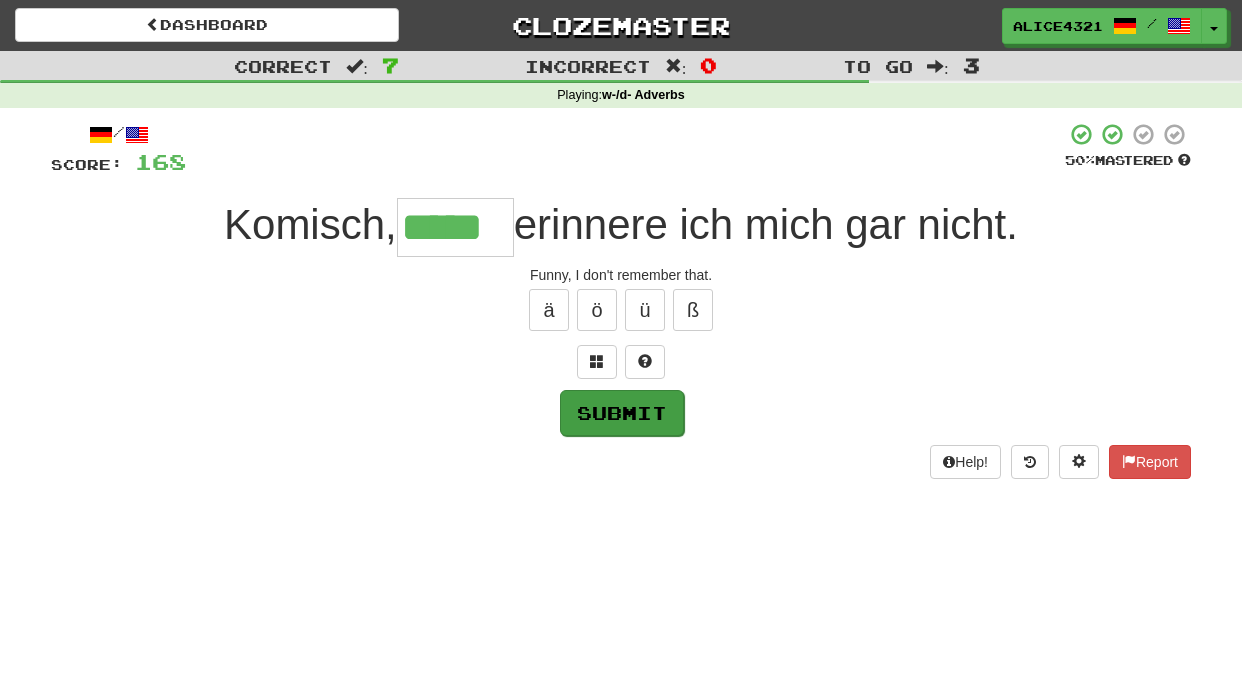type on "*****" 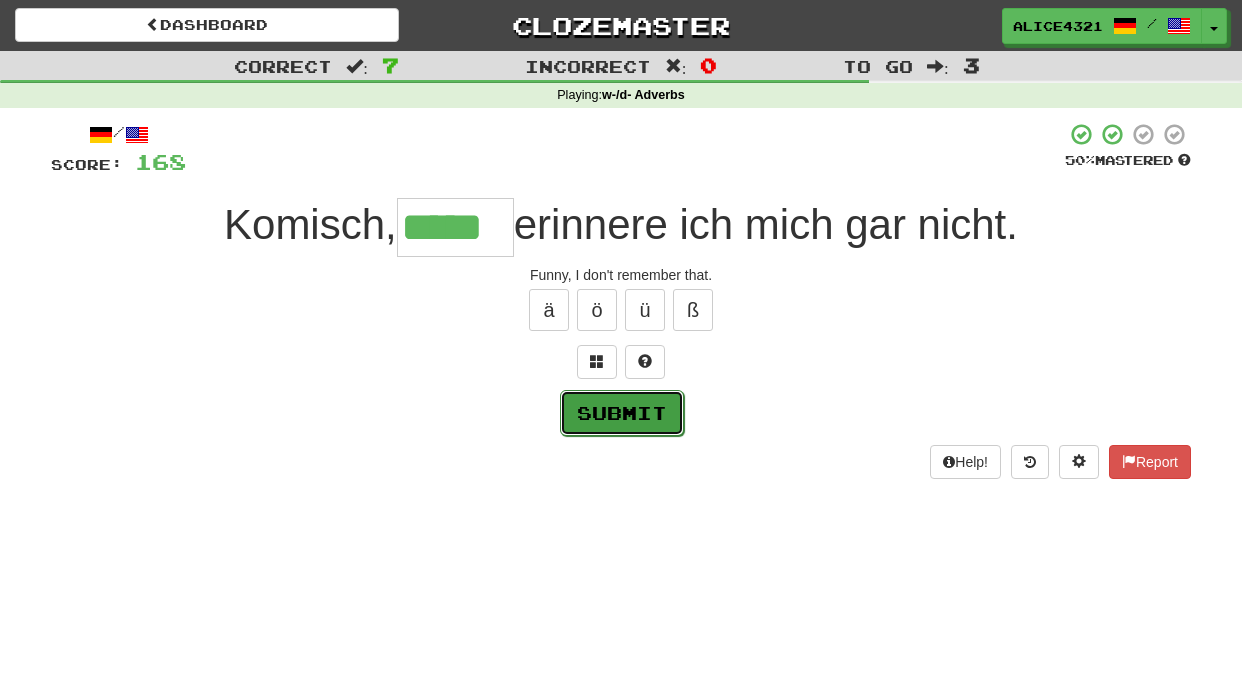 click on "Submit" at bounding box center (622, 413) 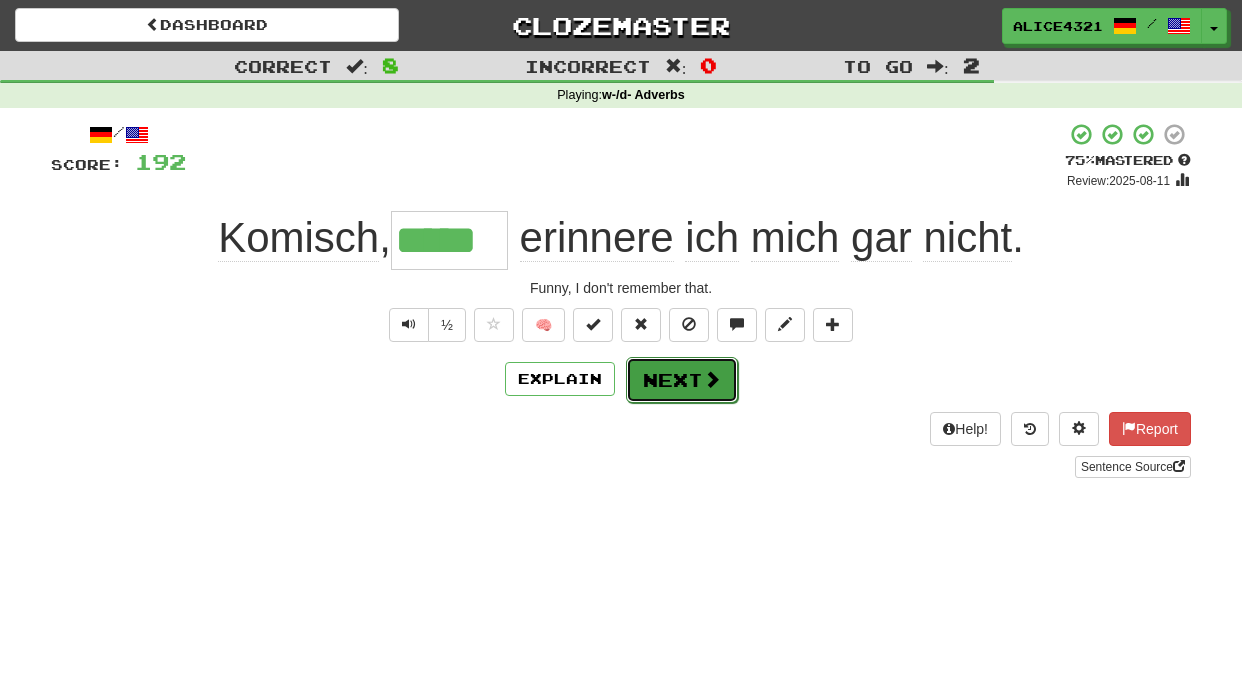 click at bounding box center (712, 379) 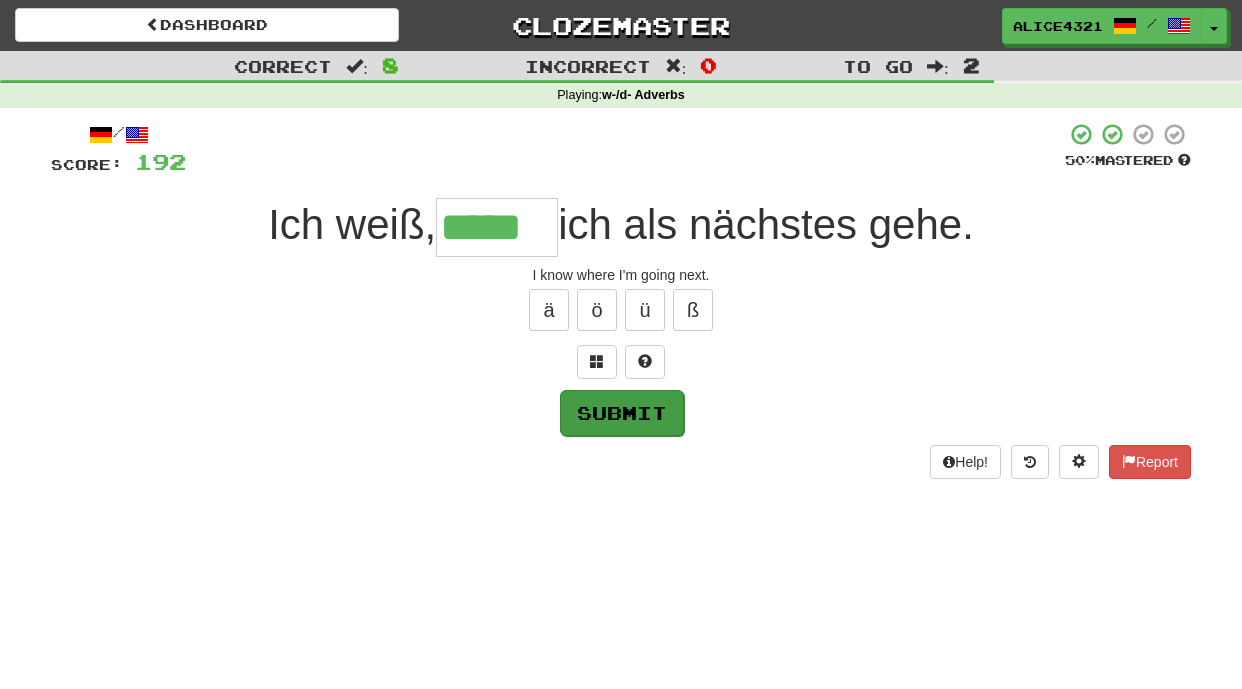 type on "*****" 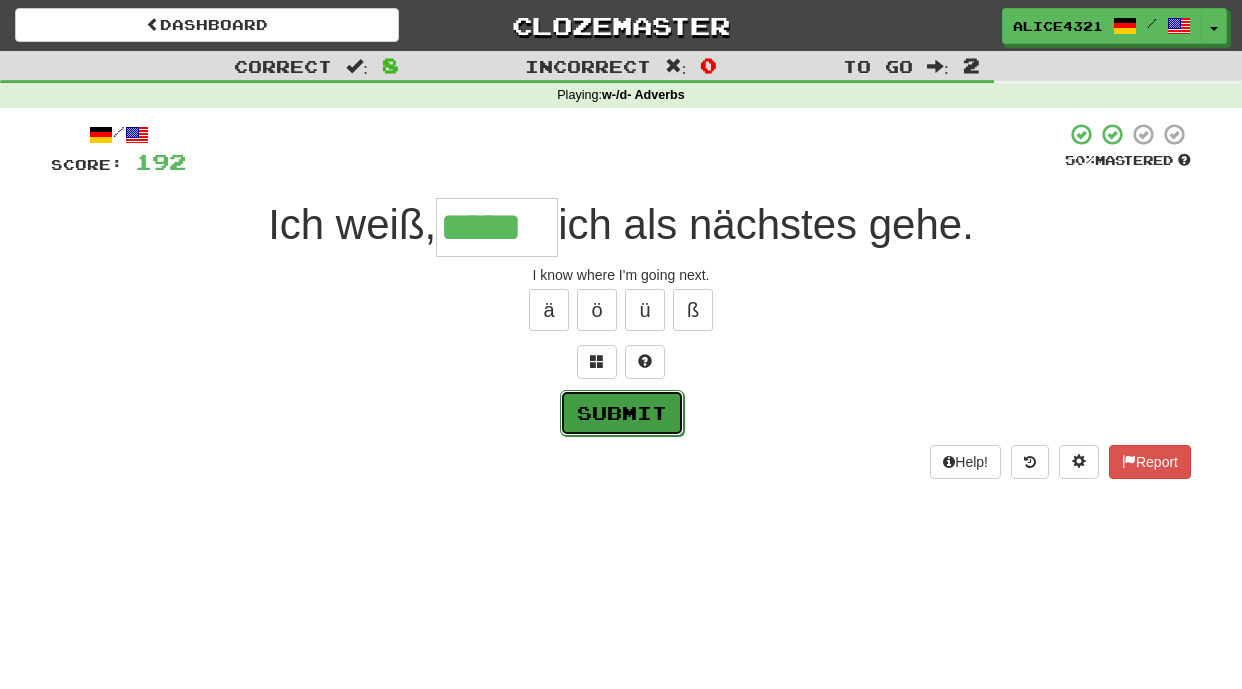 click on "Submit" at bounding box center [622, 413] 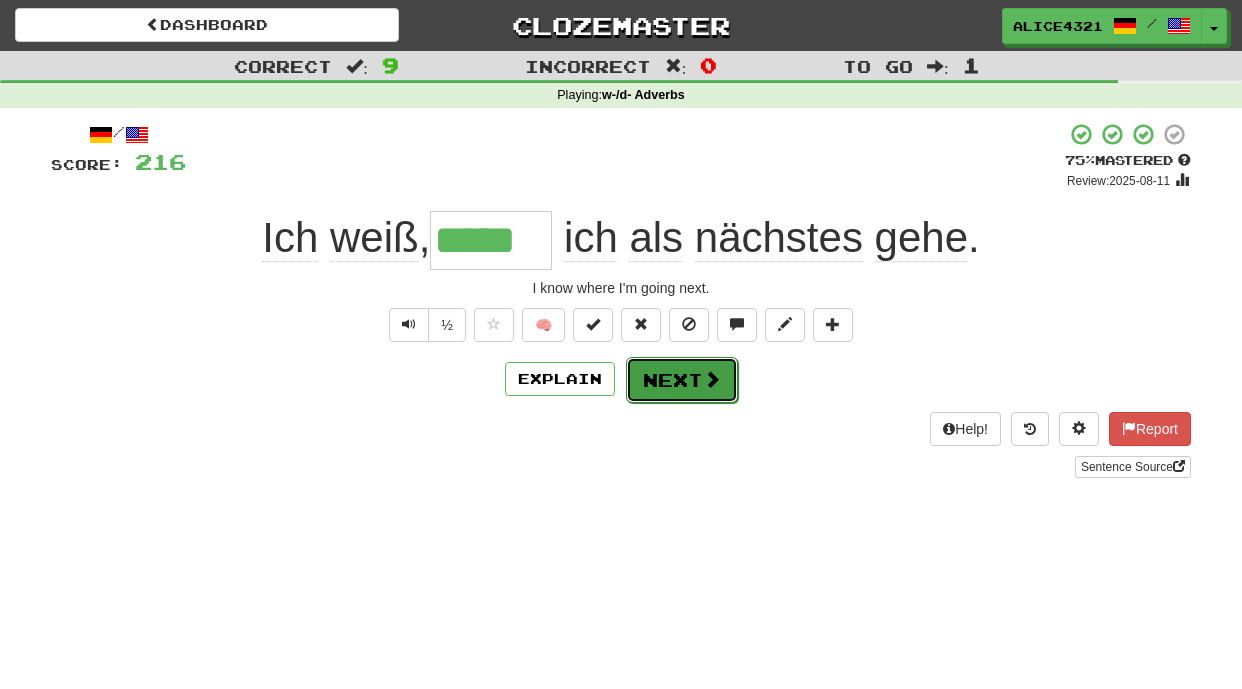 click on "Next" at bounding box center [682, 380] 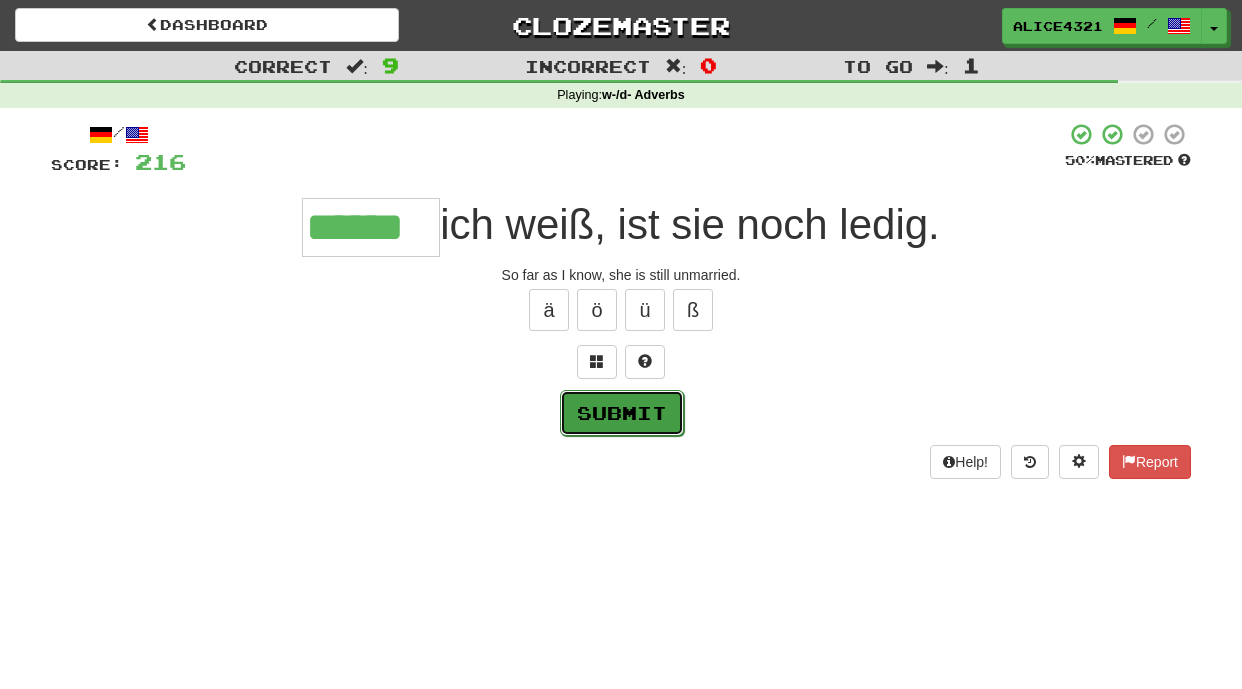 click on "Submit" at bounding box center (622, 413) 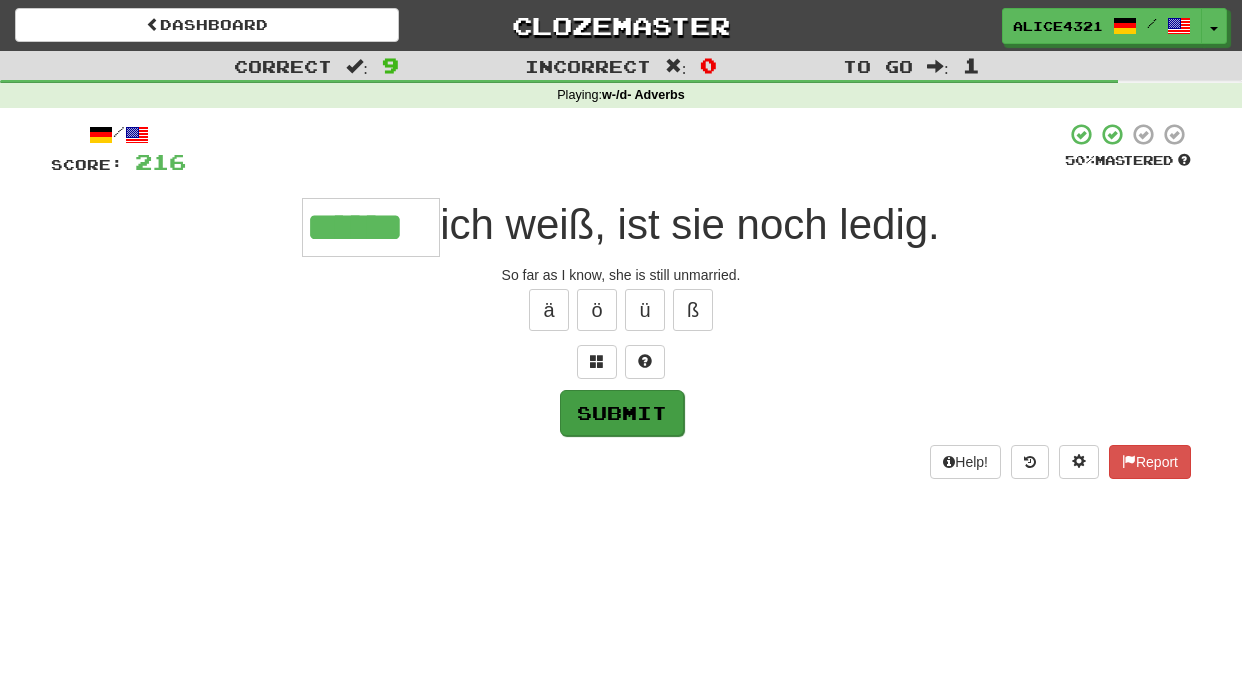 type on "******" 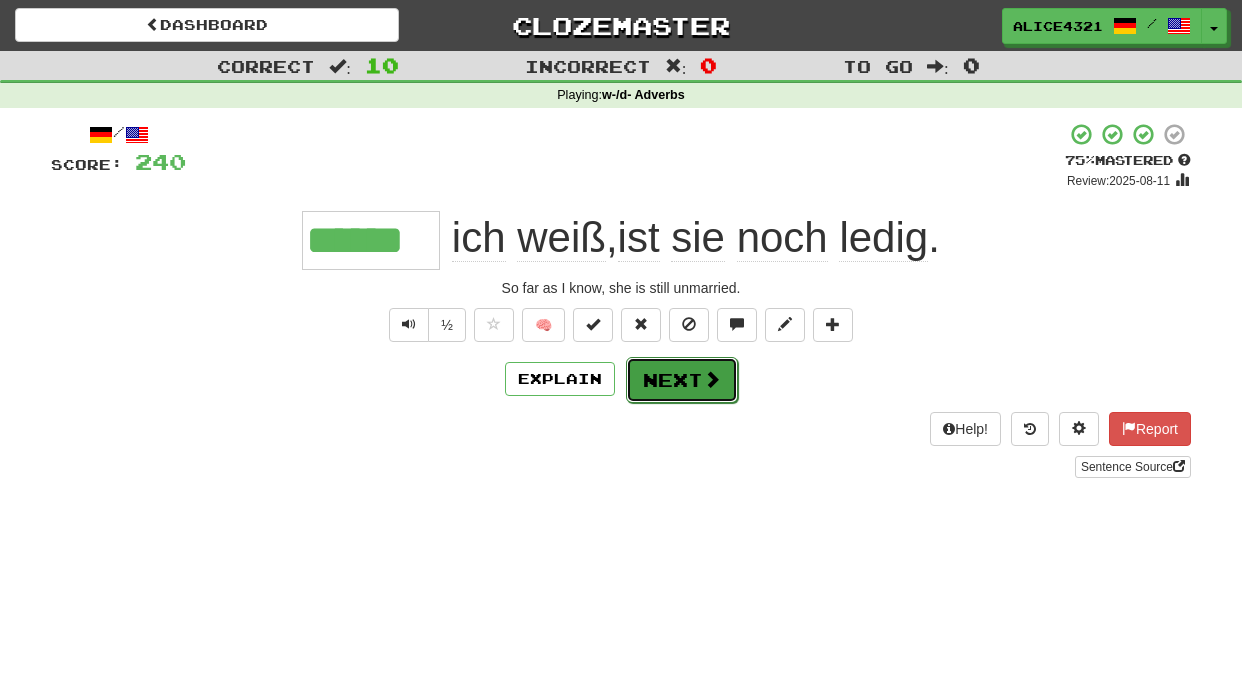 click on "Next" at bounding box center [682, 380] 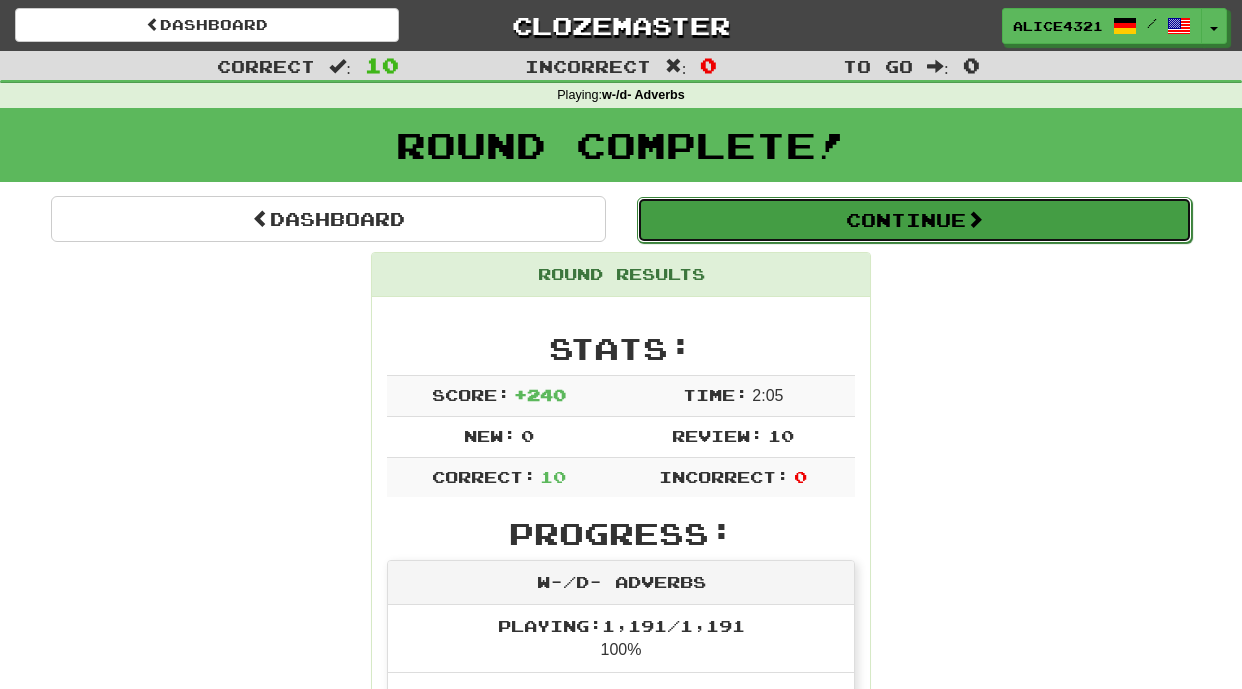 click on "Continue" at bounding box center (914, 220) 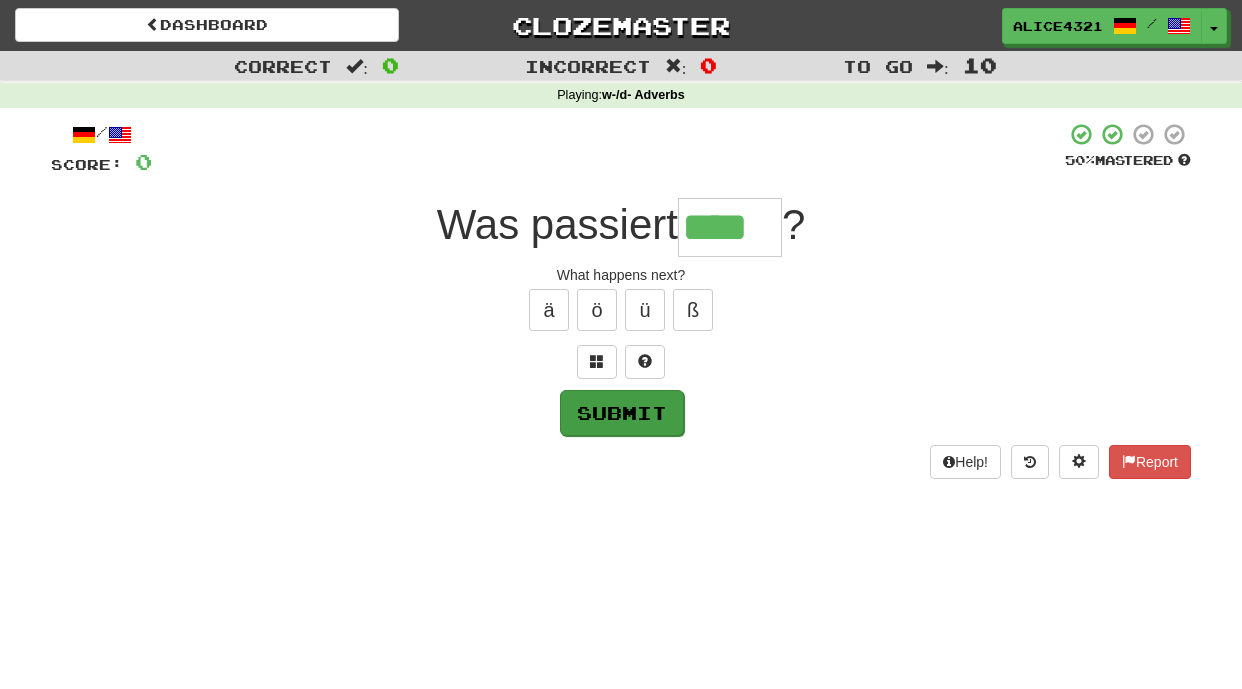 type on "****" 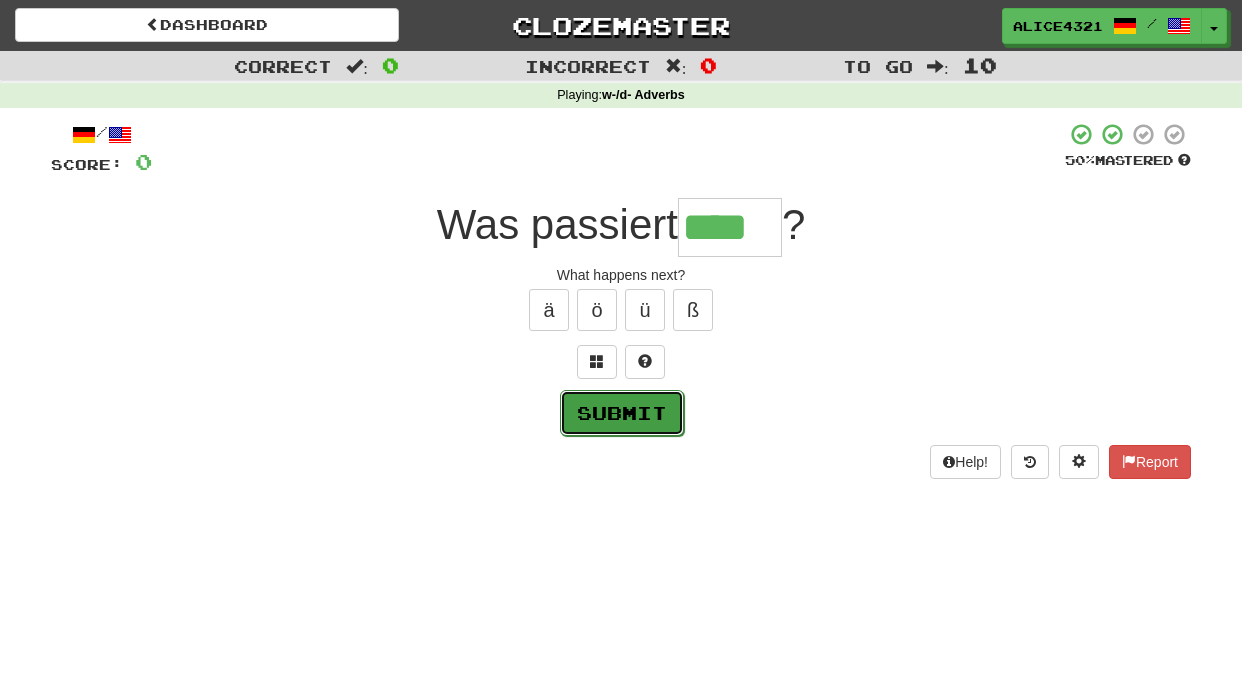 click on "Submit" at bounding box center [622, 413] 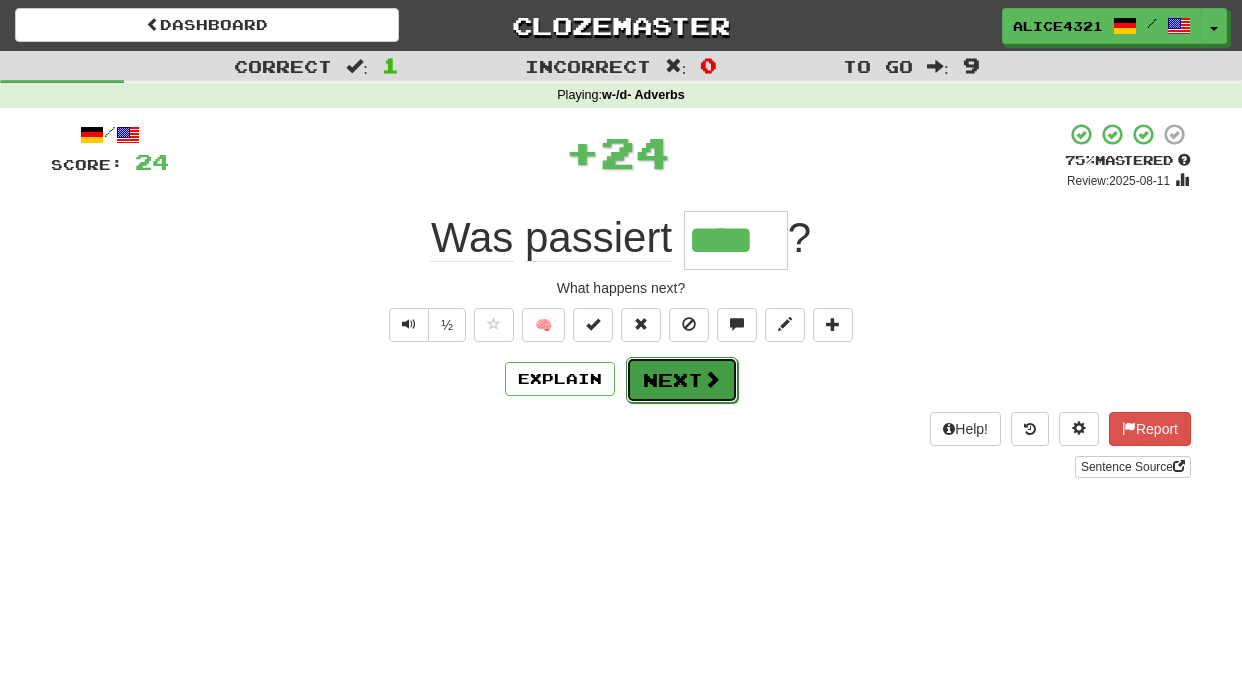 click on "Next" at bounding box center (682, 380) 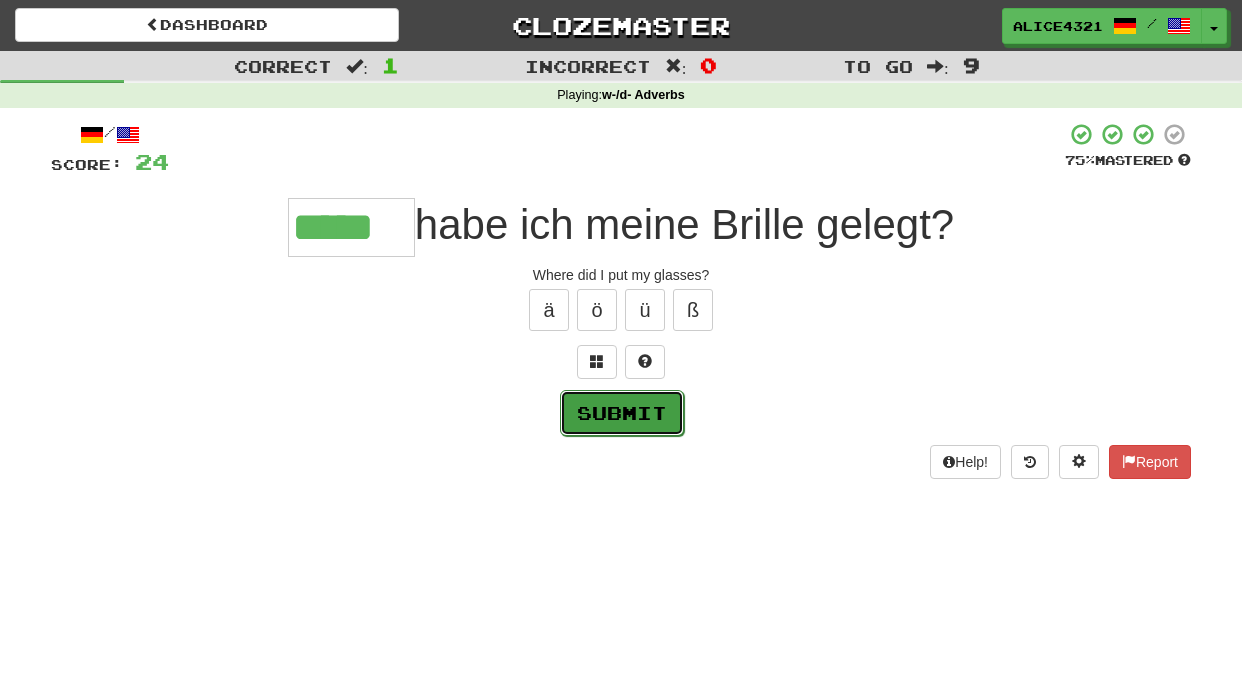 click on "Submit" at bounding box center (622, 413) 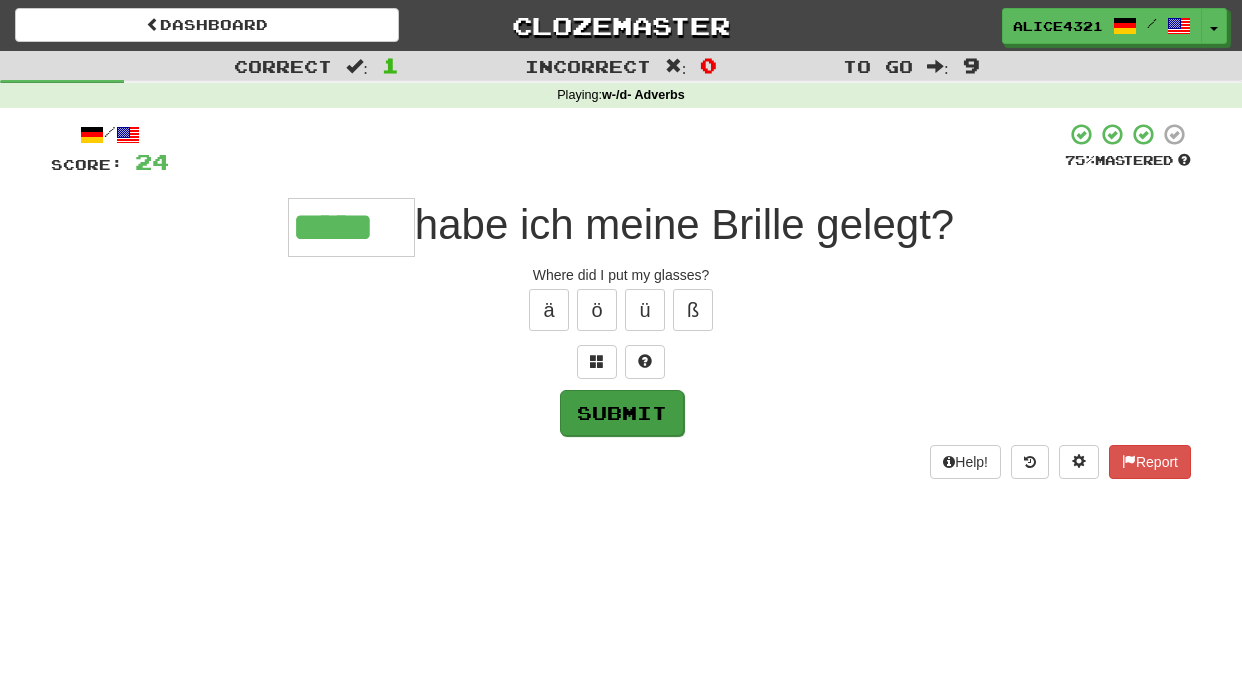type on "*****" 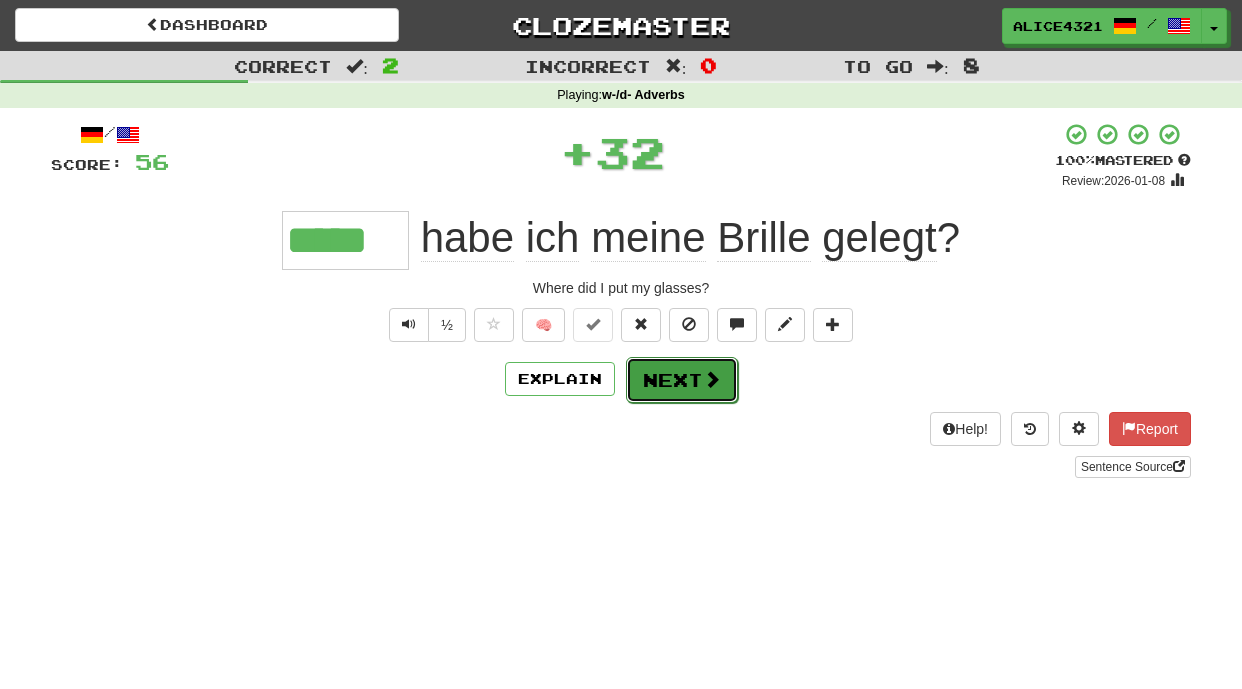 click on "Next" at bounding box center [682, 380] 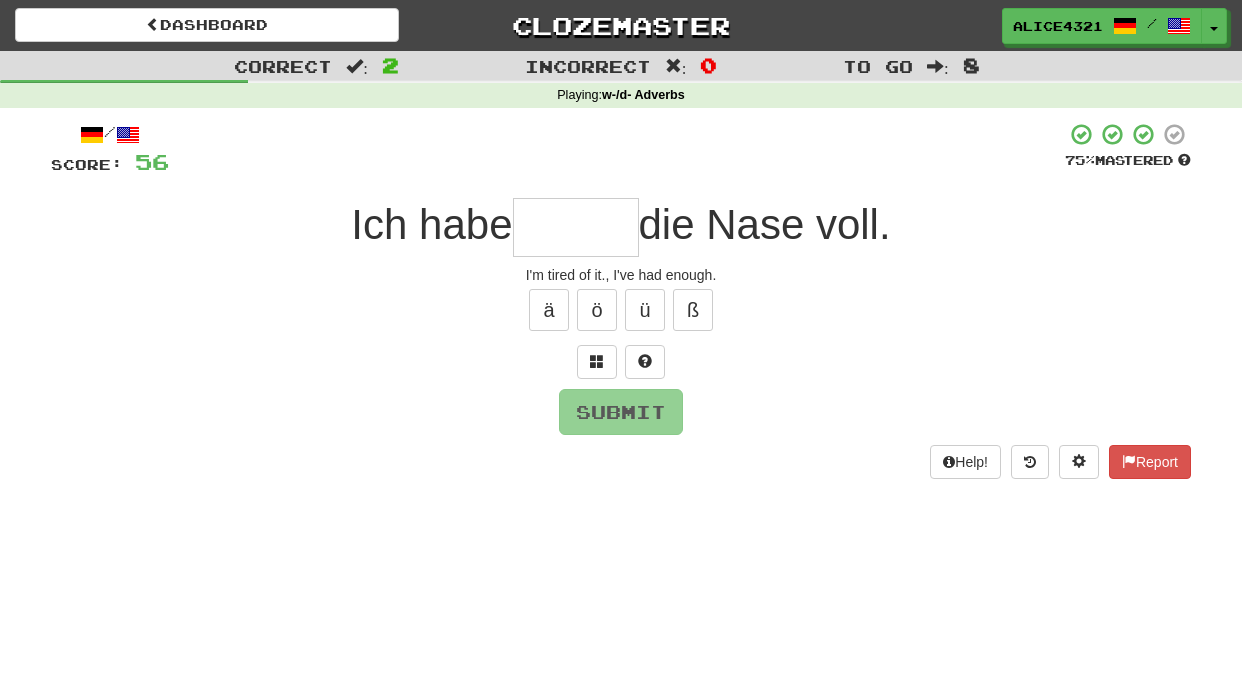 click at bounding box center [576, 227] 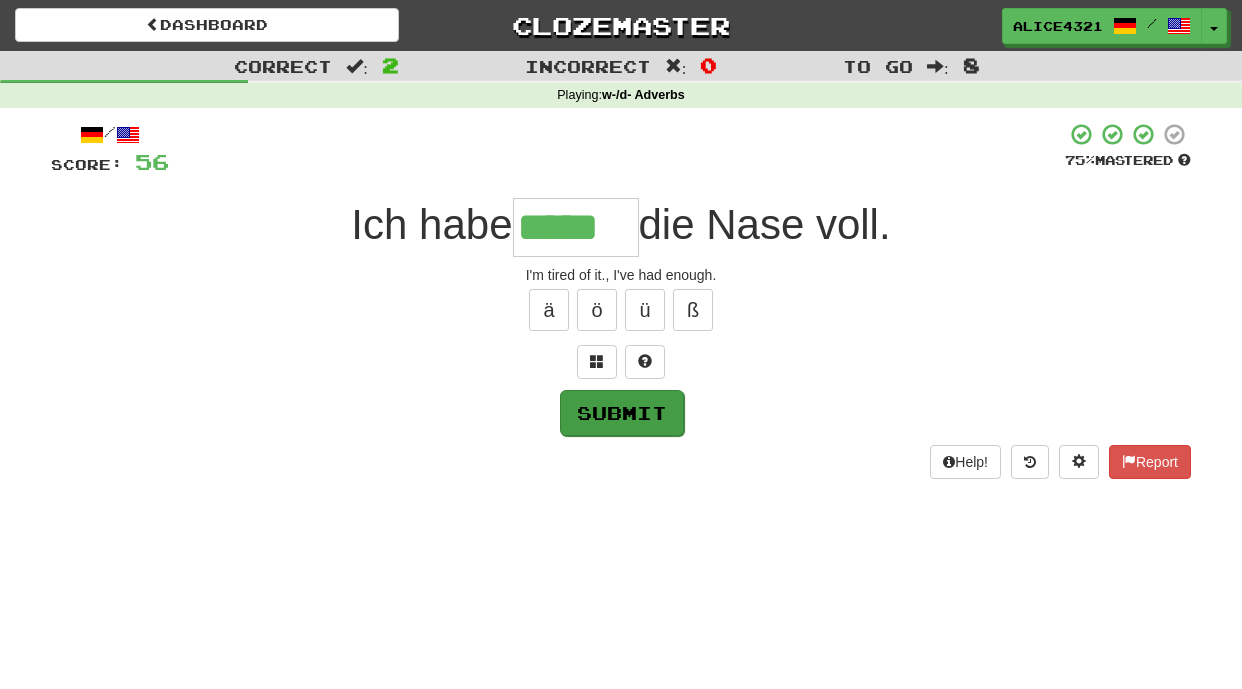 type on "*****" 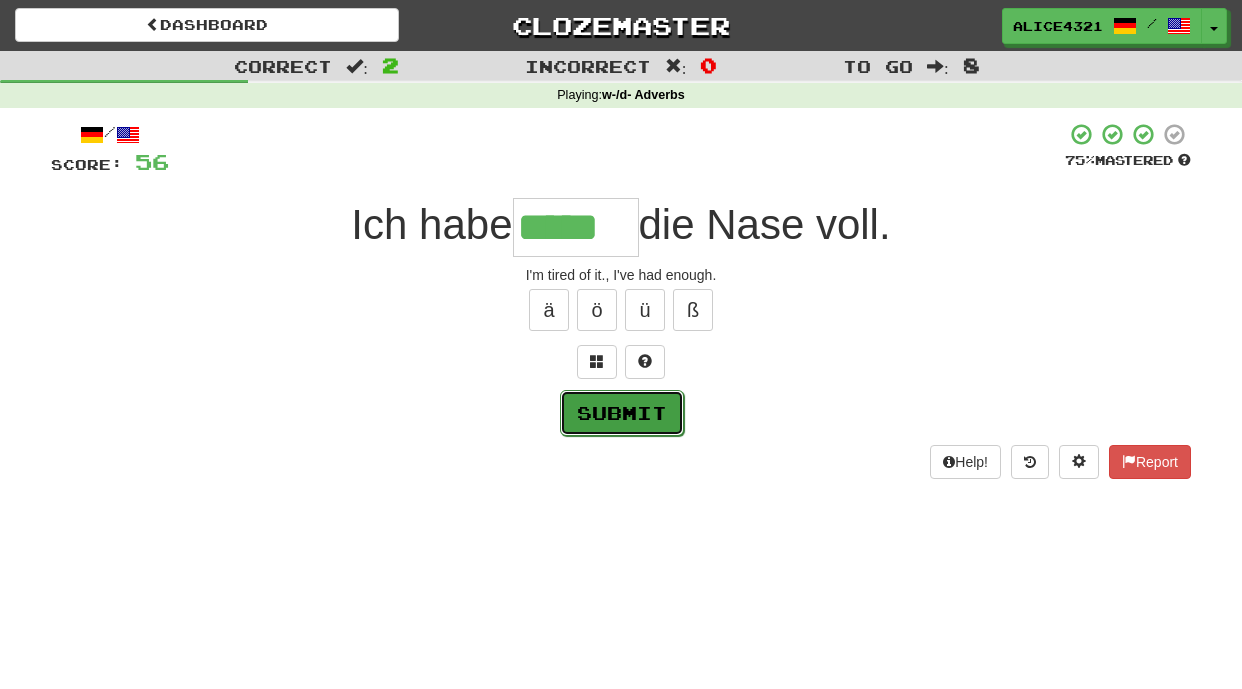 click on "Submit" at bounding box center (622, 413) 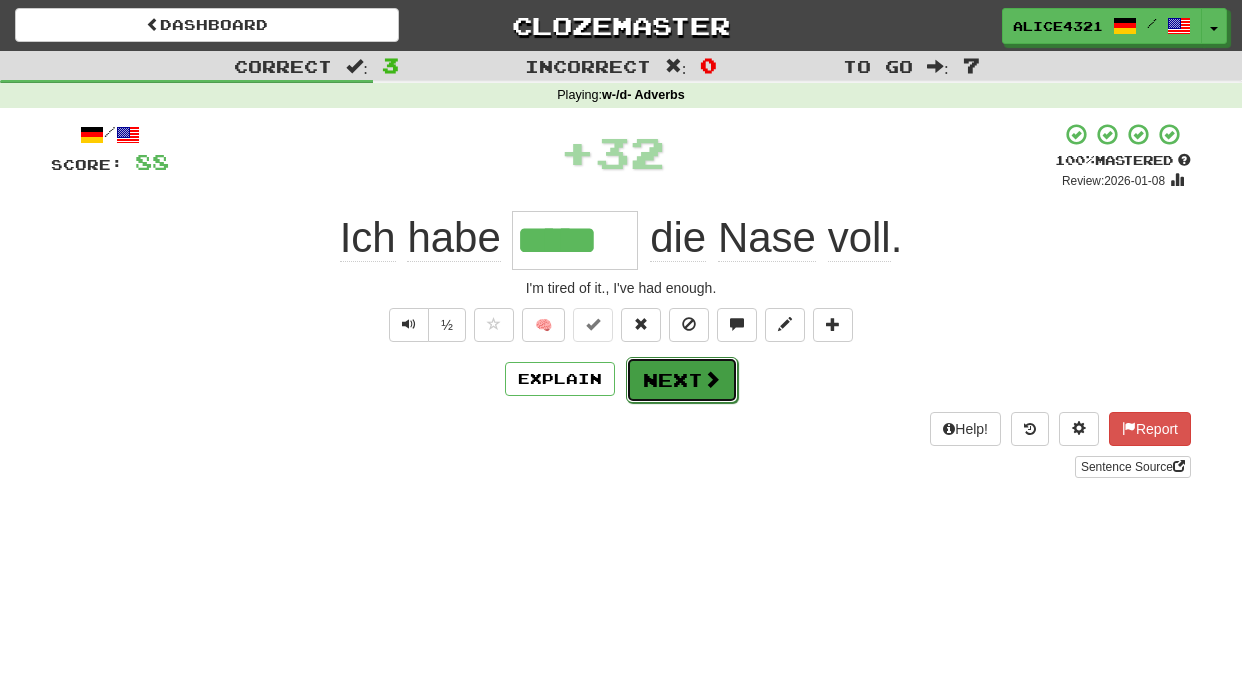 click on "Next" at bounding box center [682, 380] 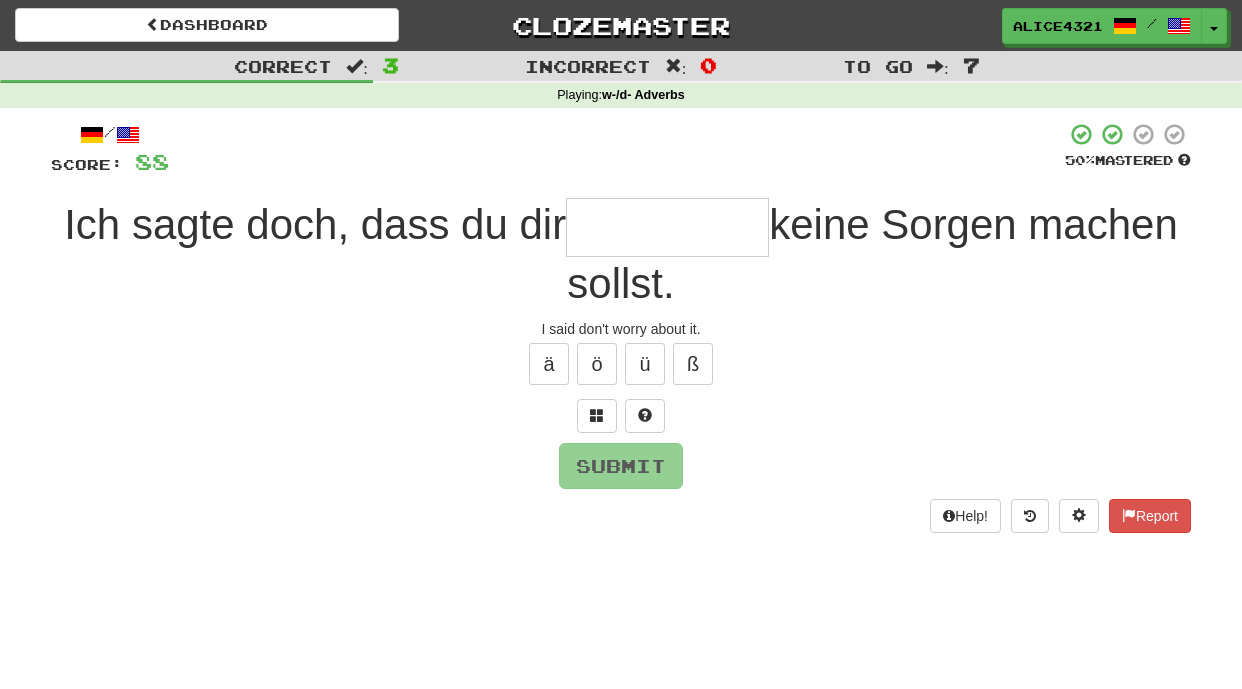 type on "*" 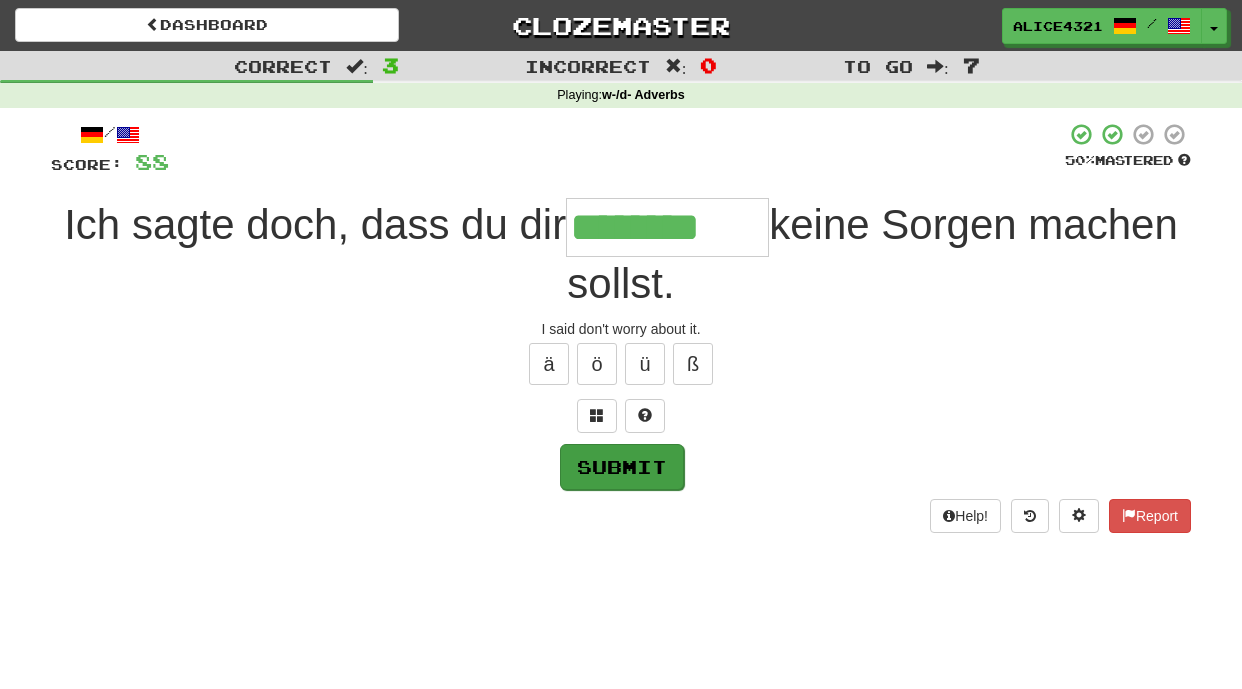 type on "********" 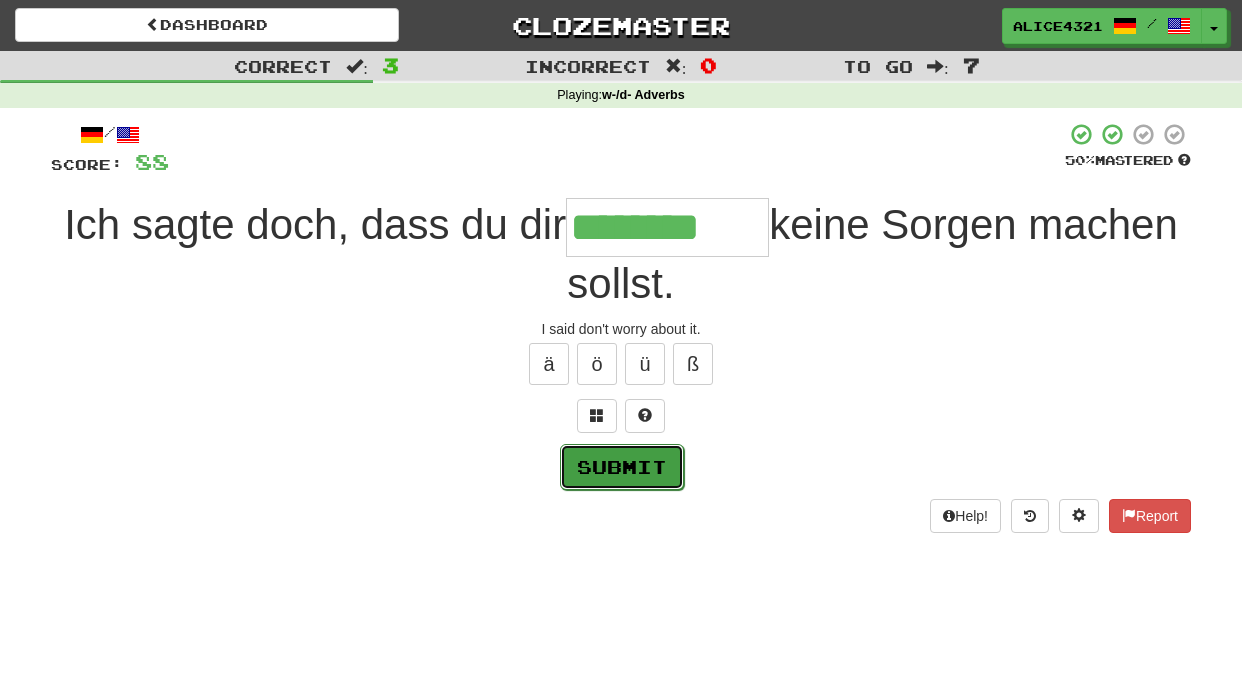 click on "Submit" at bounding box center [622, 467] 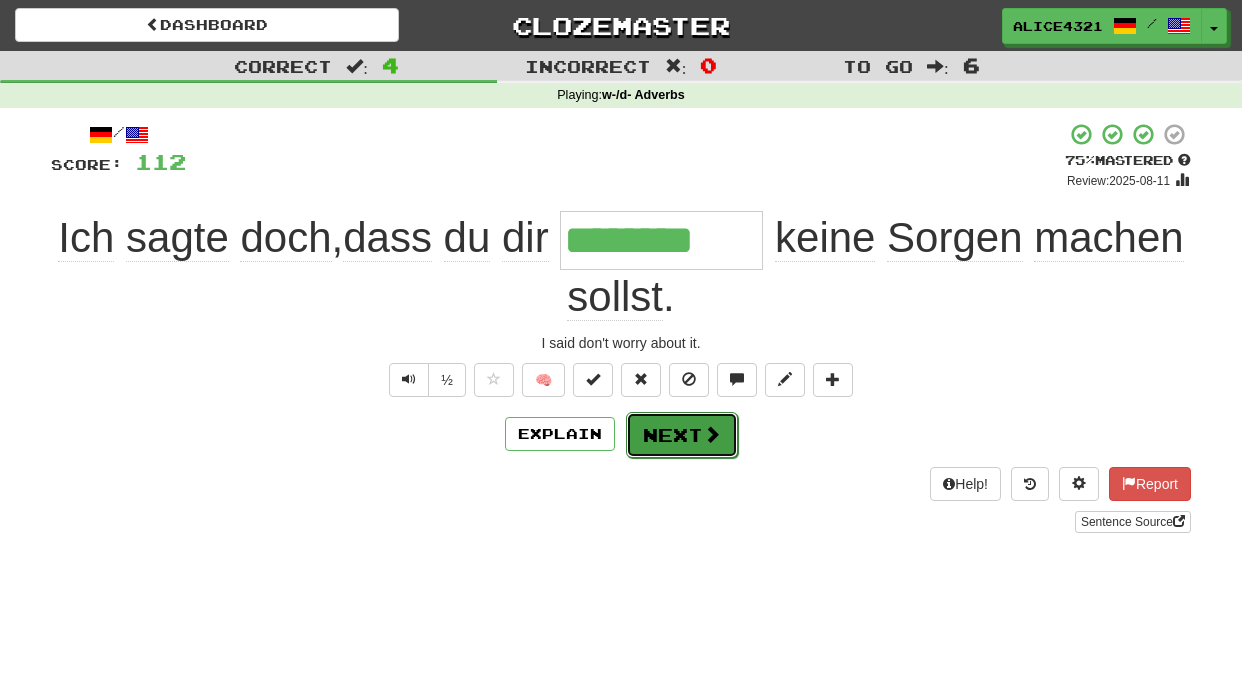 click at bounding box center (712, 434) 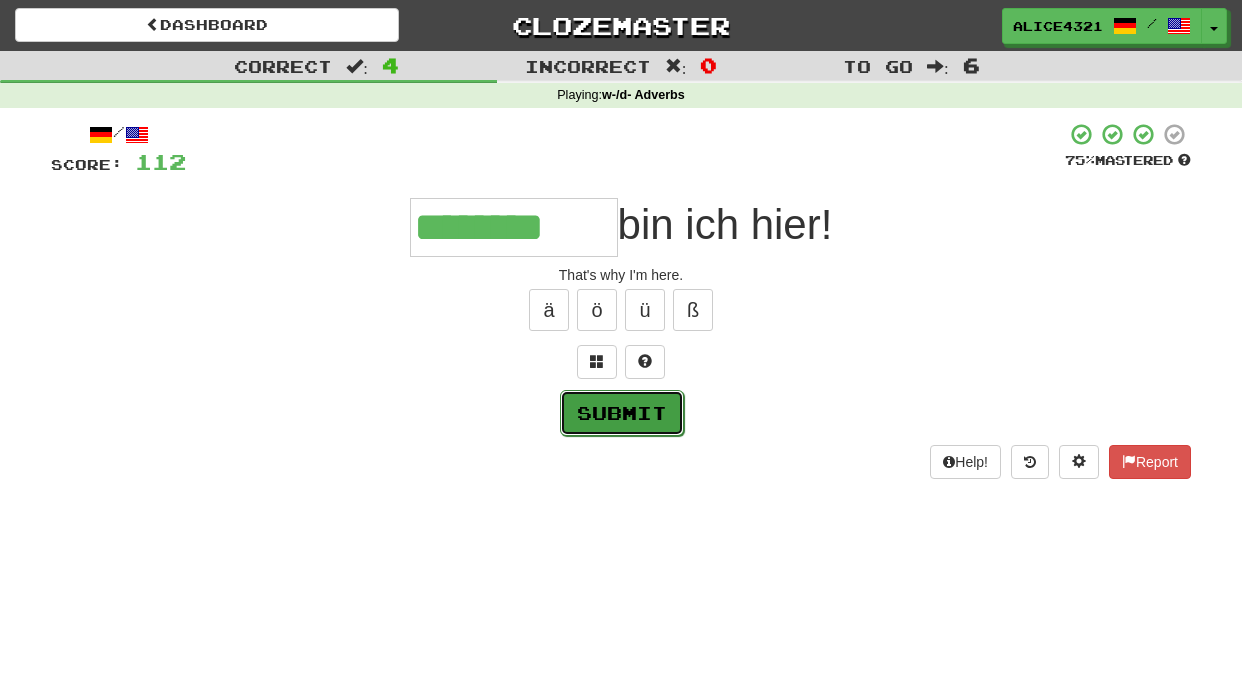 click on "Submit" at bounding box center [622, 413] 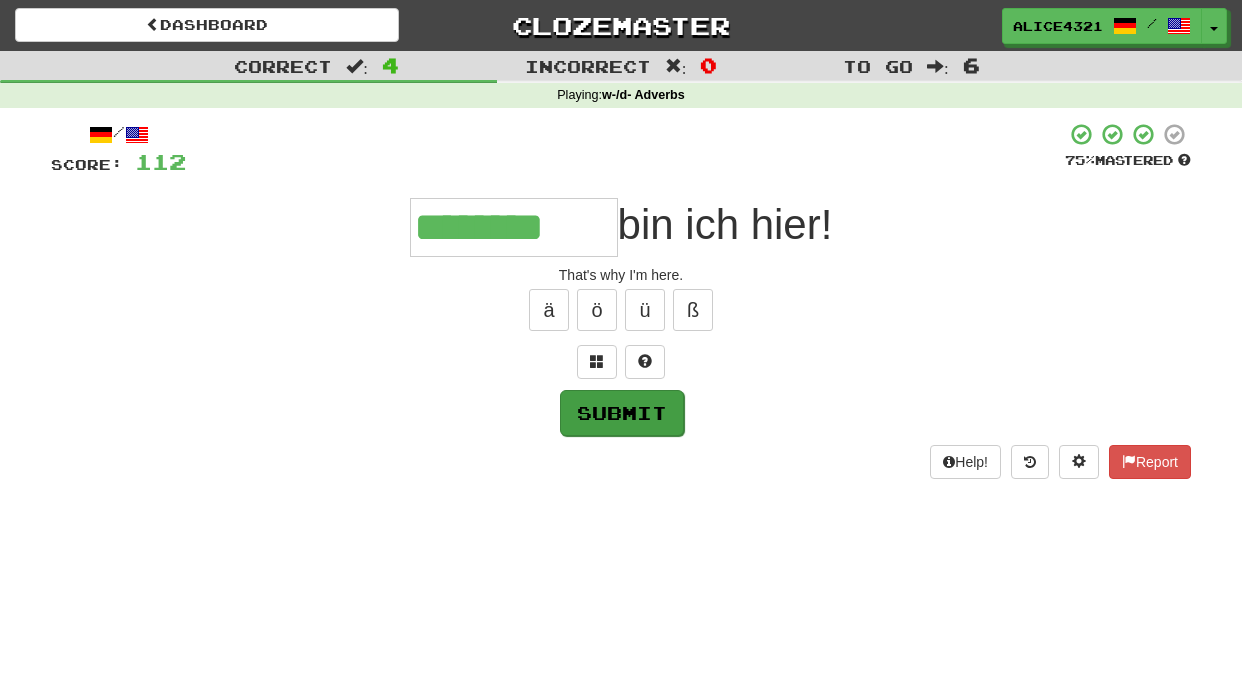 type on "********" 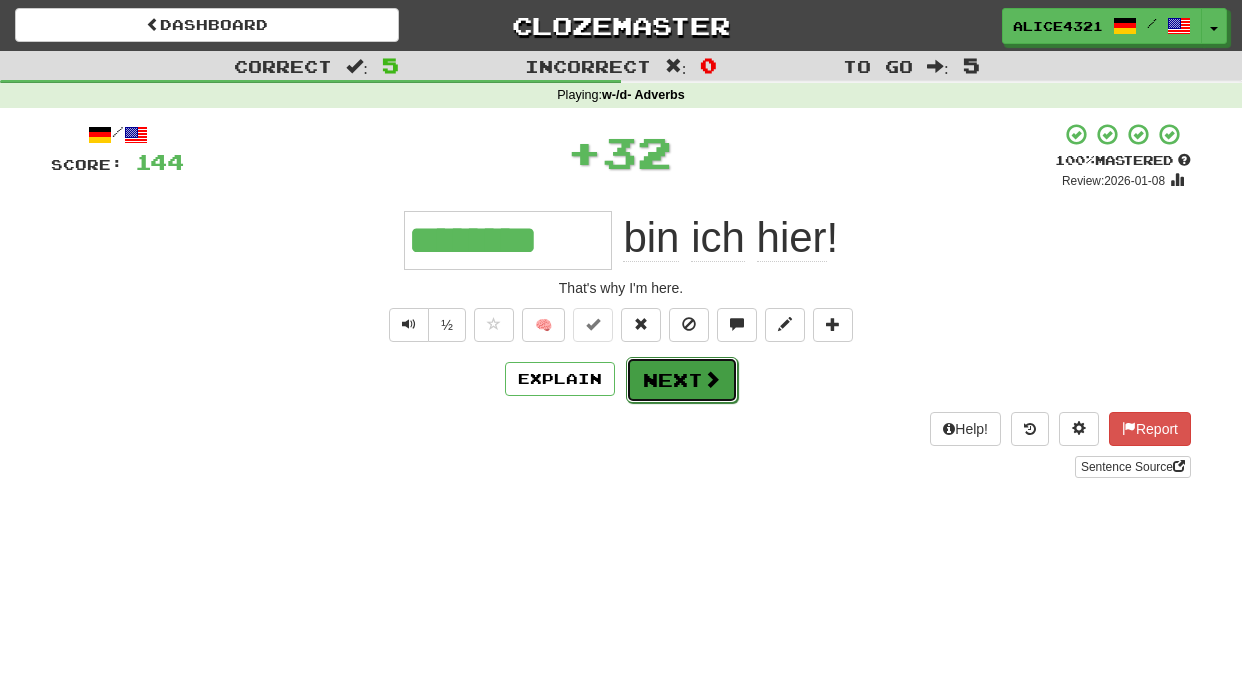 click at bounding box center [712, 379] 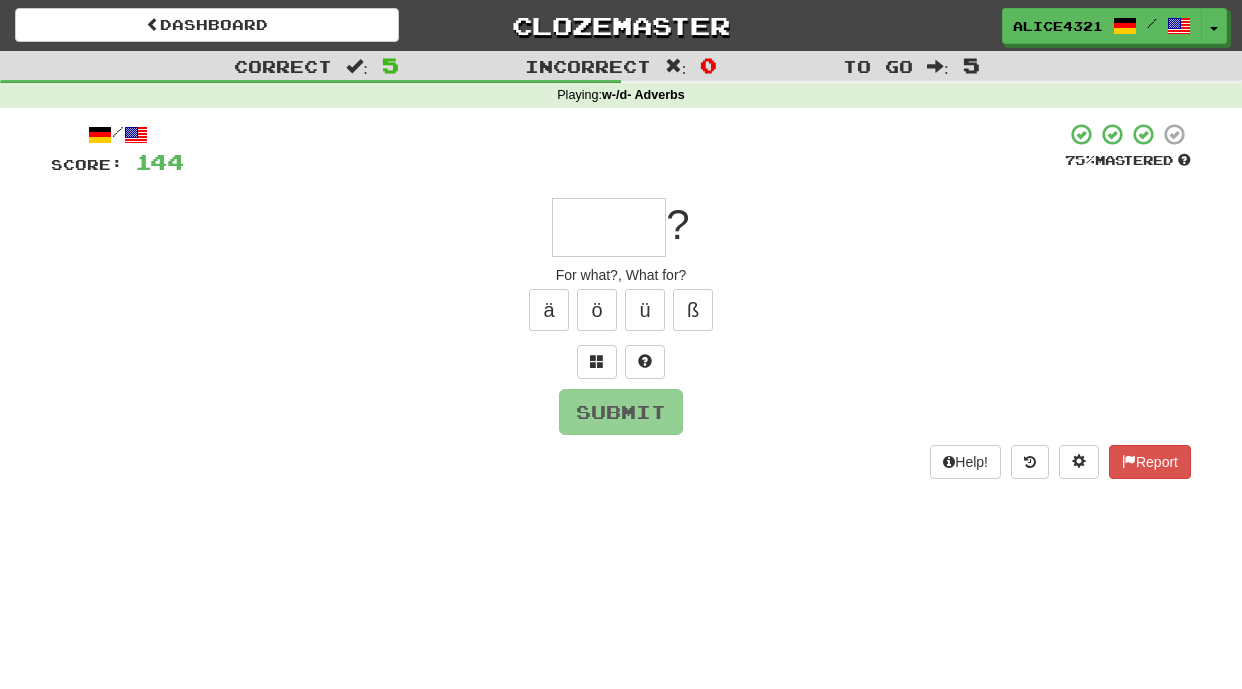 type on "*" 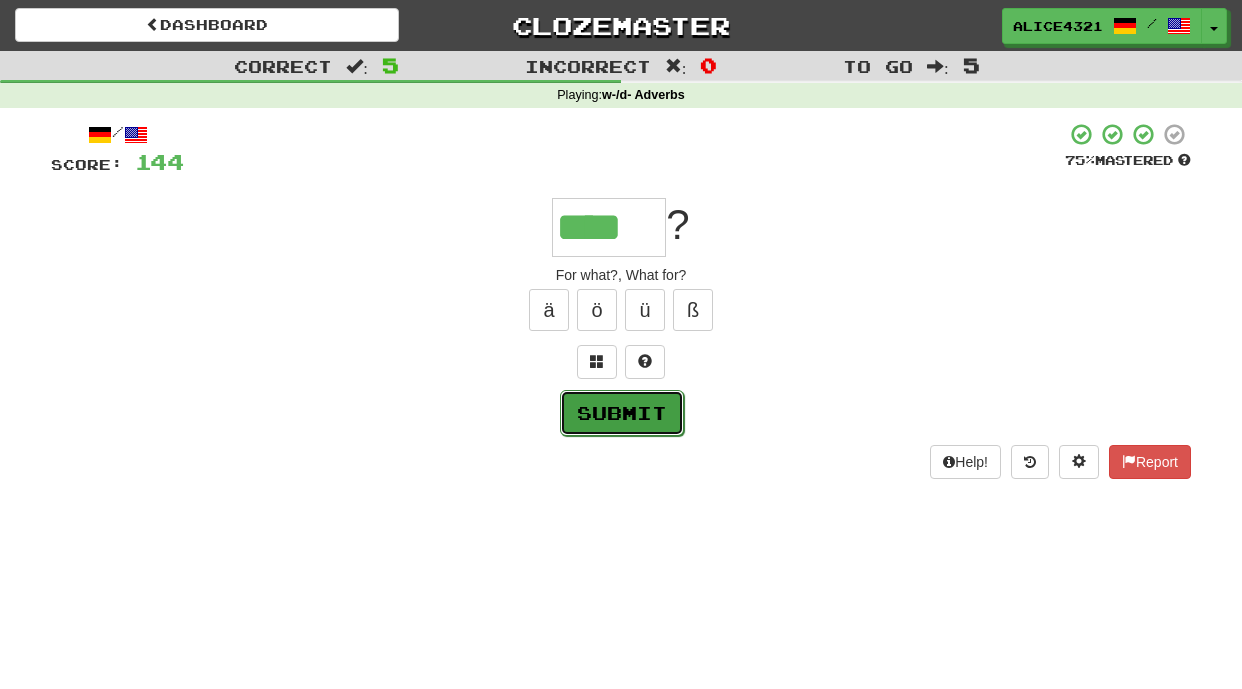 click on "Submit" at bounding box center (622, 413) 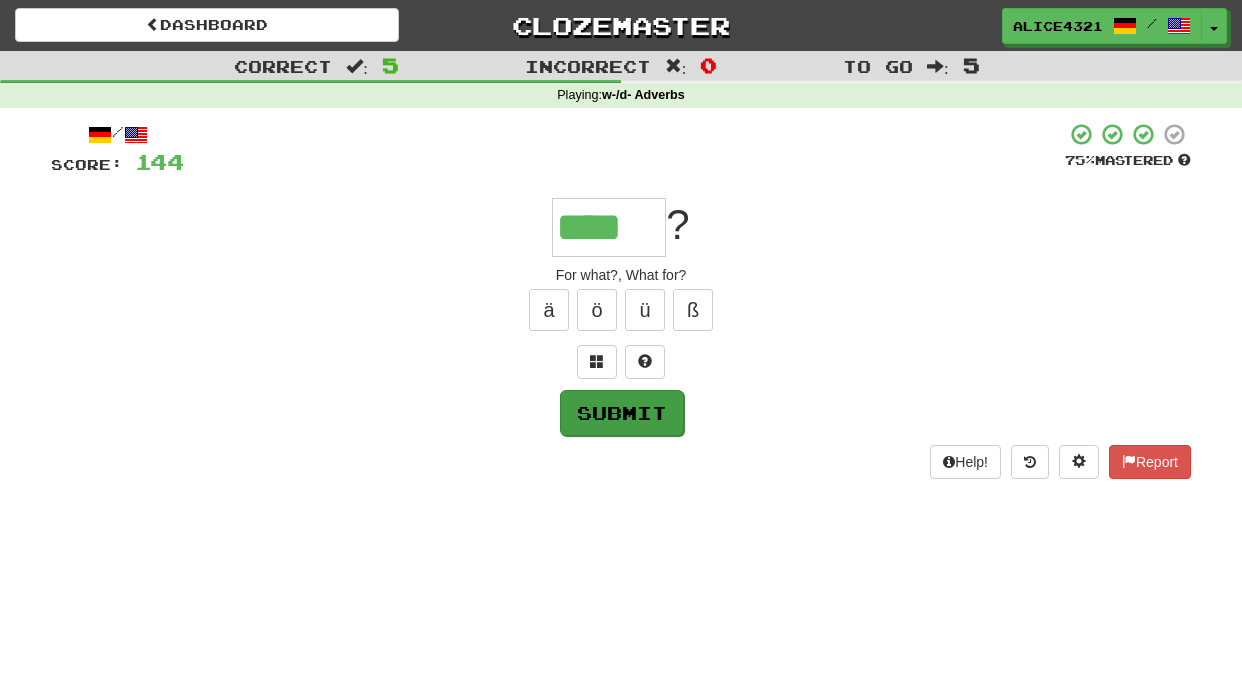 type on "****" 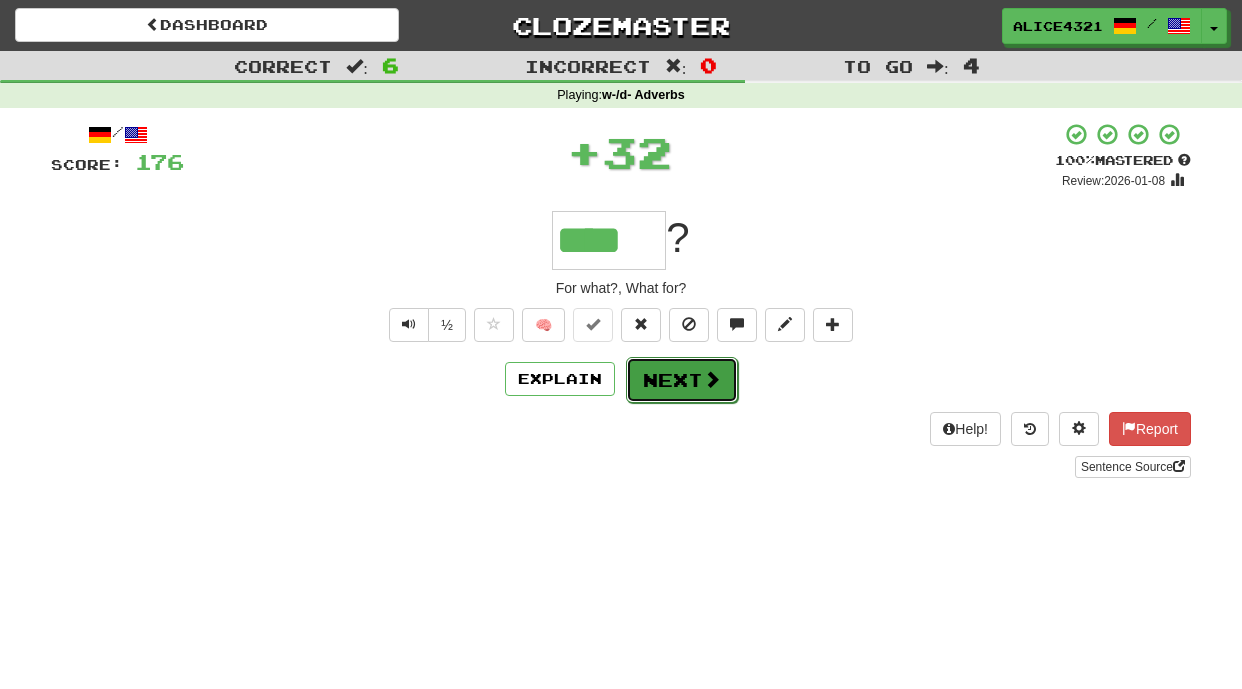 click on "Next" at bounding box center [682, 380] 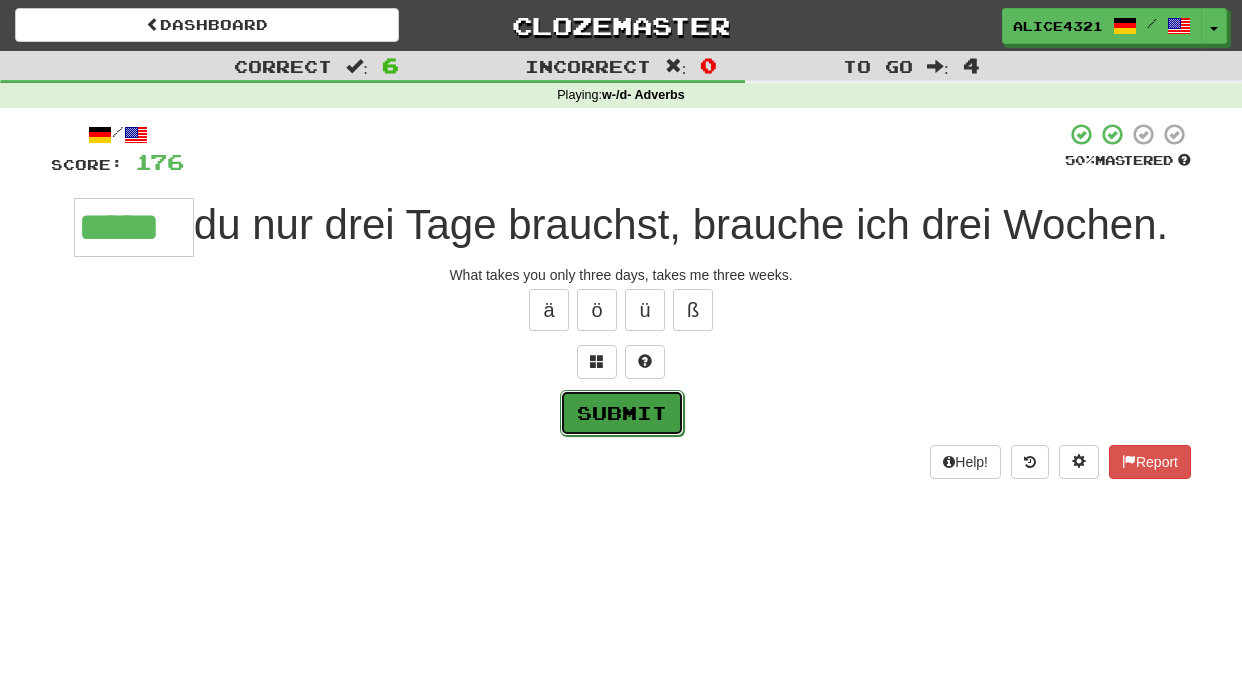 click on "Submit" at bounding box center (622, 413) 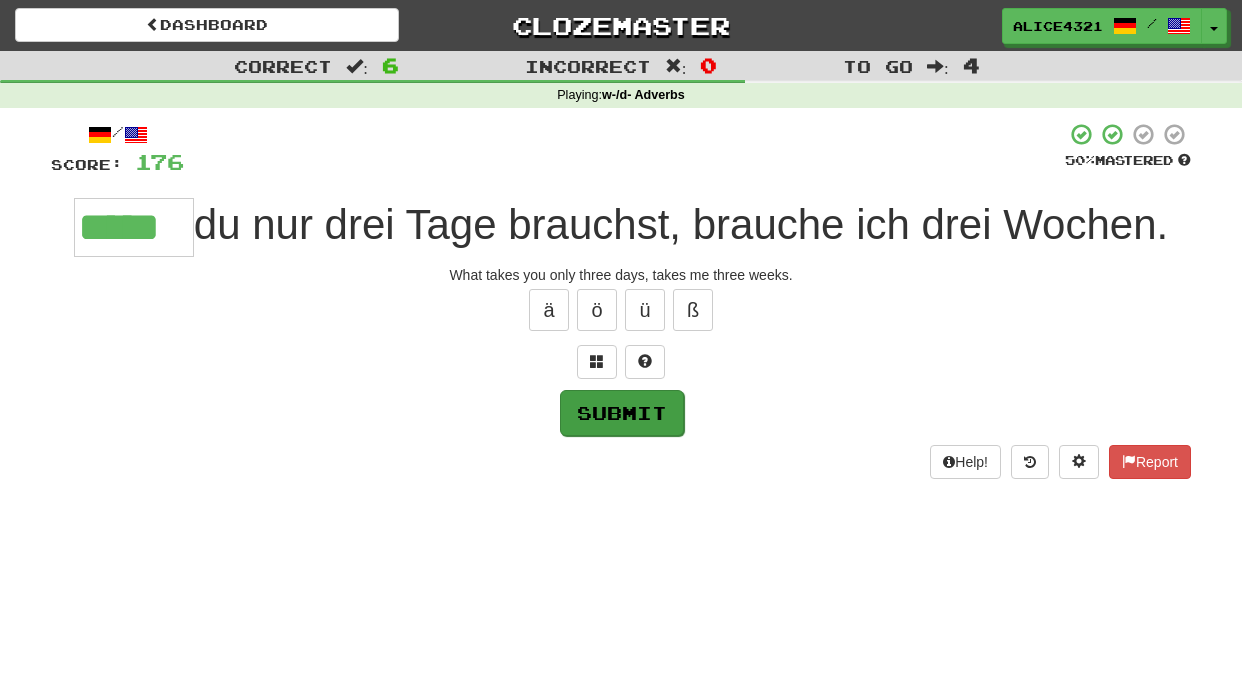 type on "*****" 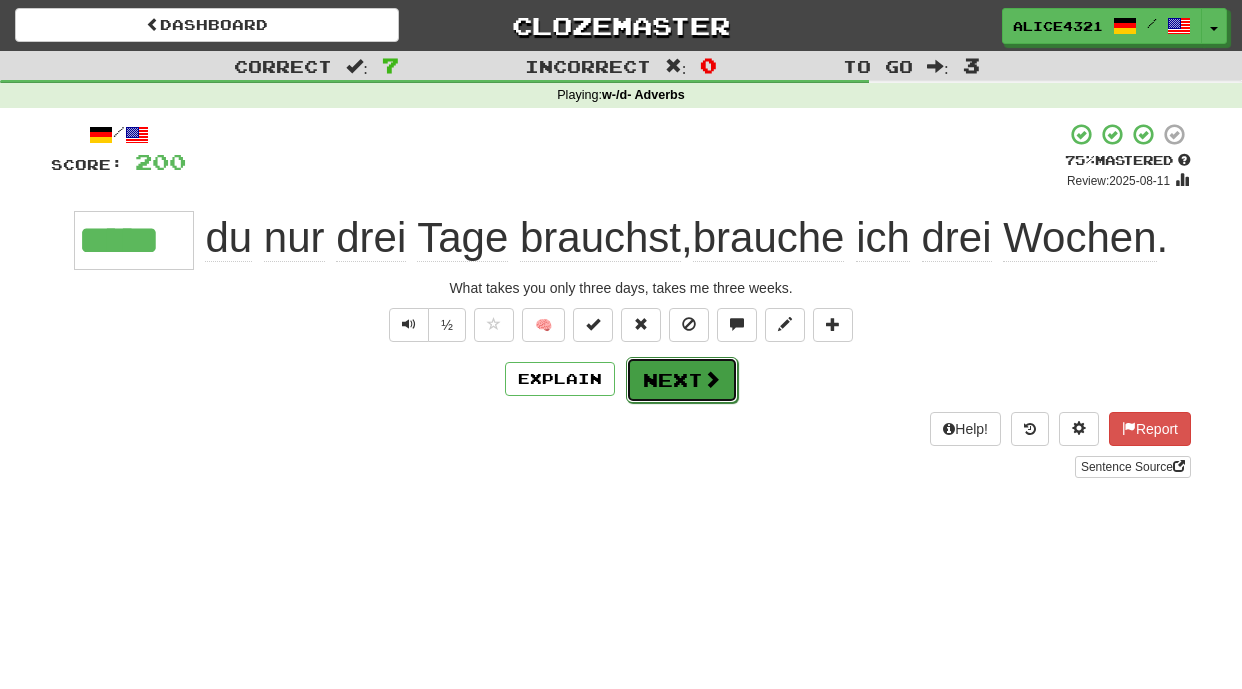 click on "Next" at bounding box center (682, 380) 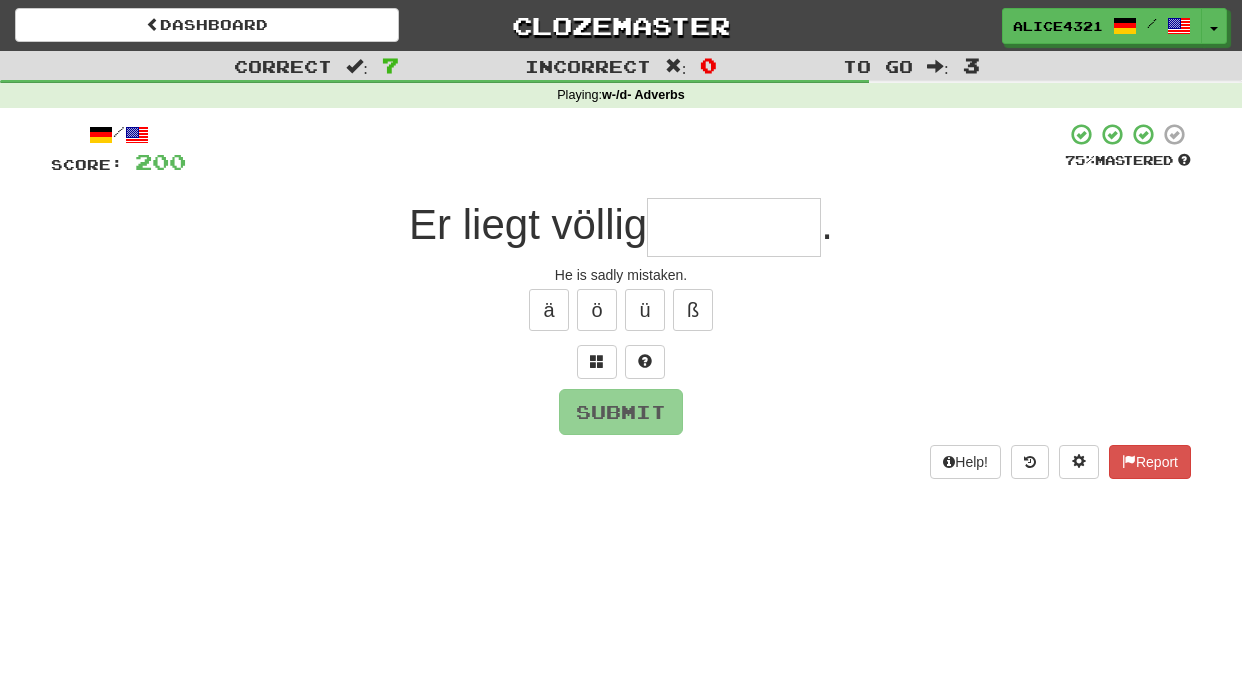 type on "*" 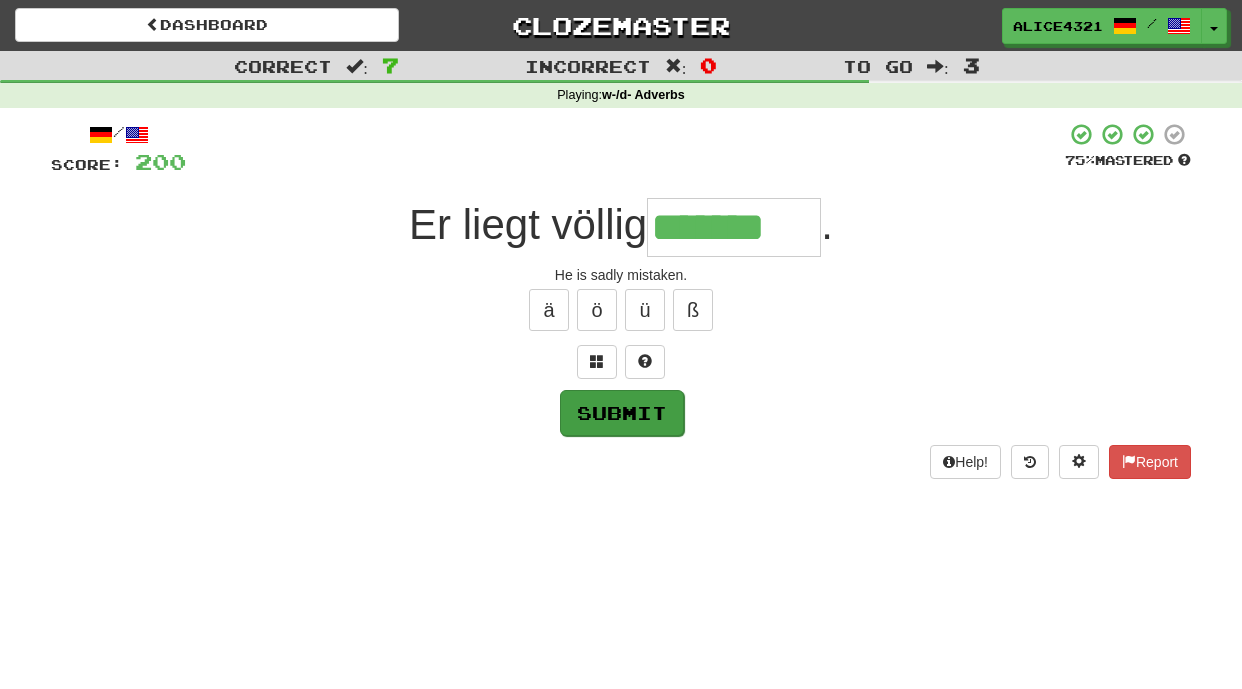 type on "*******" 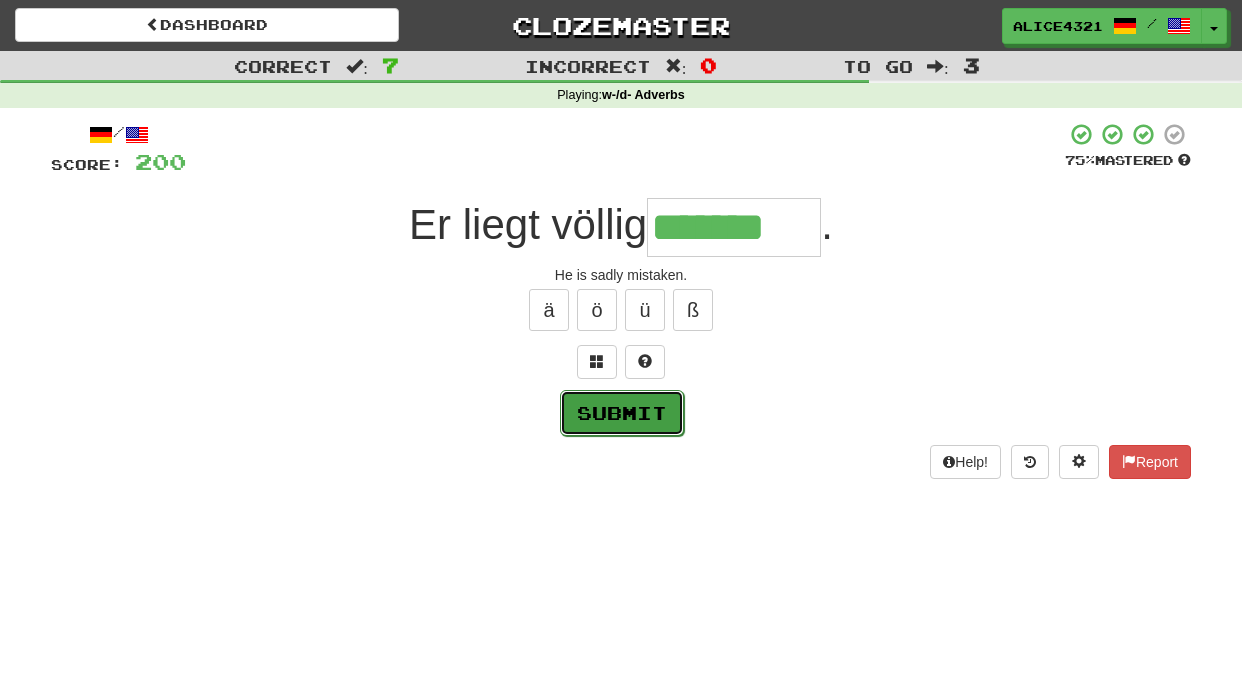 click on "Submit" at bounding box center (622, 413) 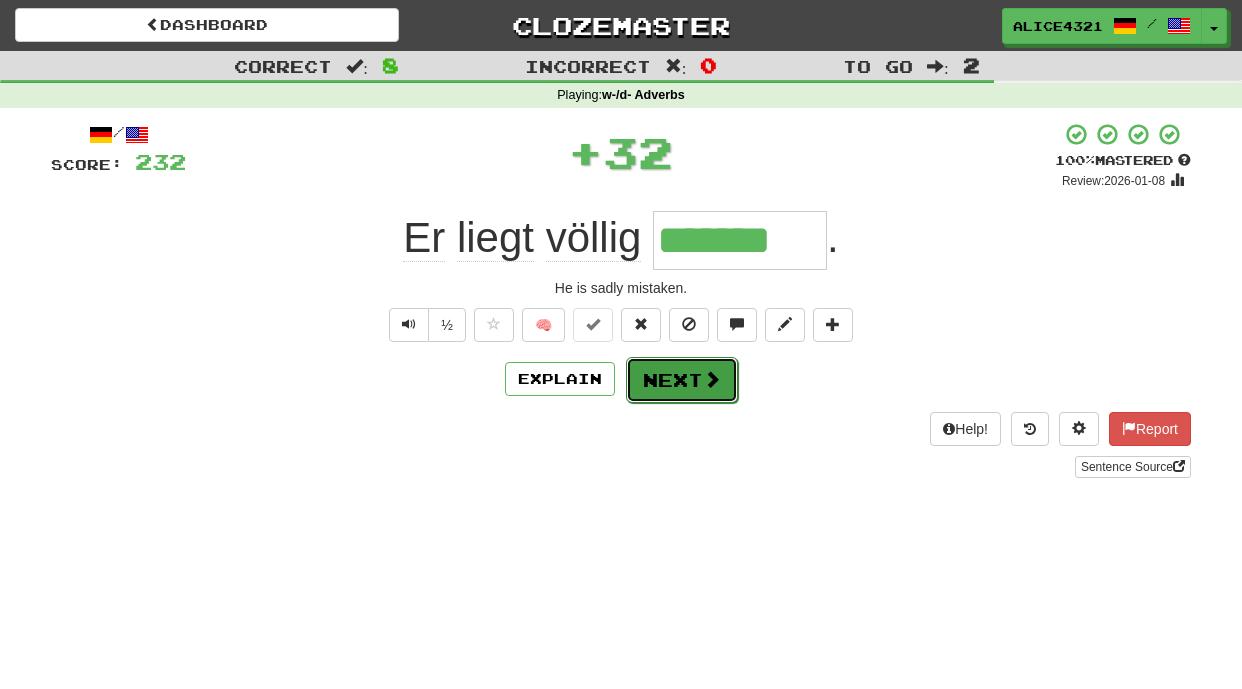 click at bounding box center (712, 379) 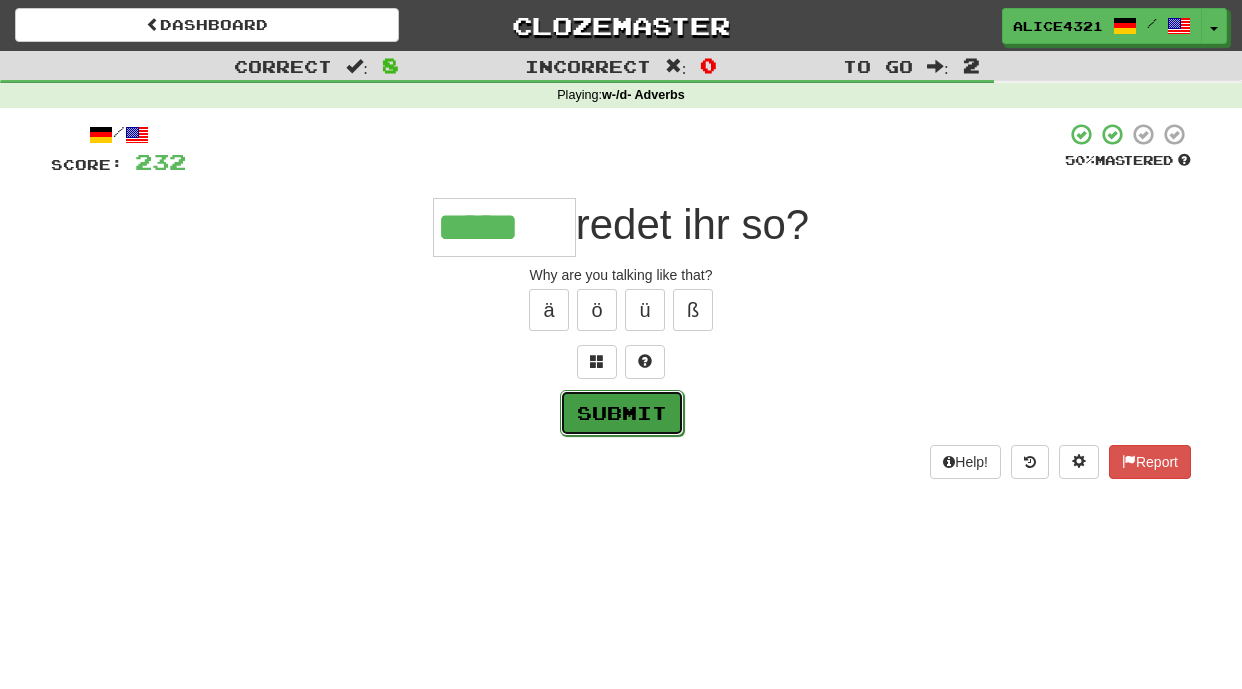click on "Submit" at bounding box center (622, 413) 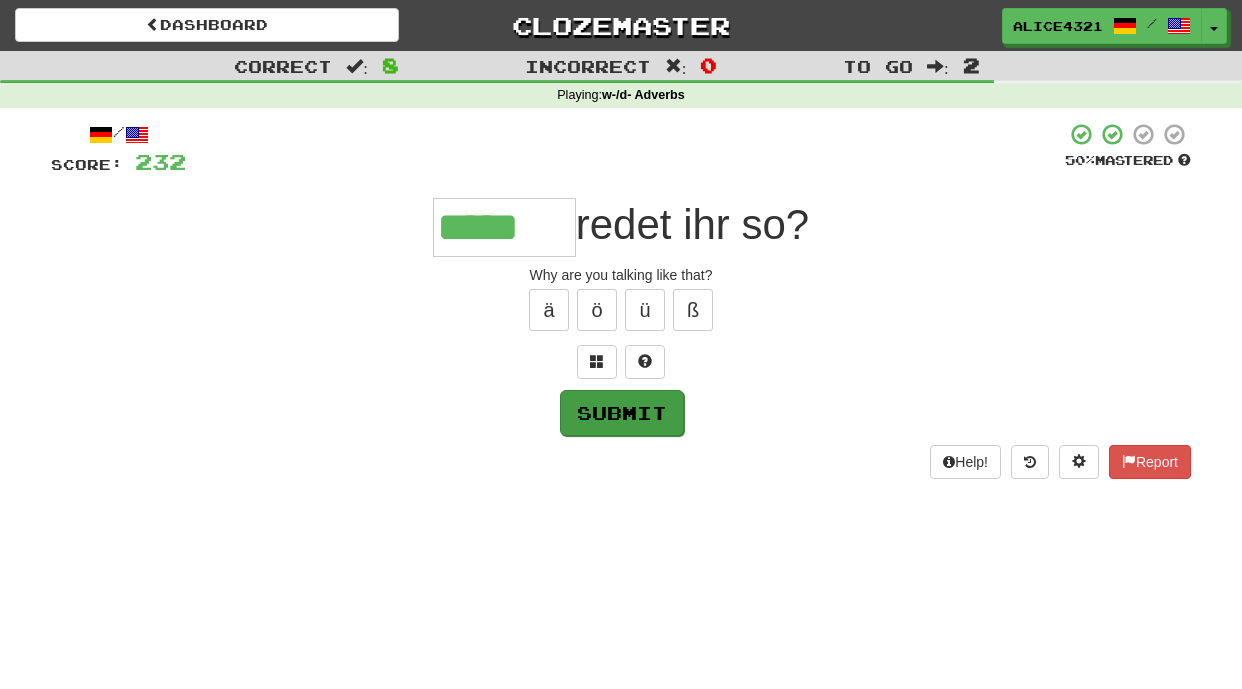type on "*****" 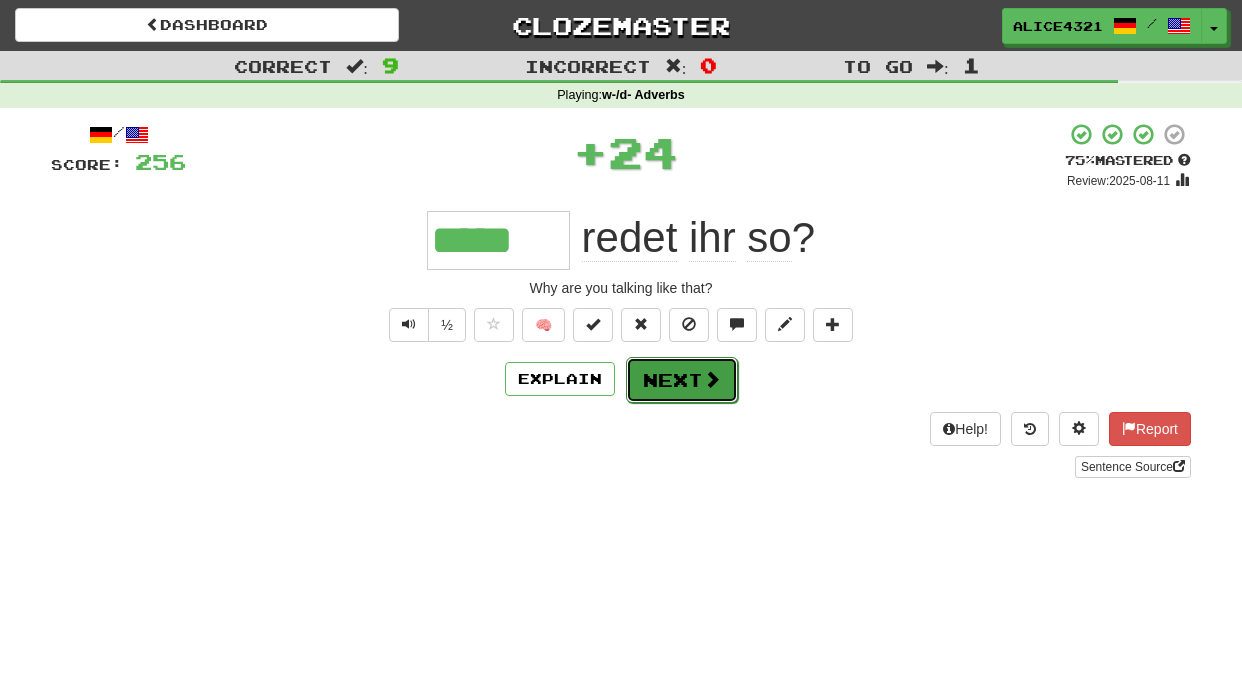 click on "Next" at bounding box center (682, 380) 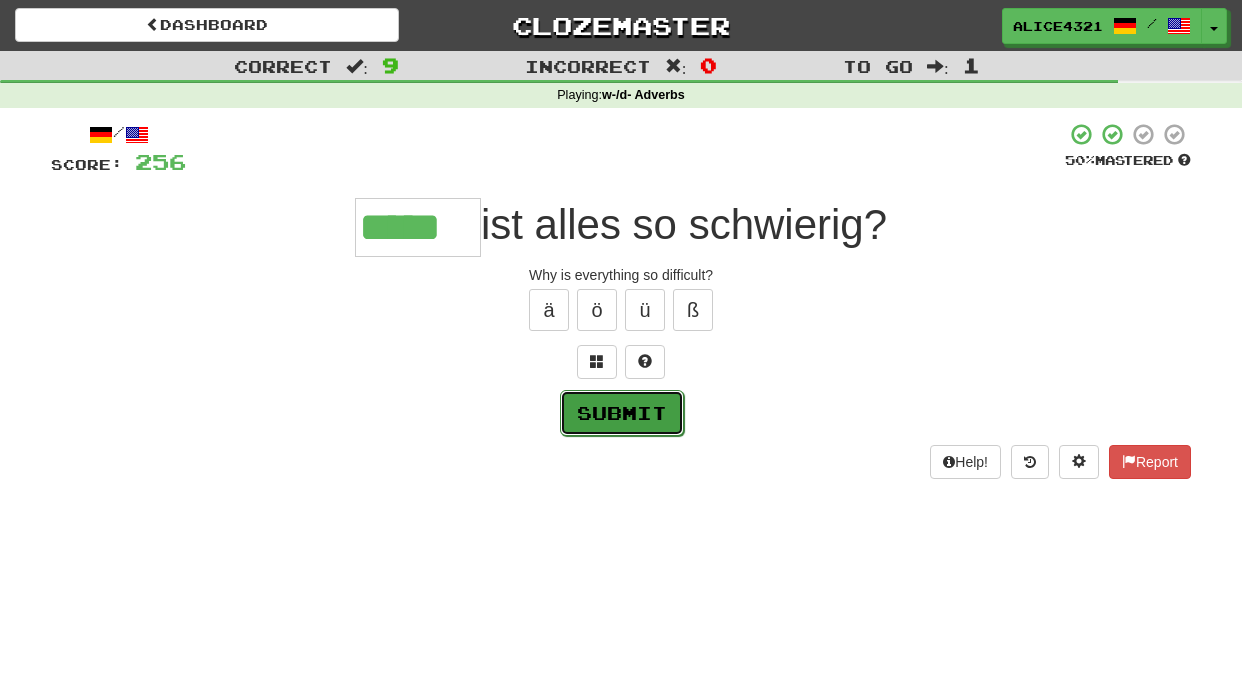 click on "Submit" at bounding box center [622, 413] 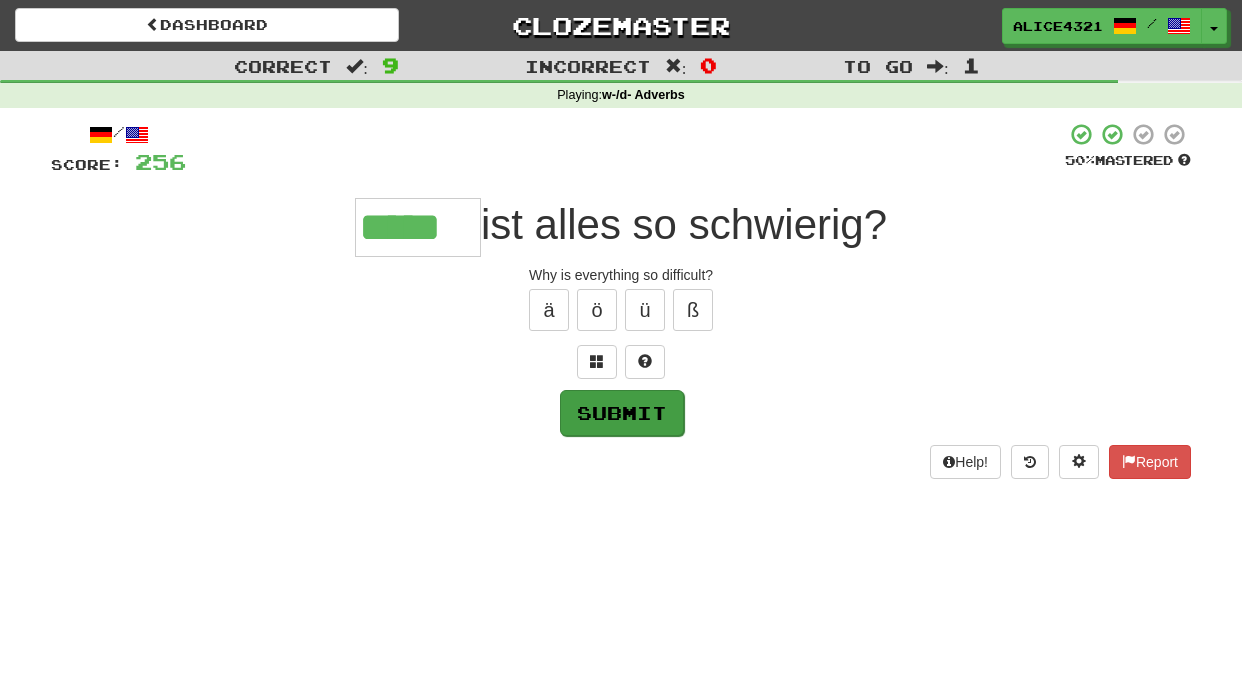 type on "*****" 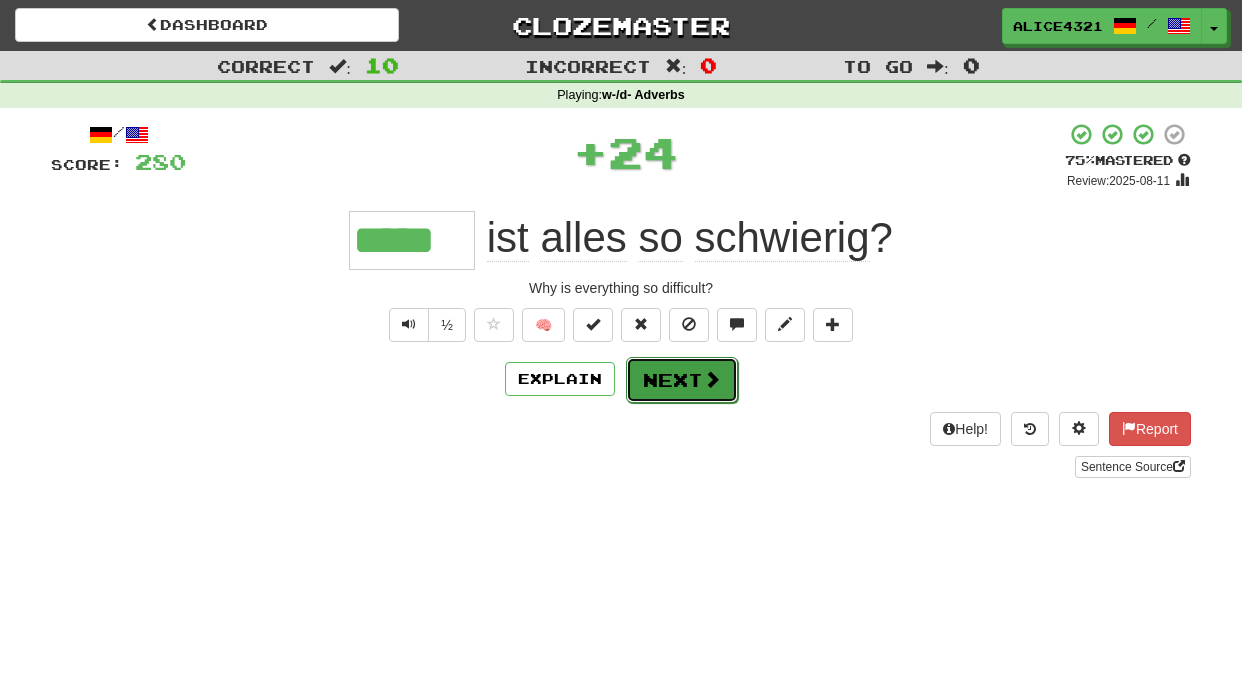 click on "Next" at bounding box center (682, 380) 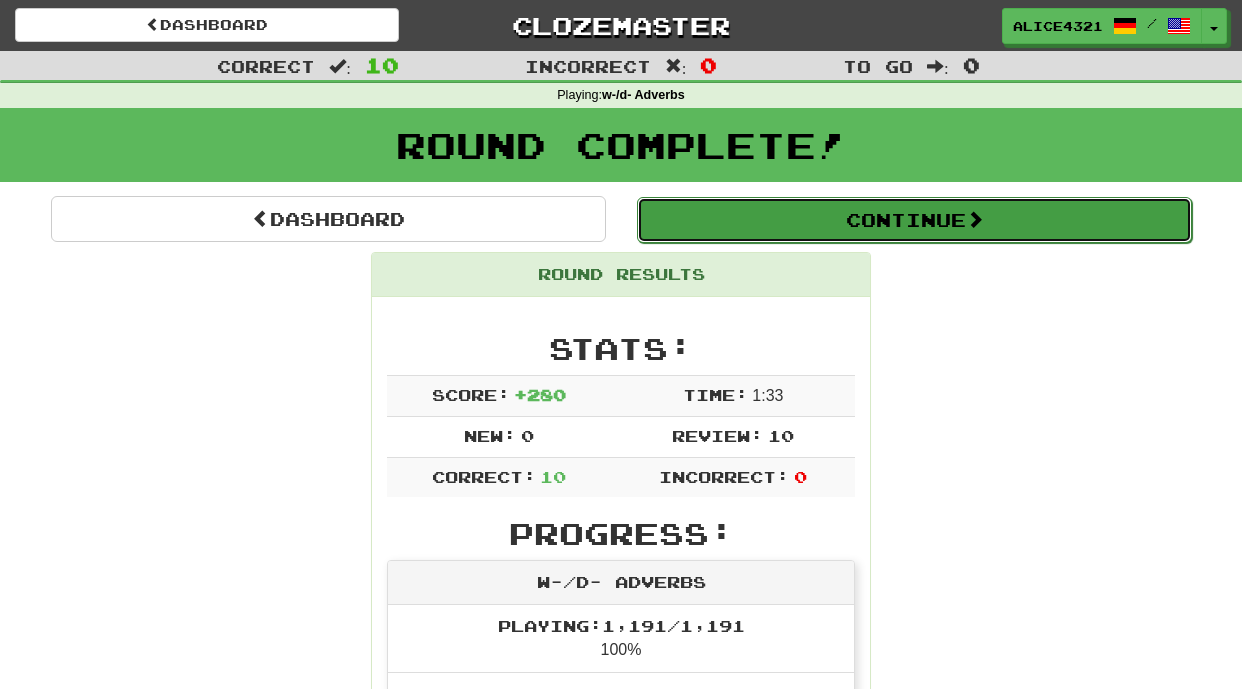 click on "Continue" at bounding box center (914, 220) 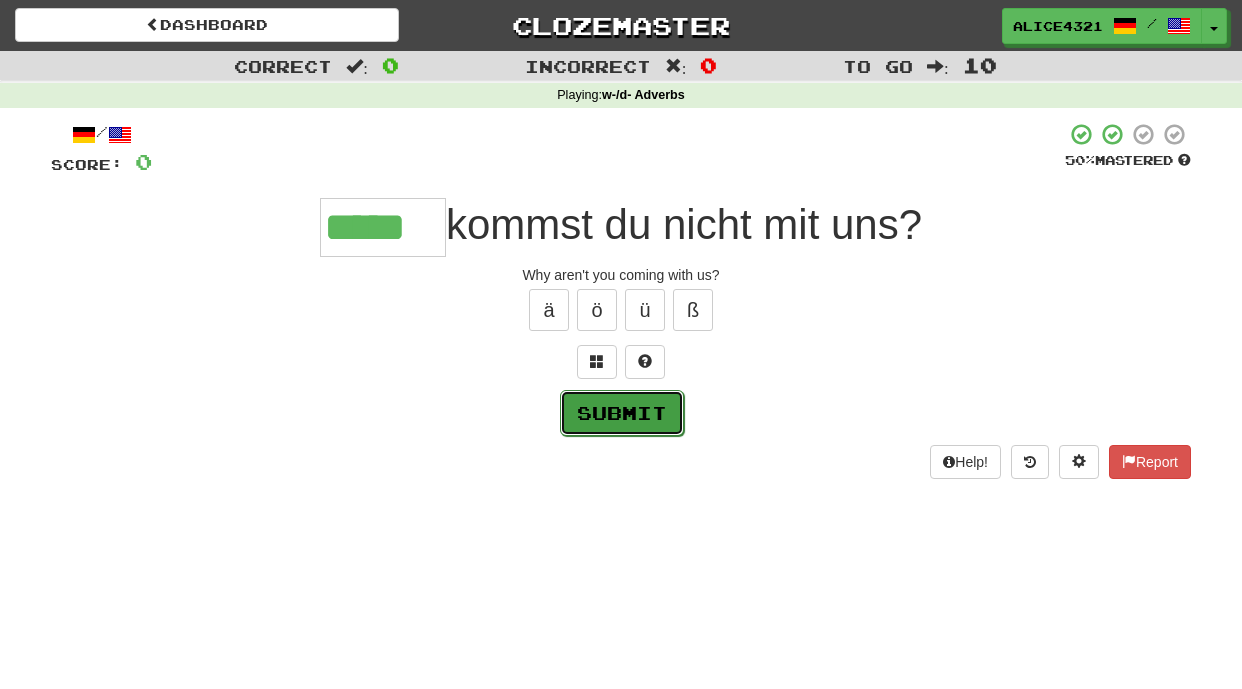click on "Submit" at bounding box center (622, 413) 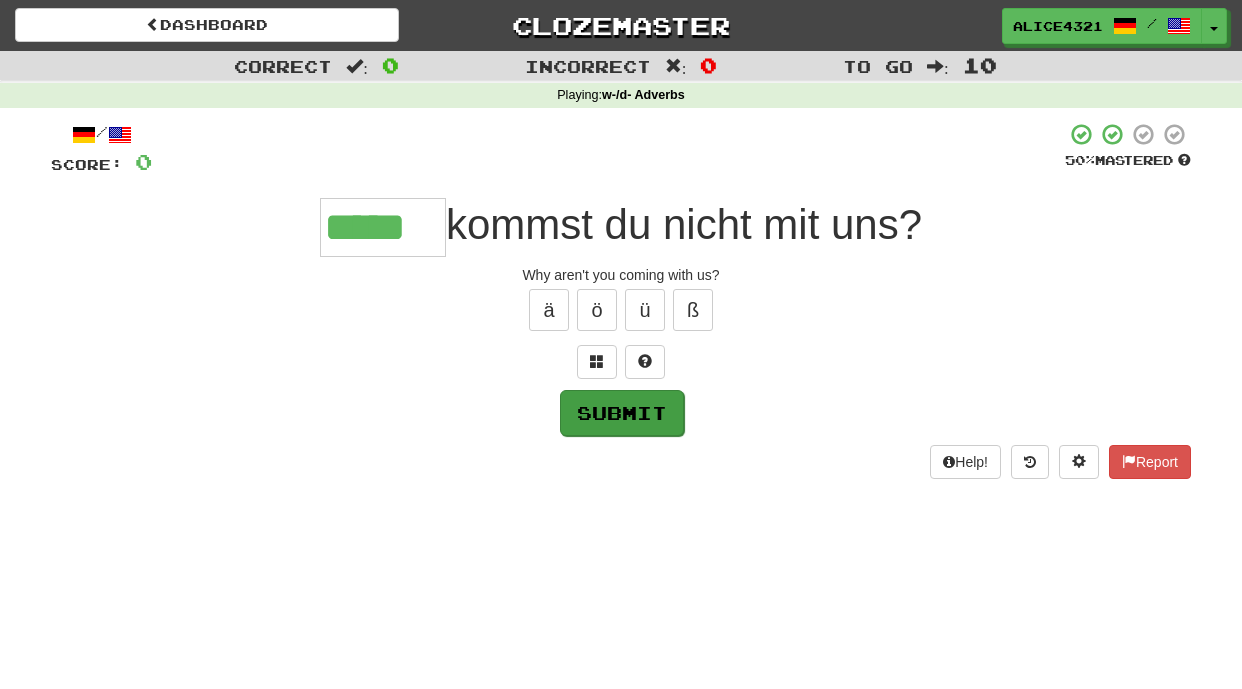 type on "*****" 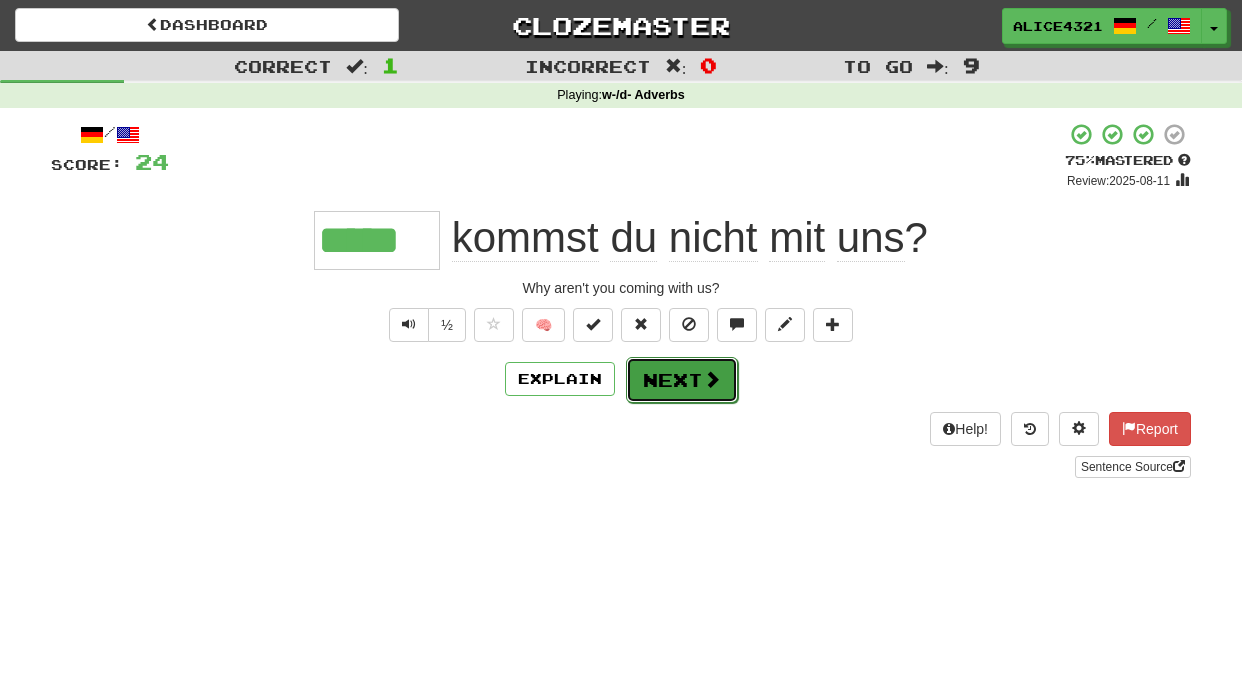 click on "Next" at bounding box center [682, 380] 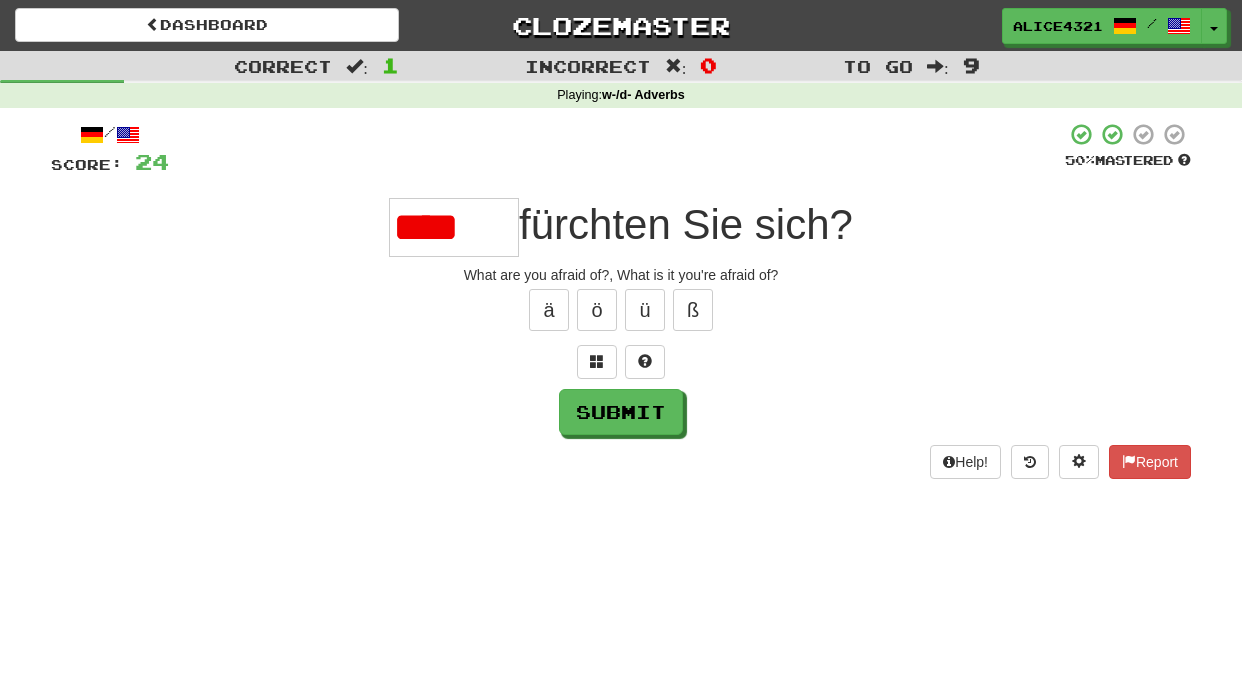 scroll, scrollTop: 0, scrollLeft: 0, axis: both 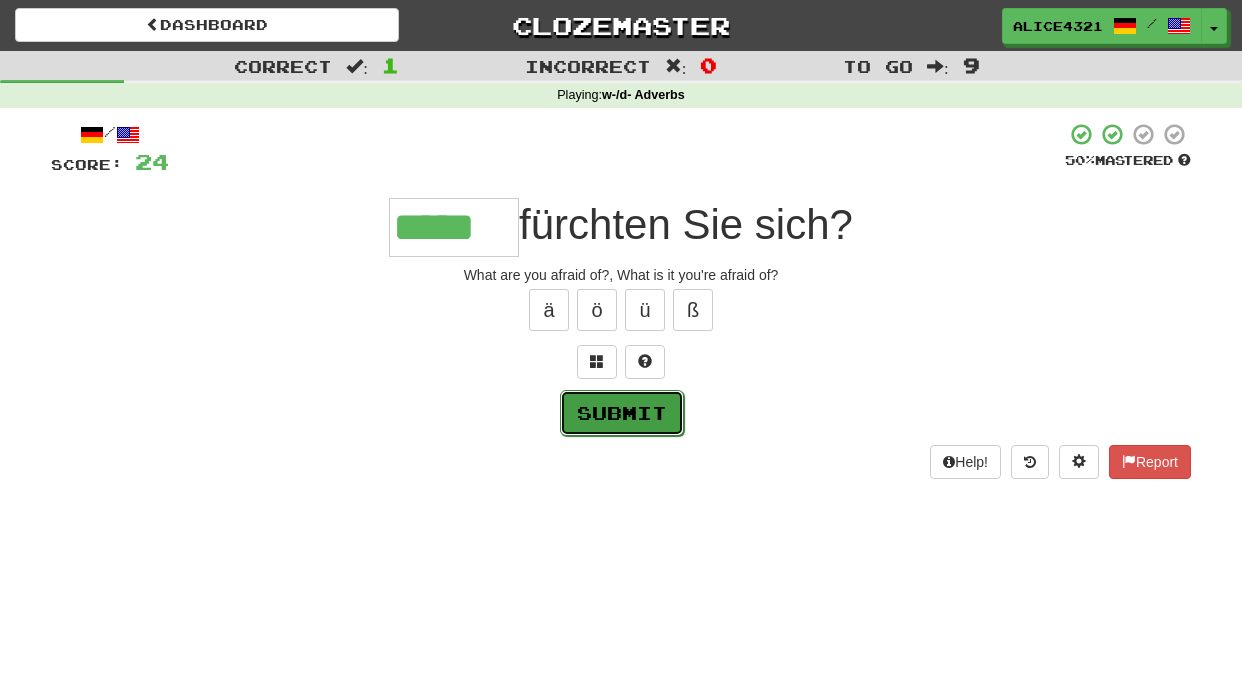 click on "Submit" at bounding box center [622, 413] 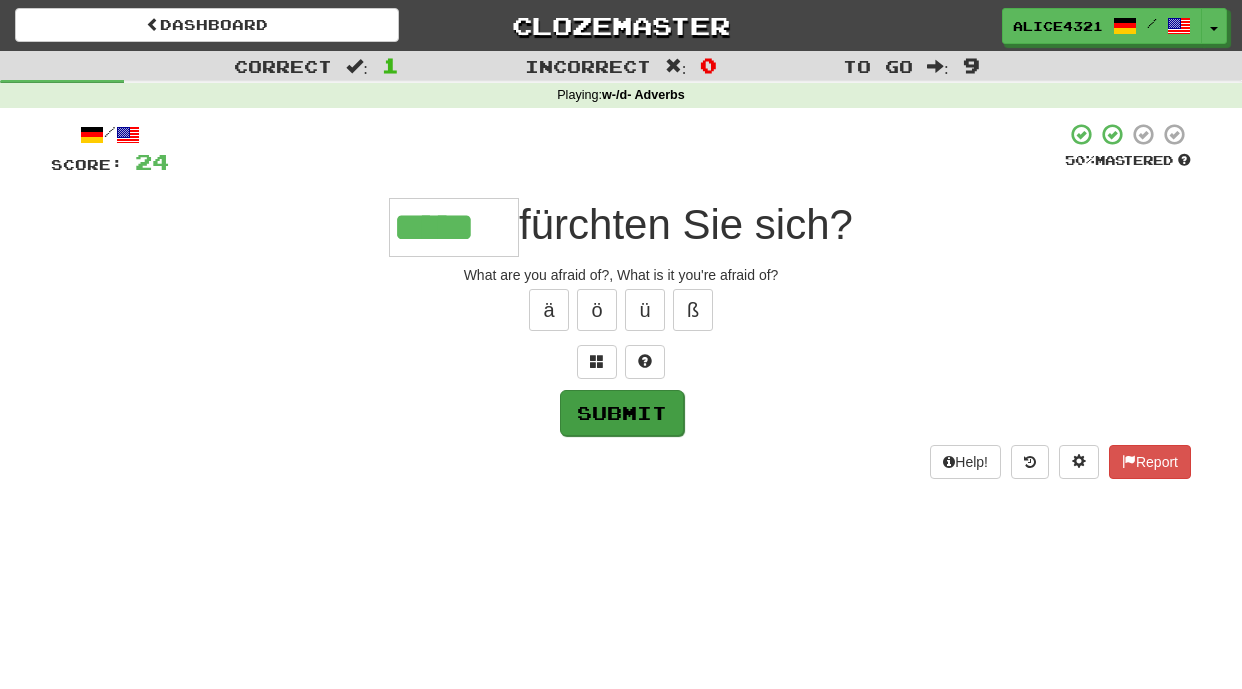 type on "*****" 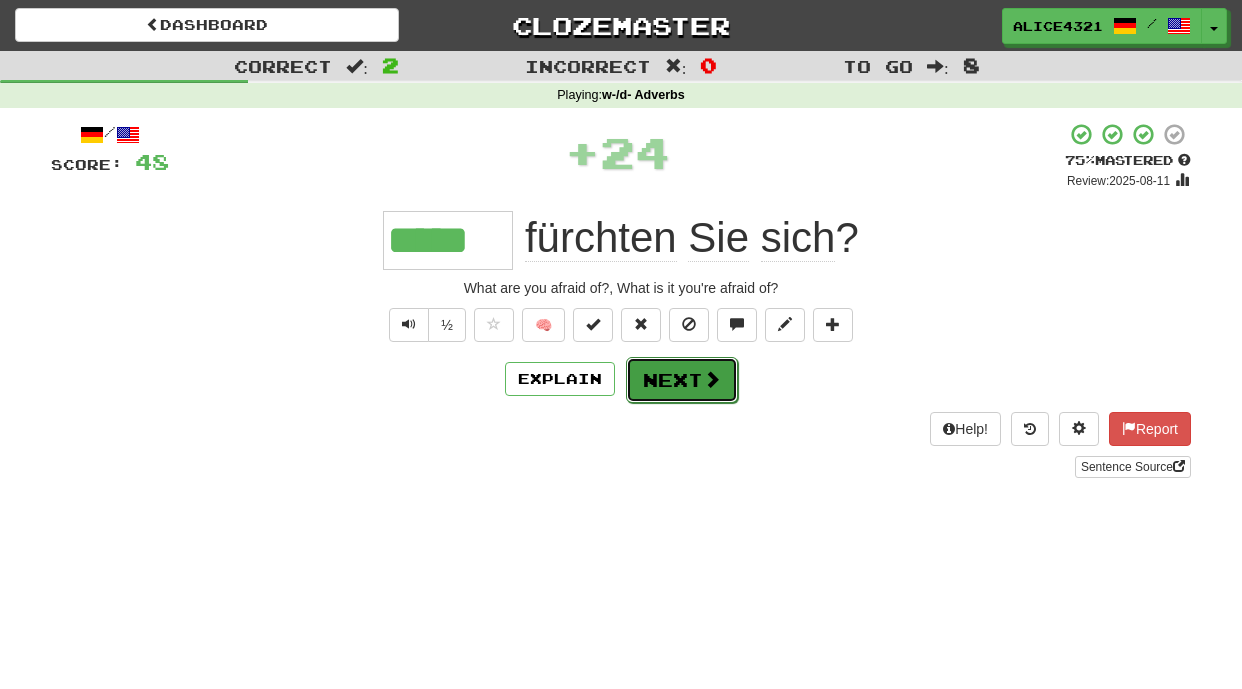 click on "Next" at bounding box center [682, 380] 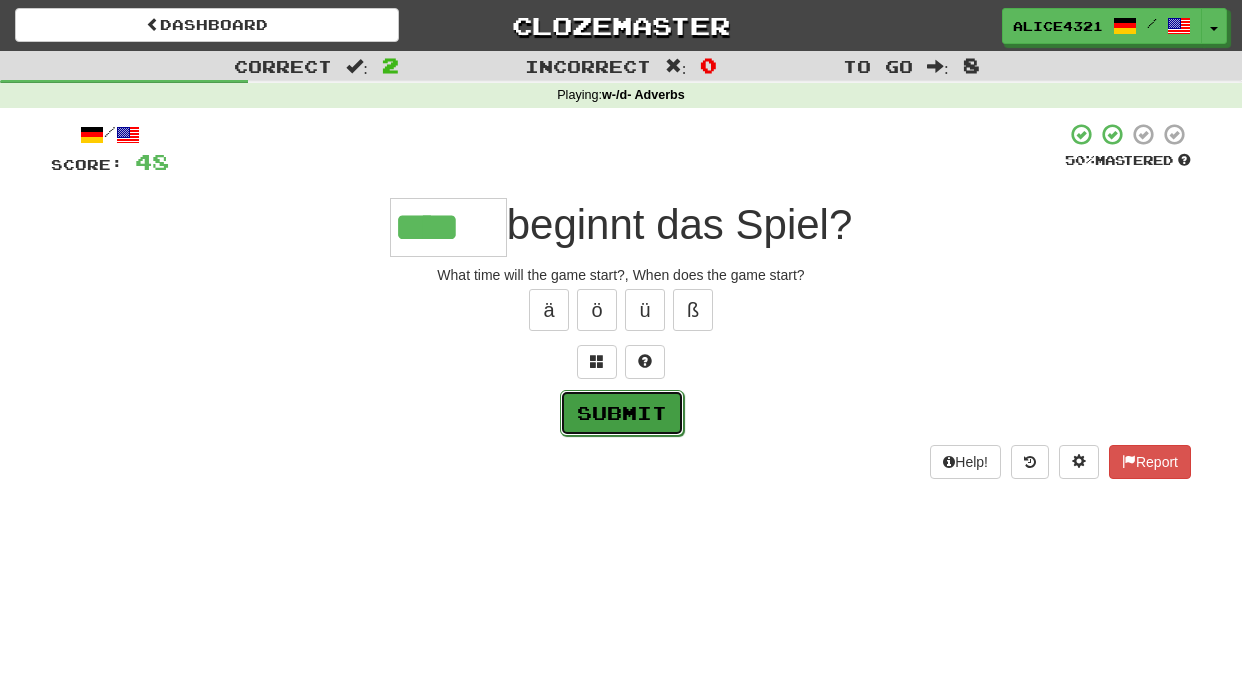 click on "Submit" at bounding box center [622, 413] 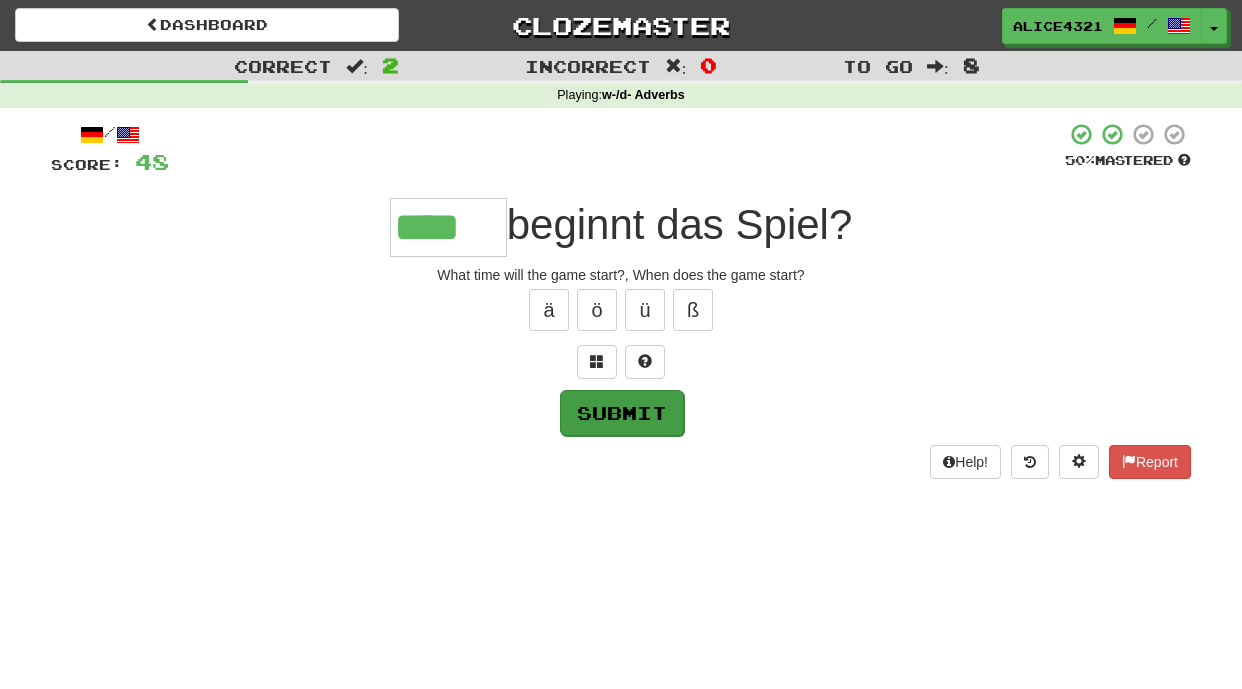 type on "****" 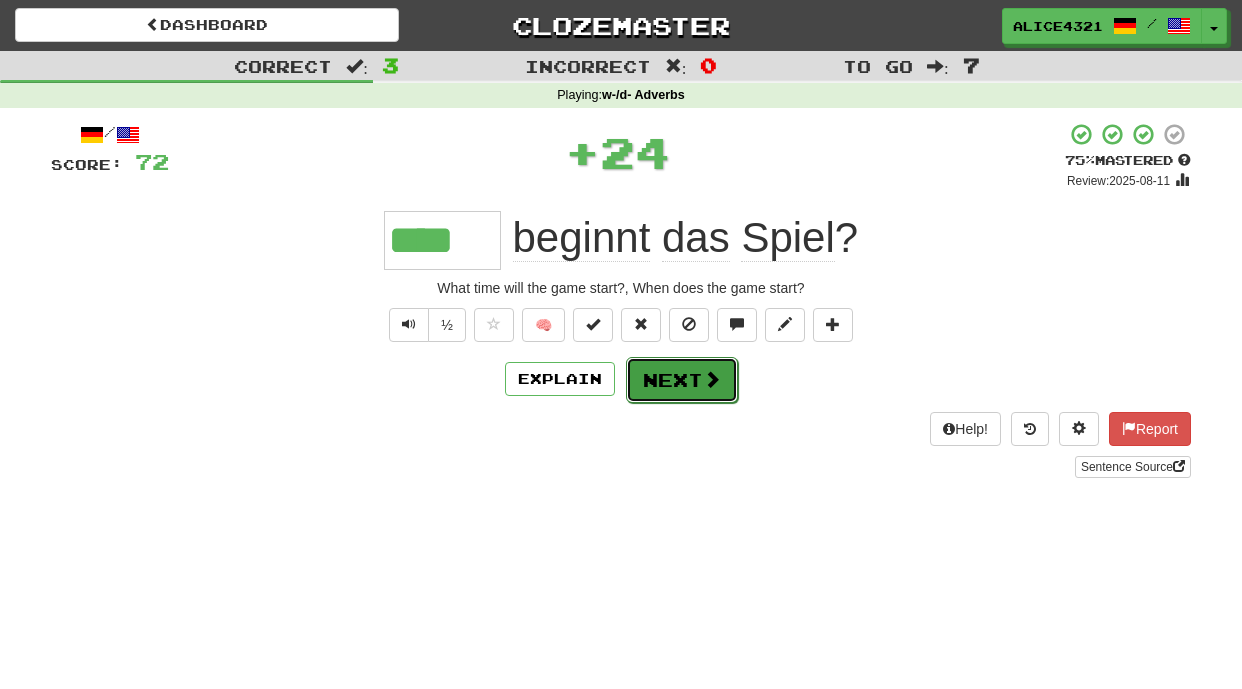 click on "Next" at bounding box center [682, 380] 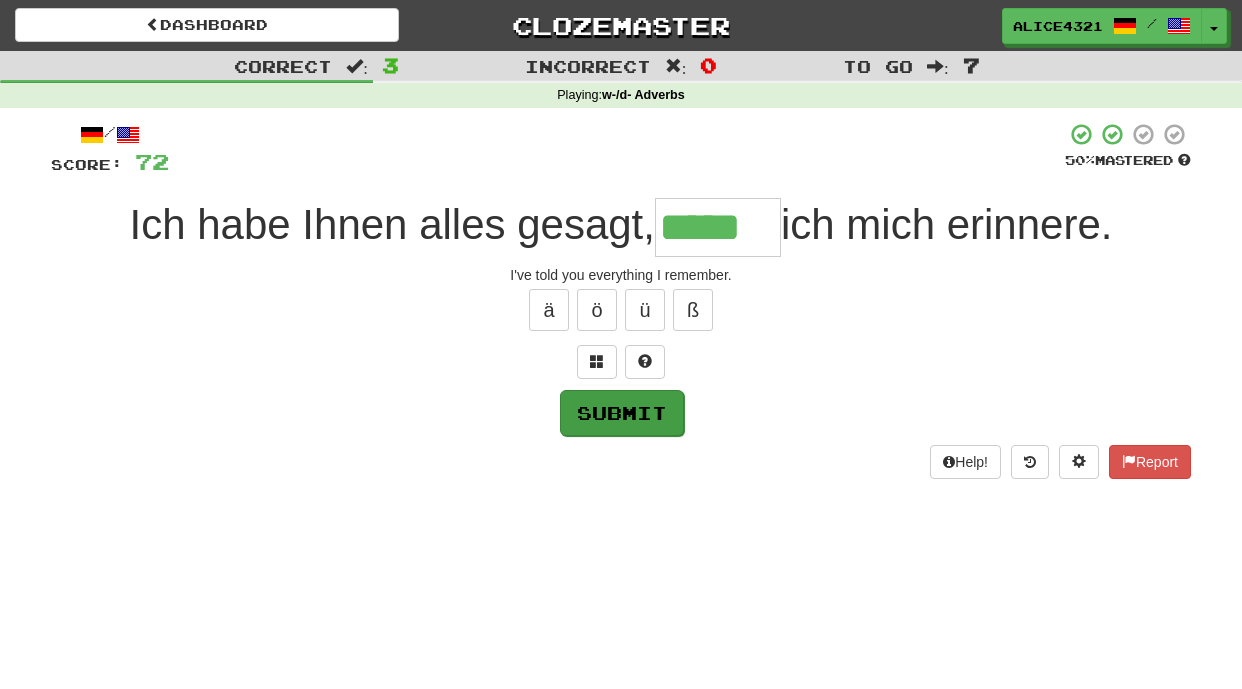 type on "*****" 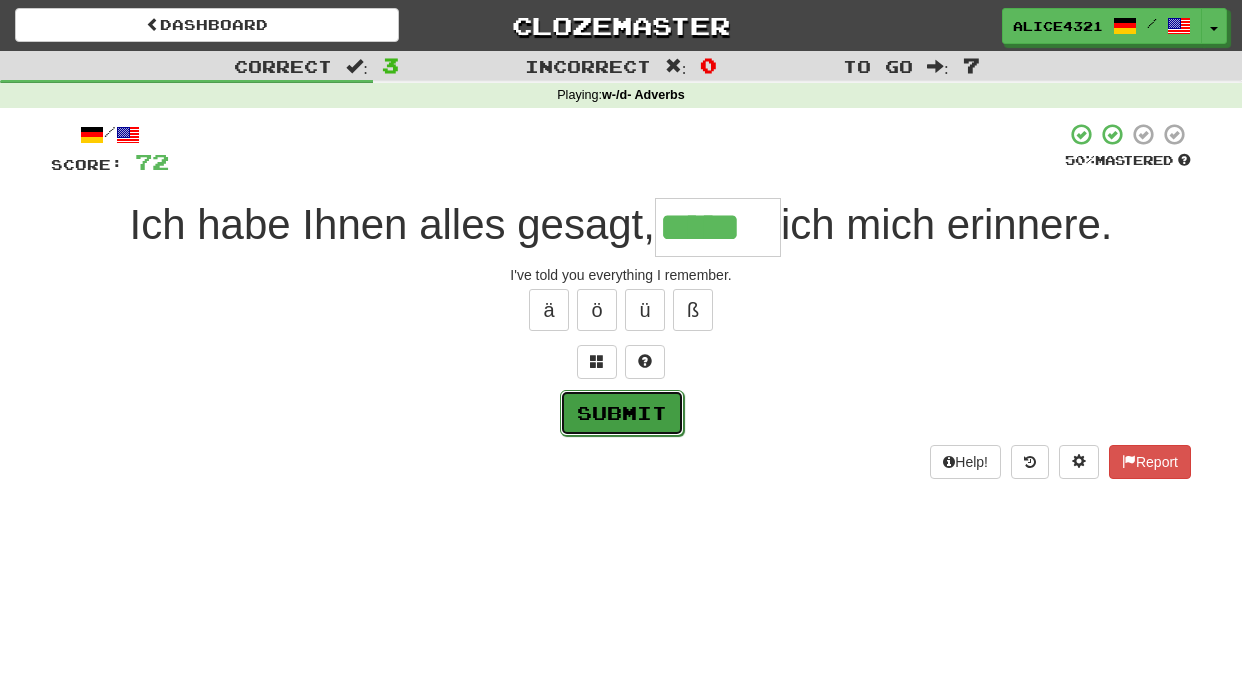 click on "Submit" at bounding box center (622, 413) 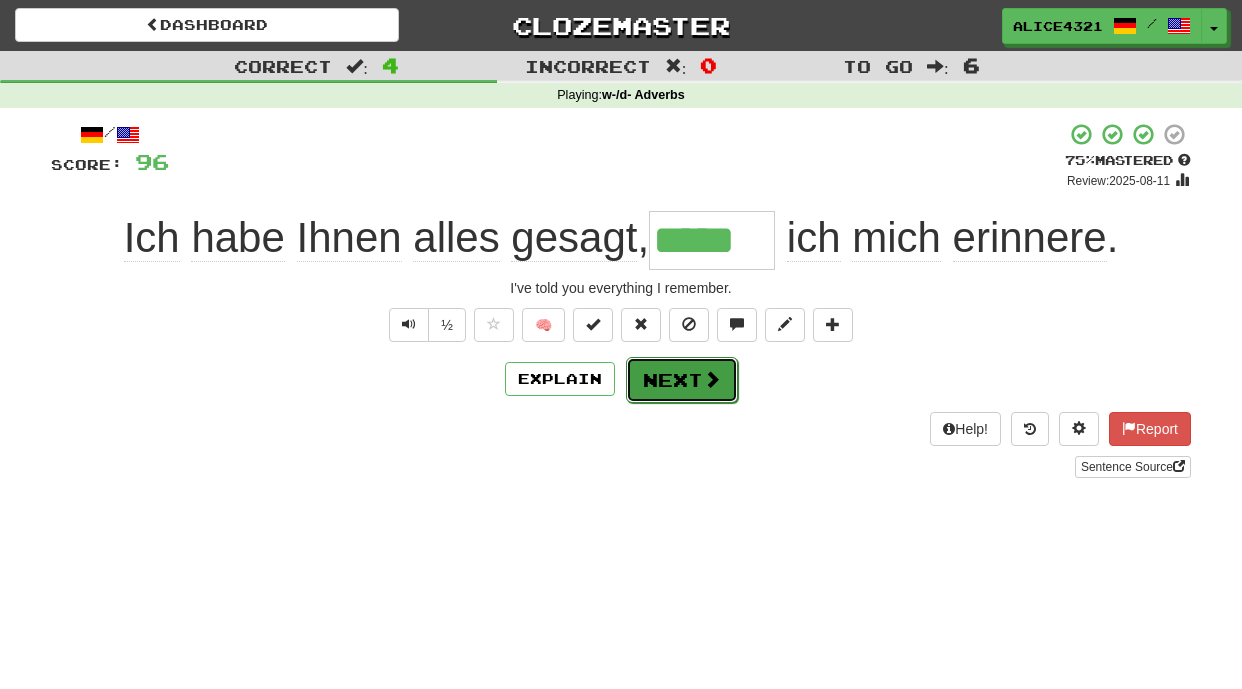 click at bounding box center (712, 379) 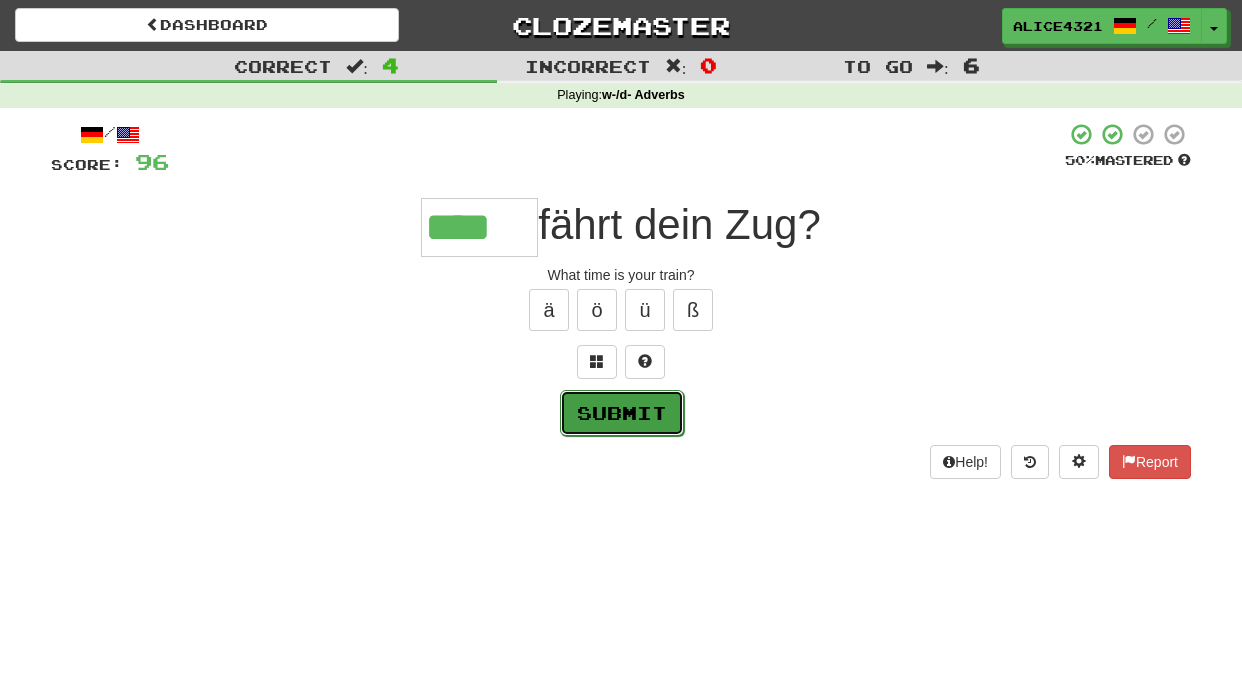 click on "Submit" at bounding box center (622, 413) 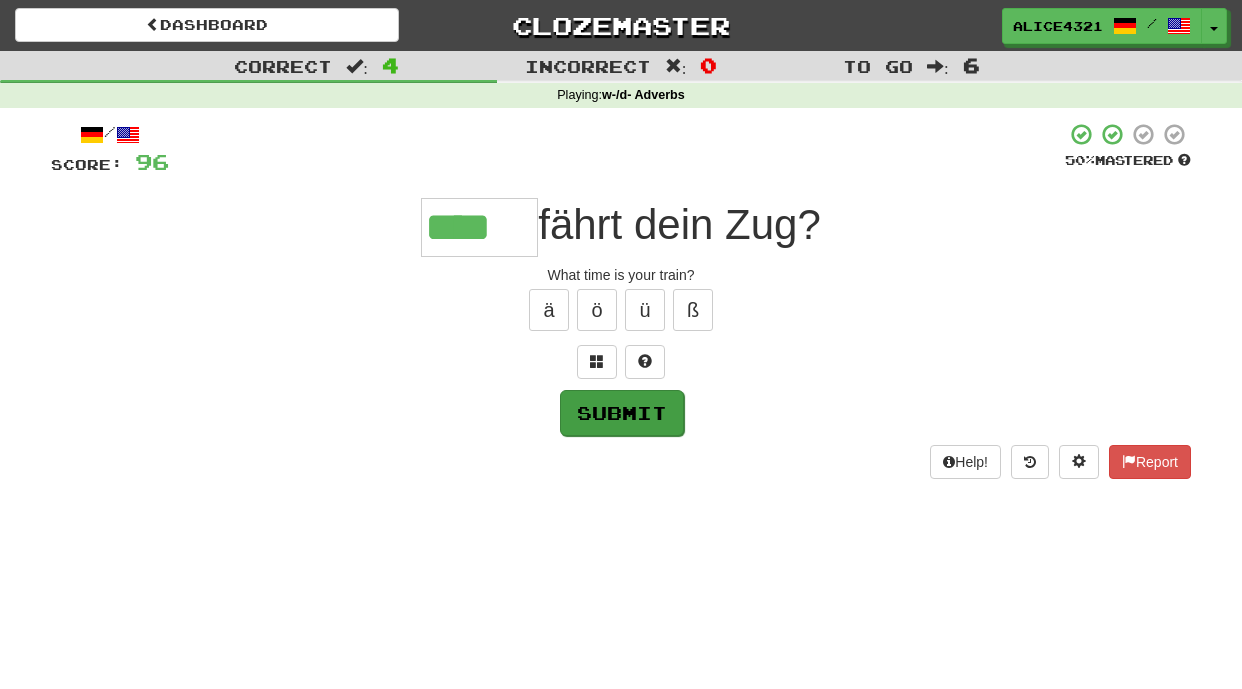 type on "****" 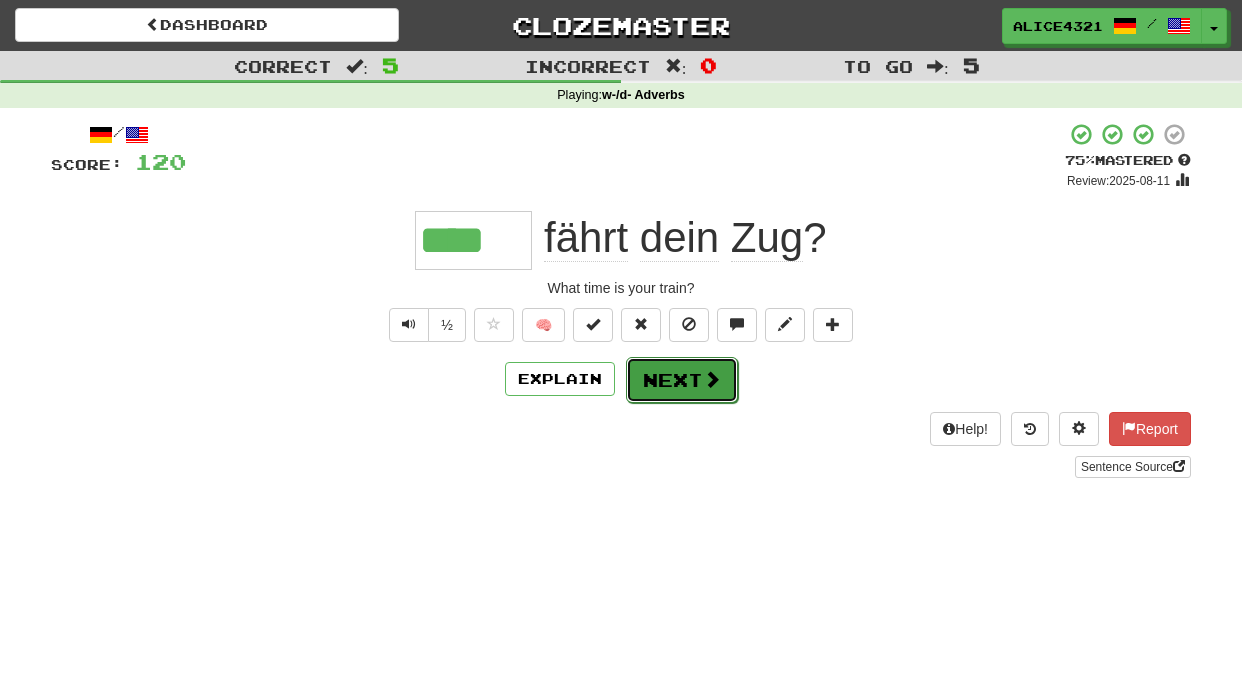 click on "Next" at bounding box center (682, 380) 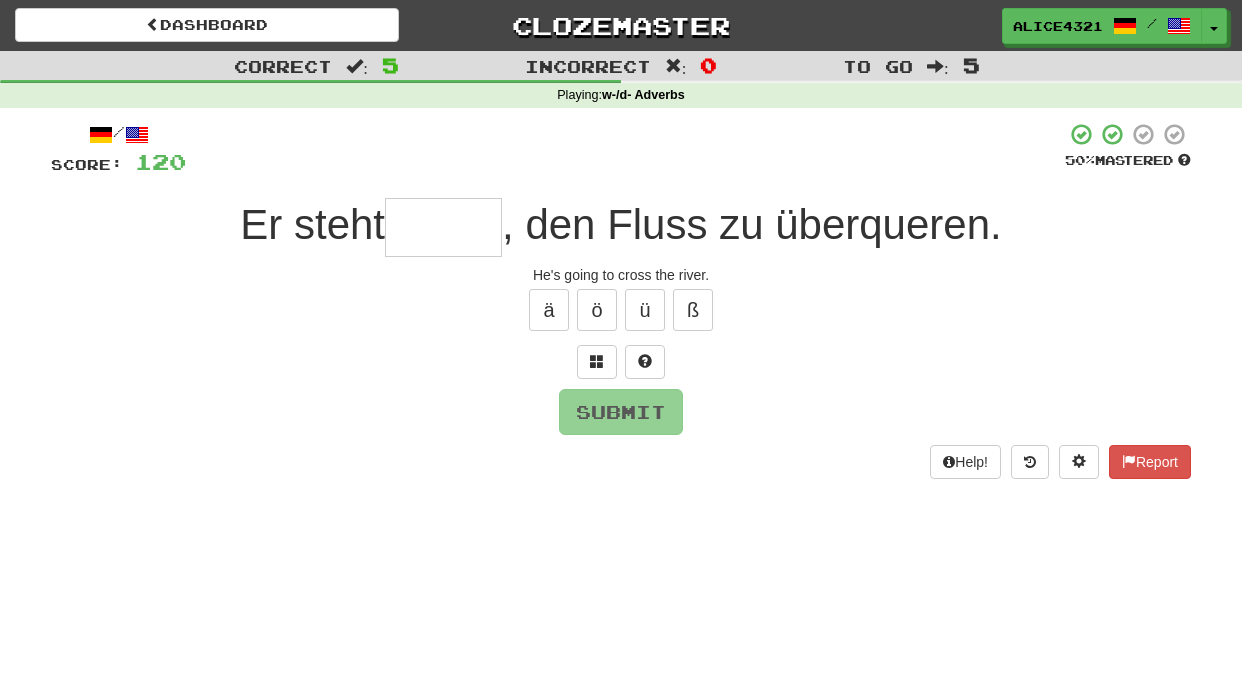 type on "*" 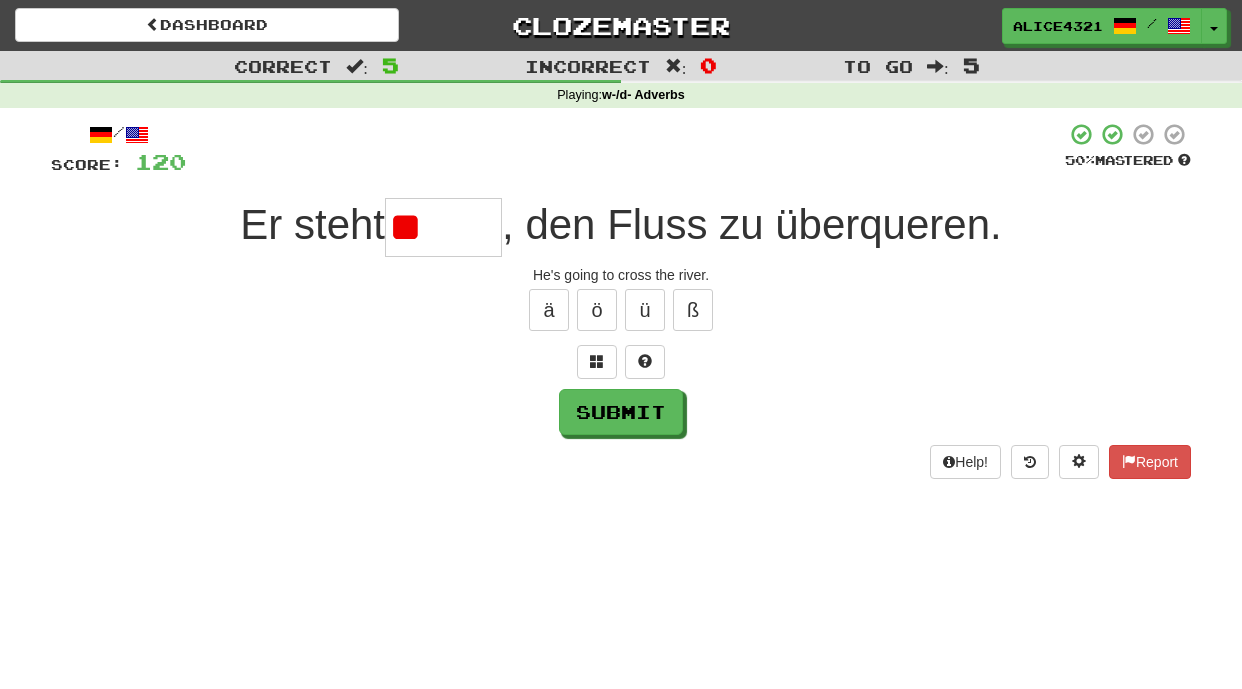 type on "*" 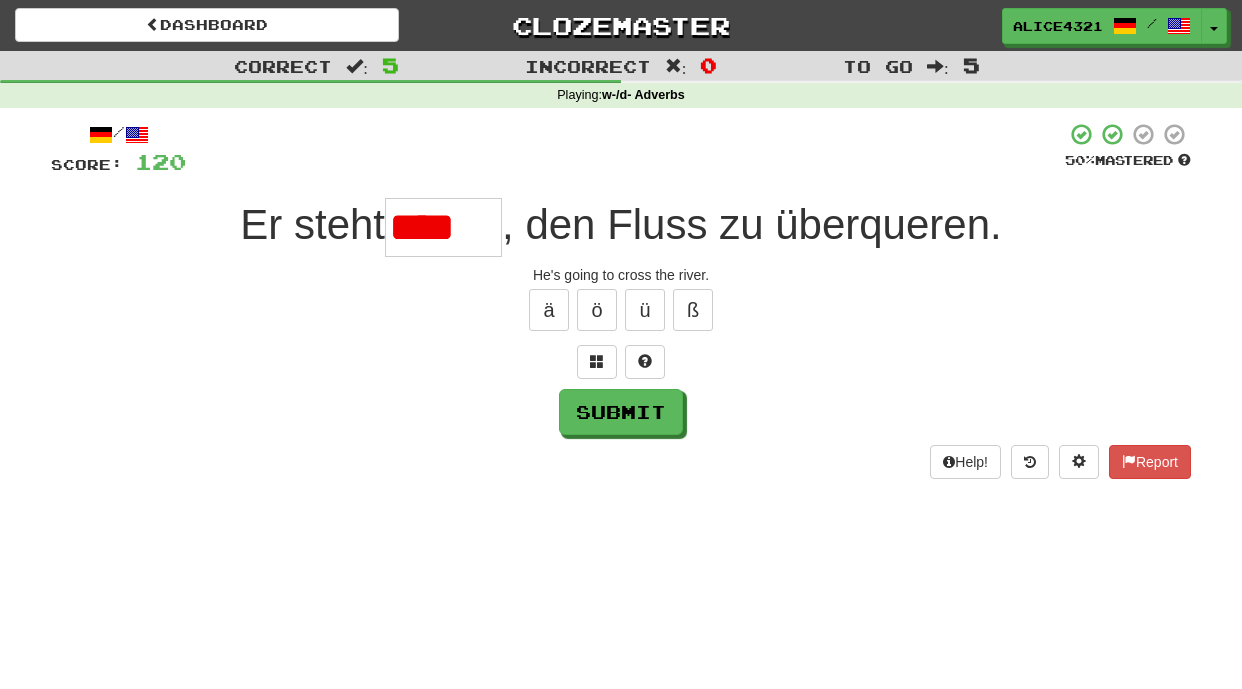 scroll, scrollTop: 0, scrollLeft: 0, axis: both 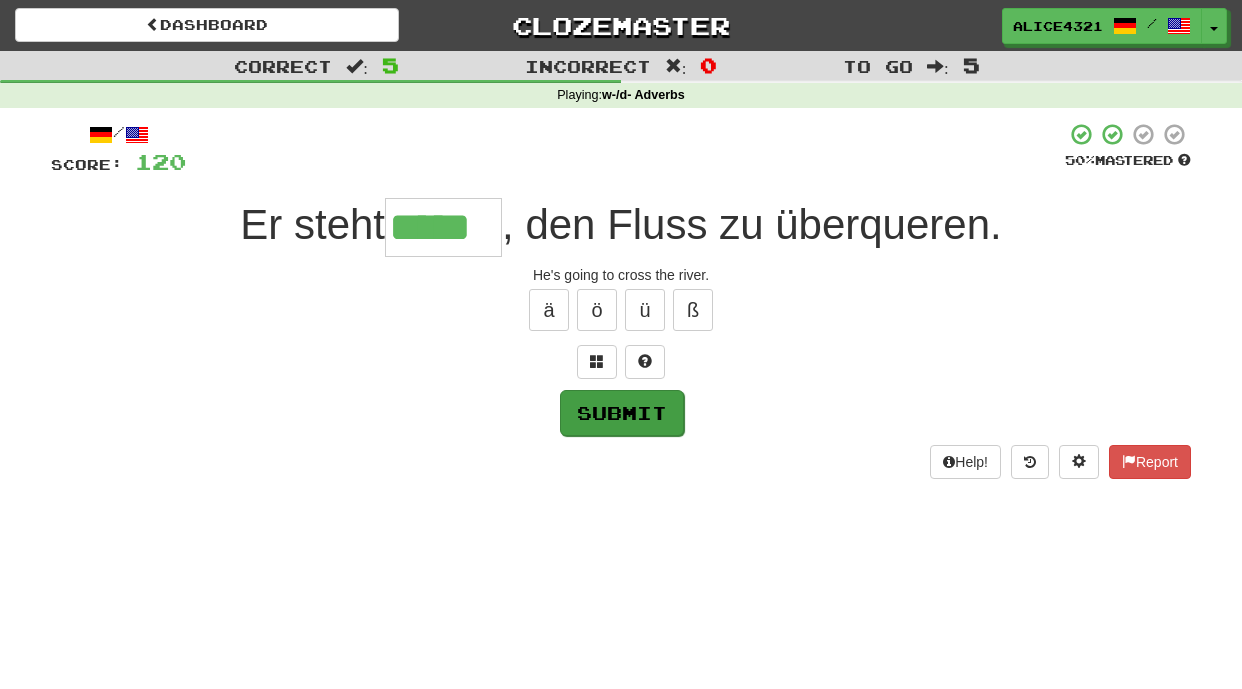 type on "*****" 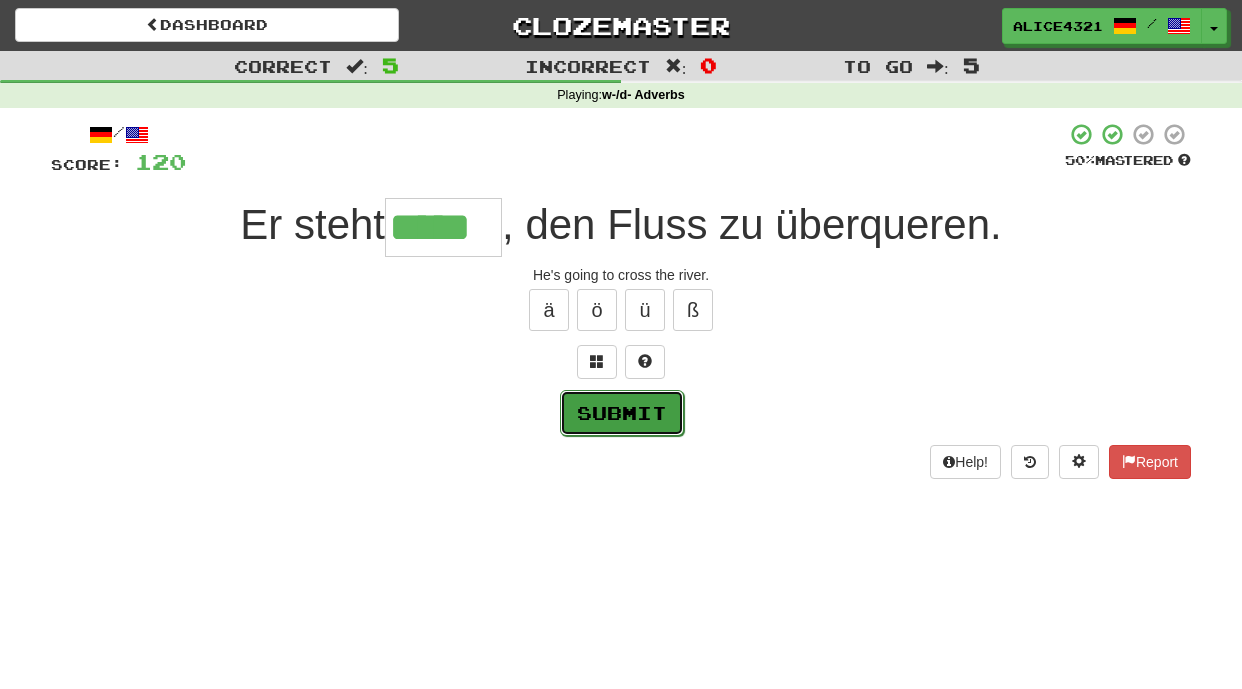 click on "Submit" at bounding box center (622, 413) 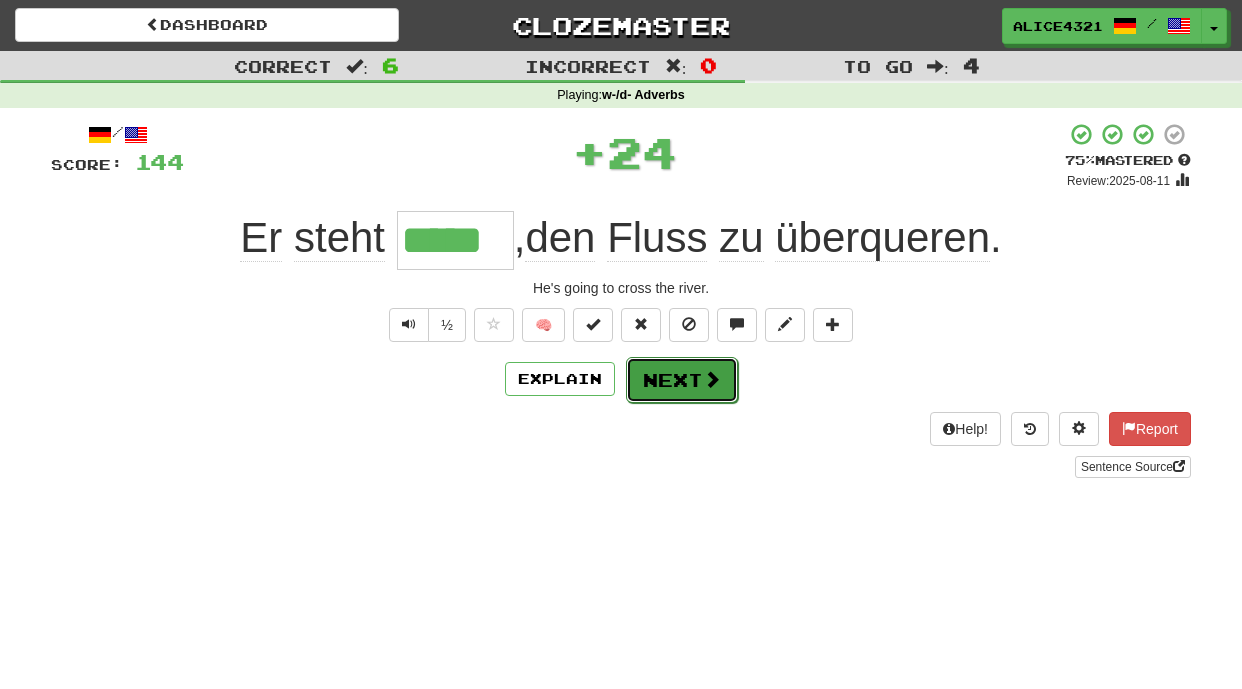 click on "Next" at bounding box center [682, 380] 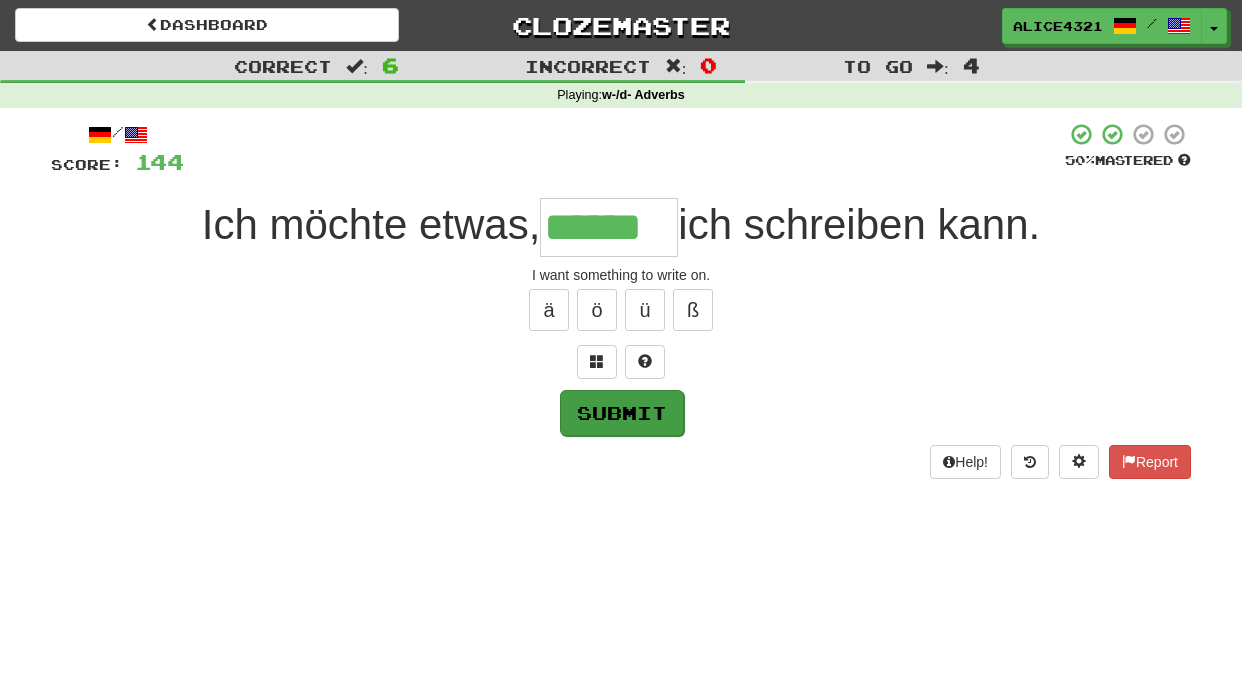 type on "******" 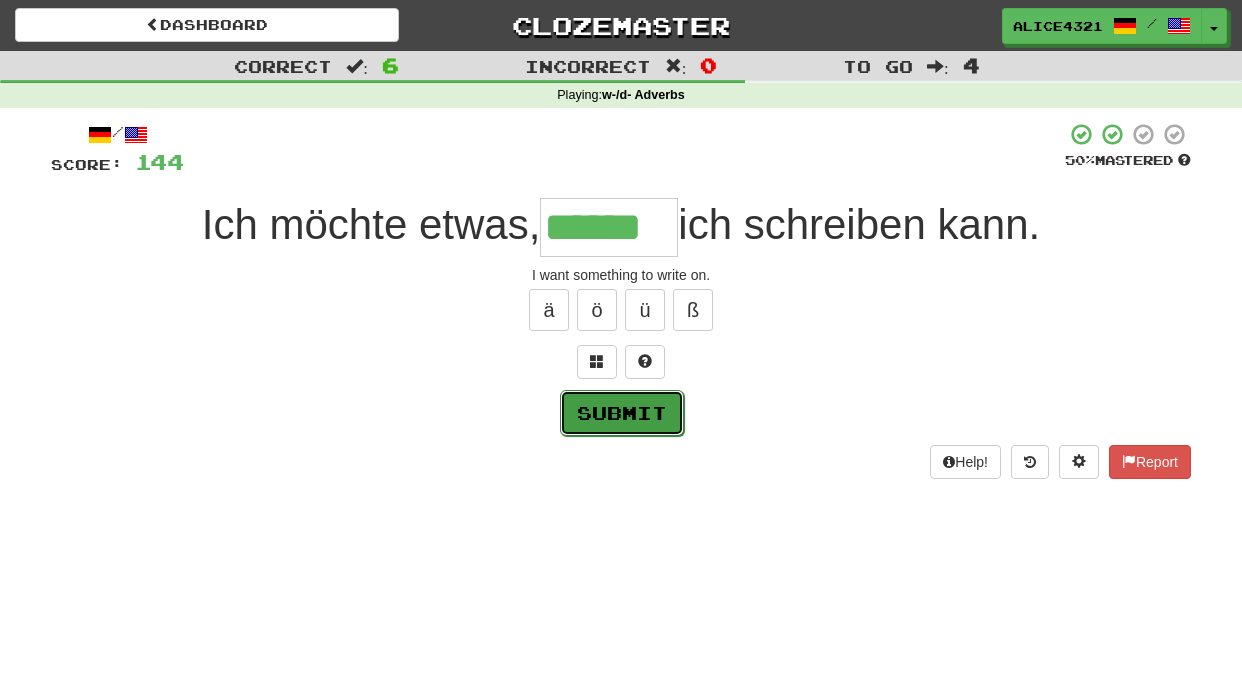 click on "Submit" at bounding box center [622, 413] 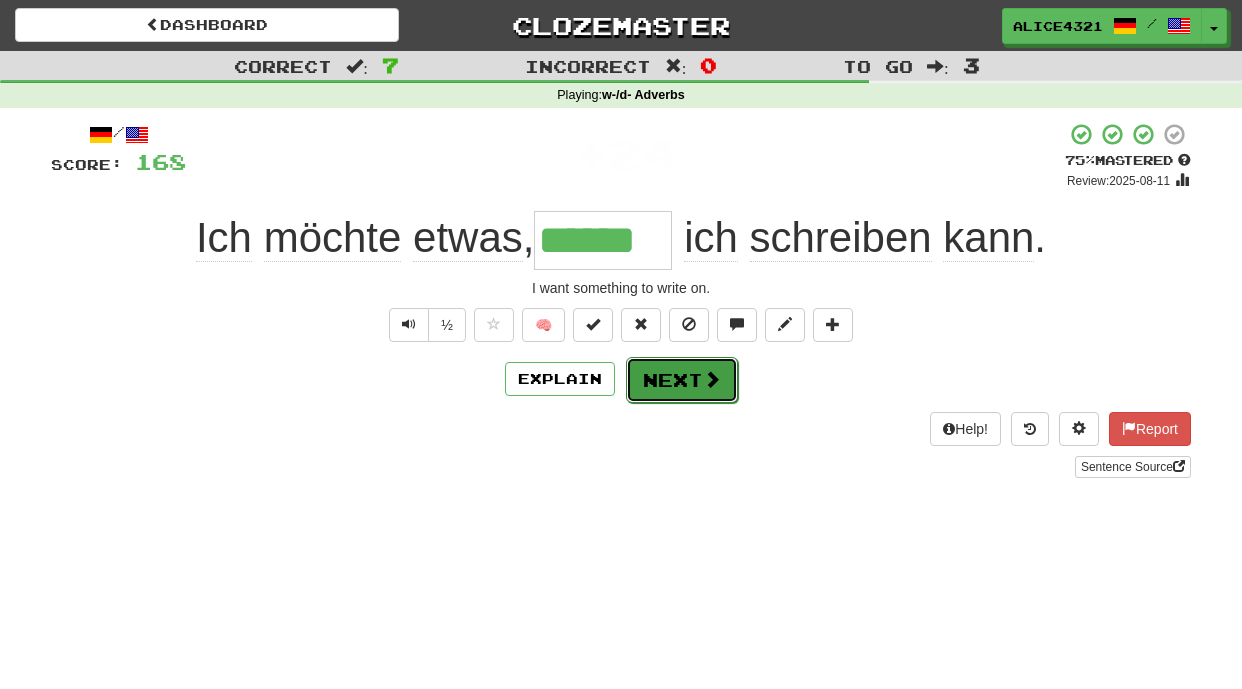 click on "Next" at bounding box center (682, 380) 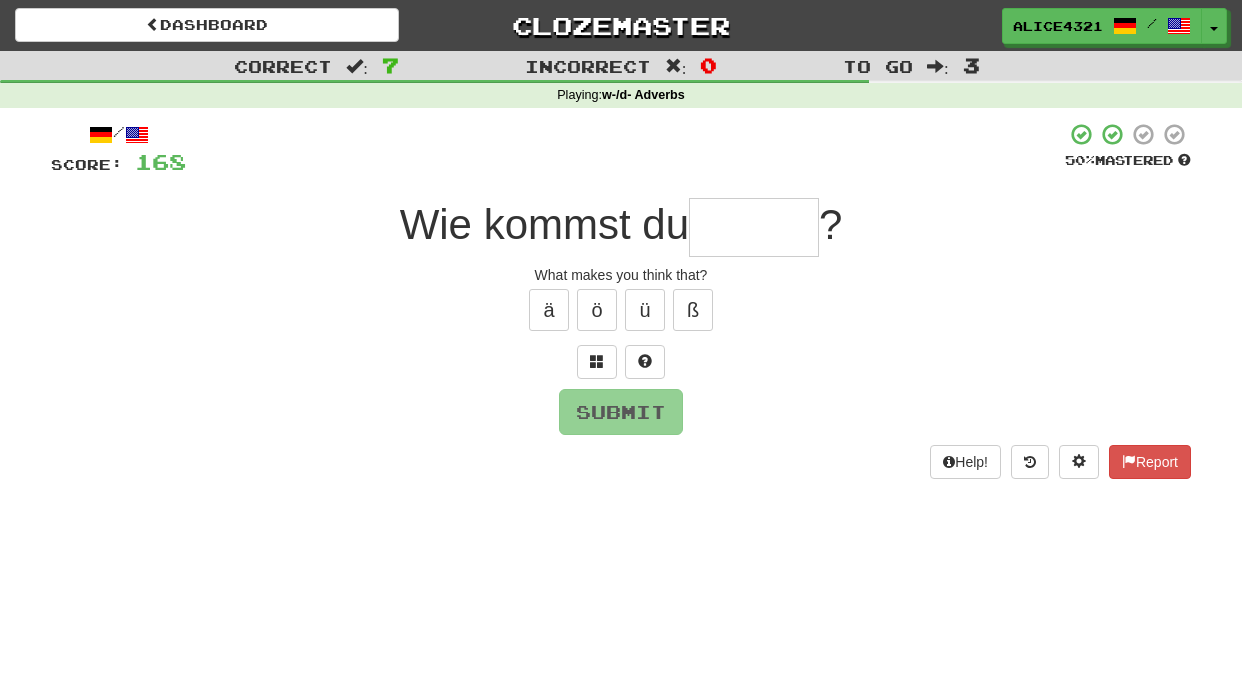 type on "*" 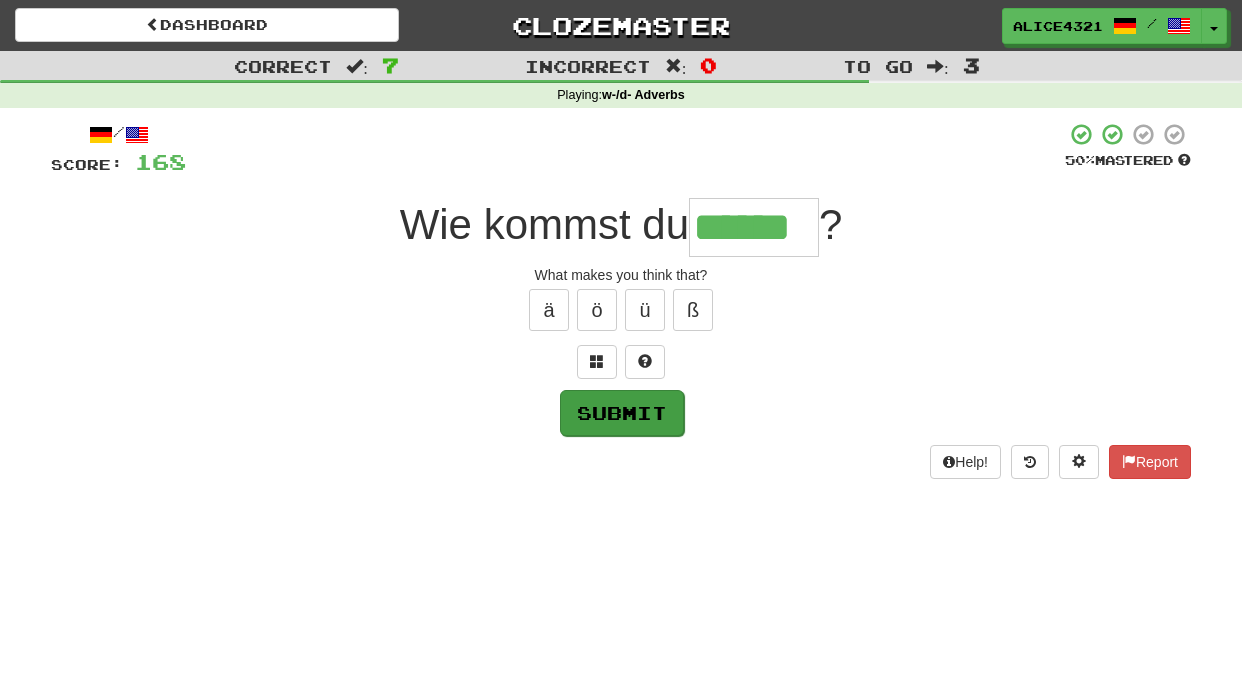type on "******" 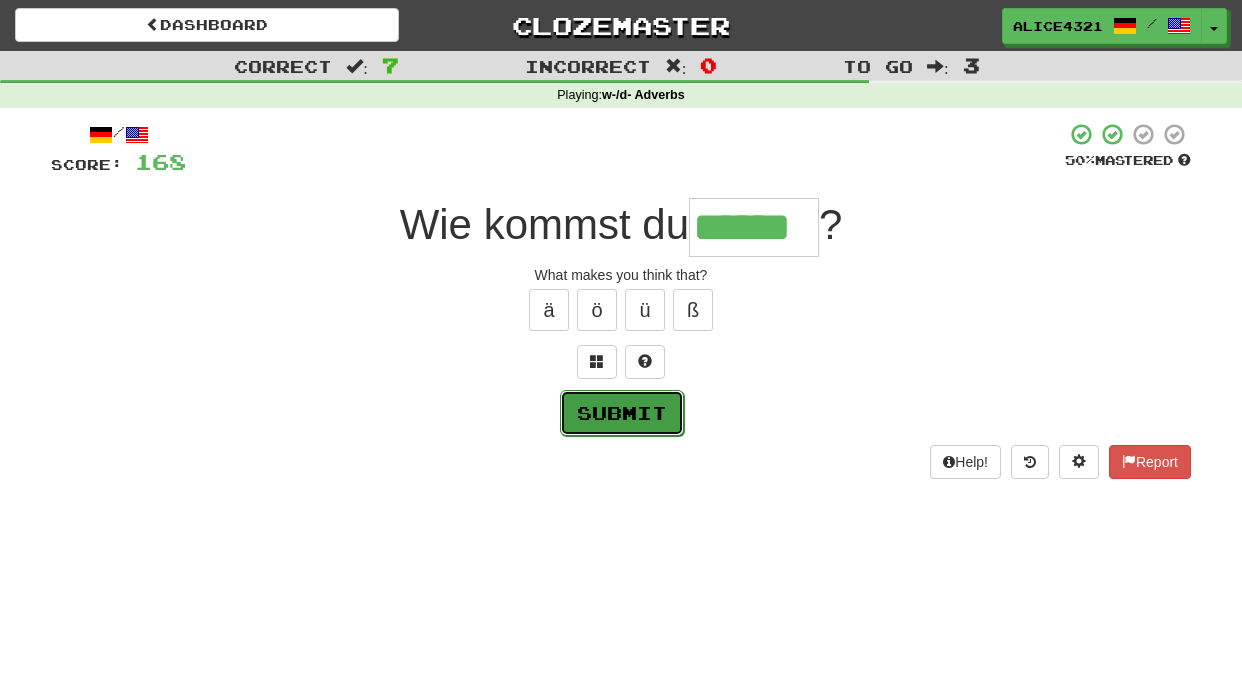 click on "Submit" at bounding box center (622, 413) 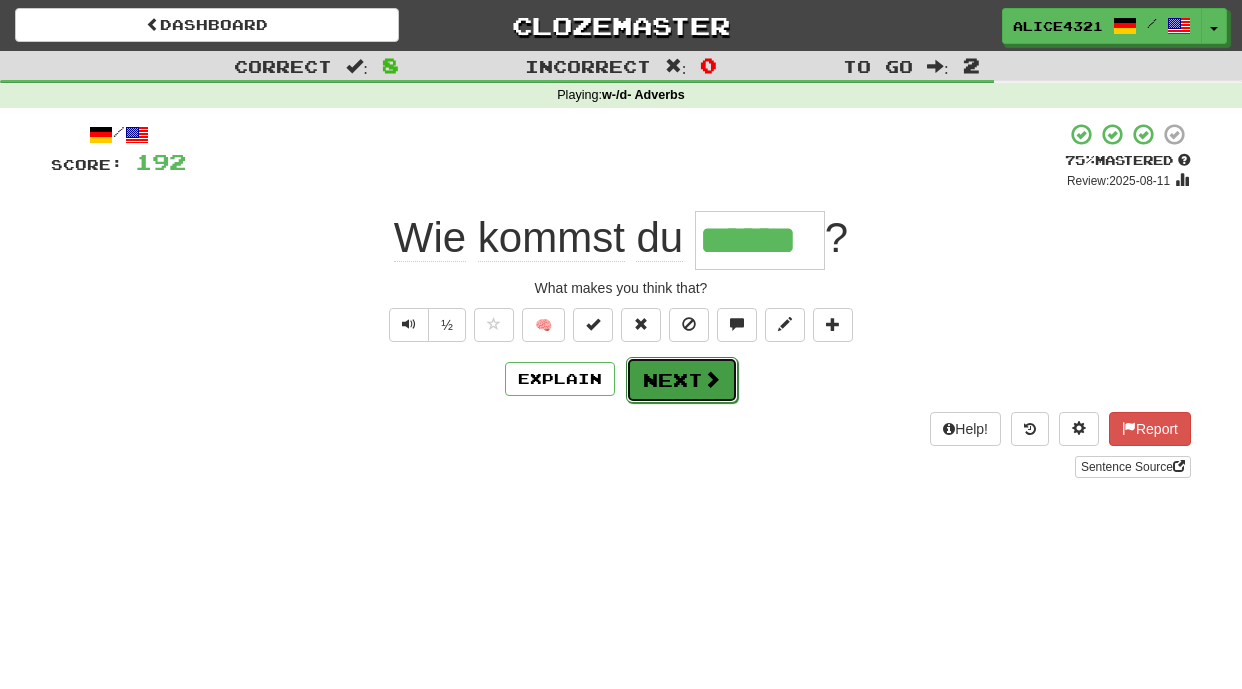 click on "Next" at bounding box center (682, 380) 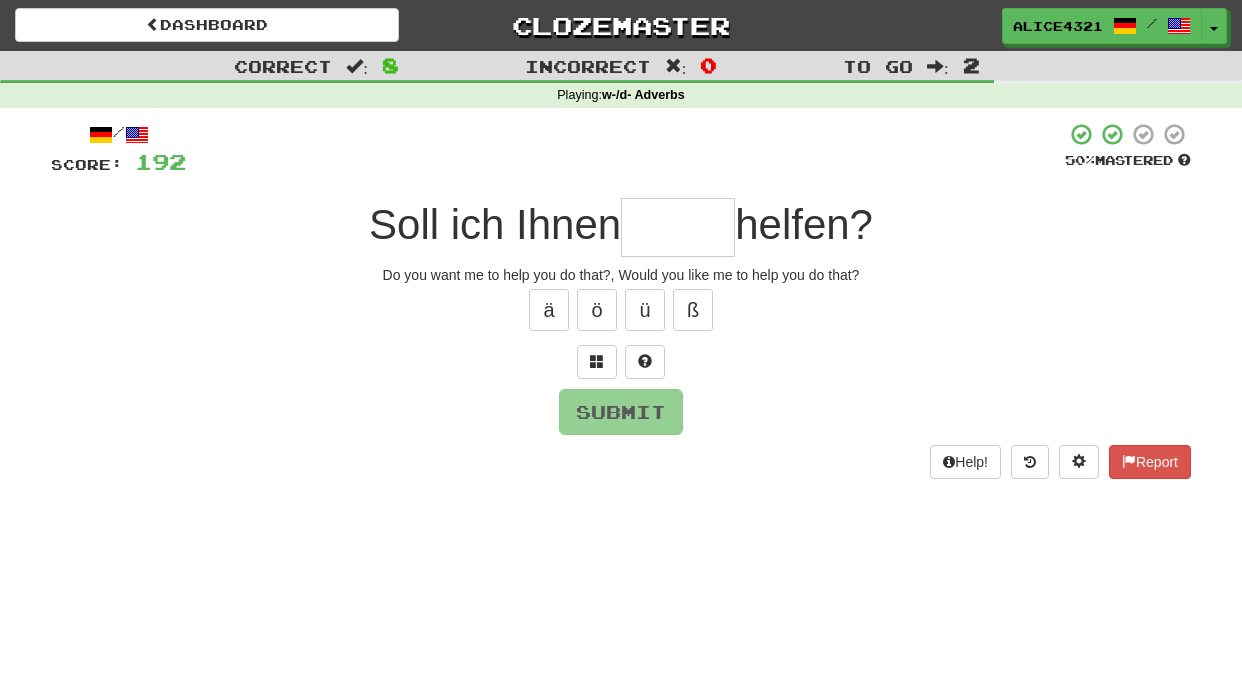 type on "*" 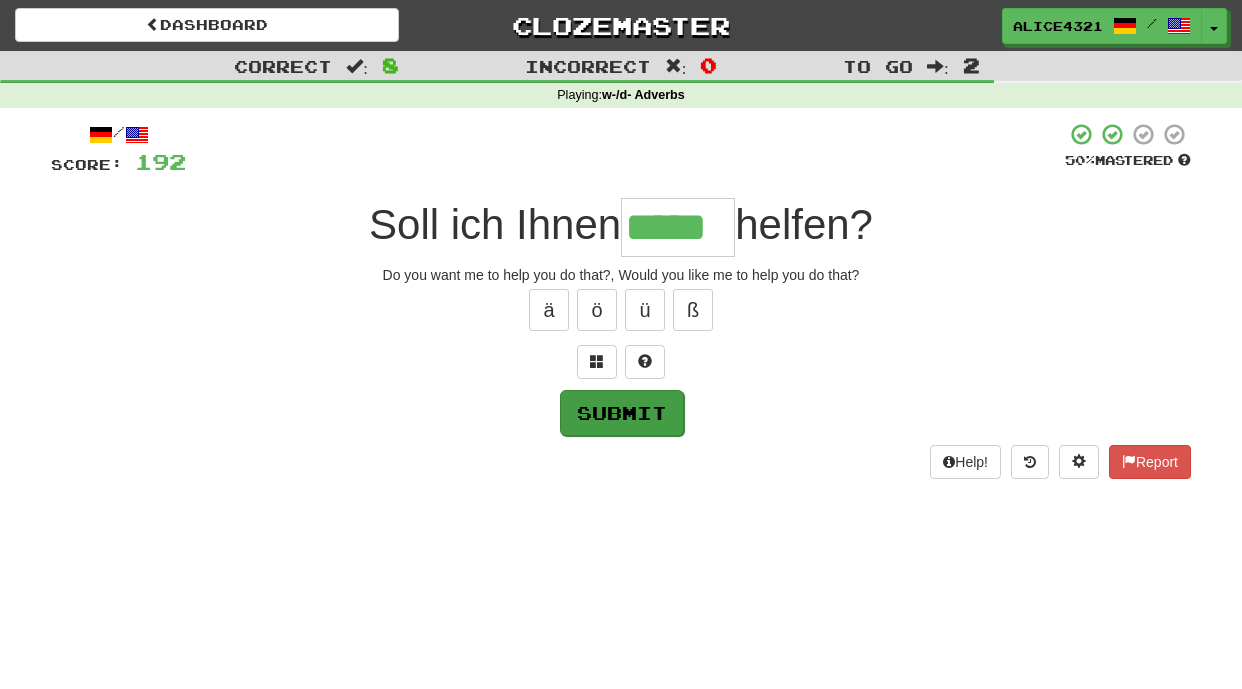 type on "*****" 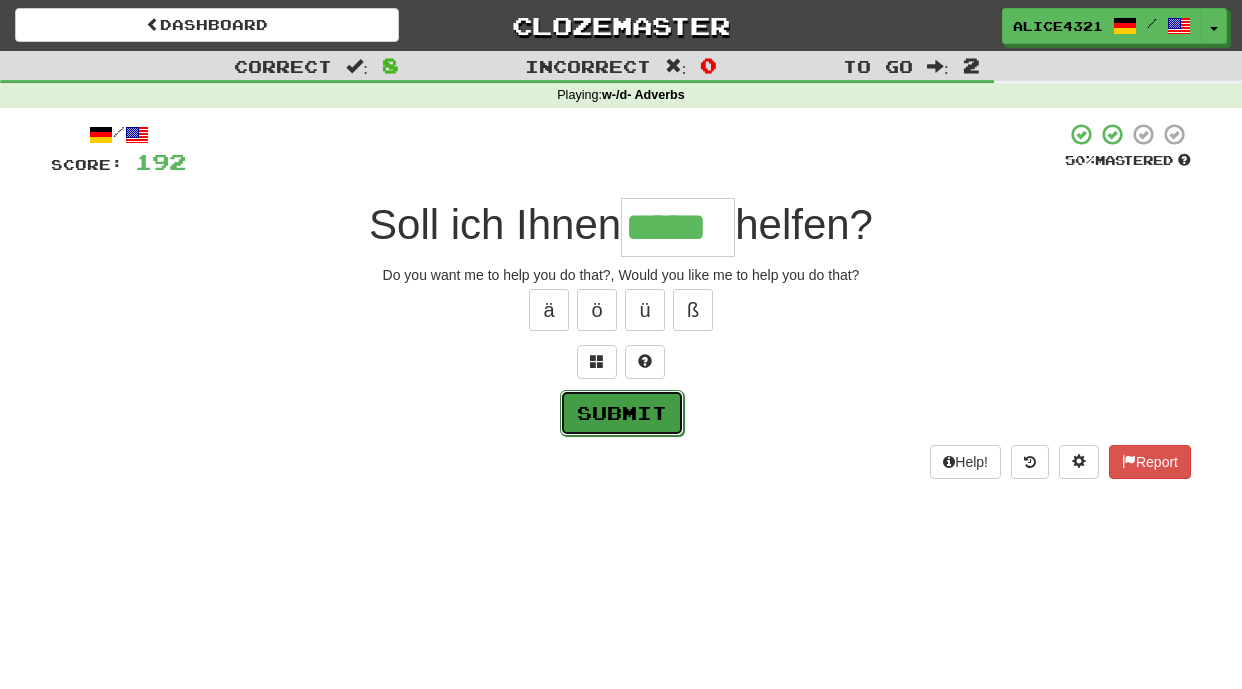 click on "Submit" at bounding box center [622, 413] 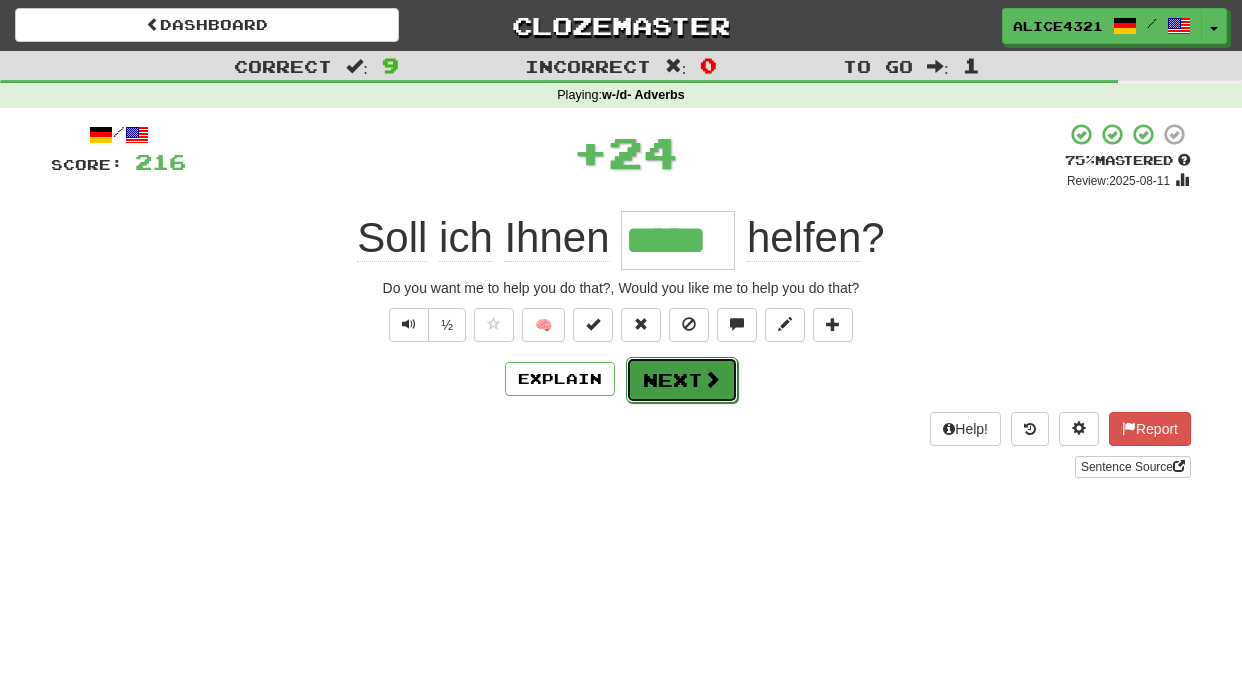 click at bounding box center [712, 379] 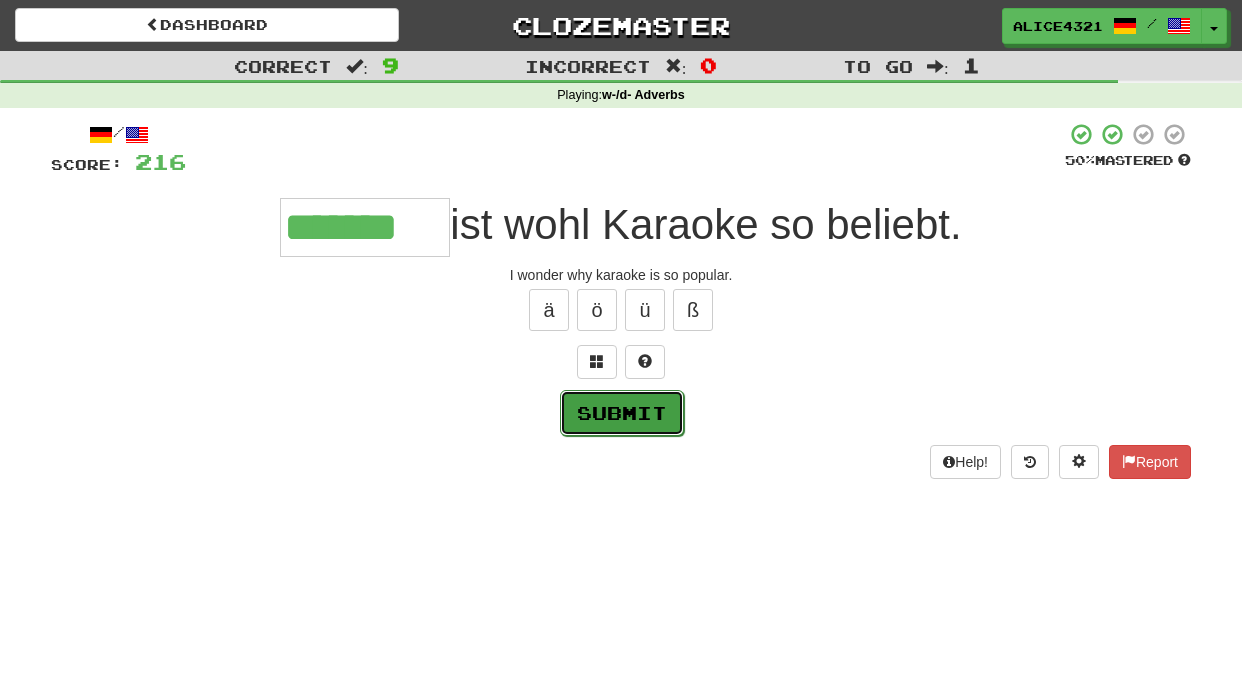 click on "Submit" at bounding box center (622, 413) 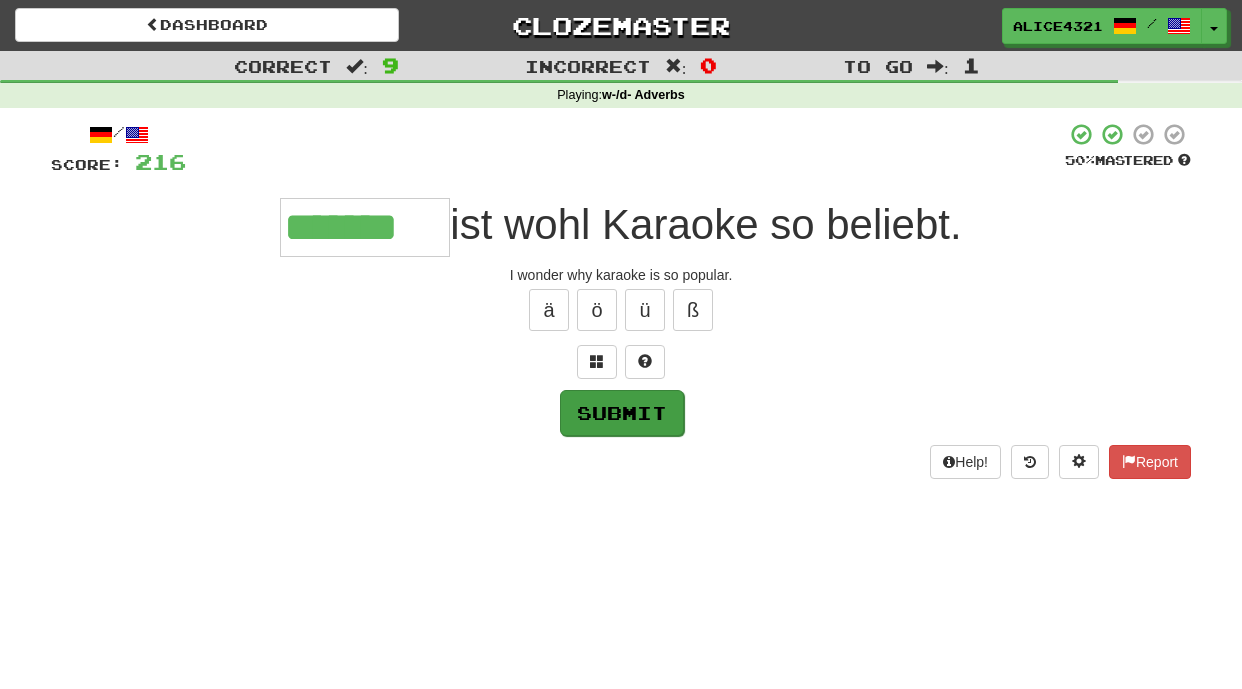 type on "*******" 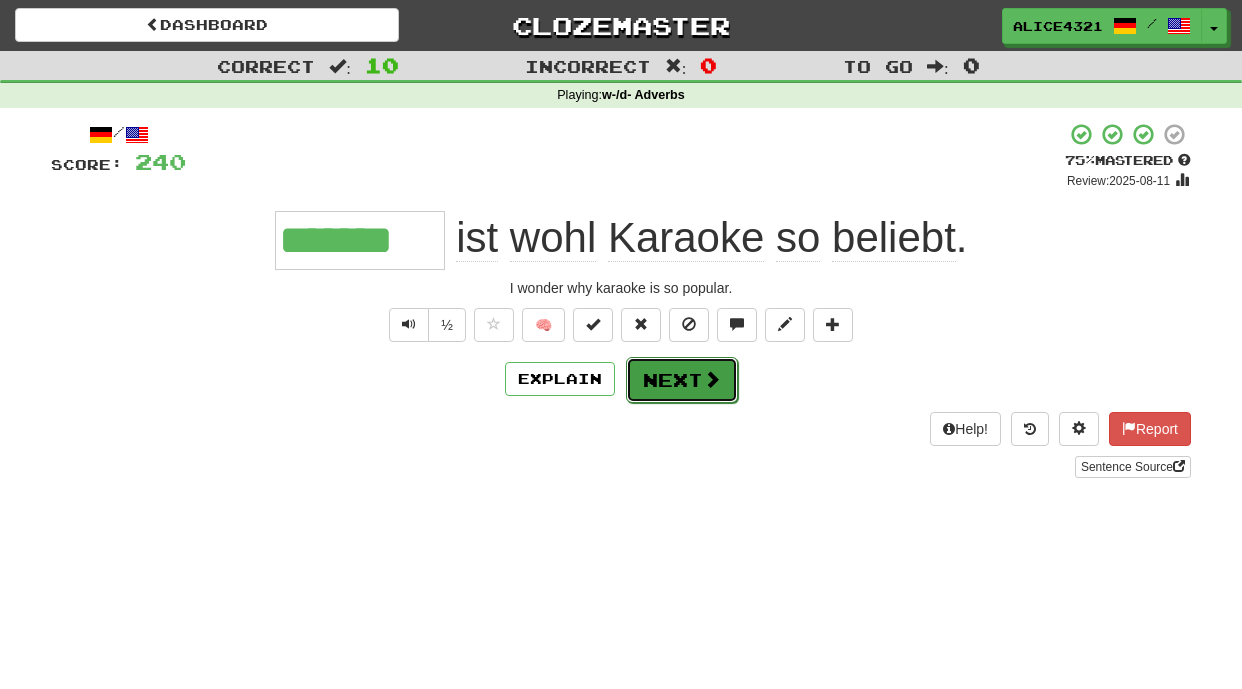 click on "Next" at bounding box center (682, 380) 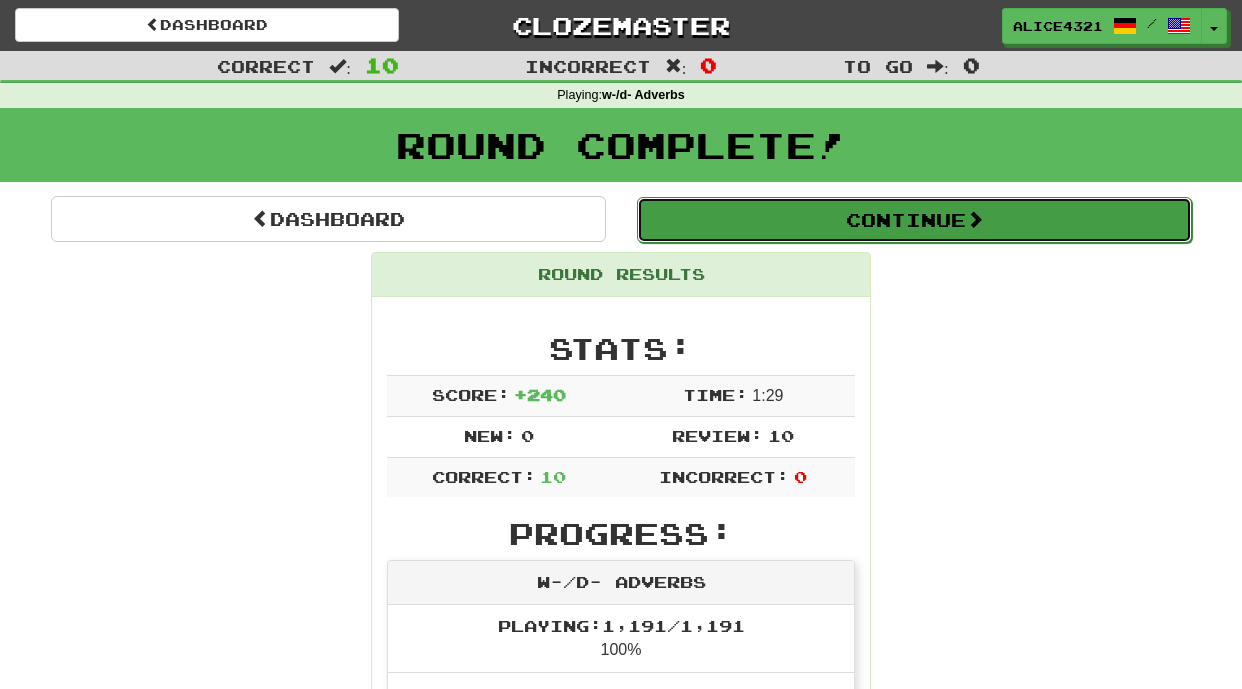 click at bounding box center [975, 219] 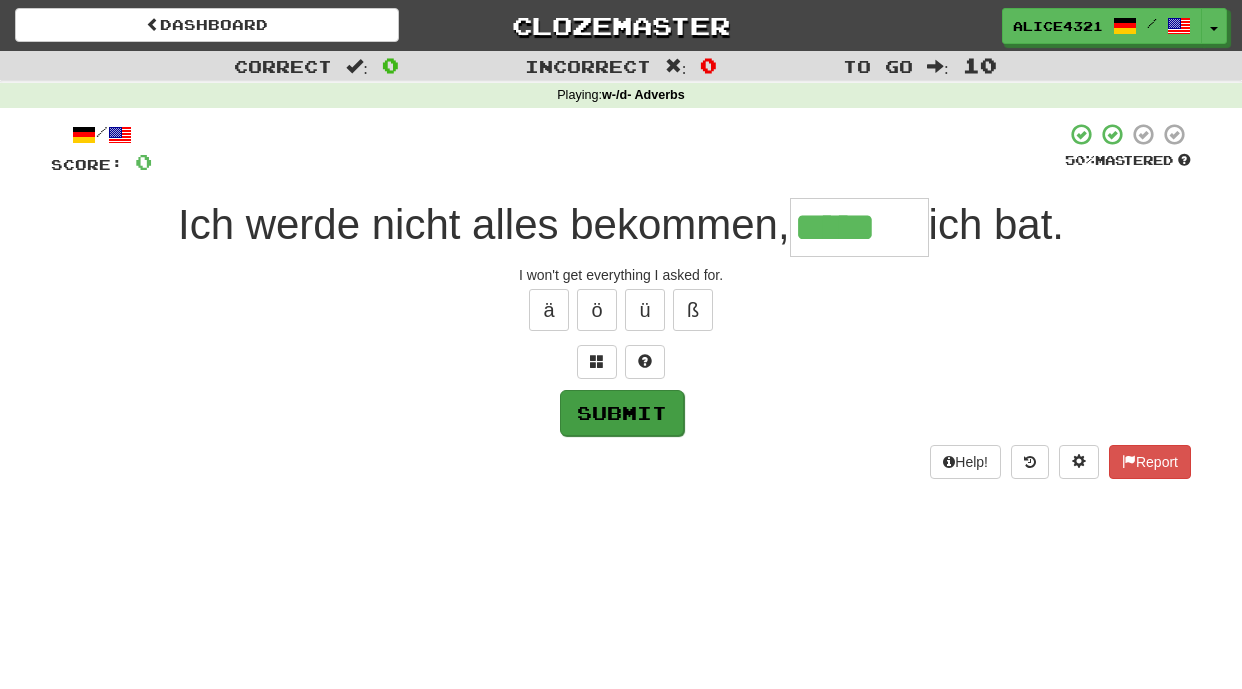 type on "*****" 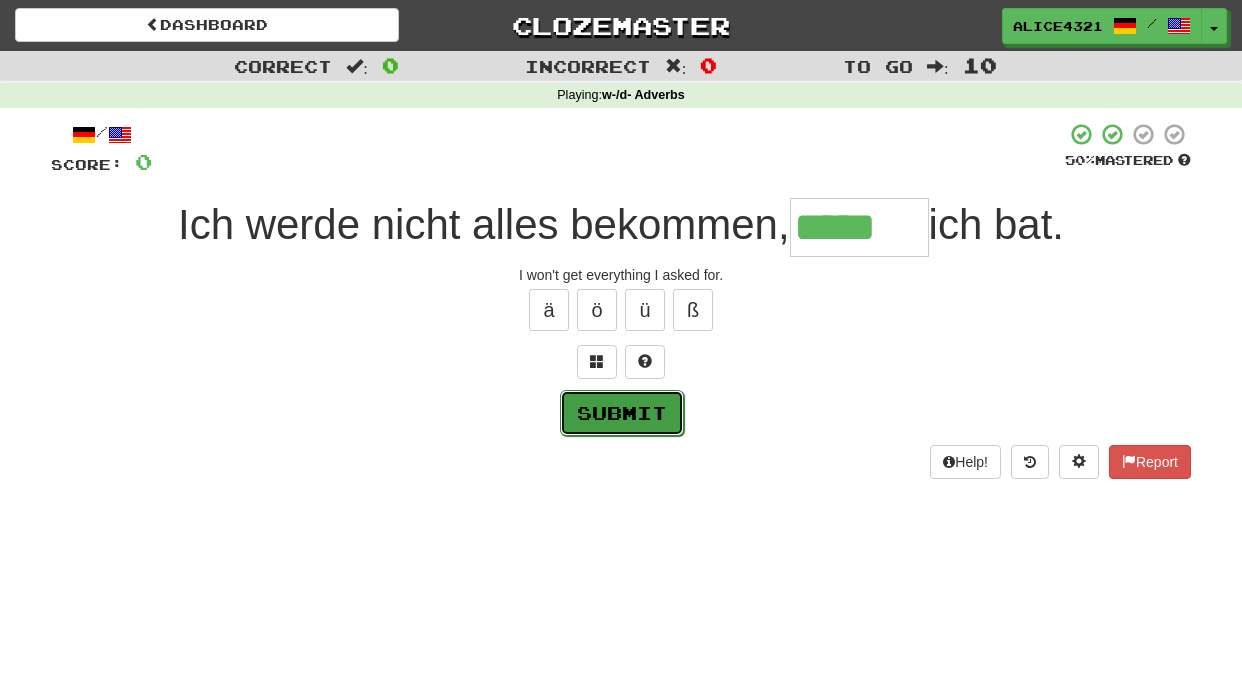 click on "Submit" at bounding box center [622, 413] 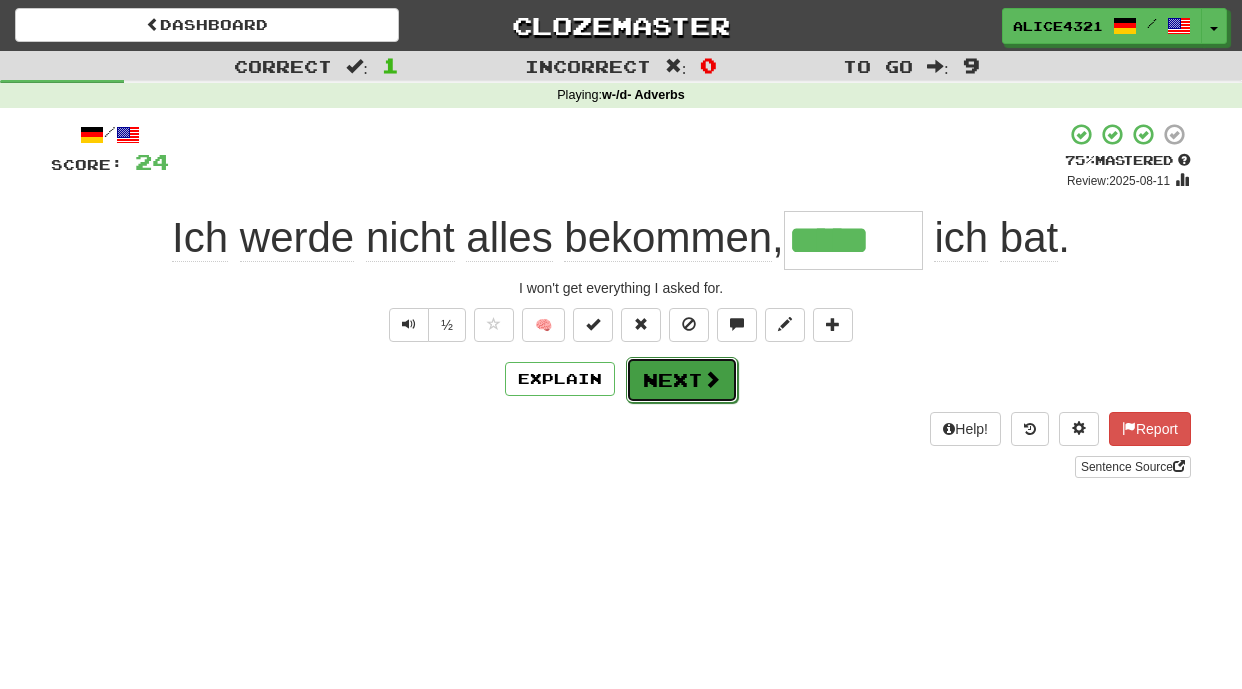 click on "Next" at bounding box center (682, 380) 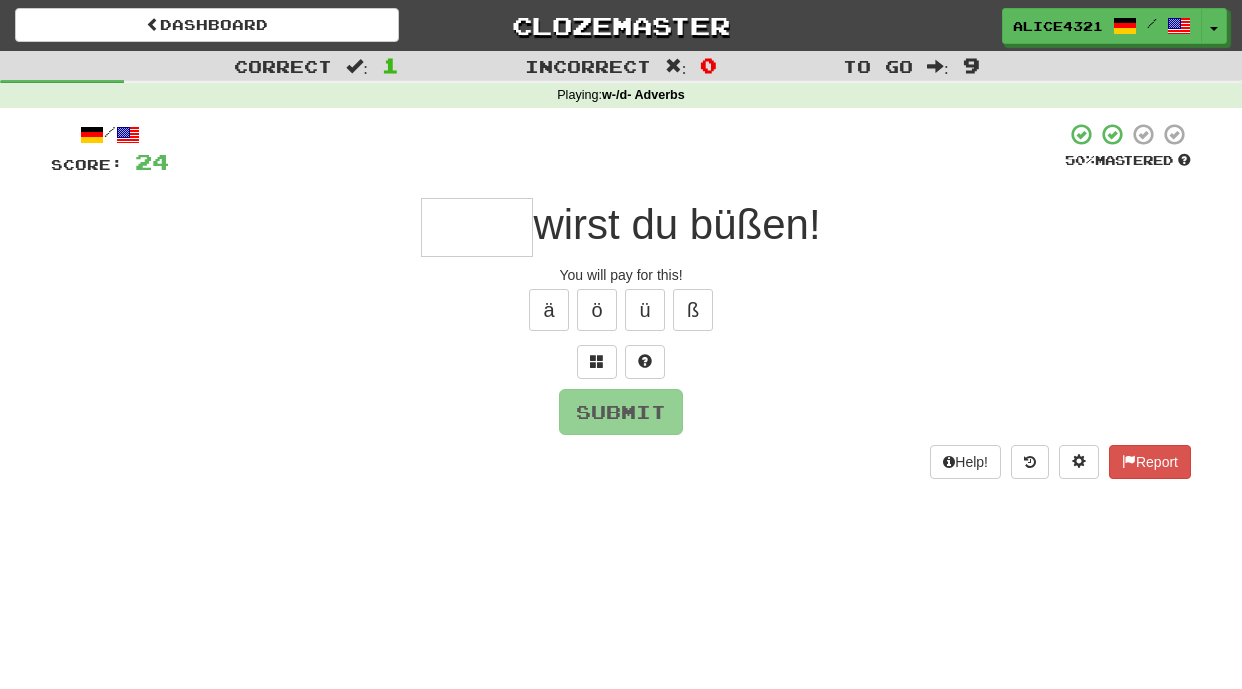 type on "*" 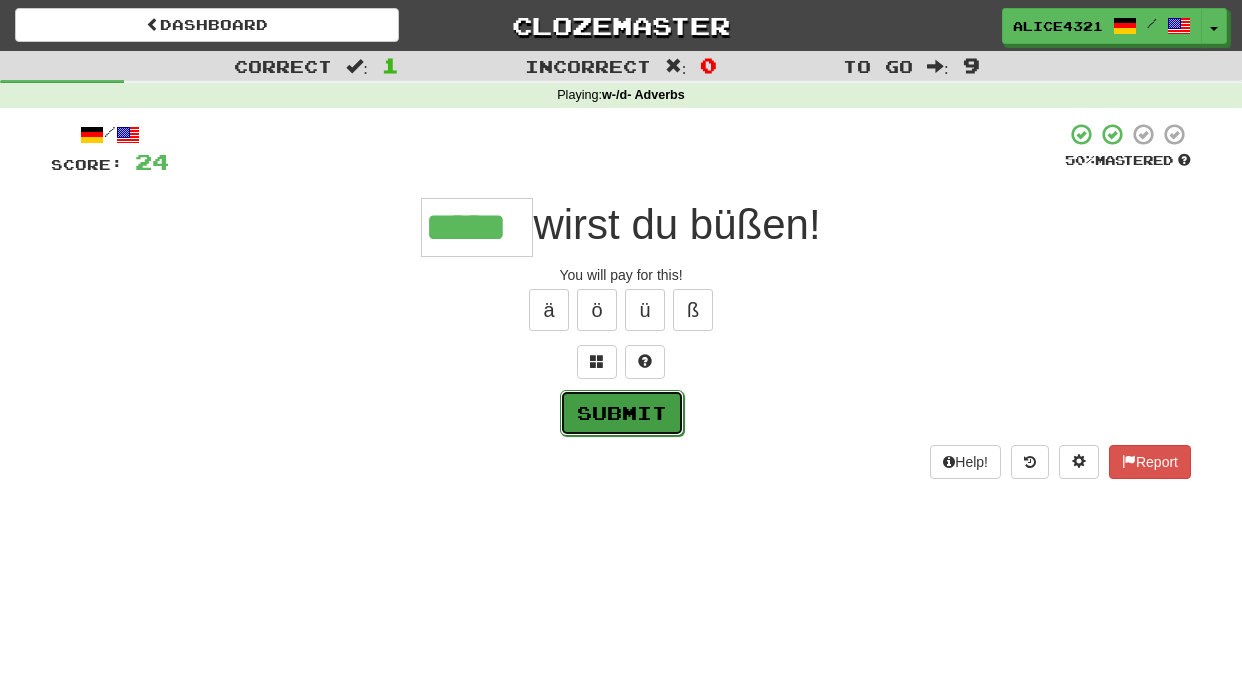 click on "Submit" at bounding box center (622, 413) 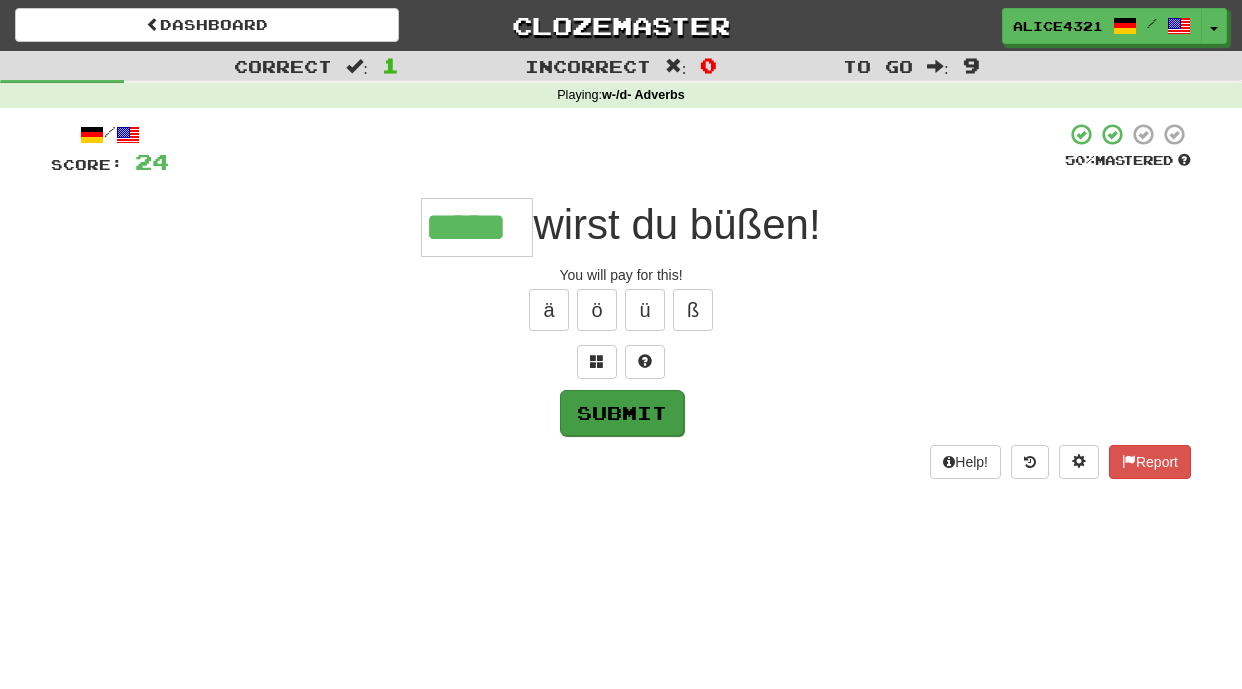 type on "*****" 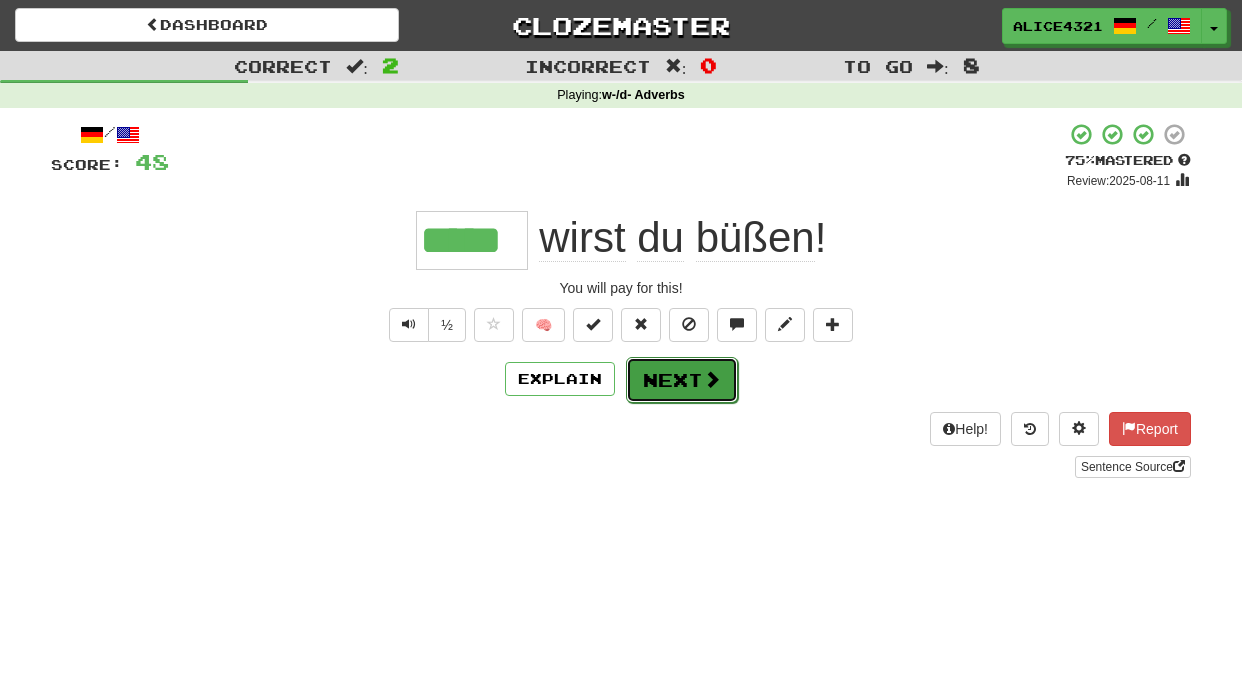 click on "Next" at bounding box center [682, 380] 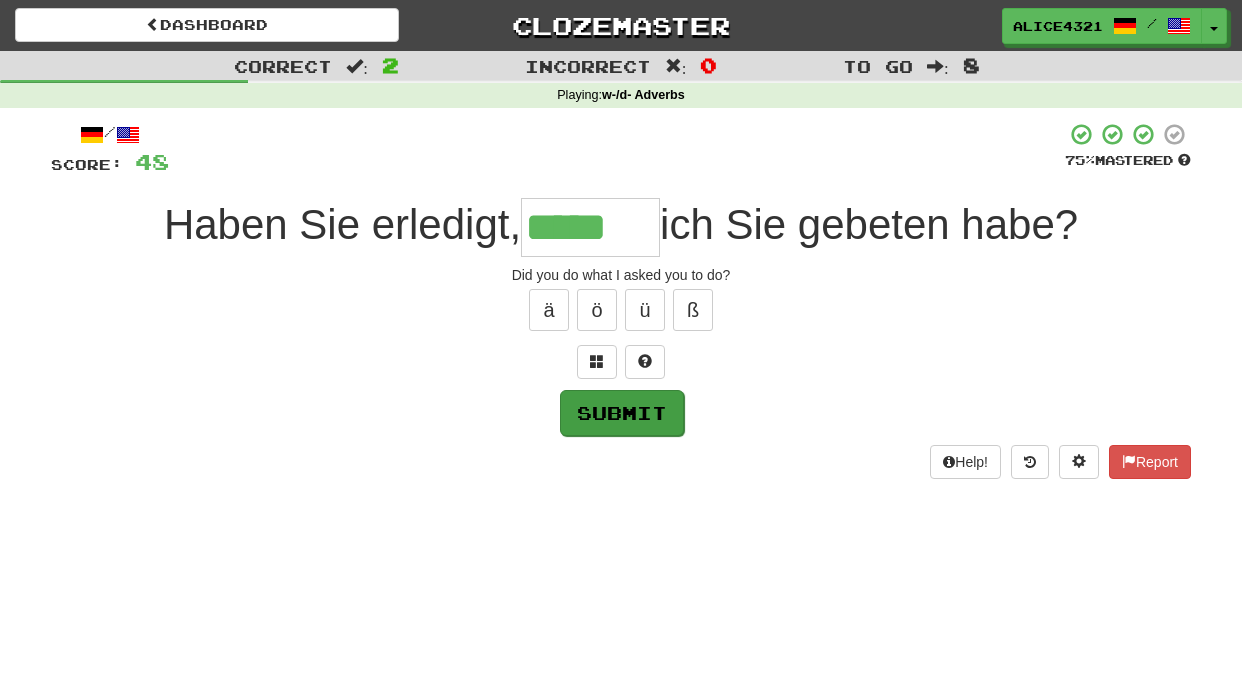 type on "*****" 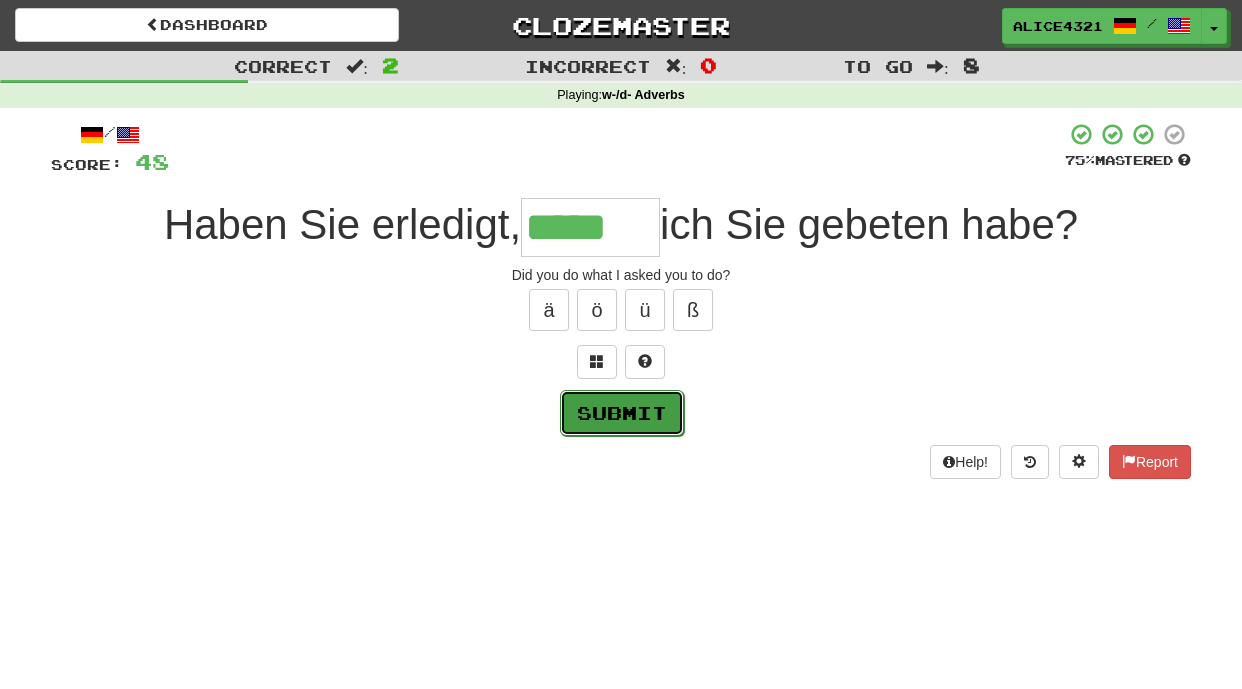 click on "Submit" at bounding box center [622, 413] 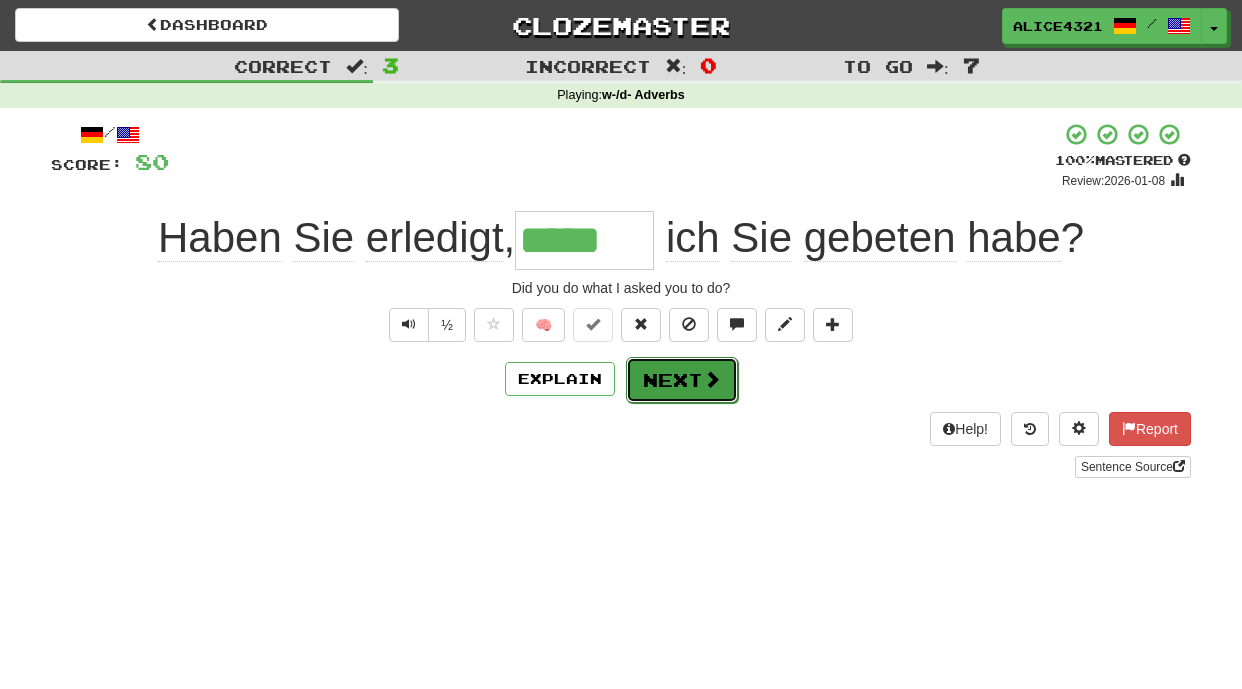 click on "Next" at bounding box center (682, 380) 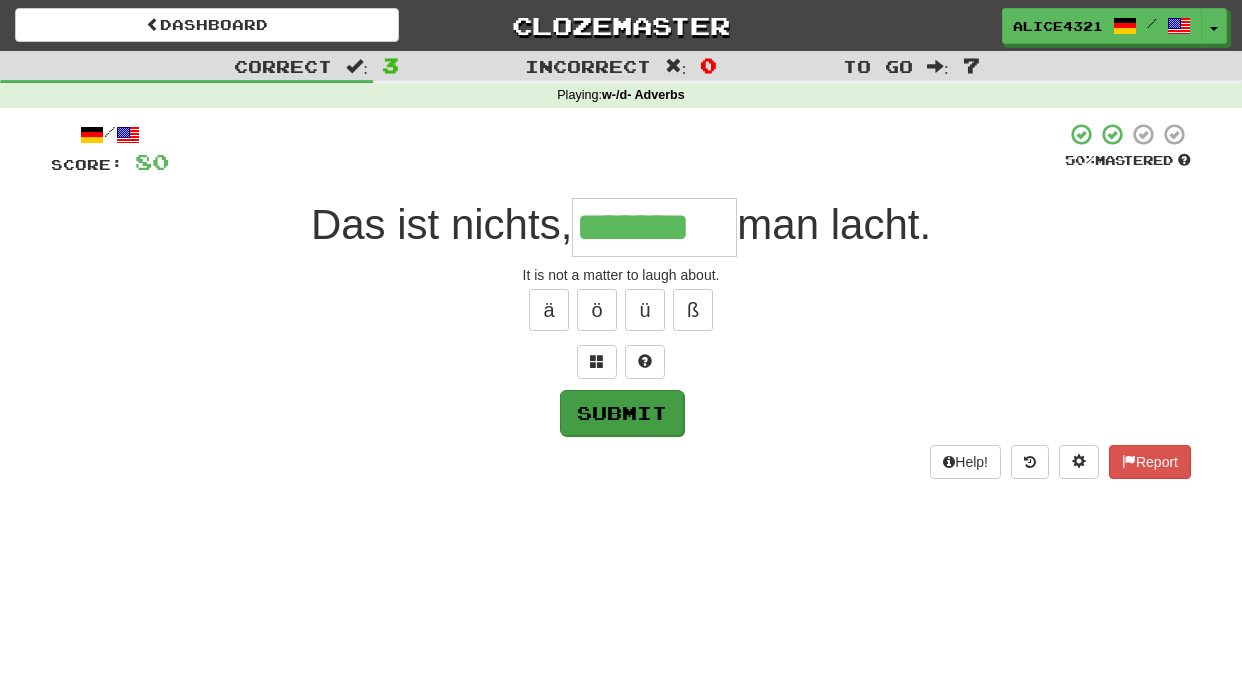 type on "*******" 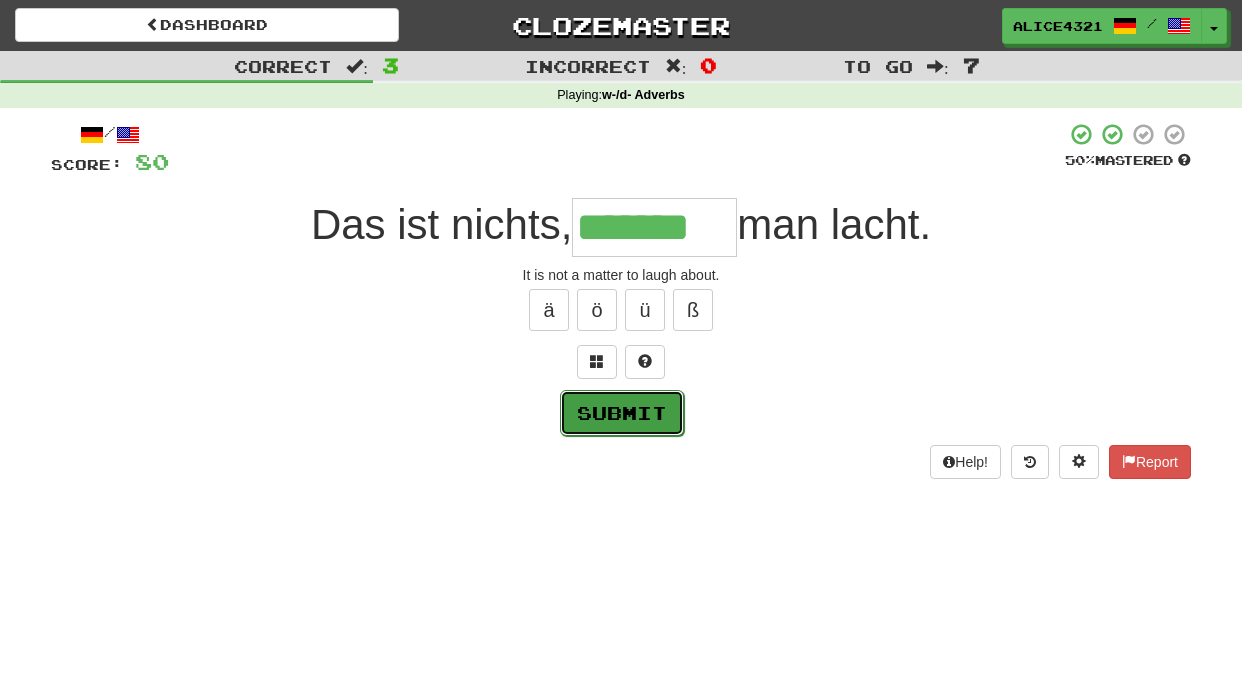 click on "Submit" at bounding box center [622, 413] 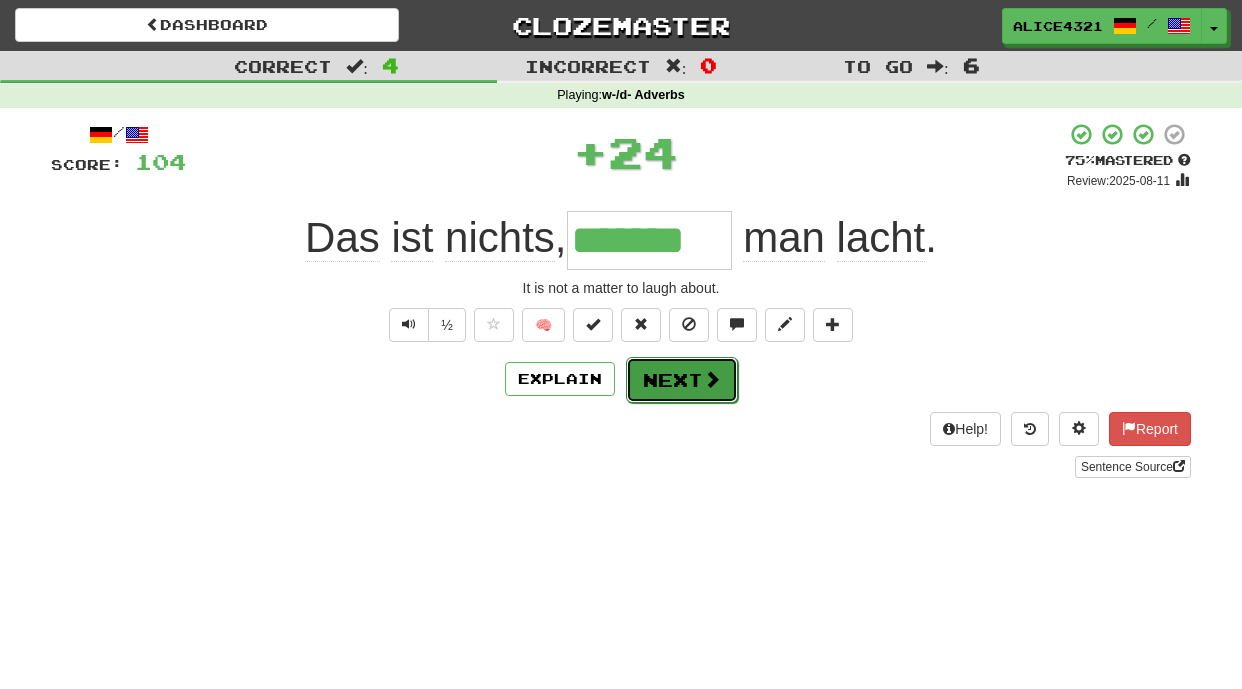 click on "Next" at bounding box center [682, 380] 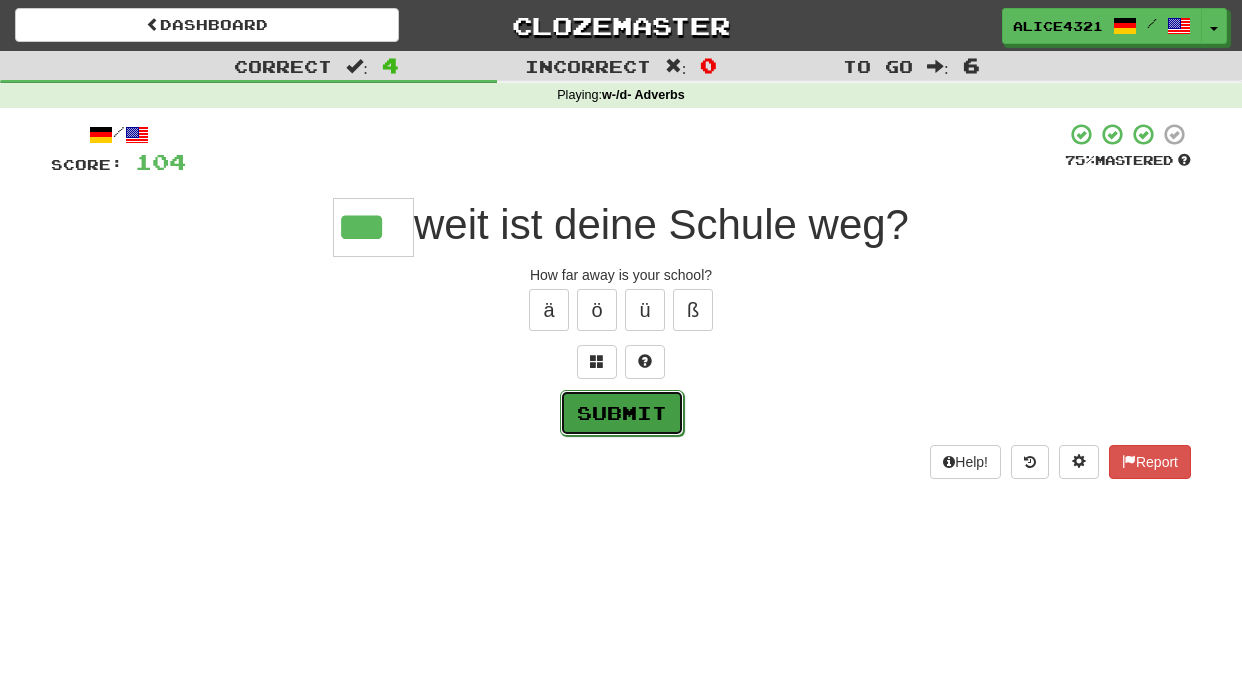 click on "Submit" at bounding box center [622, 413] 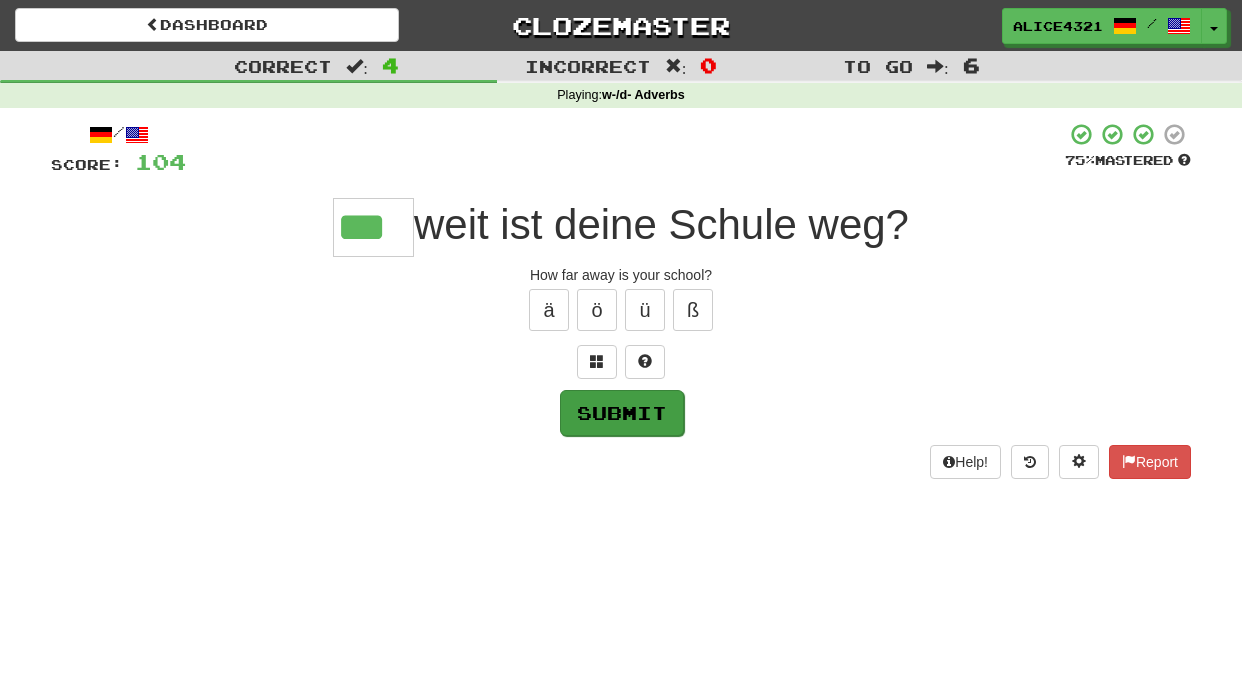 type on "***" 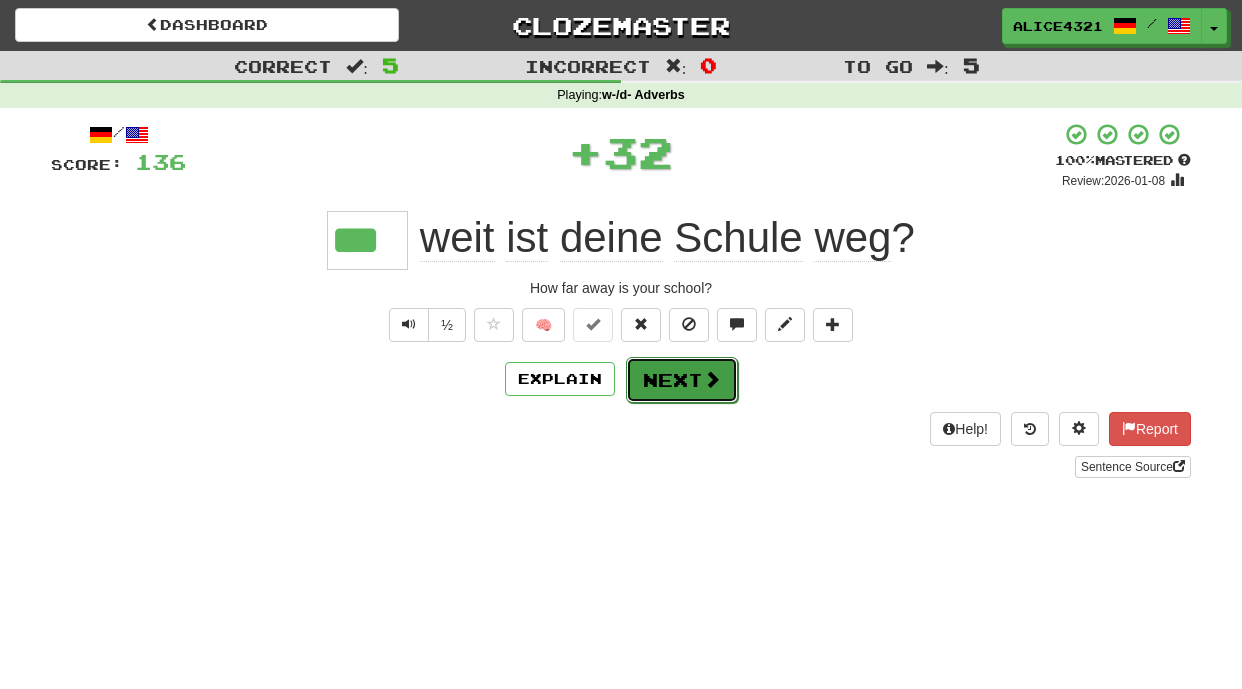 click on "Next" at bounding box center [682, 380] 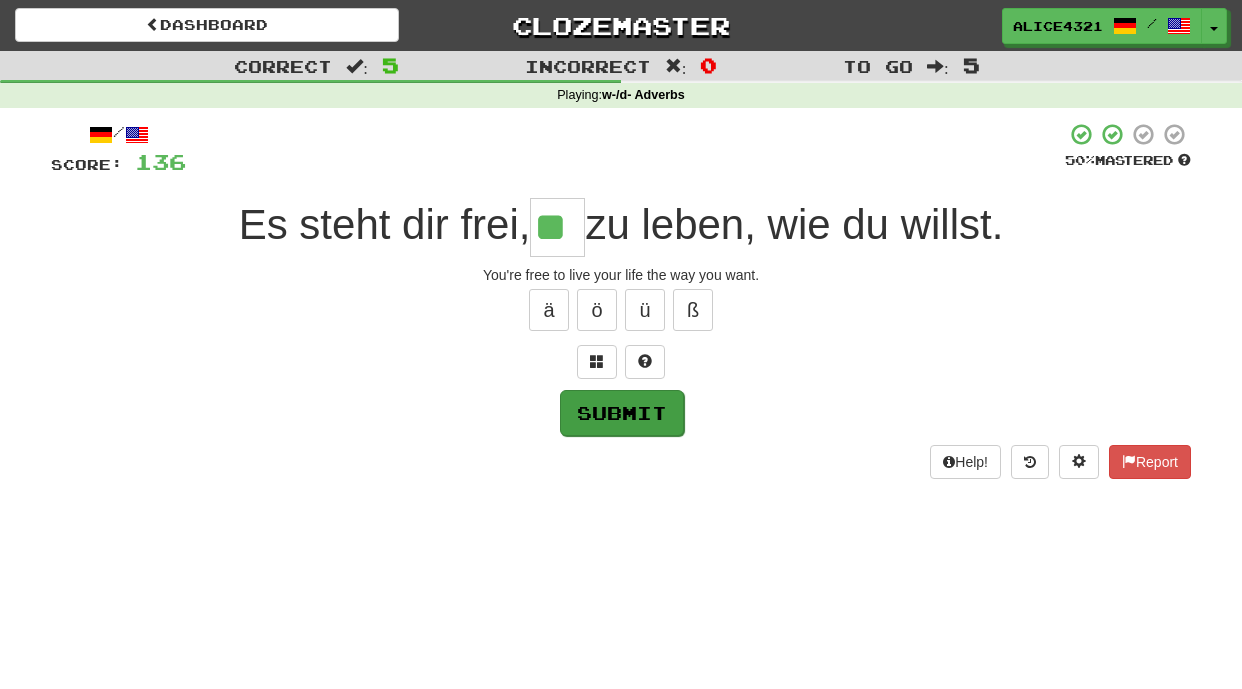 type on "**" 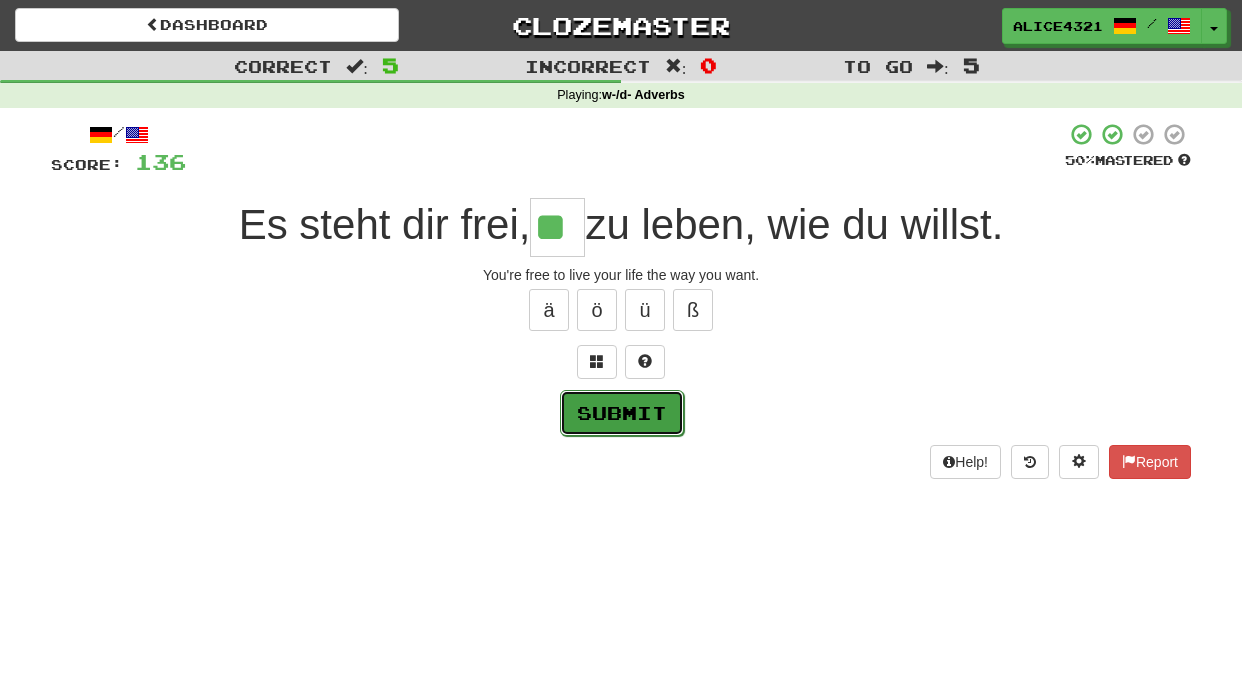 click on "Submit" at bounding box center (622, 413) 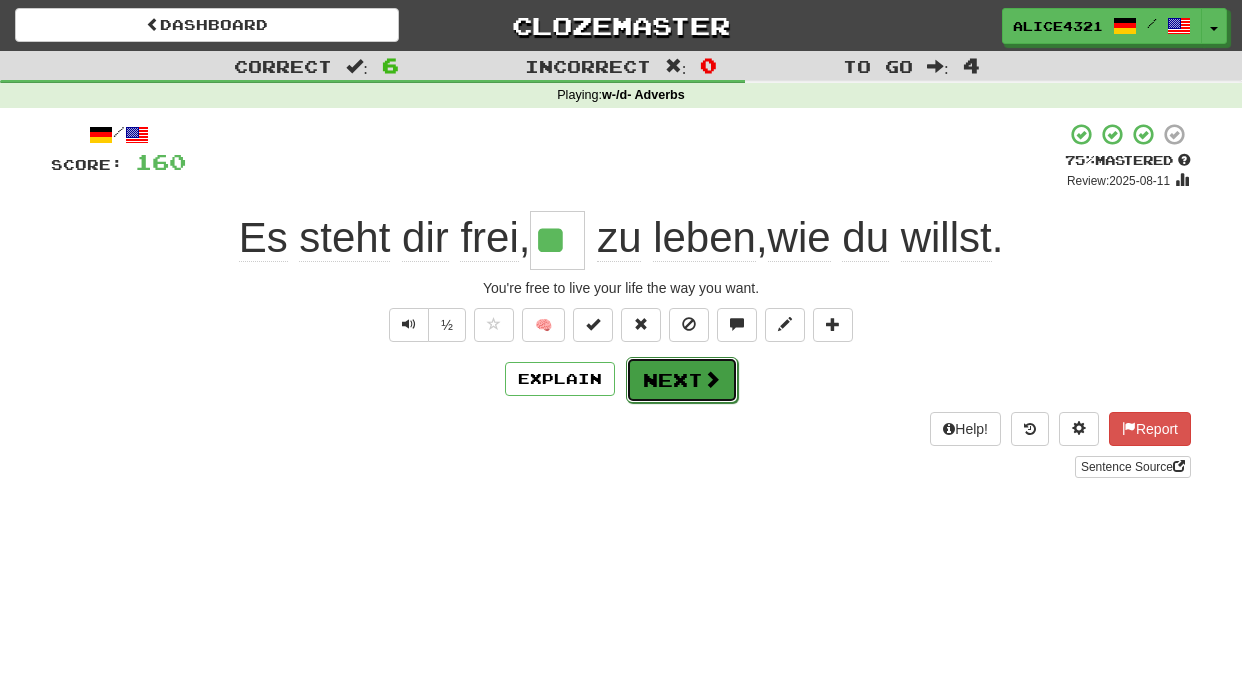 click on "Next" at bounding box center (682, 380) 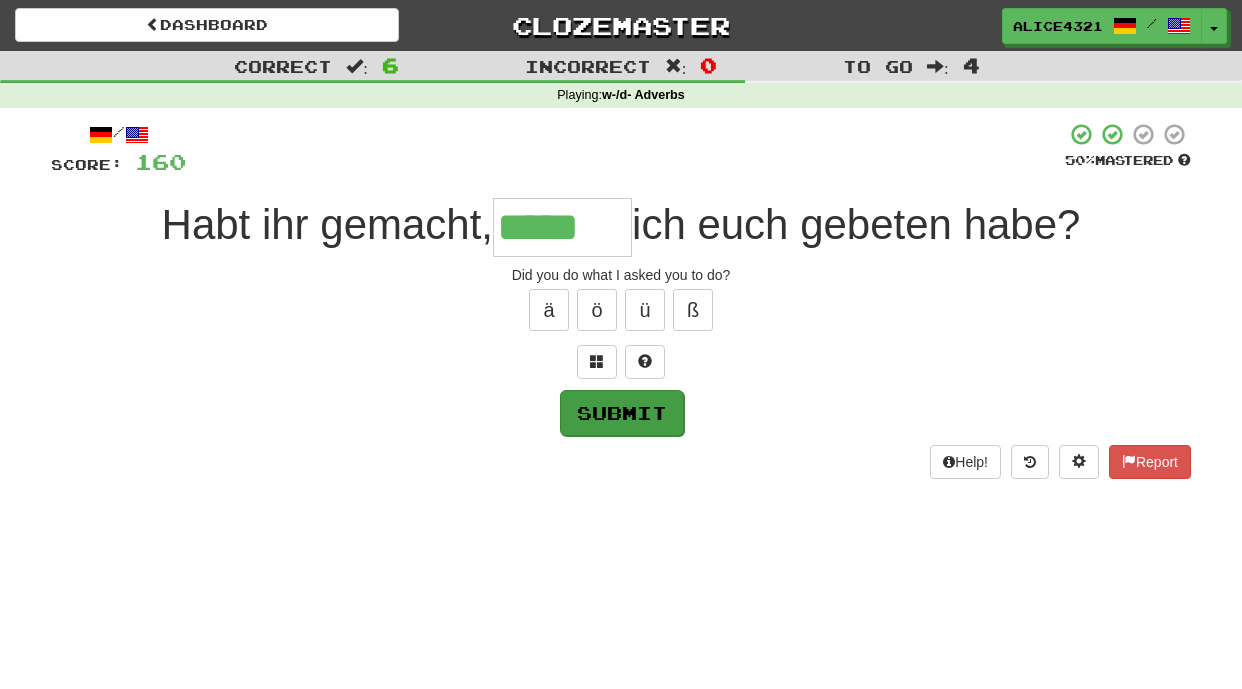 type on "*****" 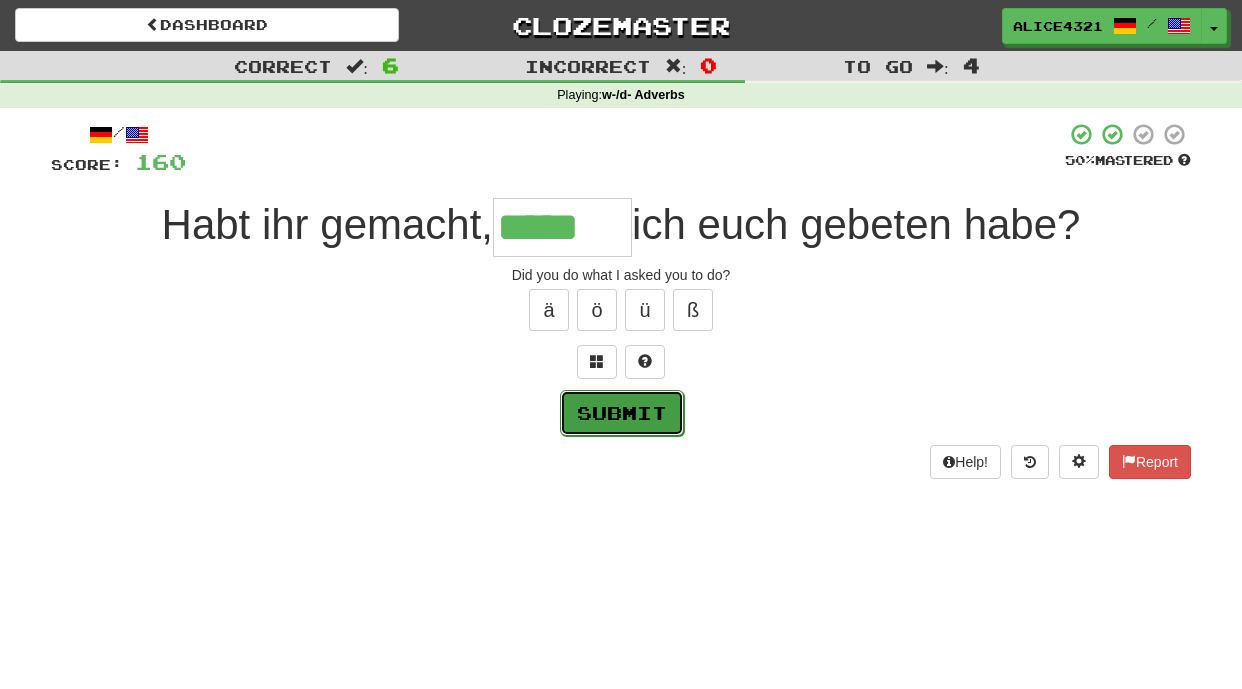 click on "Submit" at bounding box center [622, 413] 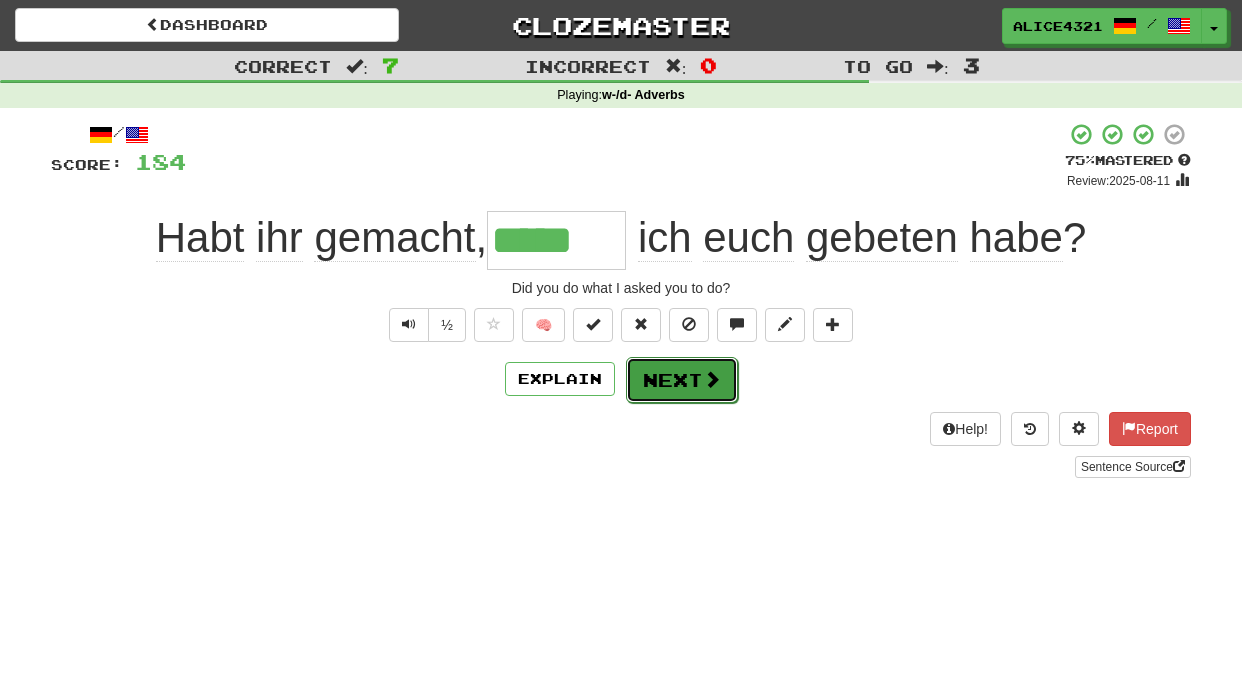click on "Next" at bounding box center [682, 380] 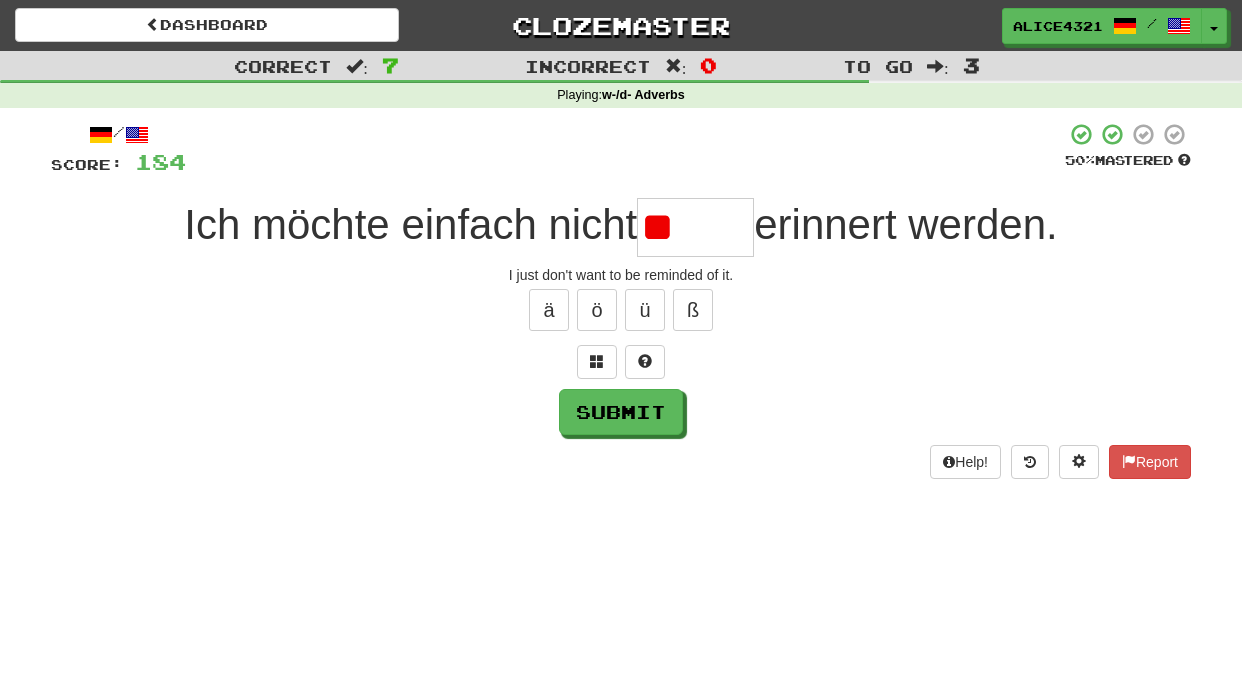 type on "*" 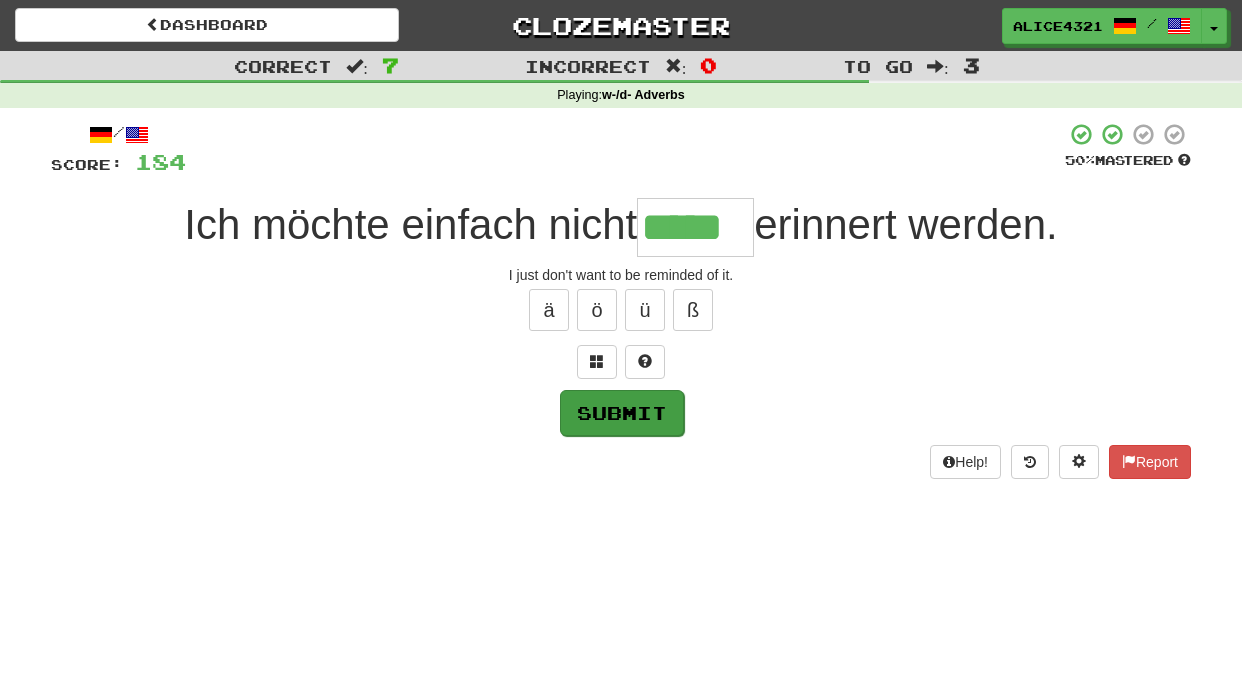 type on "*****" 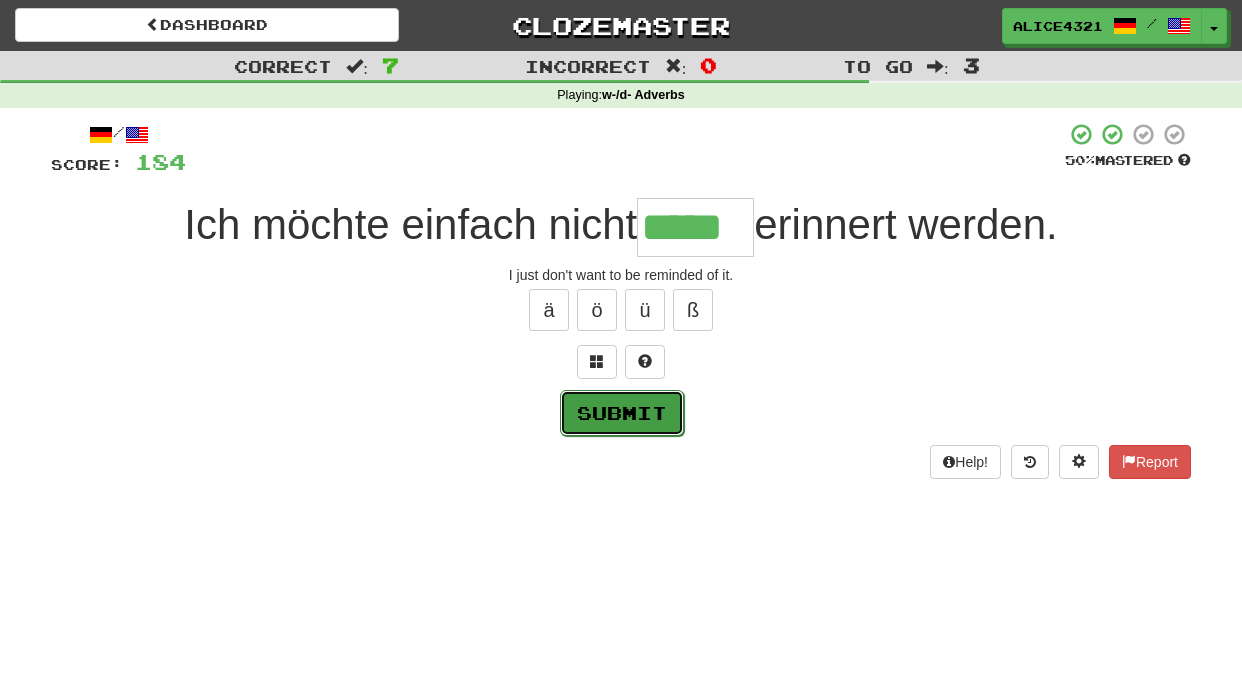click on "Submit" at bounding box center (622, 413) 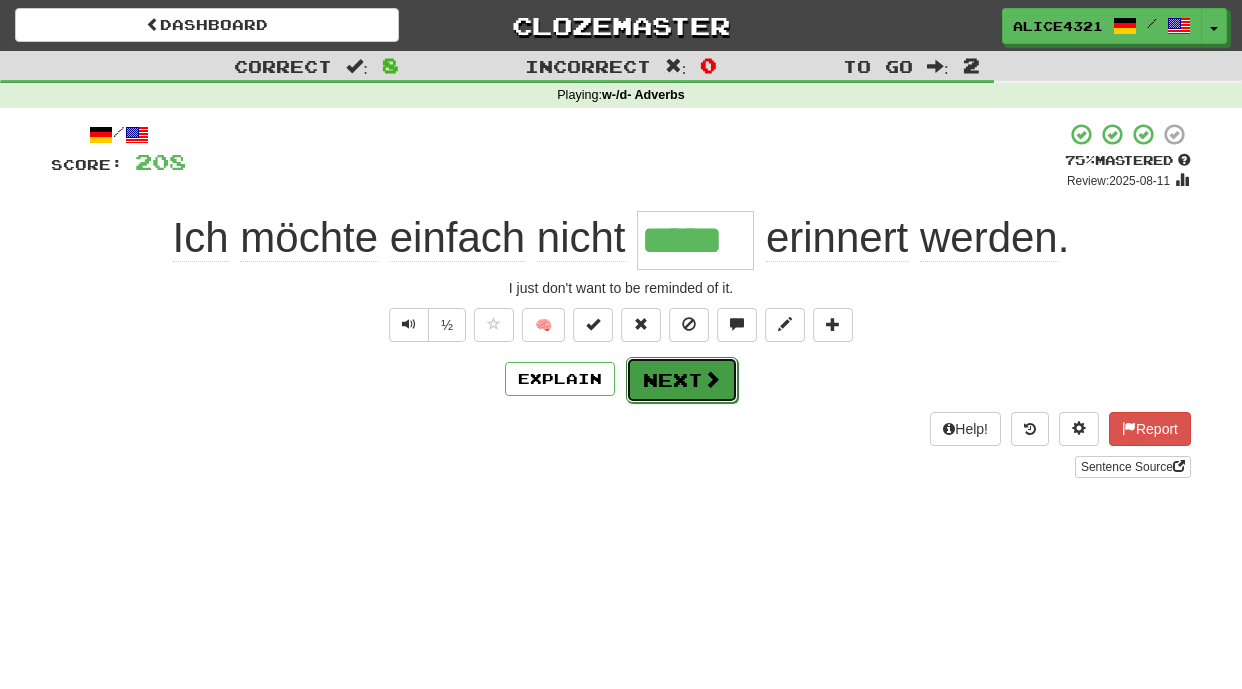 click at bounding box center (712, 379) 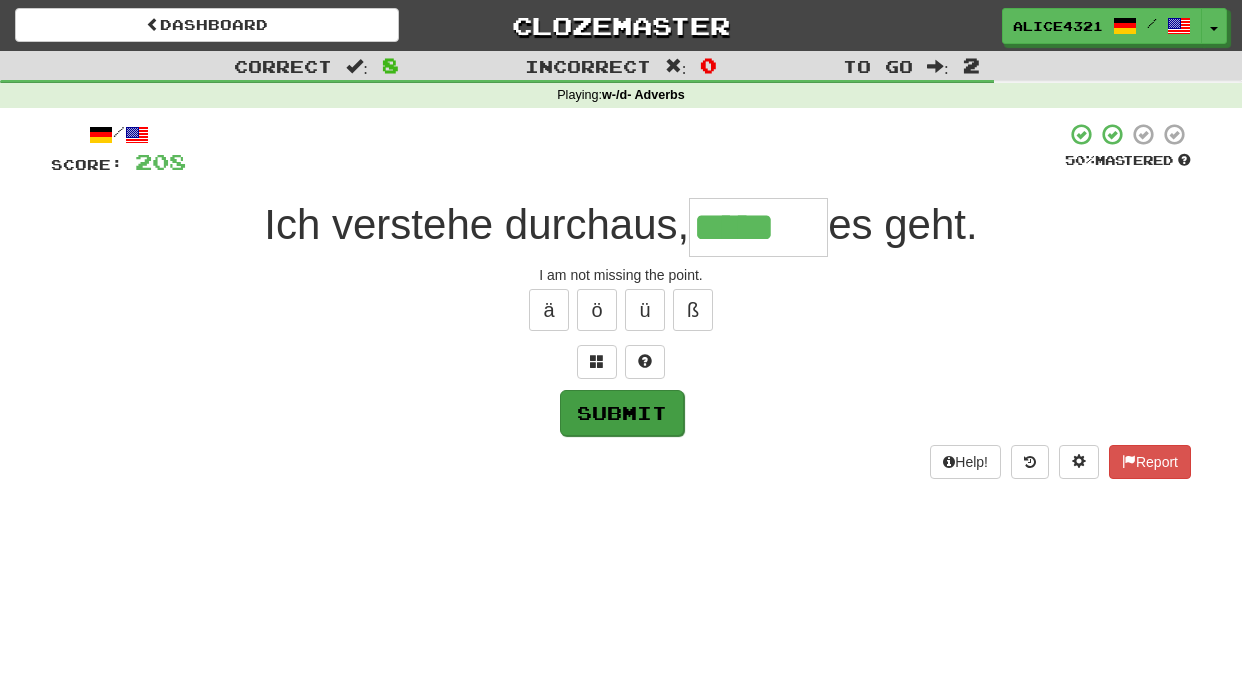 type on "*****" 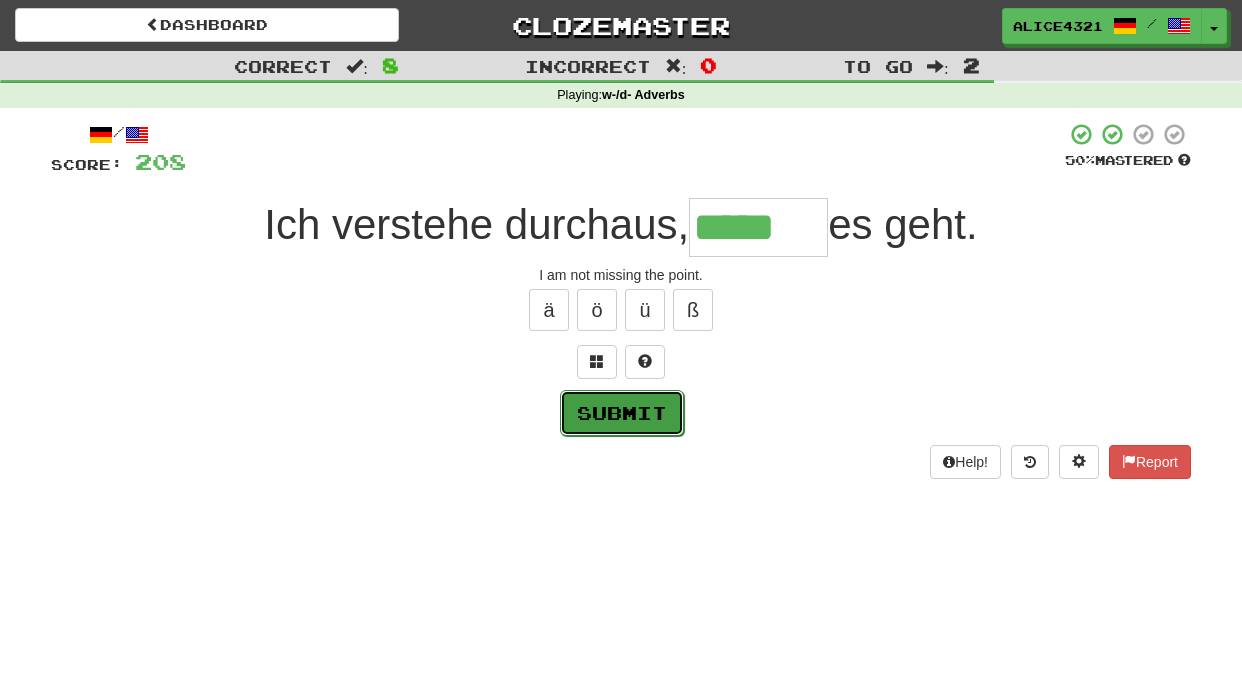 click on "Submit" at bounding box center (622, 413) 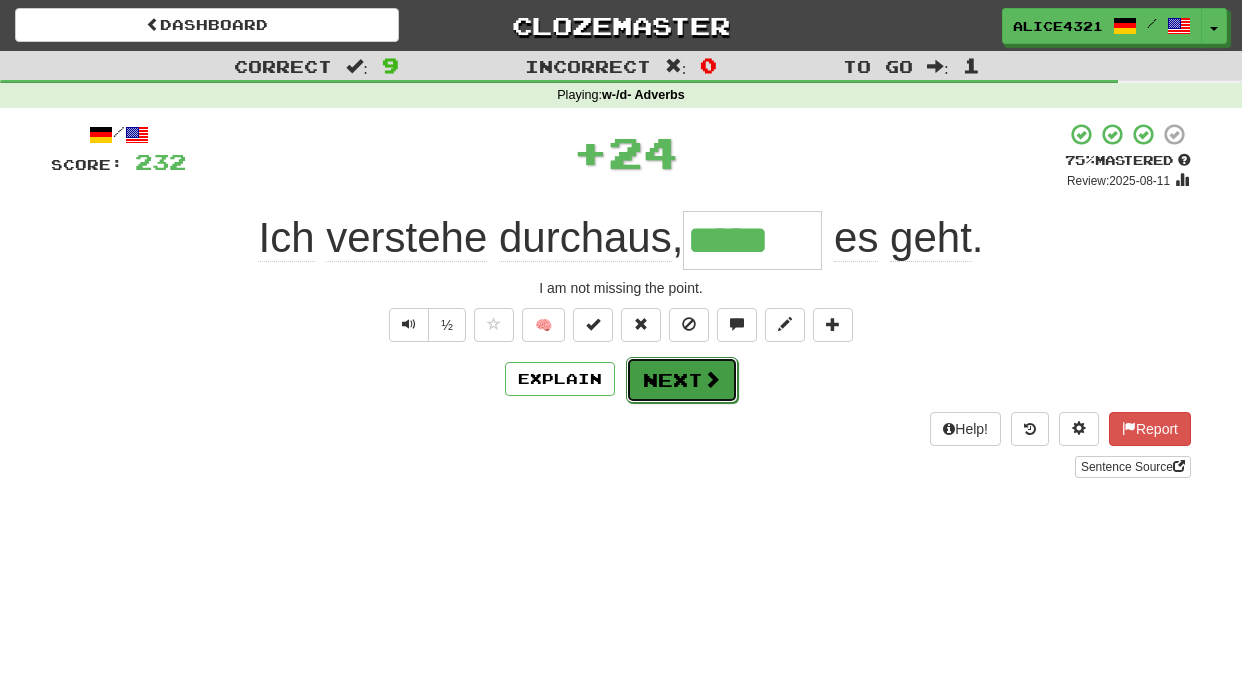 click on "Next" at bounding box center (682, 380) 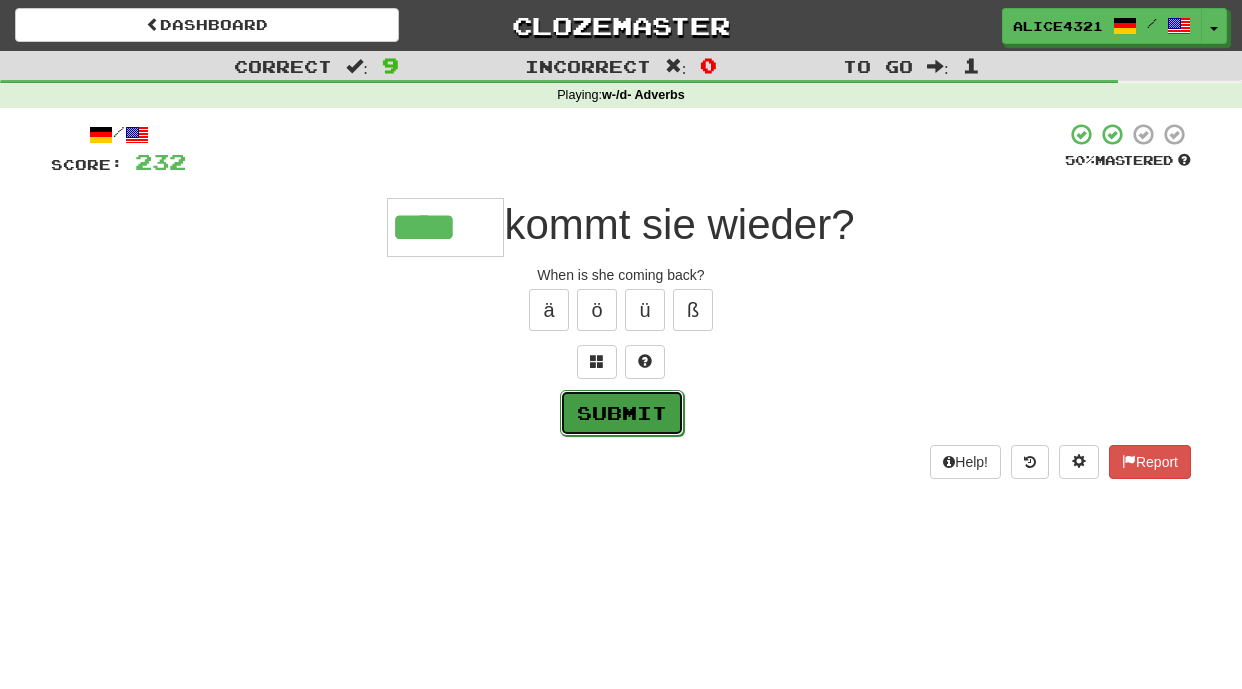 click on "Submit" at bounding box center (622, 413) 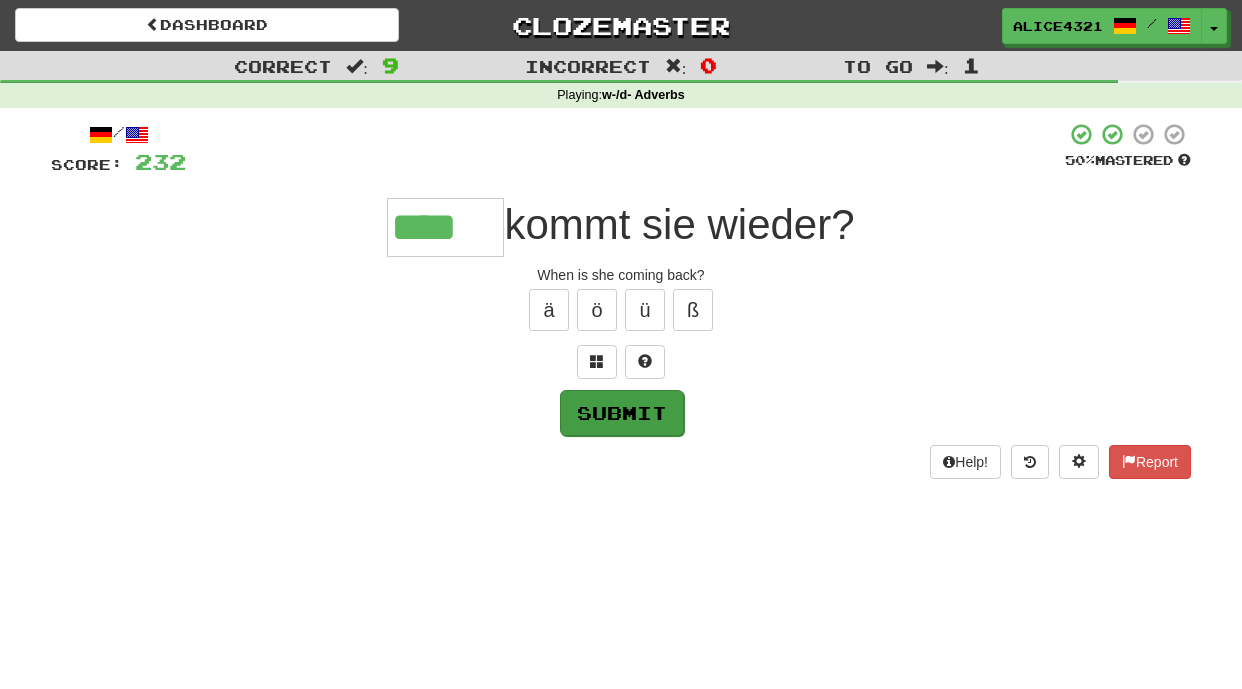 type on "****" 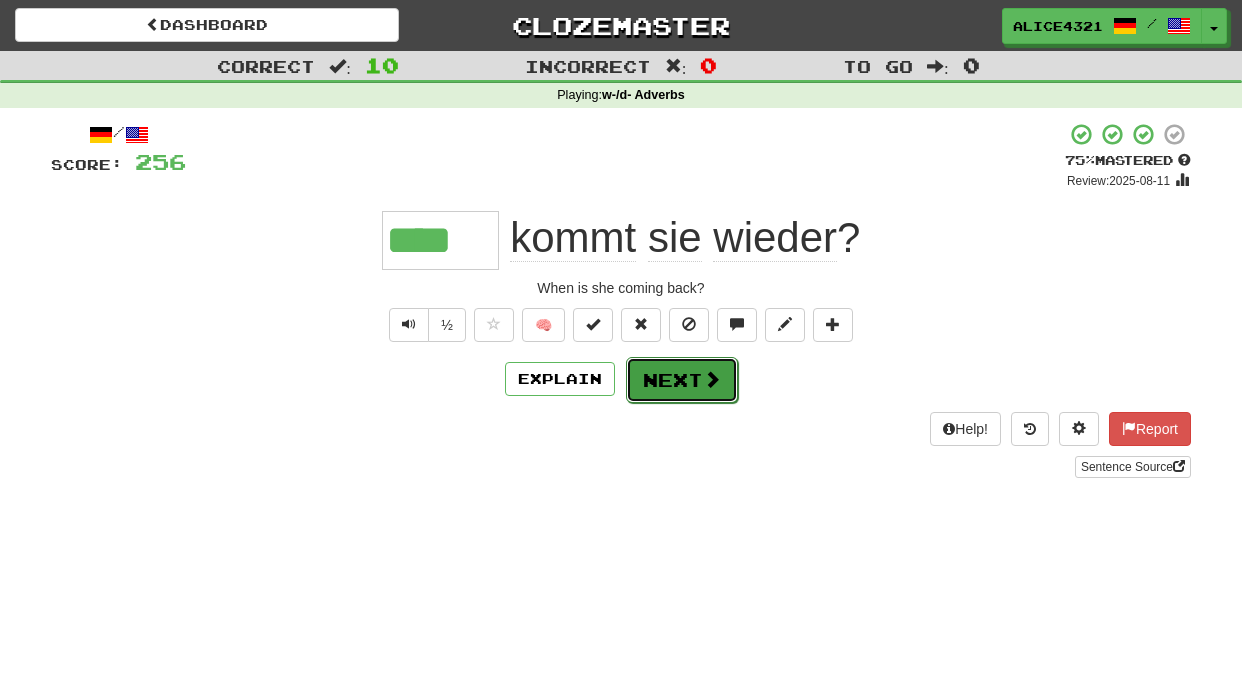 click on "Next" at bounding box center [682, 380] 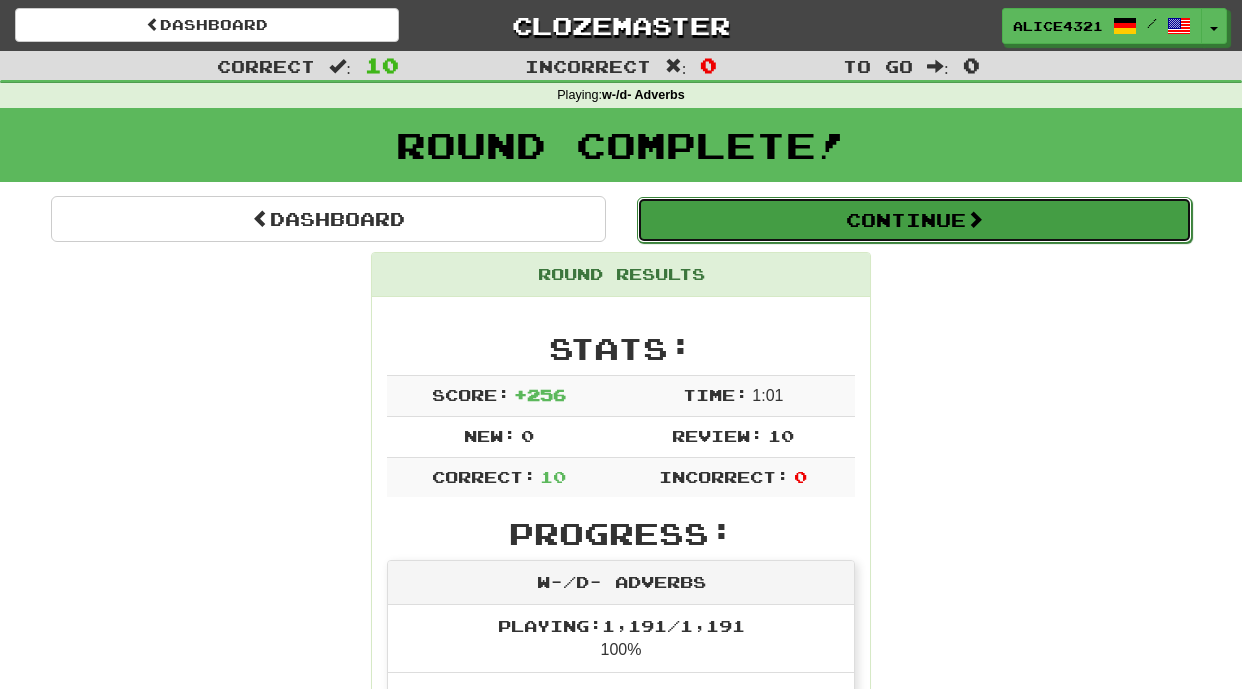 click on "Continue" at bounding box center [914, 220] 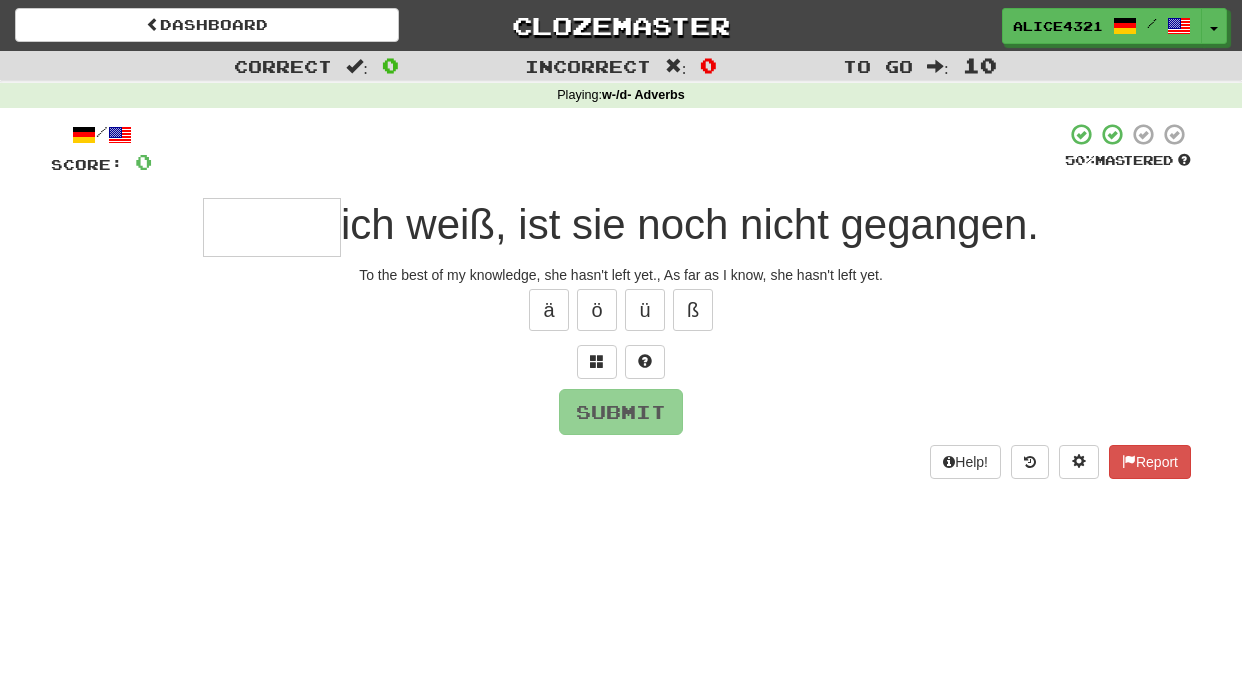 type on "*" 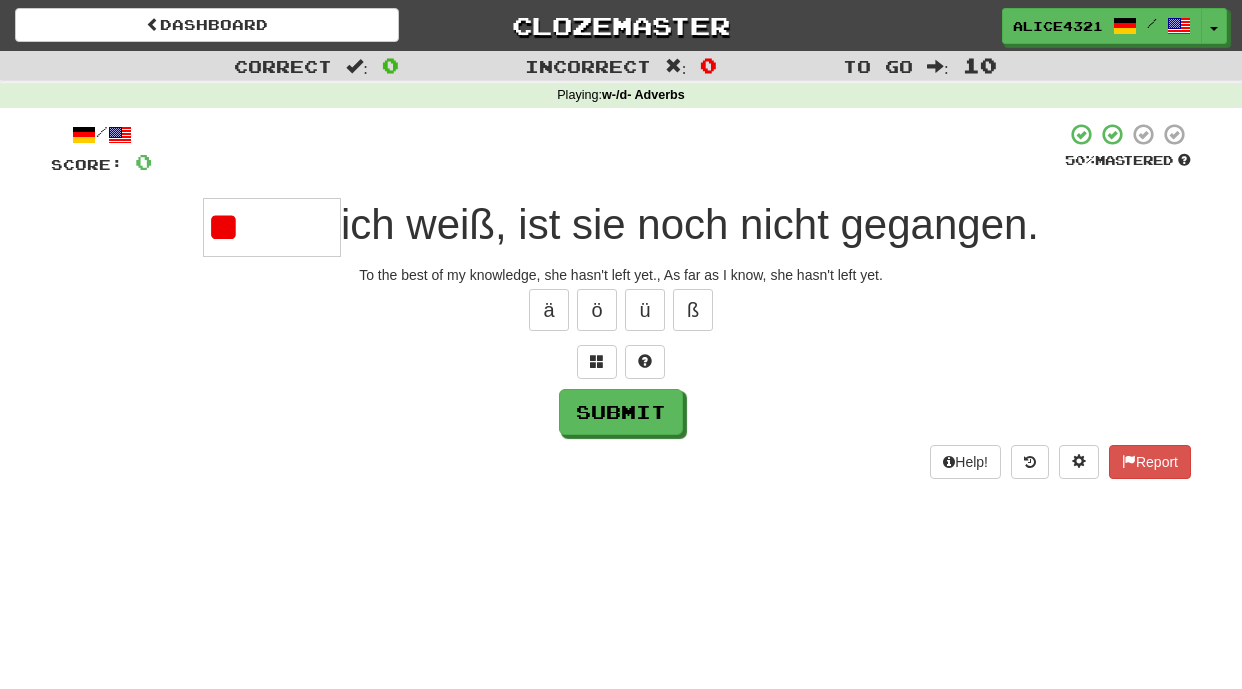 type on "*" 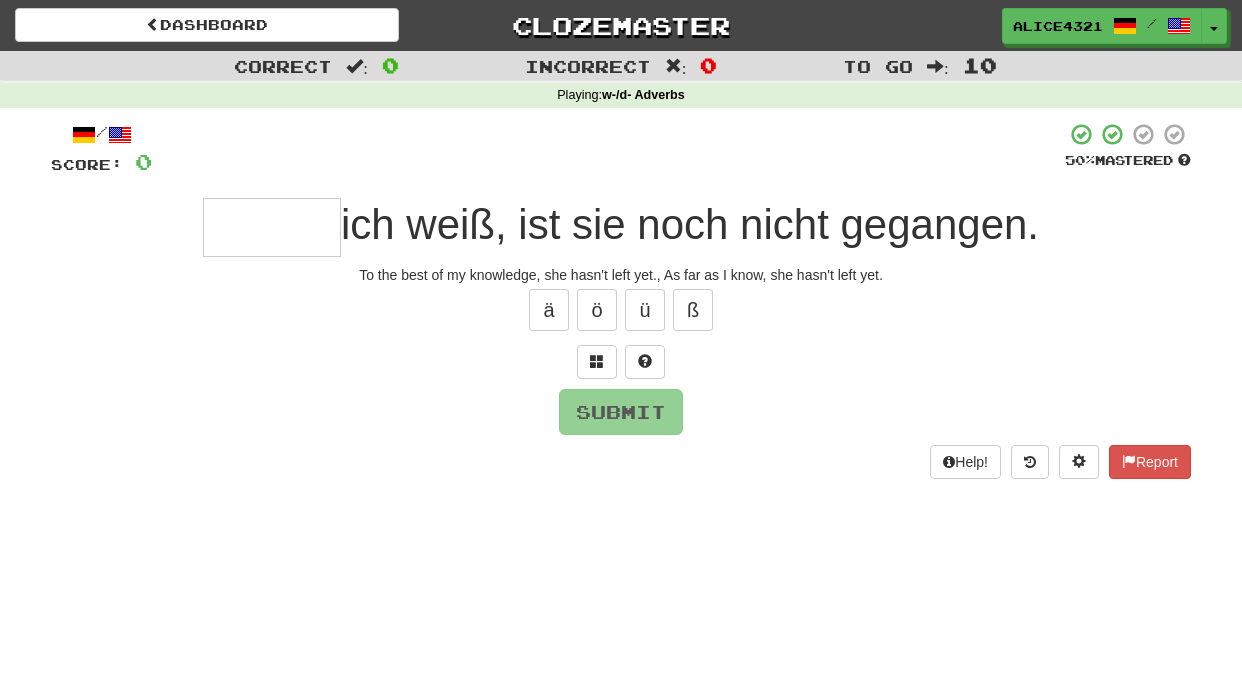 type on "*" 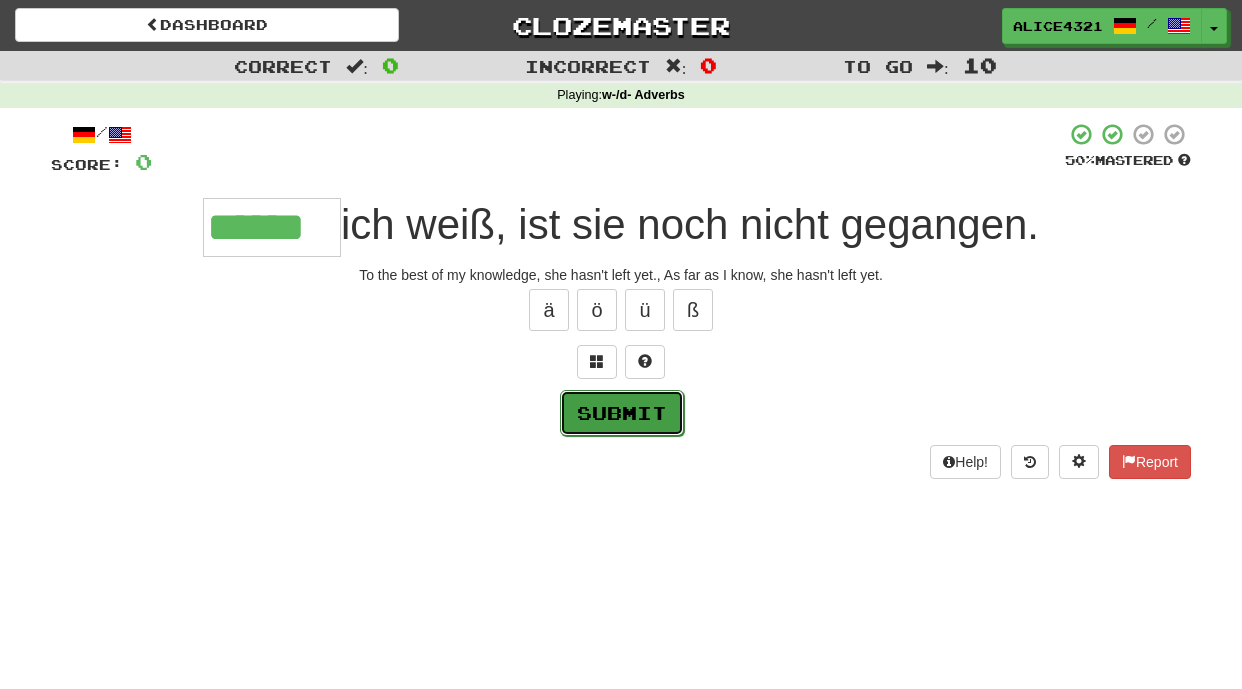 click on "Submit" at bounding box center [622, 413] 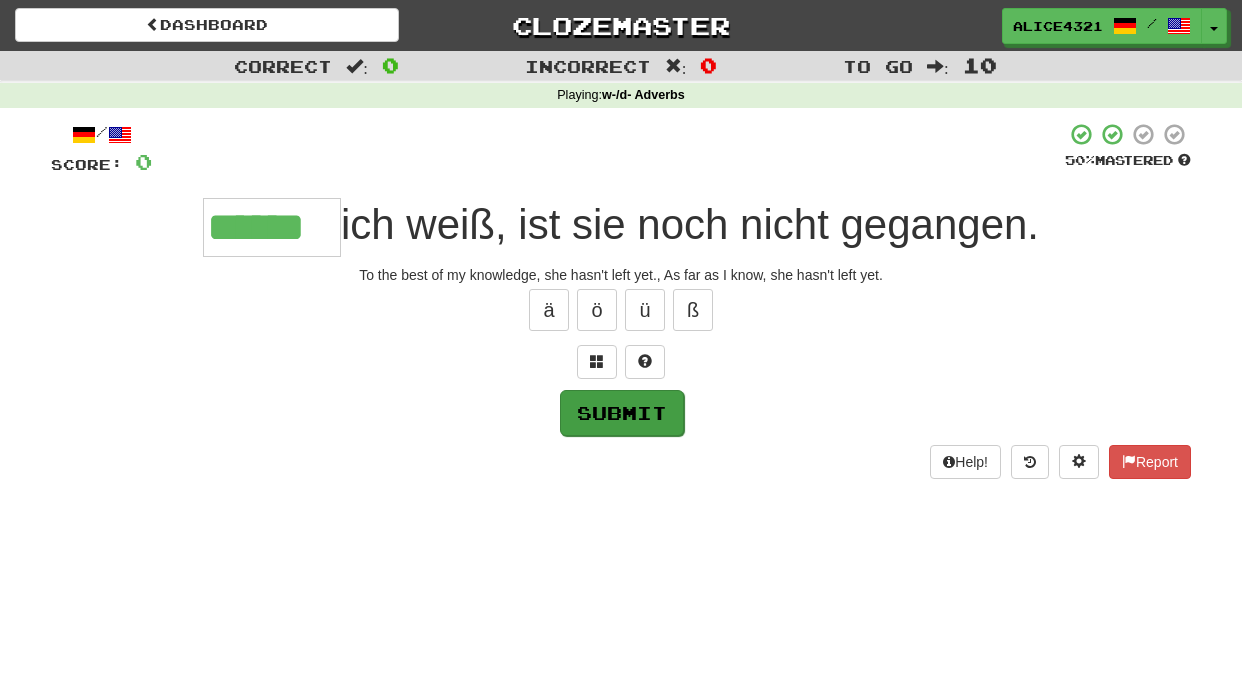 type on "******" 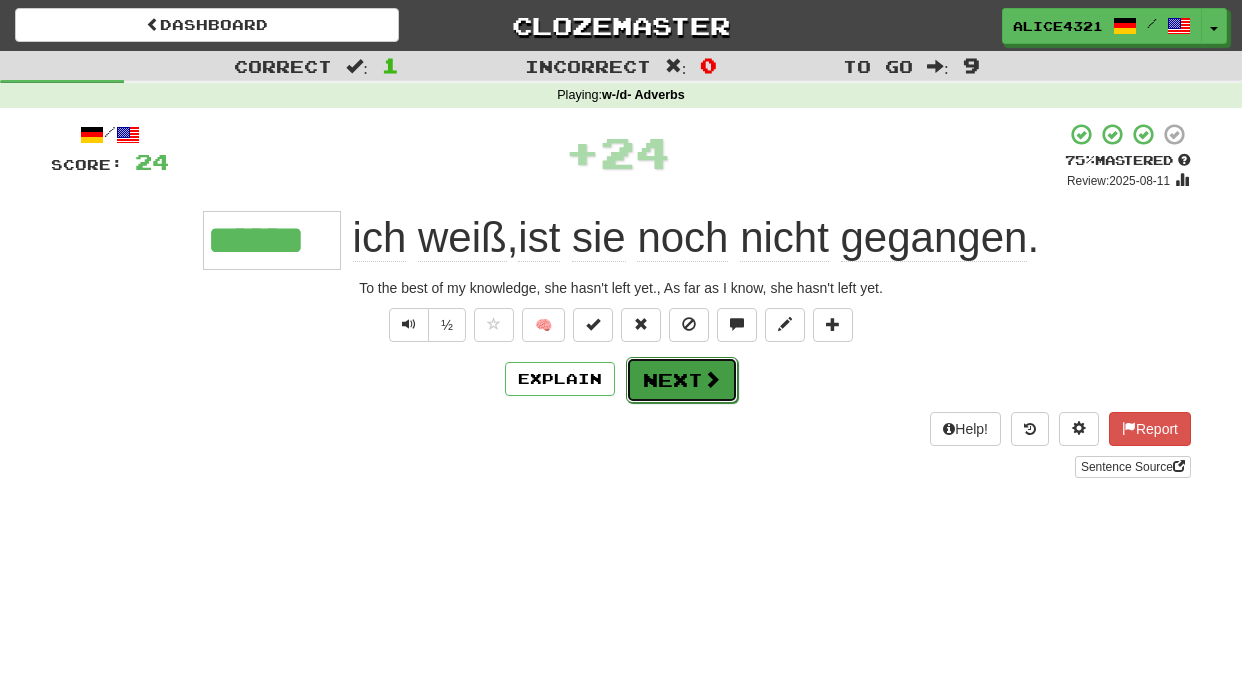 click on "Next" at bounding box center [682, 380] 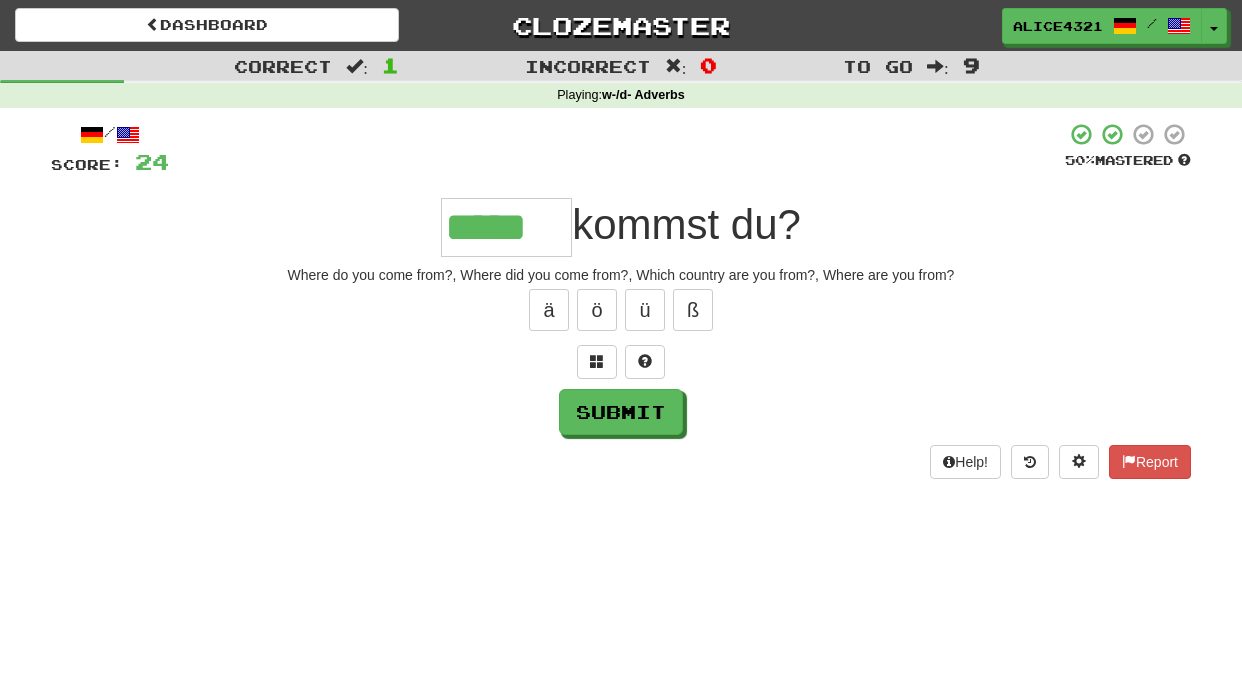 click on "/  Score:   24 50 %  Mastered *****  kommst du? Where do you come from?, Where did you come from?, Which country are you from?, Where are you from? ä ö ü ß Submit  Help!  Report" at bounding box center [621, 300] 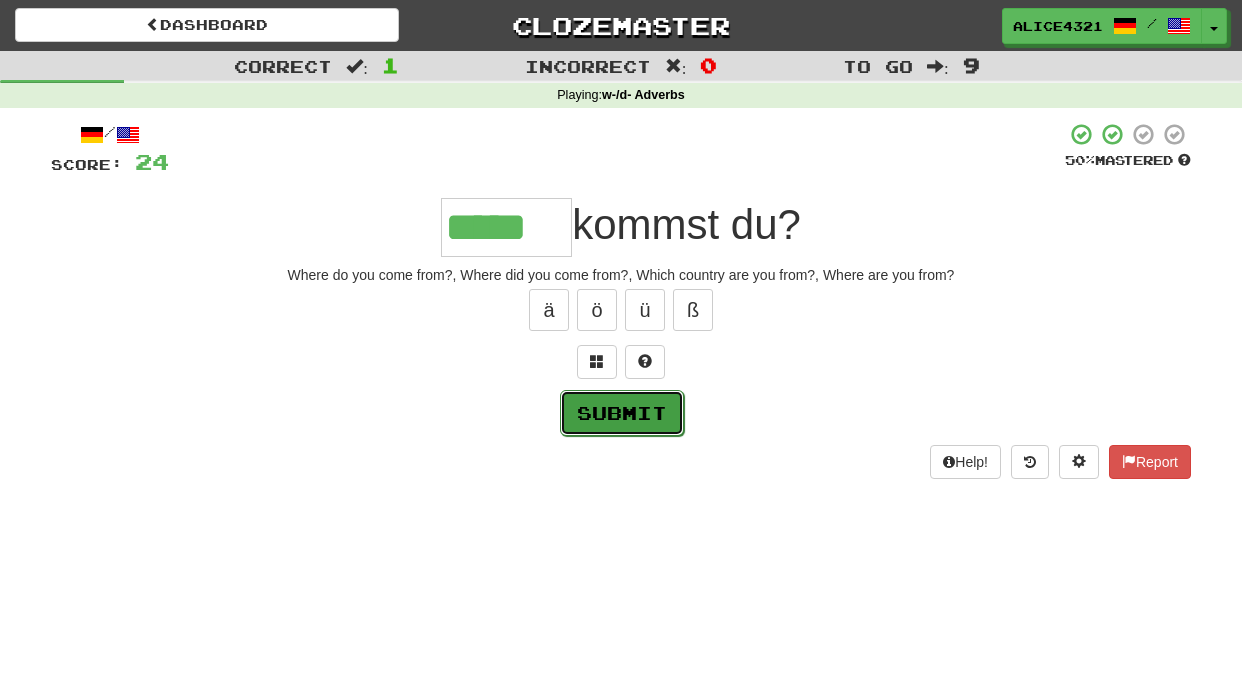 click on "Submit" at bounding box center [622, 413] 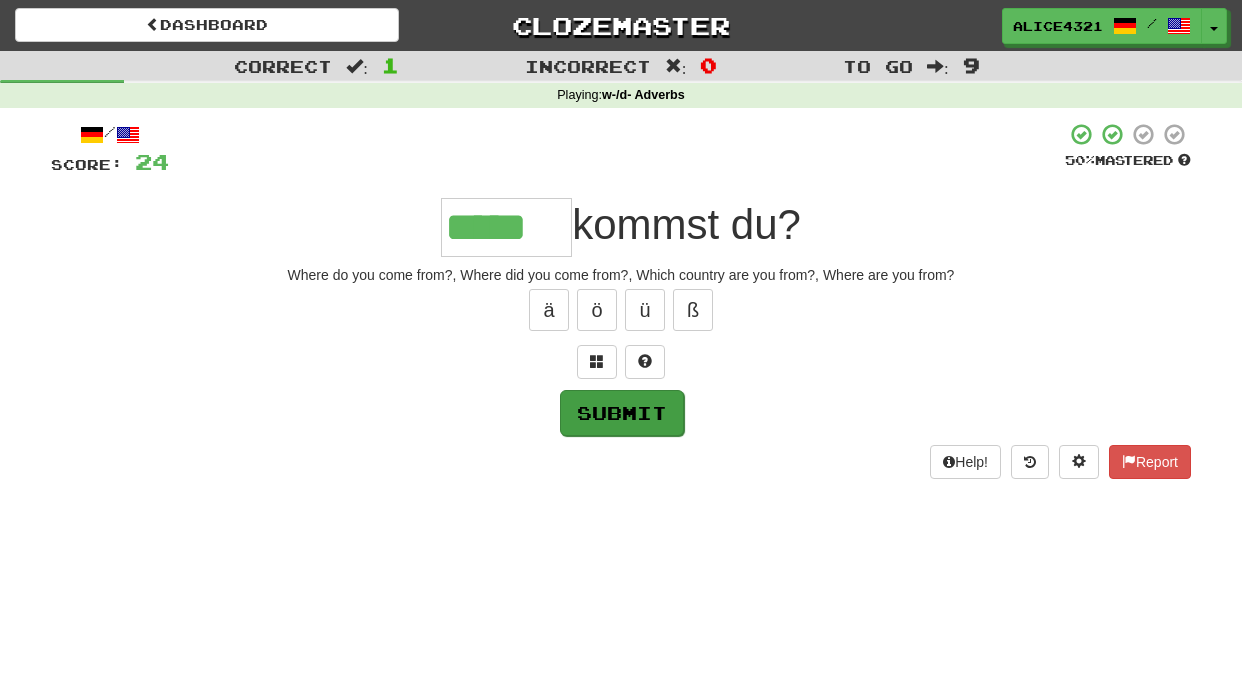 type on "*****" 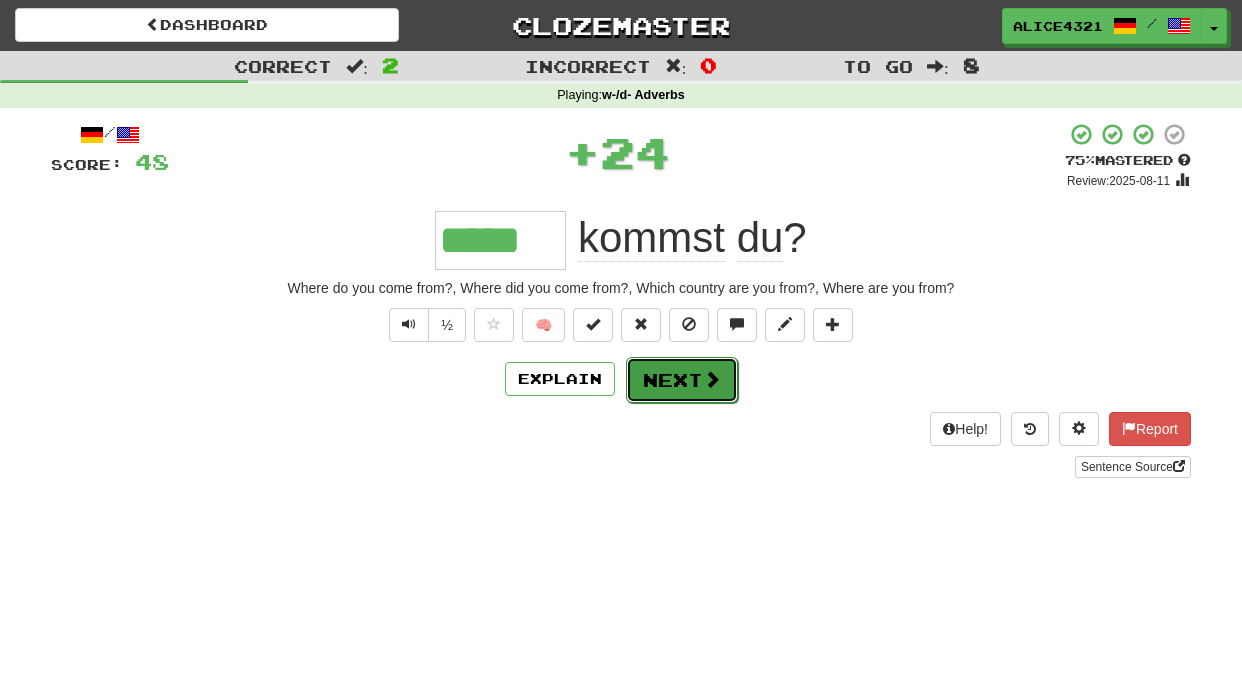 click on "Next" at bounding box center [682, 380] 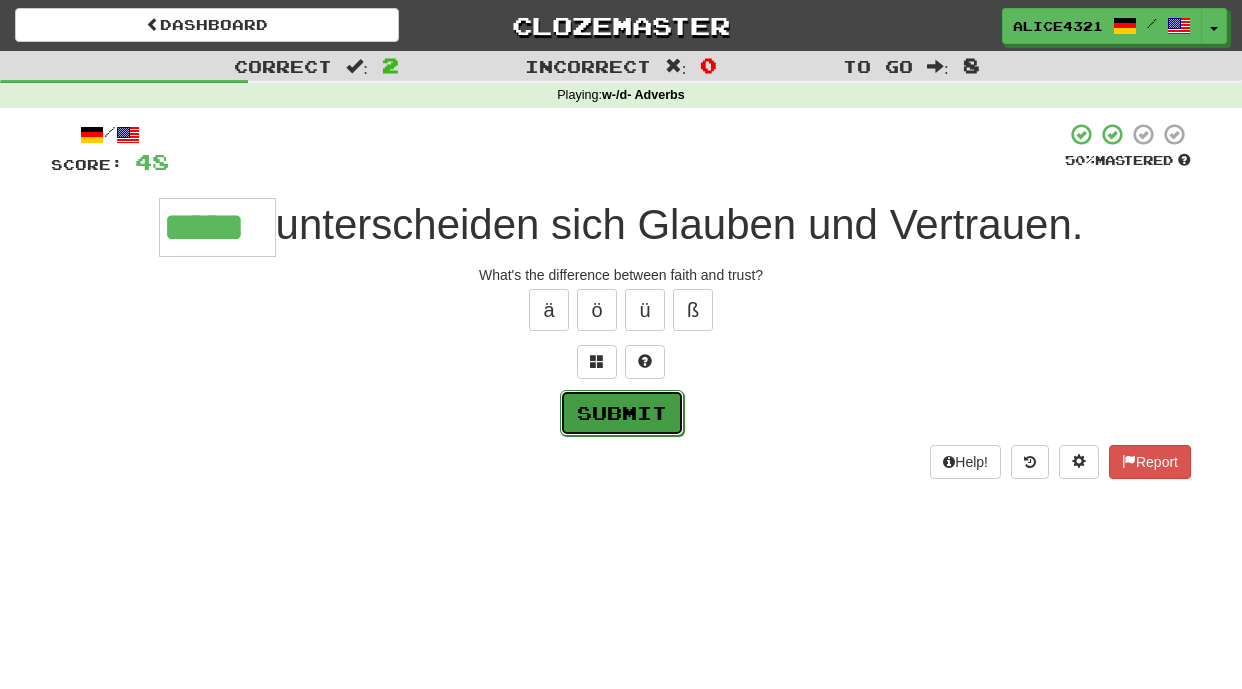 click on "Submit" at bounding box center [622, 413] 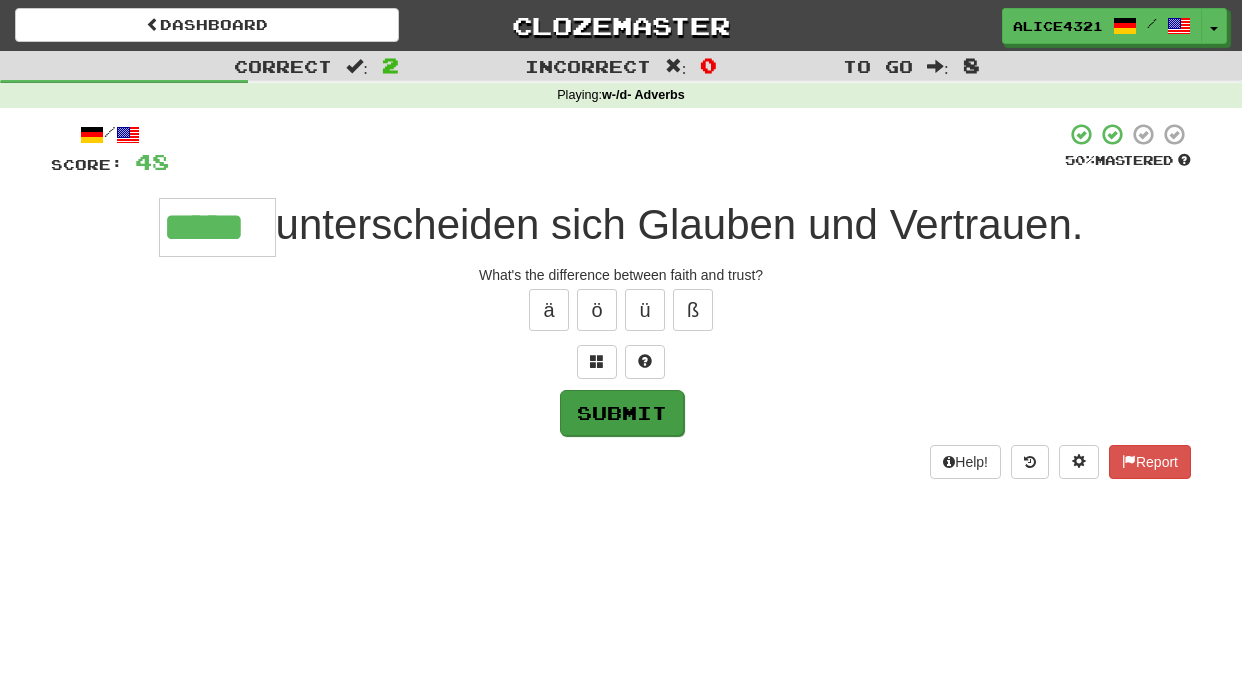 type on "*****" 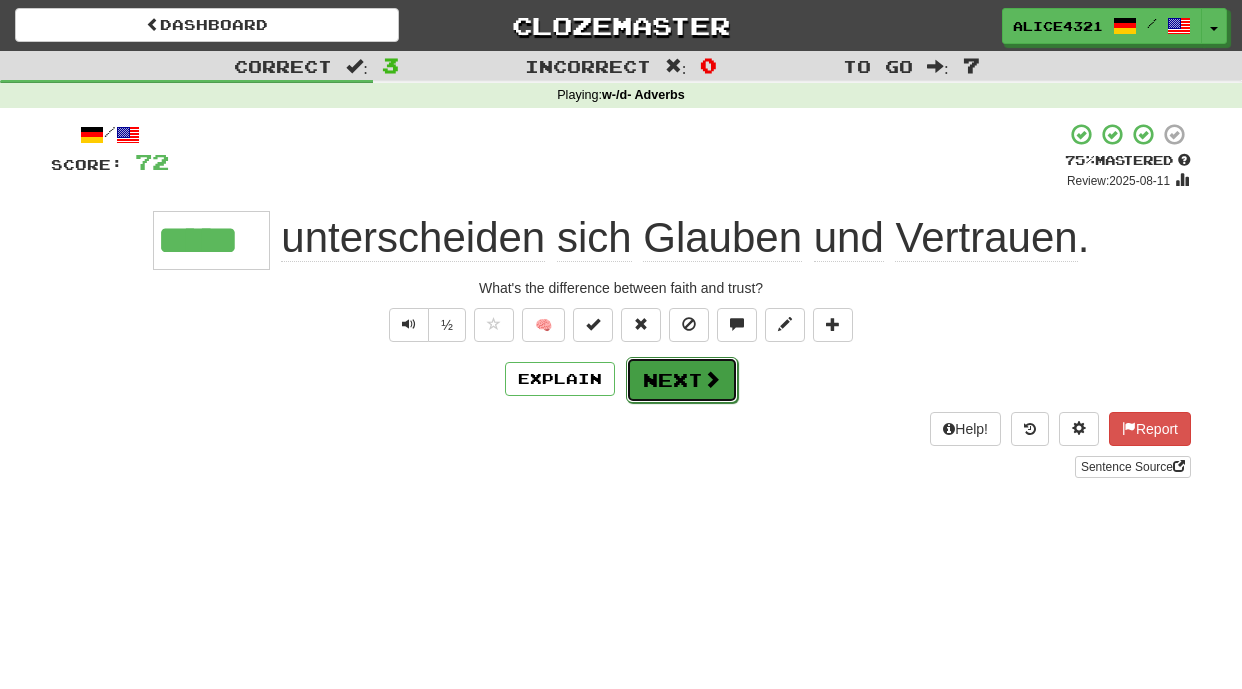 click at bounding box center [712, 379] 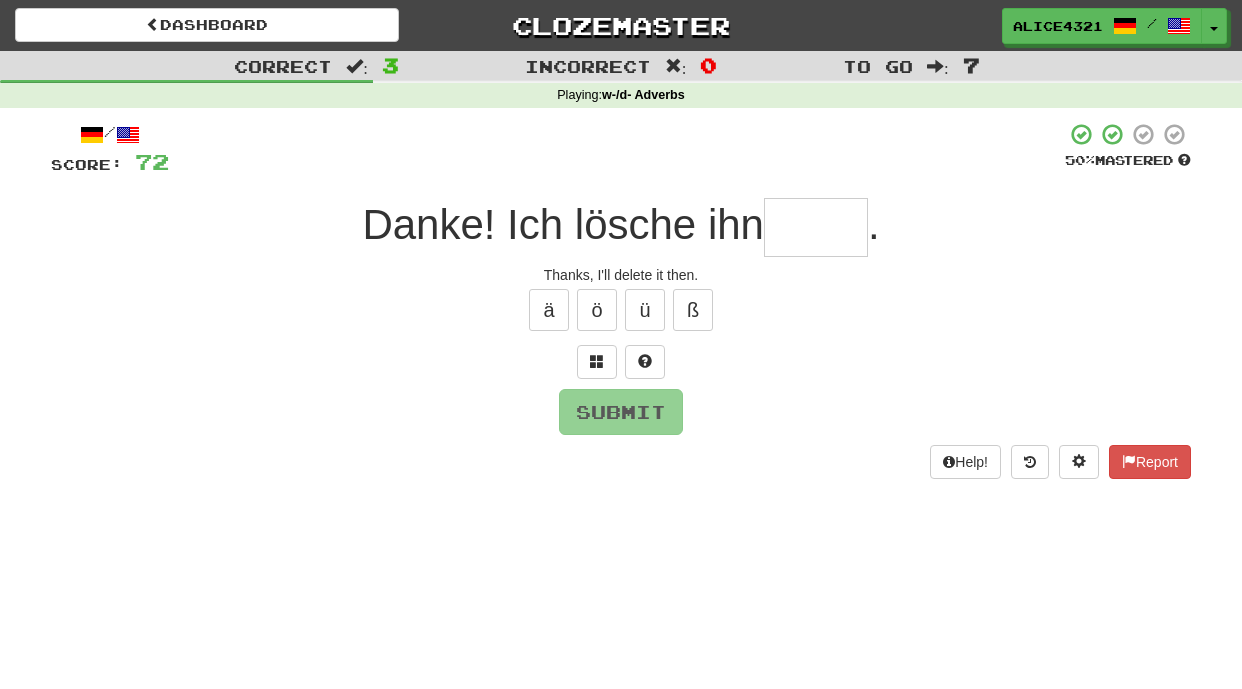 type on "*" 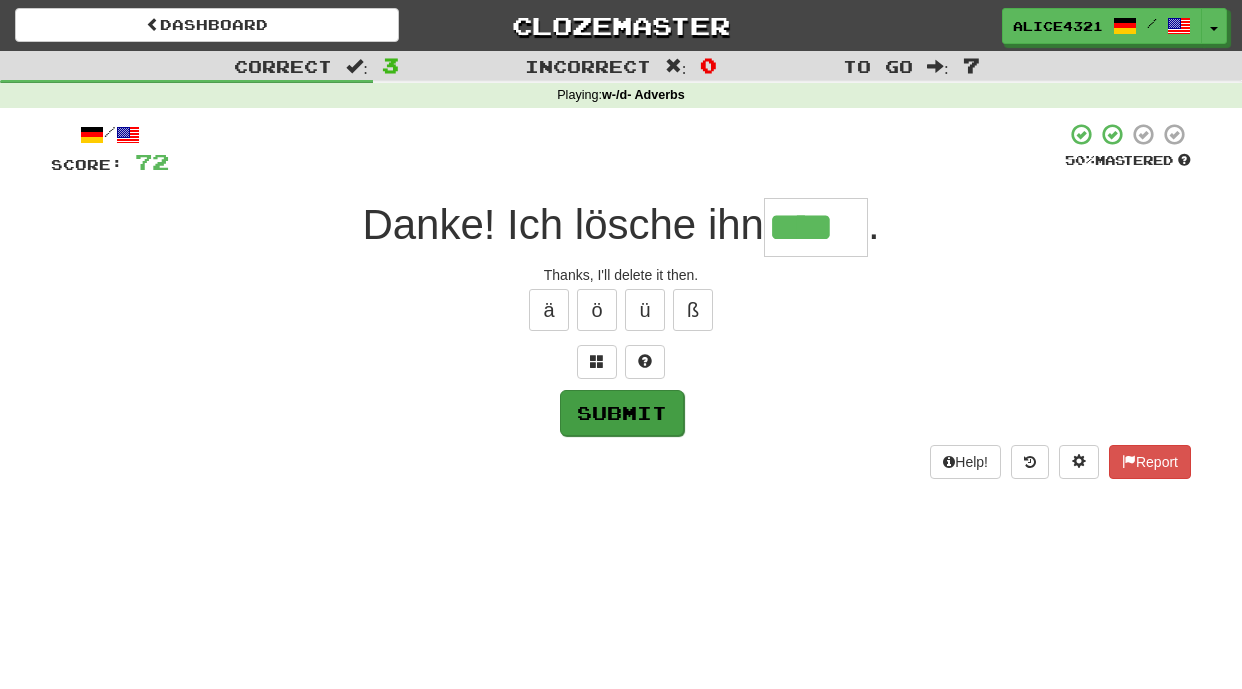 type on "****" 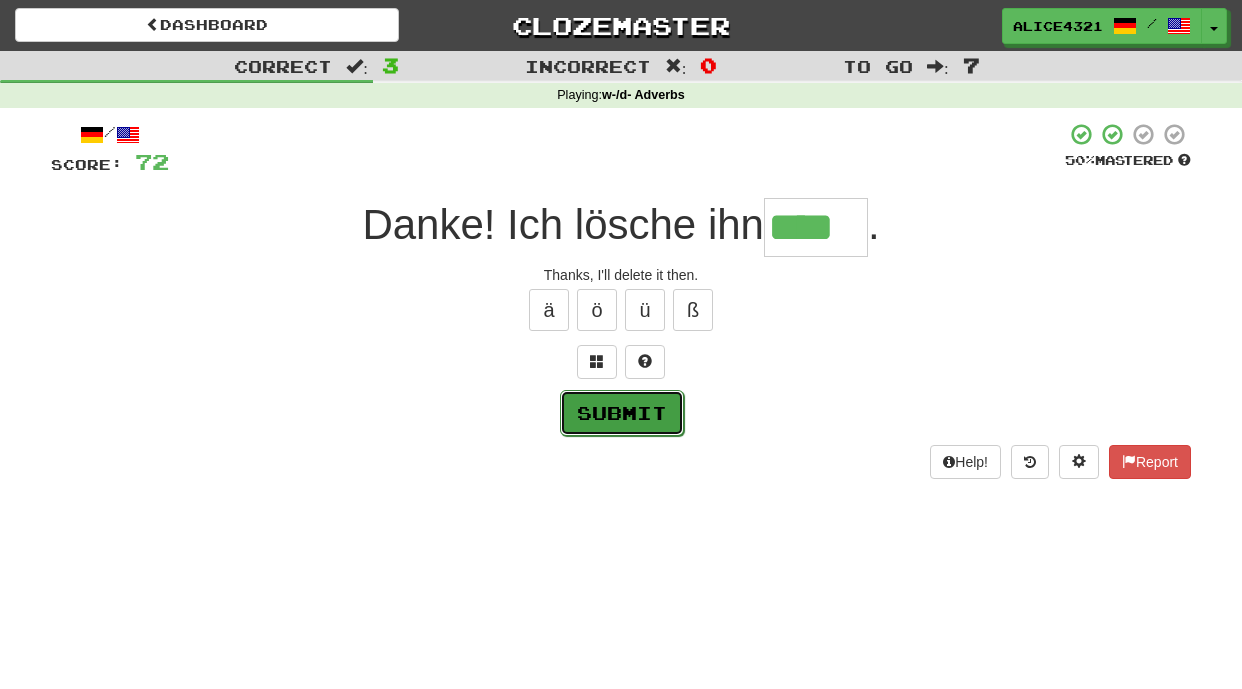 click on "Submit" at bounding box center [622, 413] 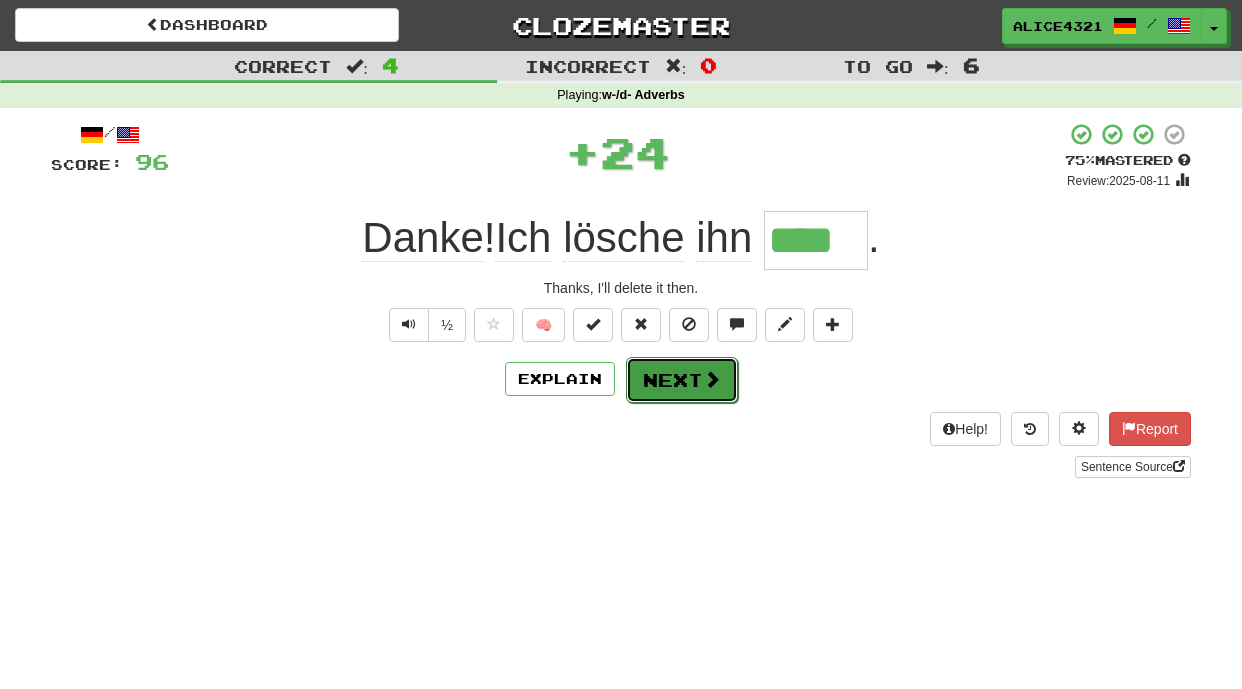 click on "Next" at bounding box center (682, 380) 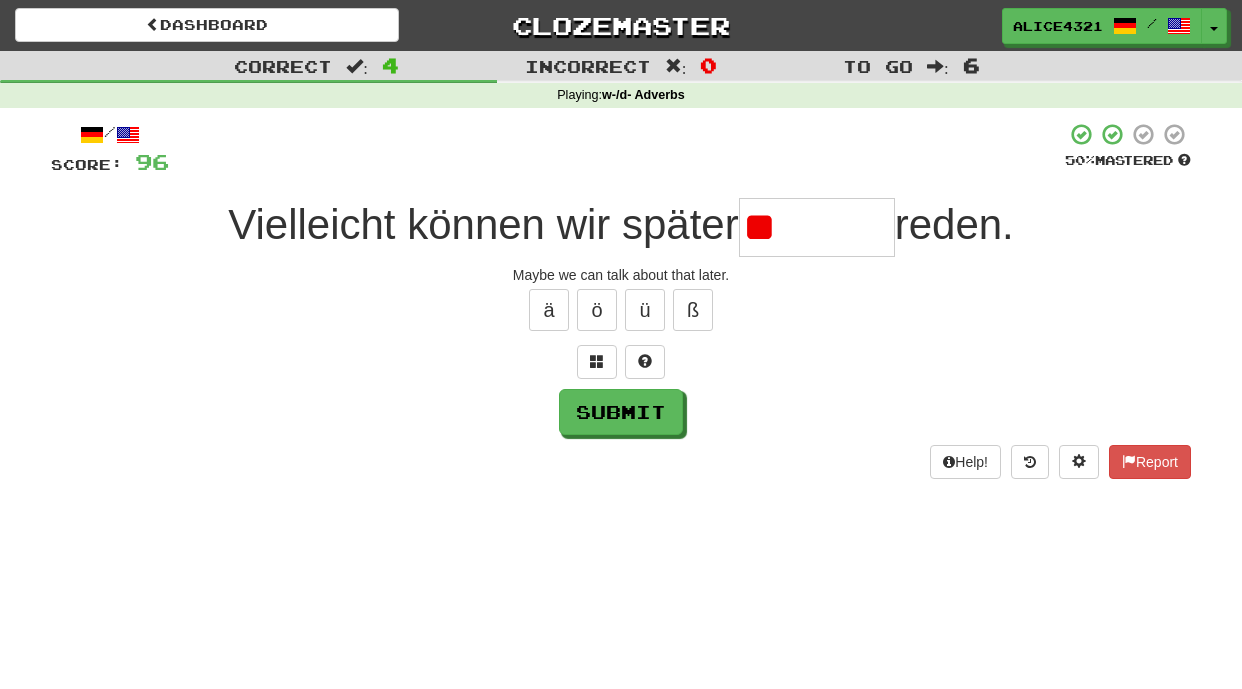 type on "*" 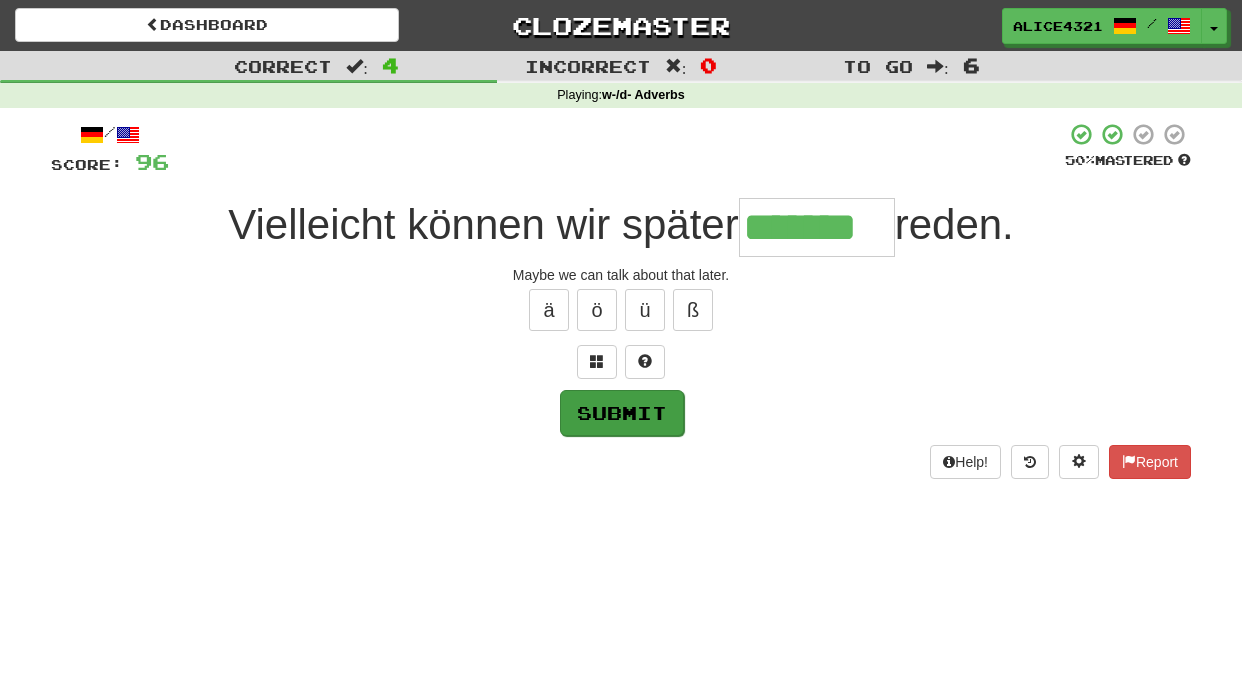 type on "*******" 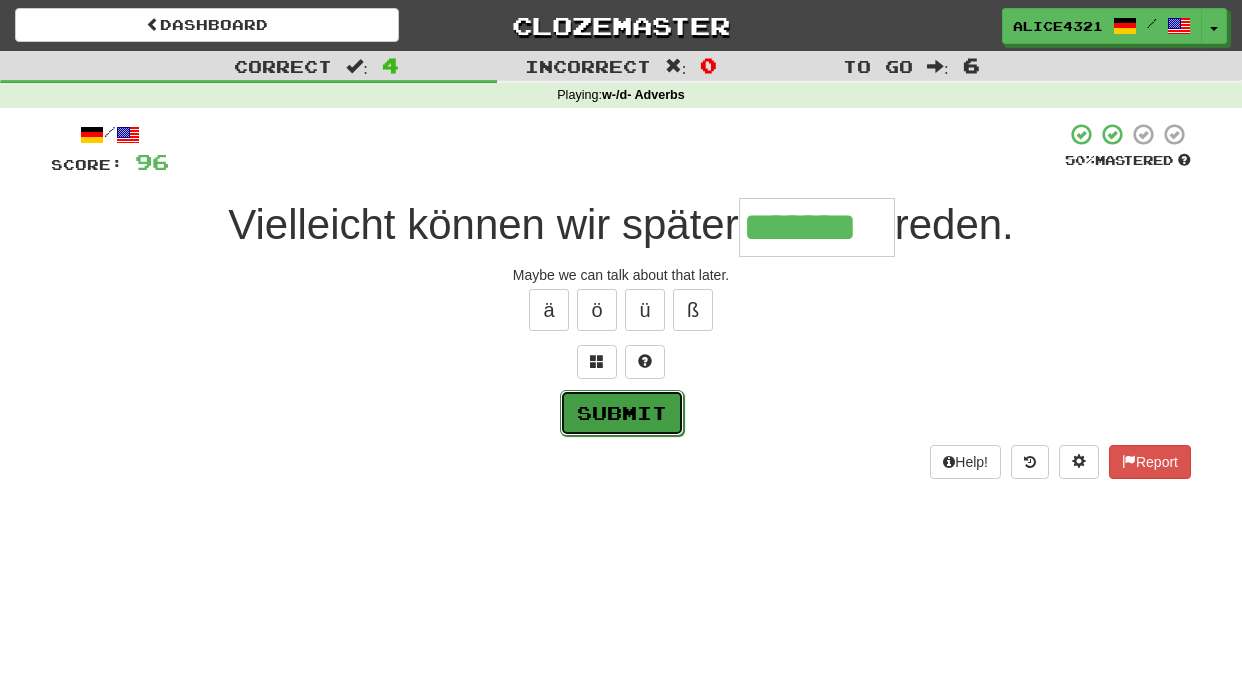 click on "Submit" at bounding box center [622, 413] 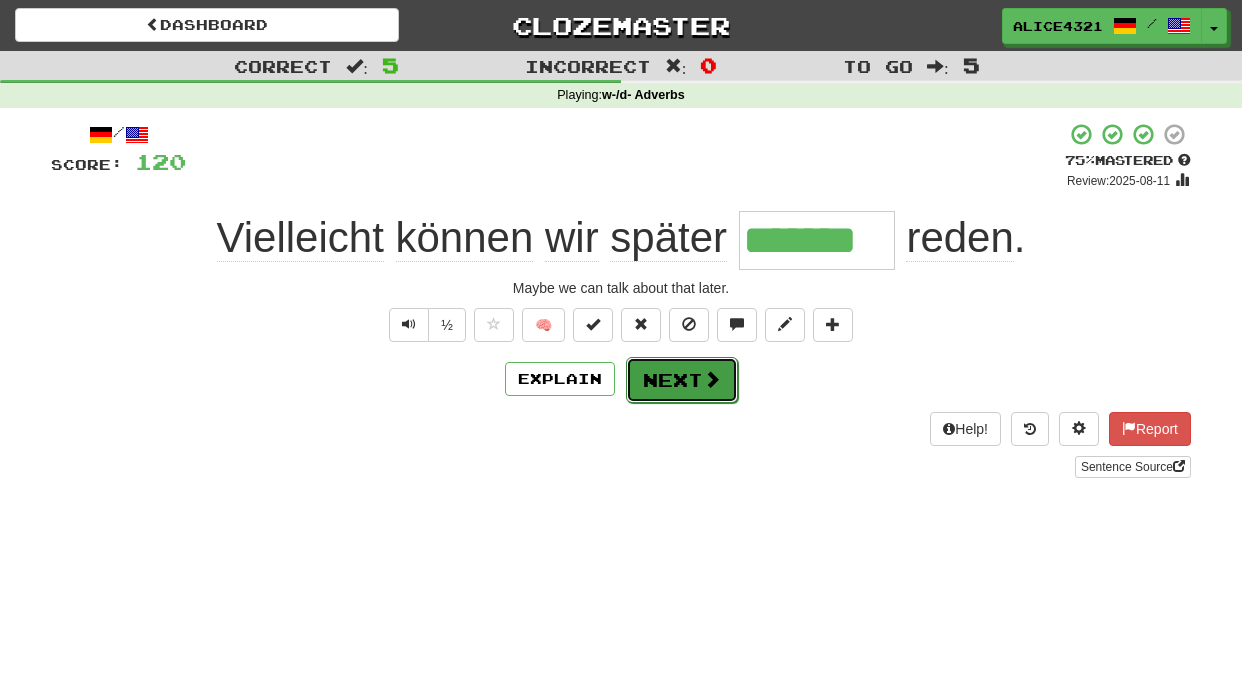 click on "Next" at bounding box center (682, 380) 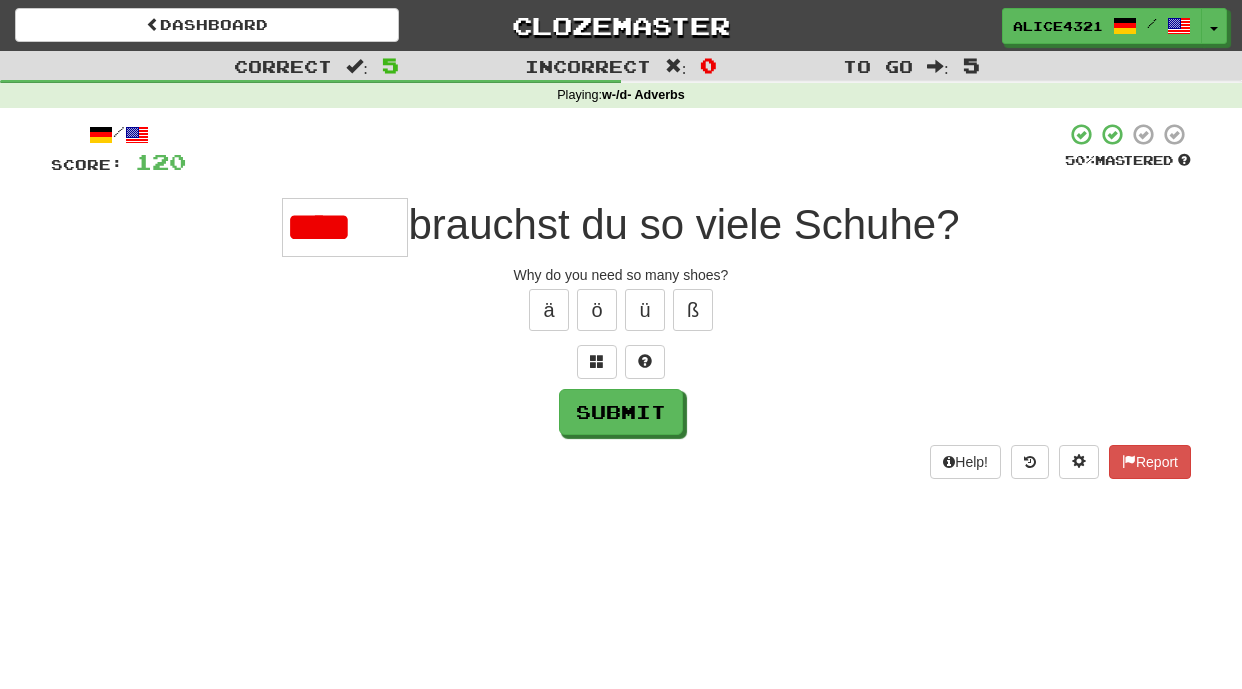 scroll, scrollTop: 0, scrollLeft: 0, axis: both 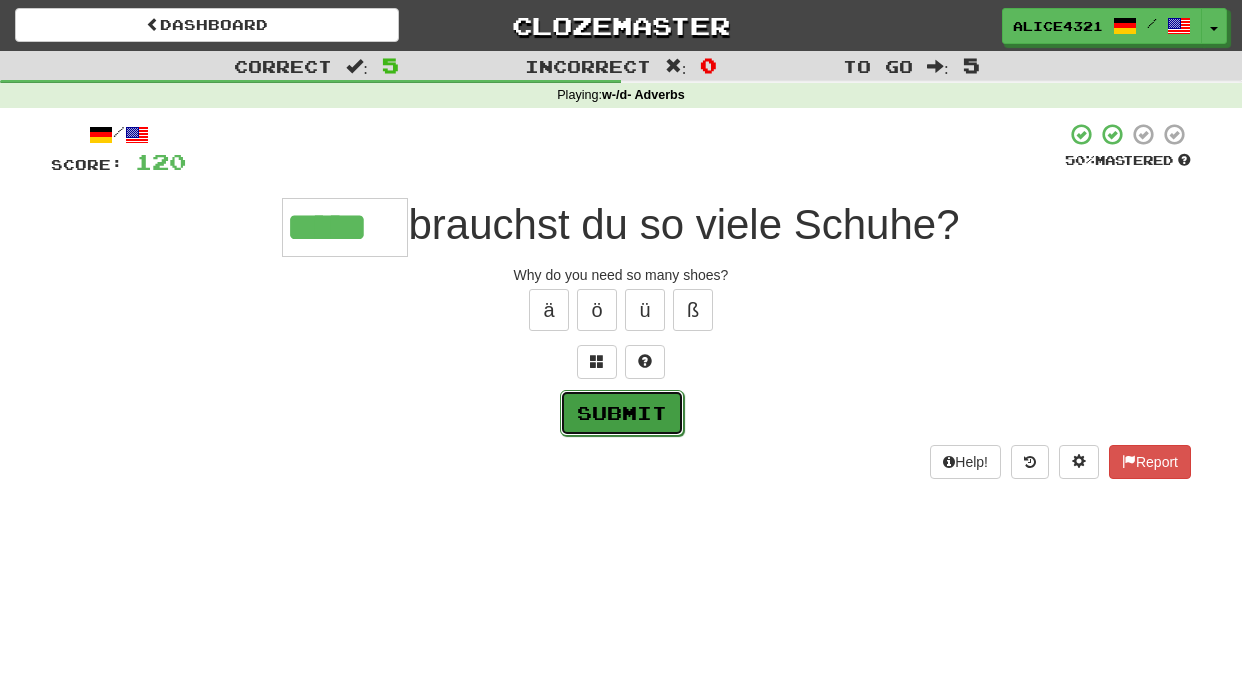 click on "Submit" at bounding box center (622, 413) 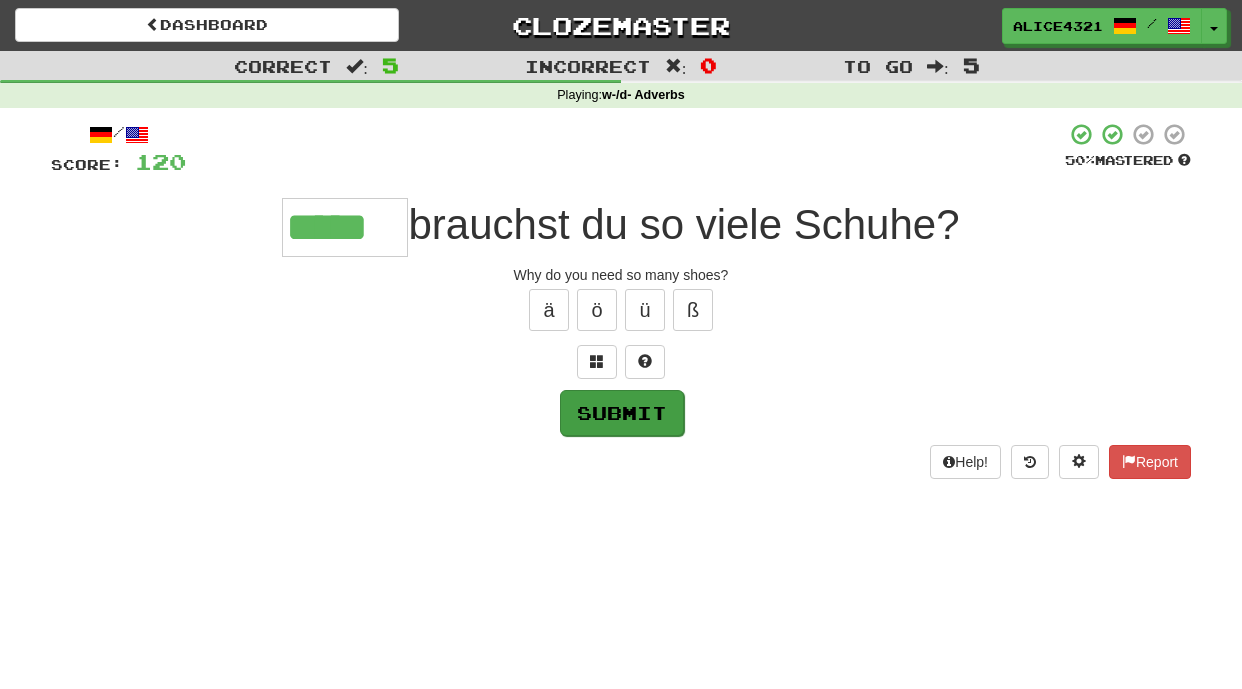 type on "*****" 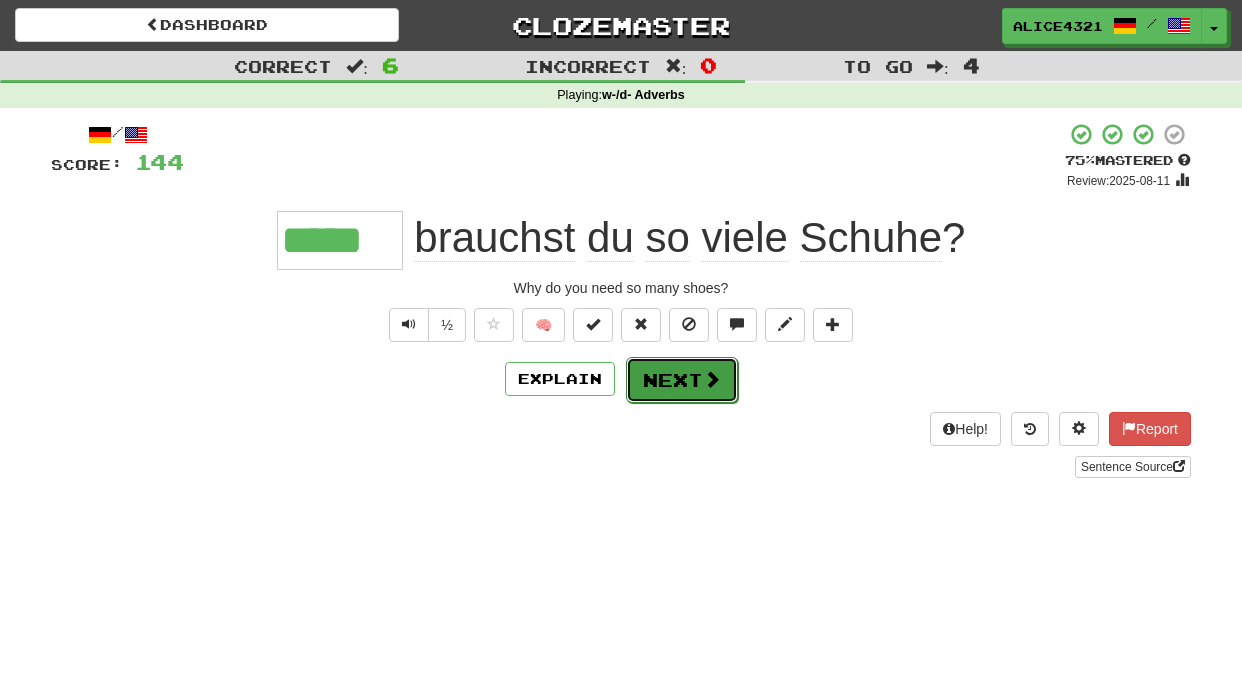 click on "Next" at bounding box center [682, 380] 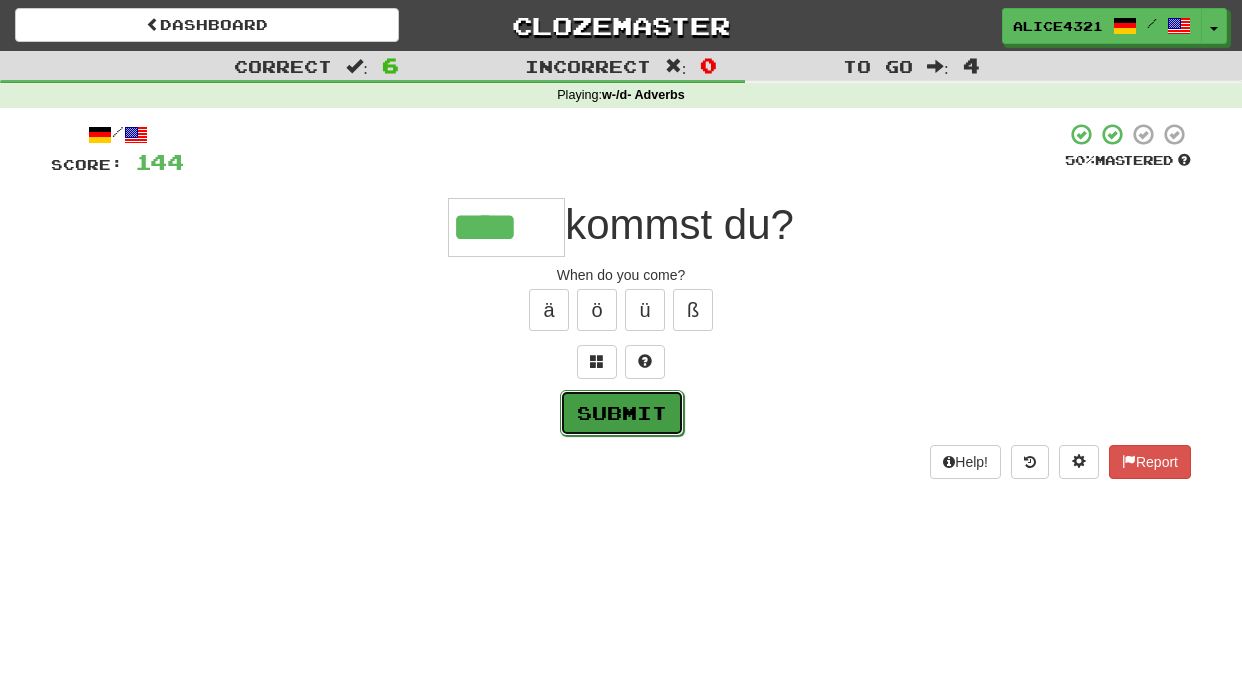 click on "Submit" at bounding box center [622, 413] 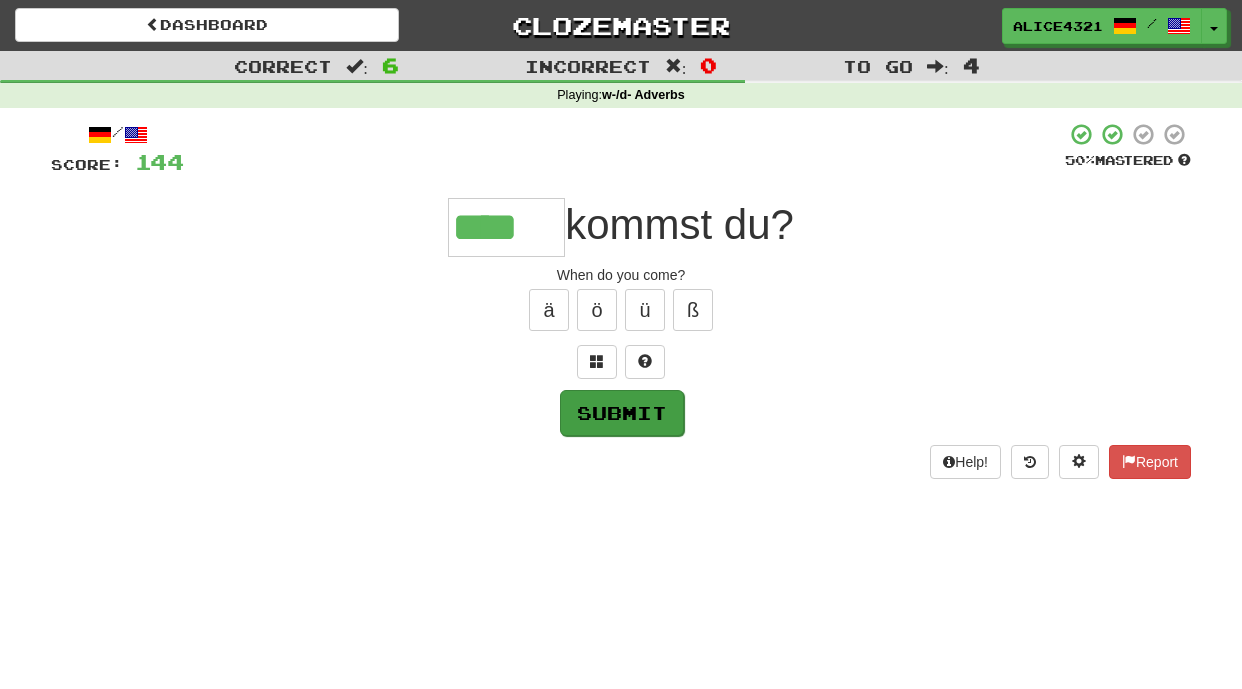 type on "****" 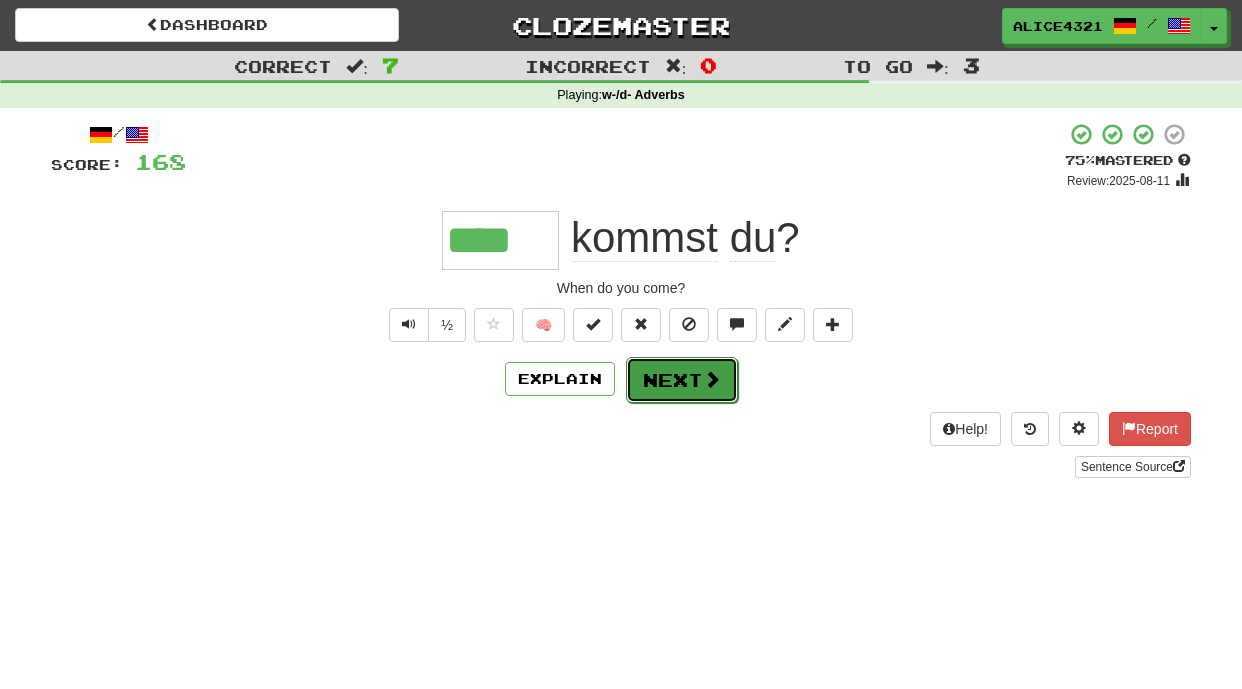 click at bounding box center [712, 379] 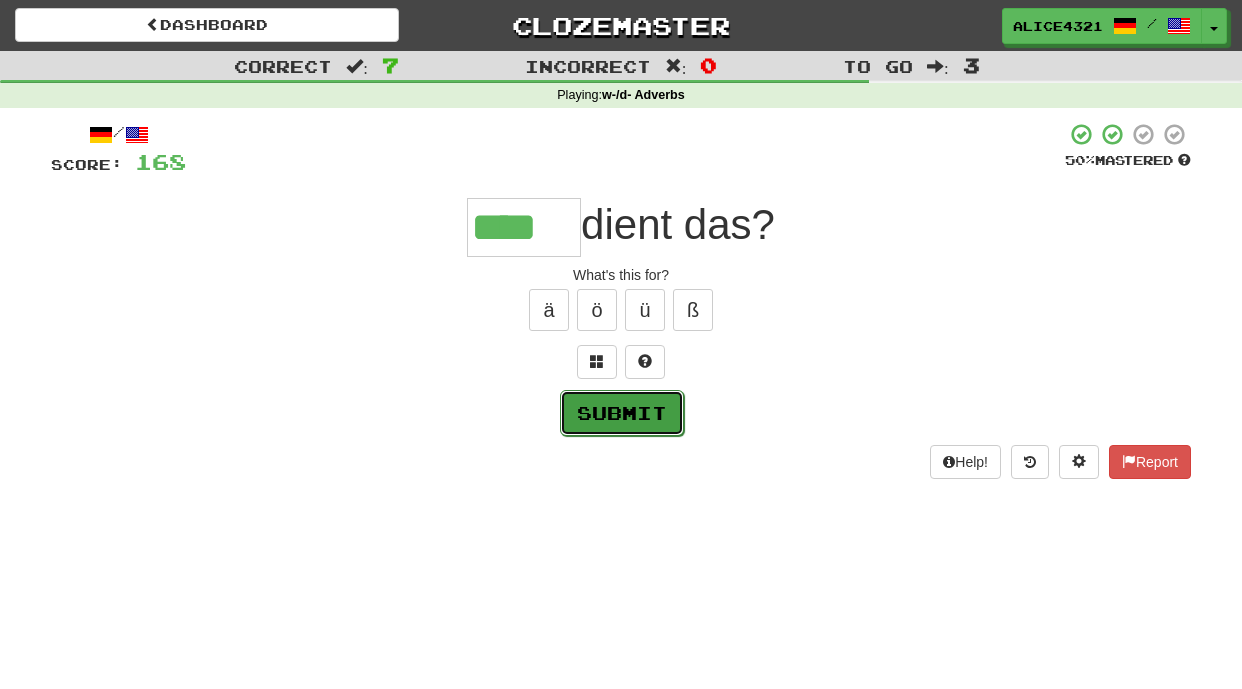 click on "Submit" at bounding box center [622, 413] 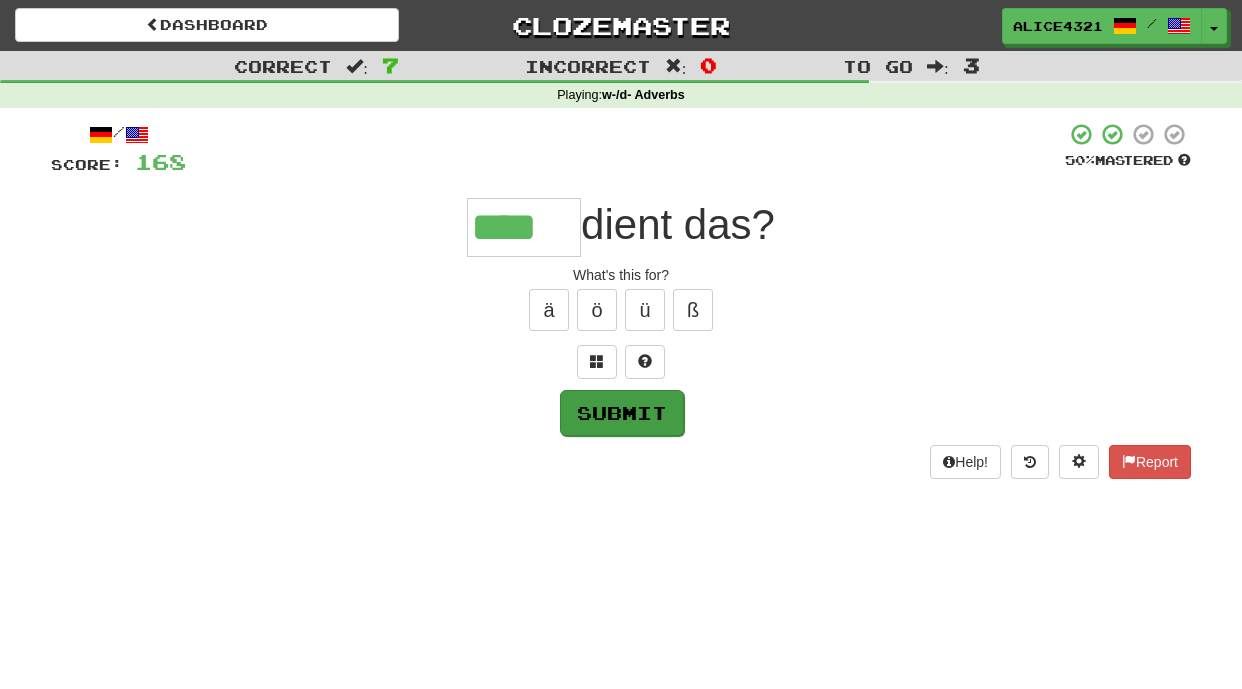 type on "****" 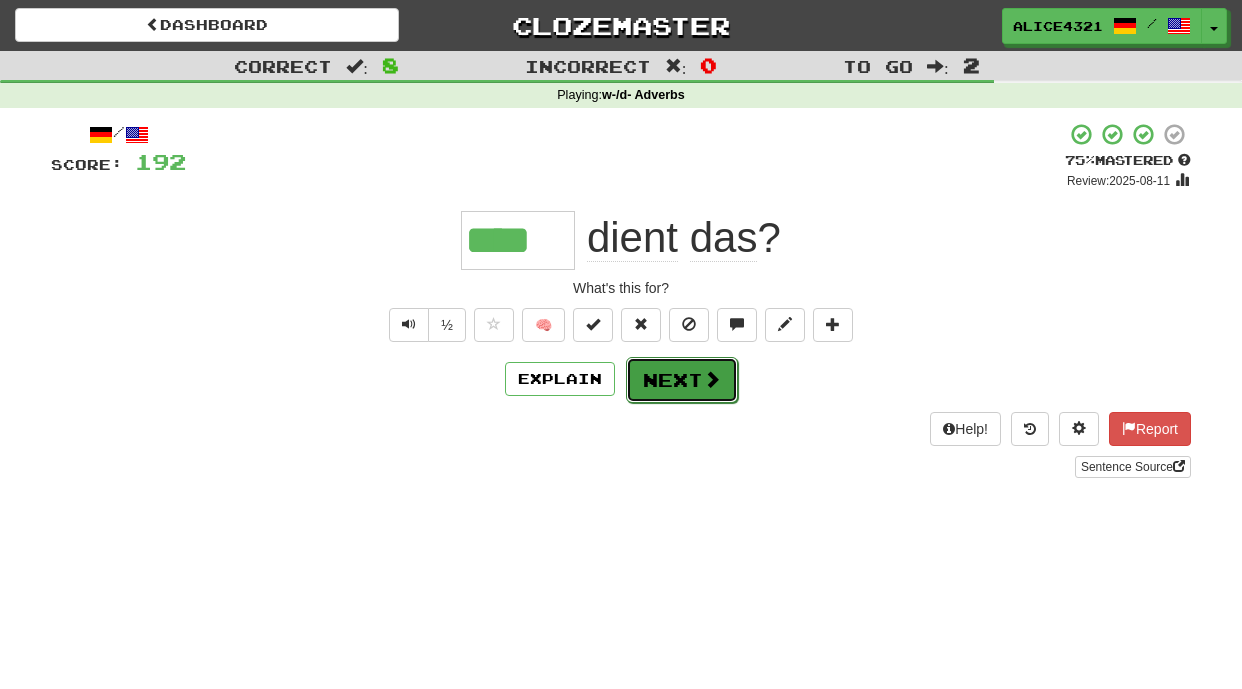 click on "Next" at bounding box center [682, 380] 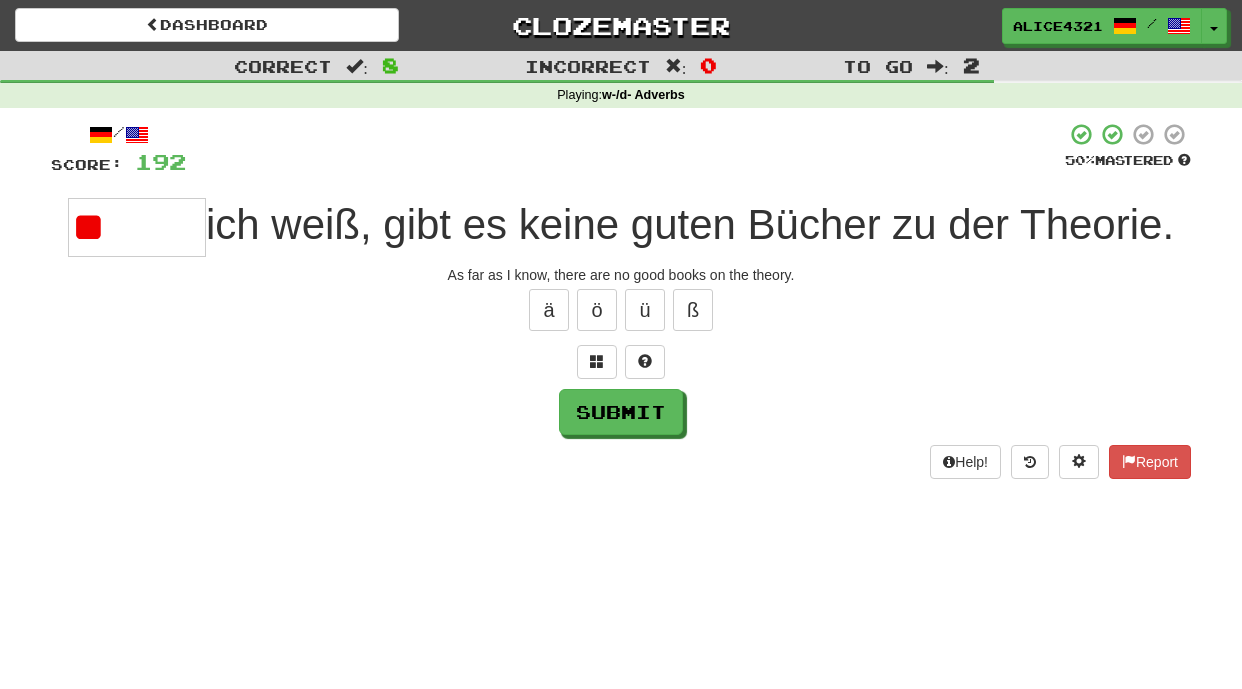 type on "*" 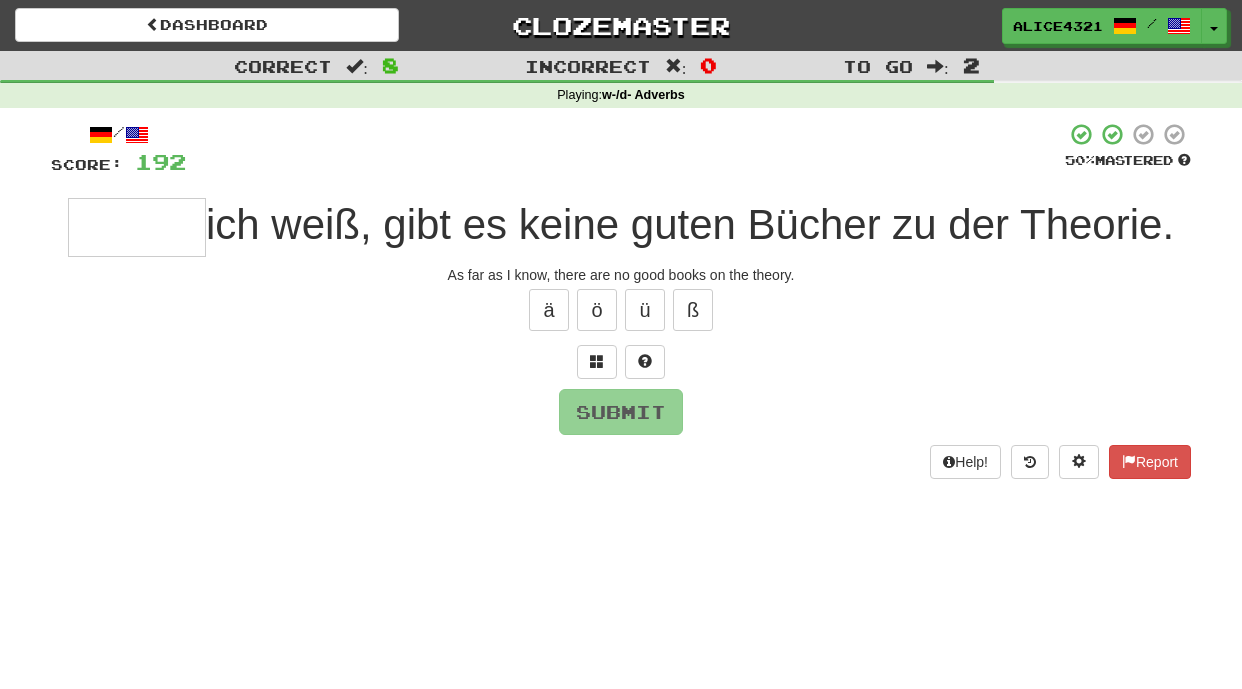 type on "*" 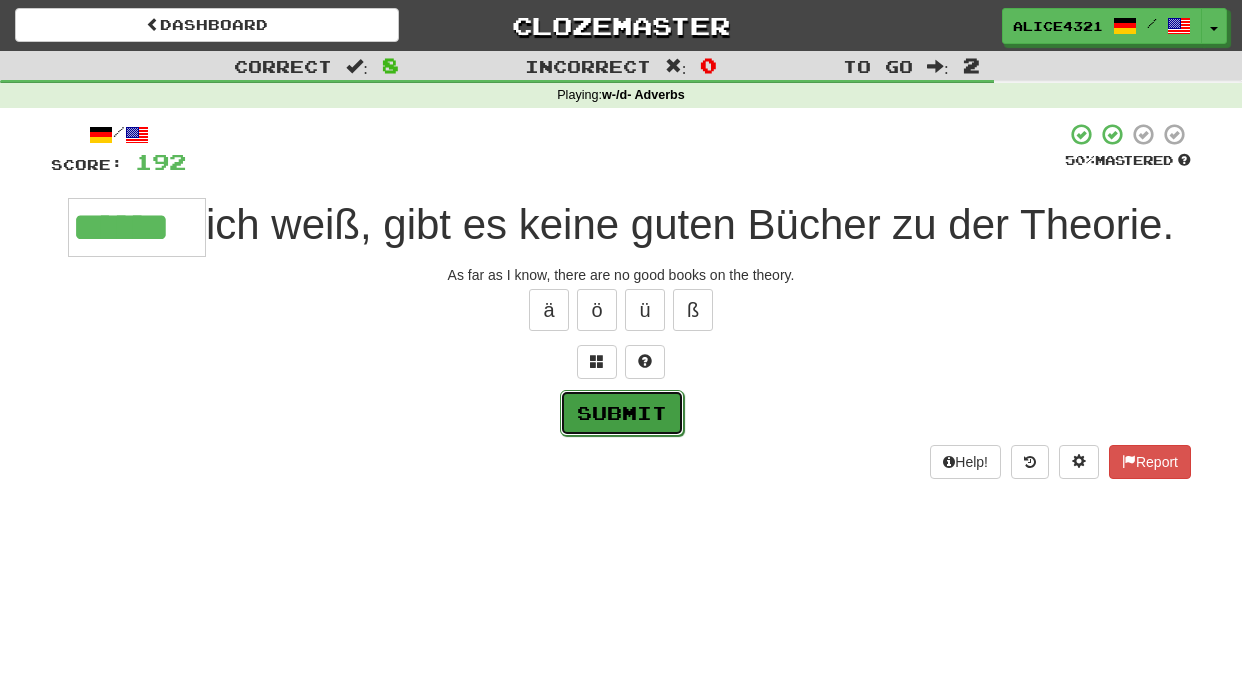 click on "Submit" at bounding box center (622, 413) 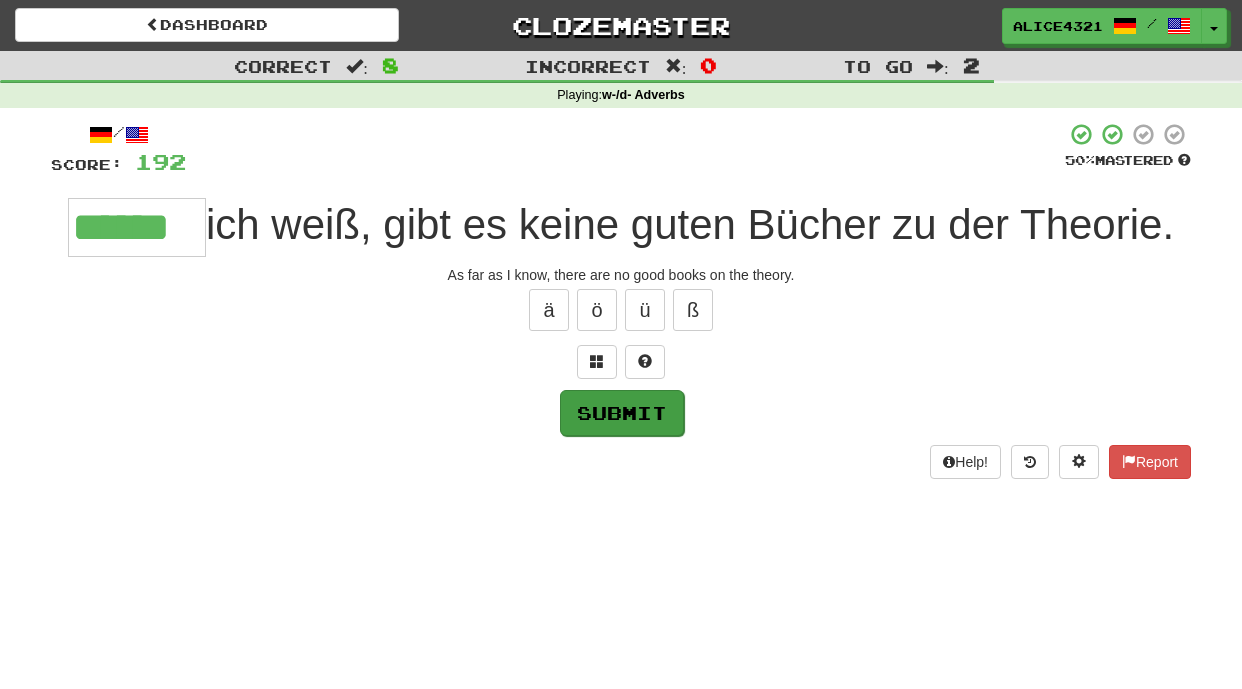 type on "******" 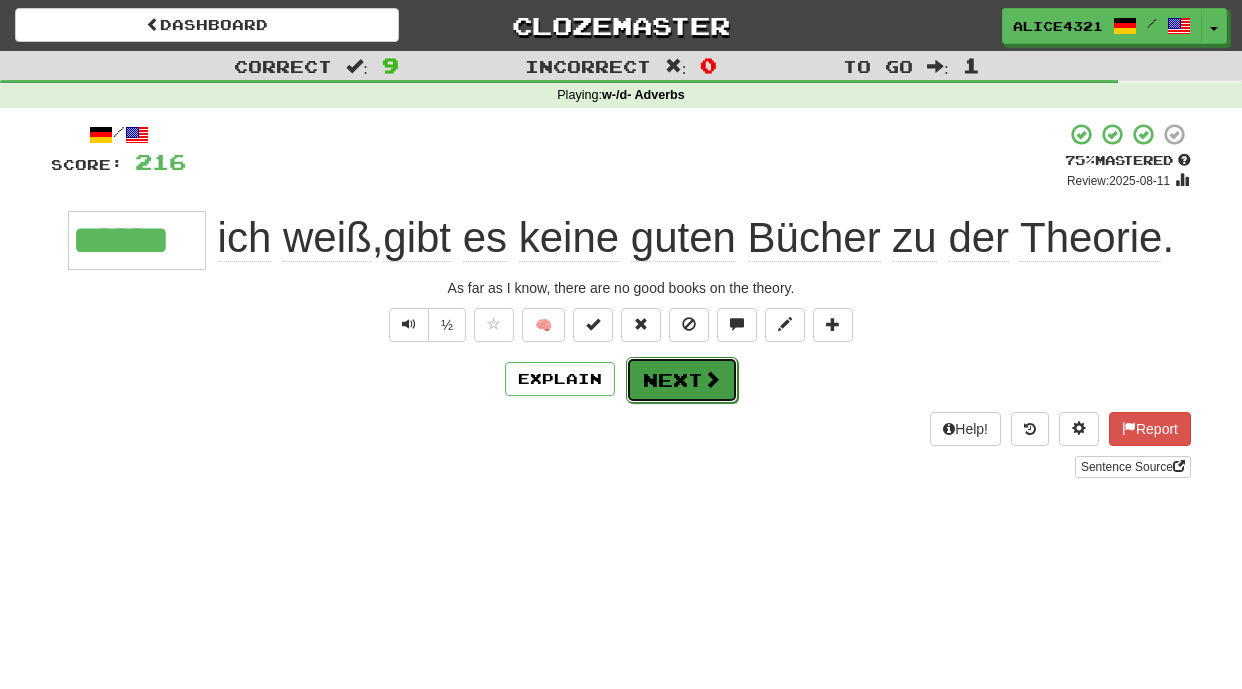 click on "Next" at bounding box center [682, 380] 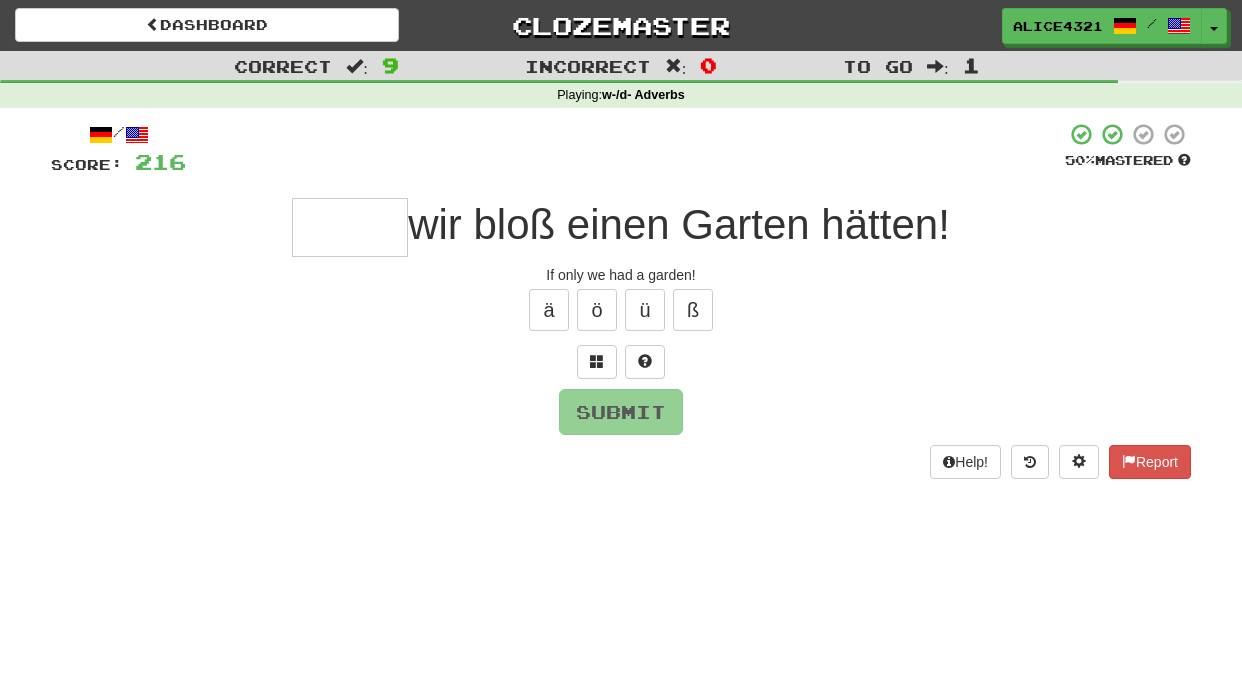 type on "*" 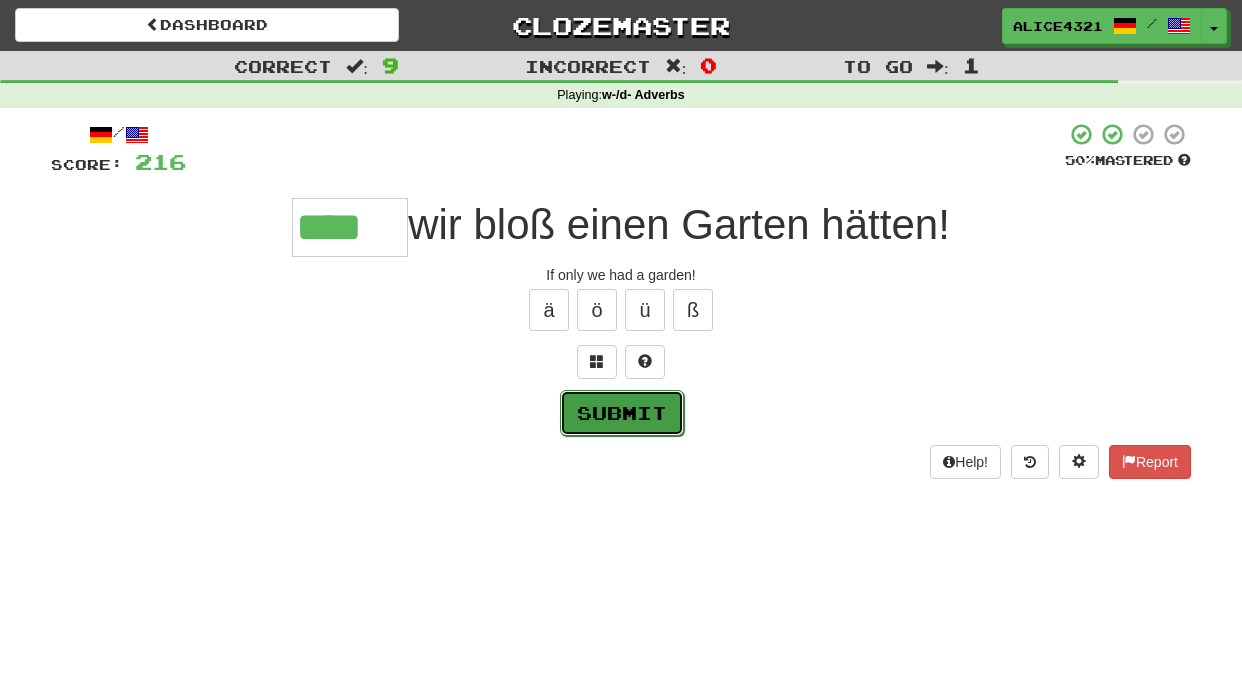 click on "Submit" at bounding box center (622, 413) 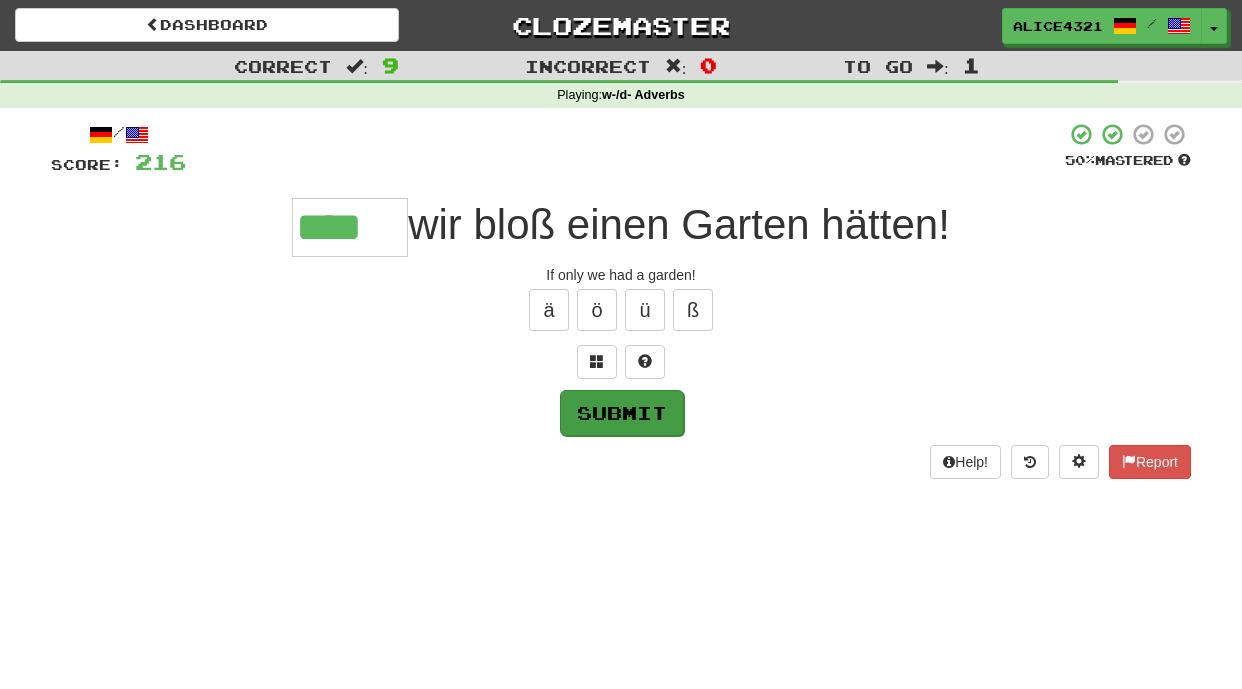 type on "****" 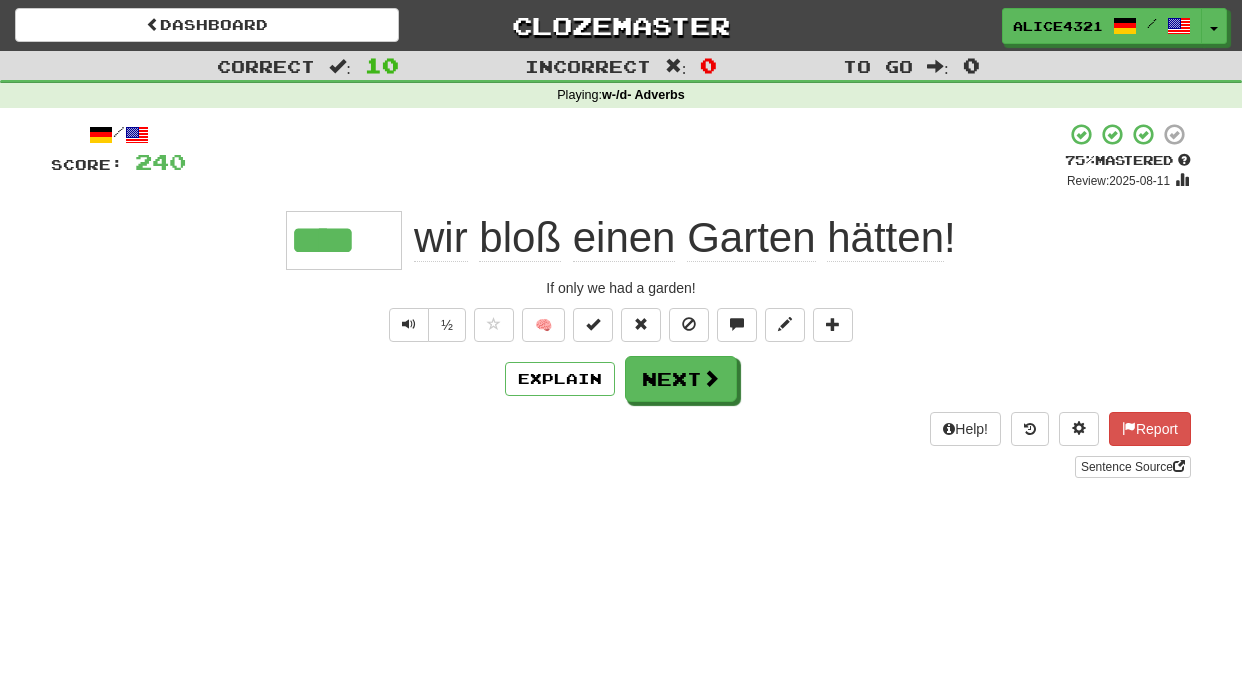 click on "/  Score:   240 + 24 75 %  Mastered Review:  2025-08-11 ****   wir   bloß   einen   Garten   hätten ! If only we had a garden! ½ 🧠 Explain Next  Help!  Report Sentence Source" at bounding box center [621, 300] 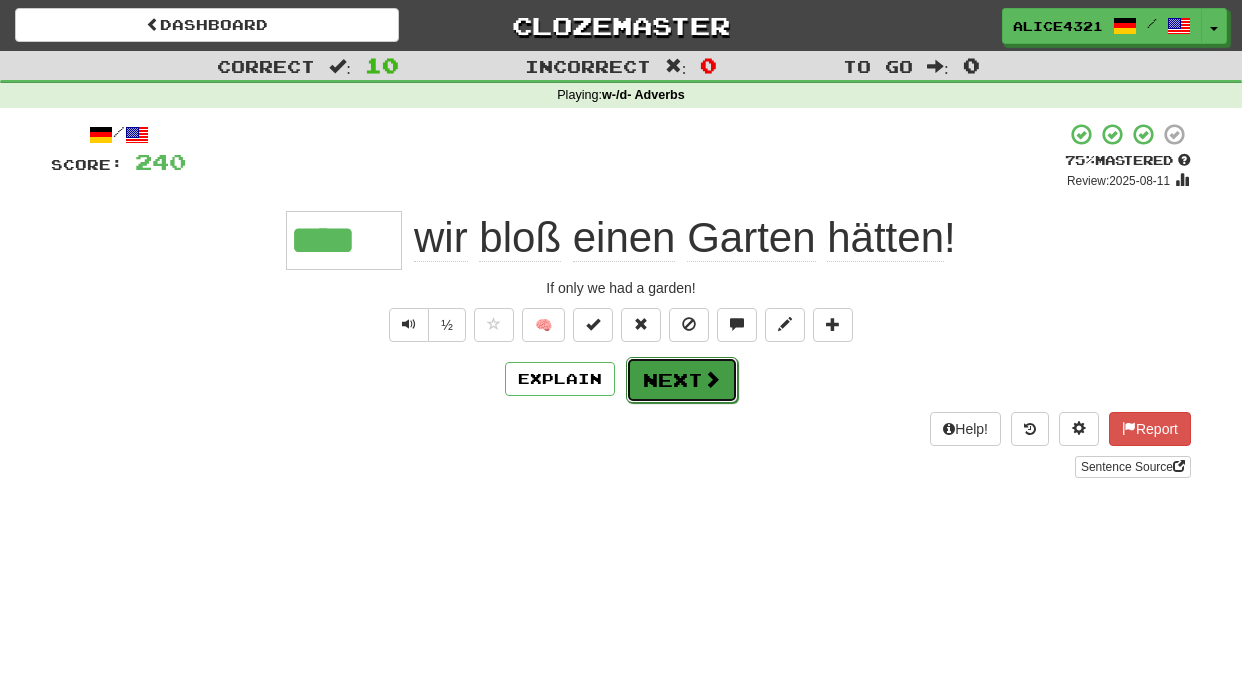 click at bounding box center [712, 379] 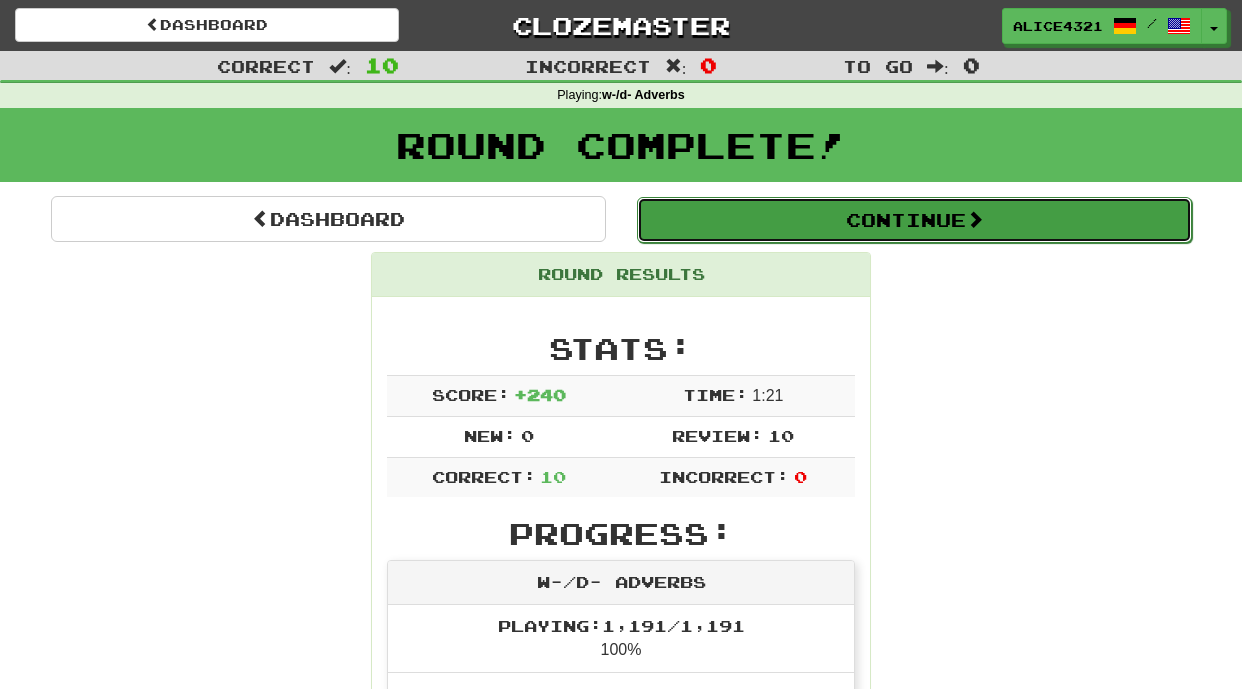 click on "Continue" at bounding box center (914, 220) 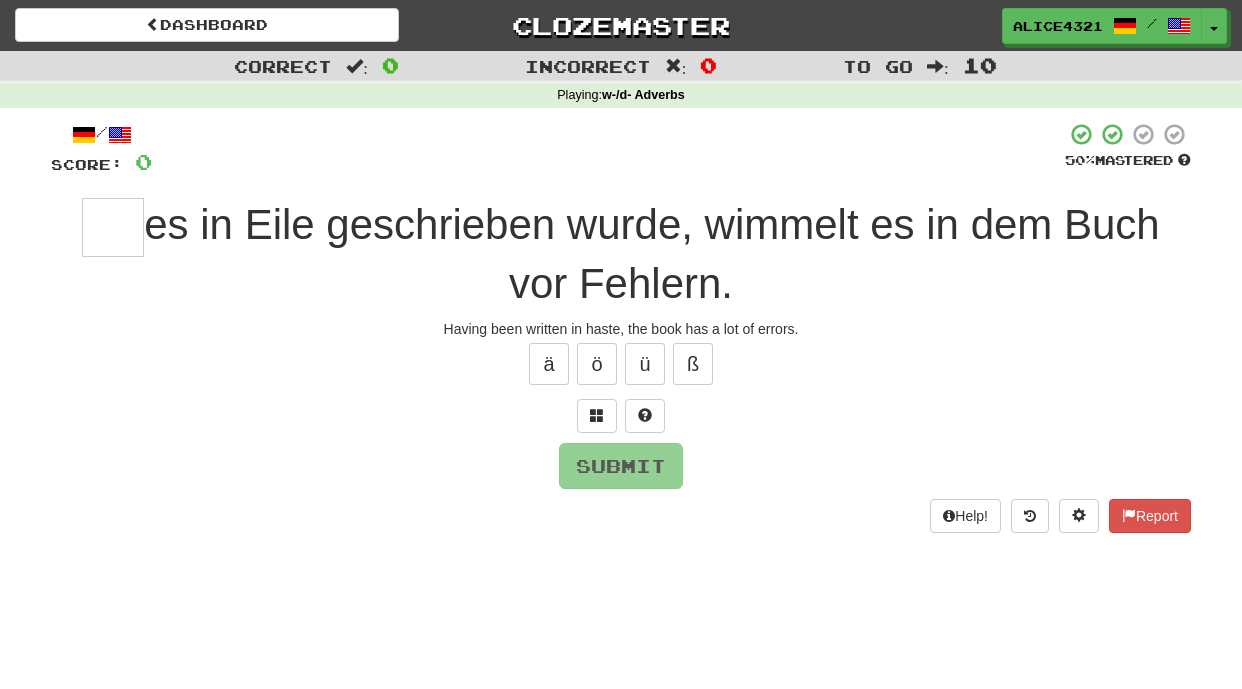 type on "*" 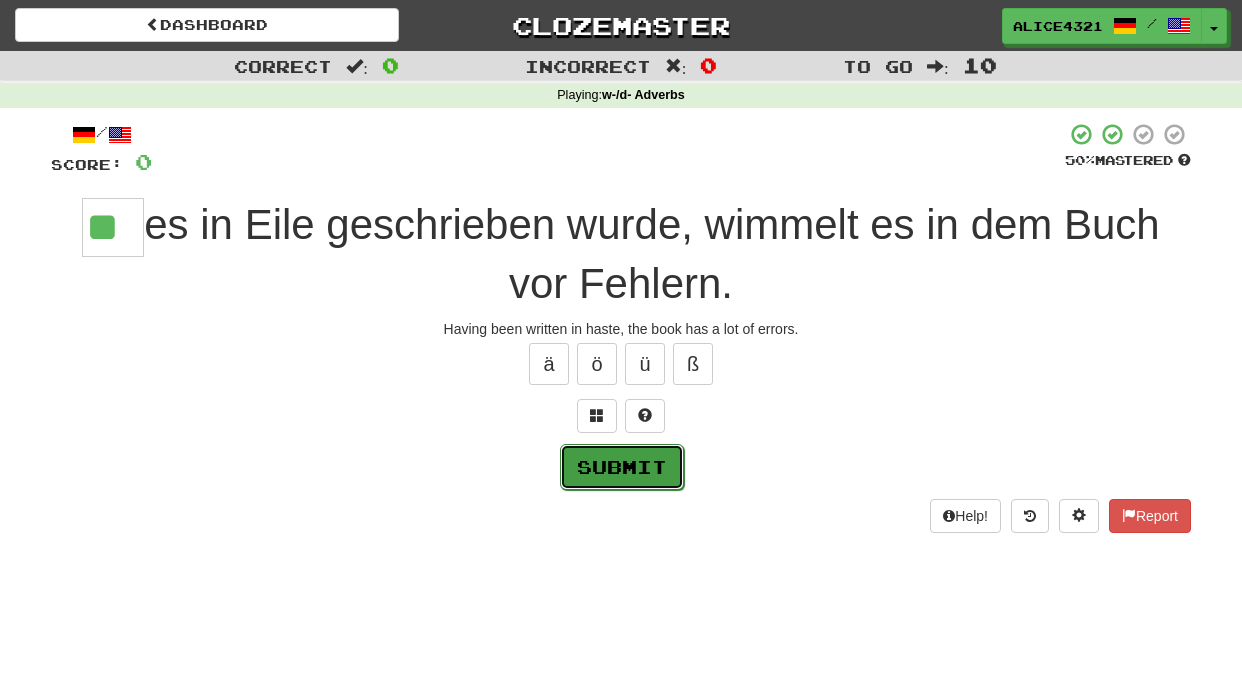 click on "Submit" at bounding box center (622, 467) 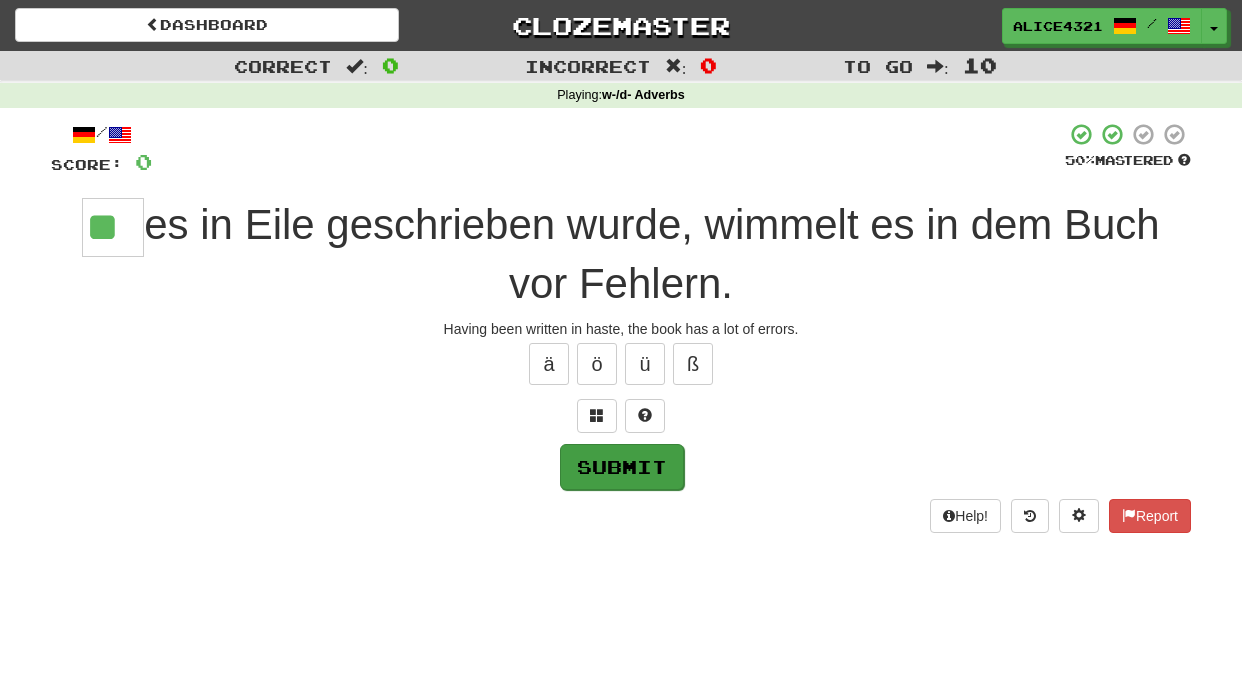 type on "**" 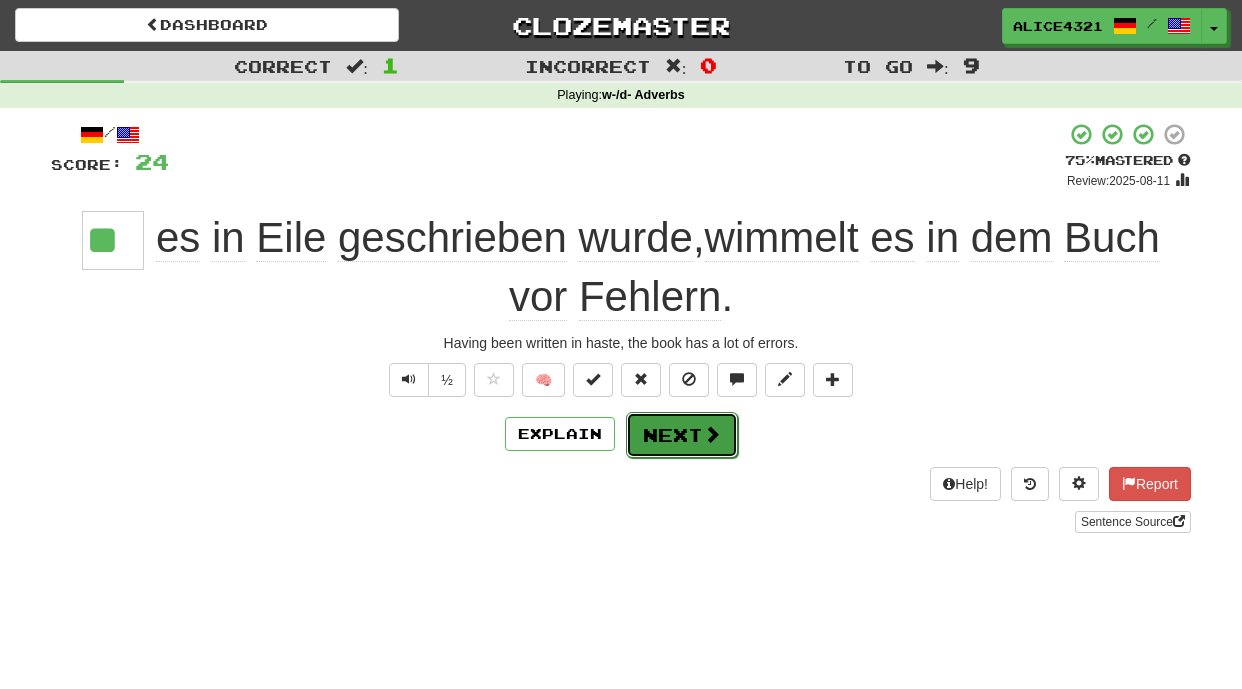 click on "Next" at bounding box center [682, 435] 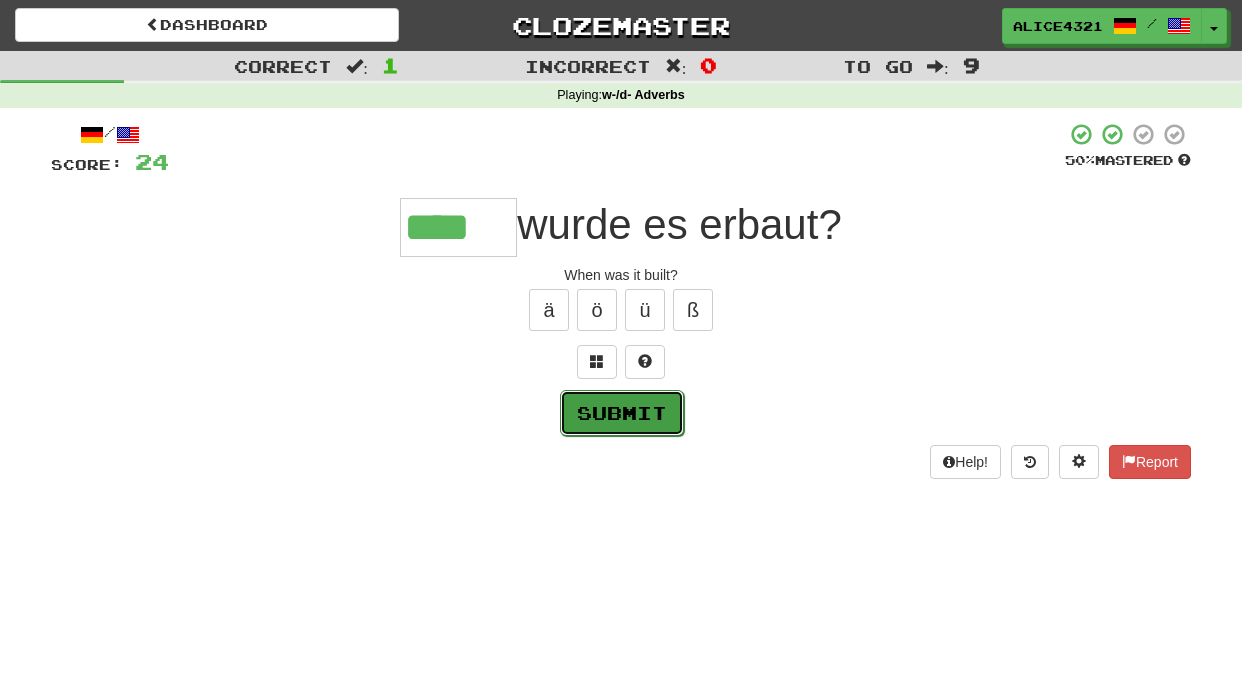 click on "Submit" at bounding box center (622, 413) 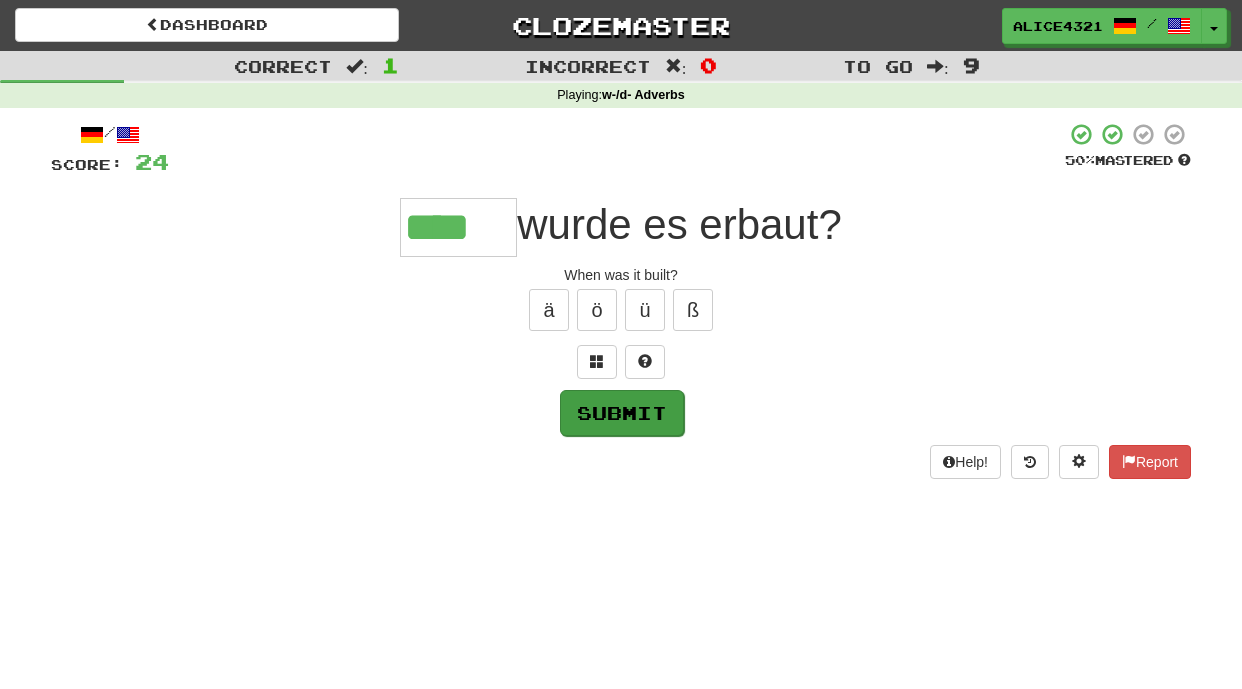 type on "****" 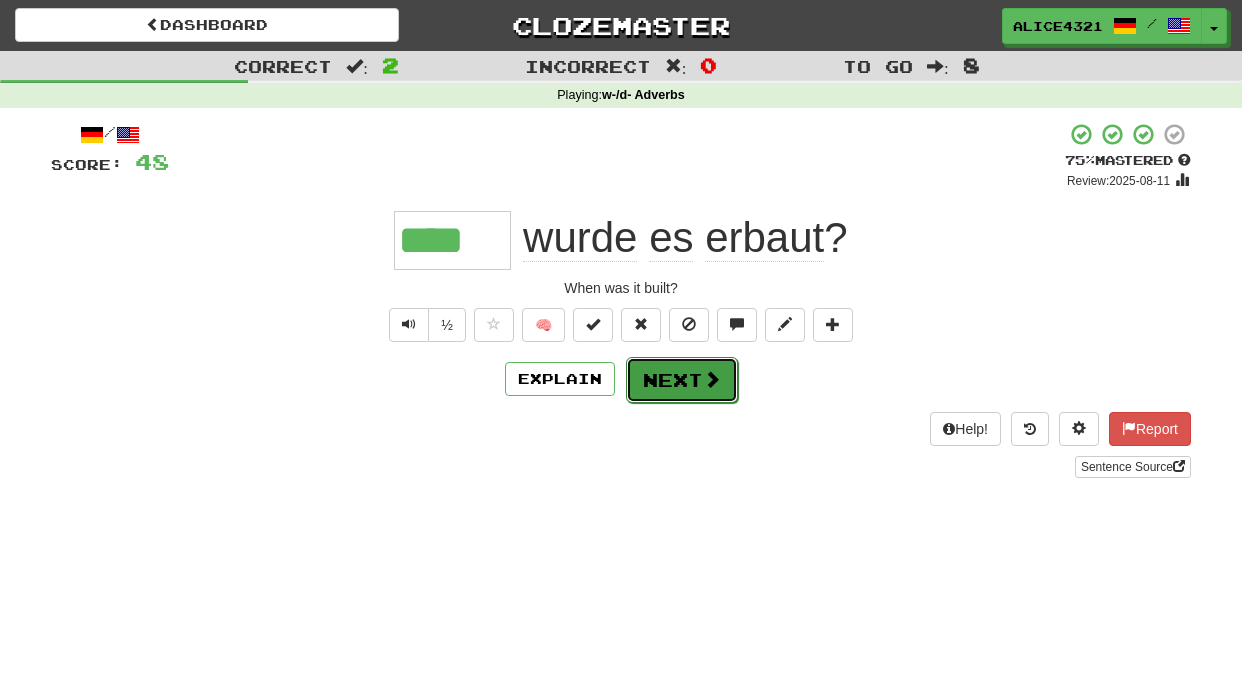 click on "Next" at bounding box center (682, 380) 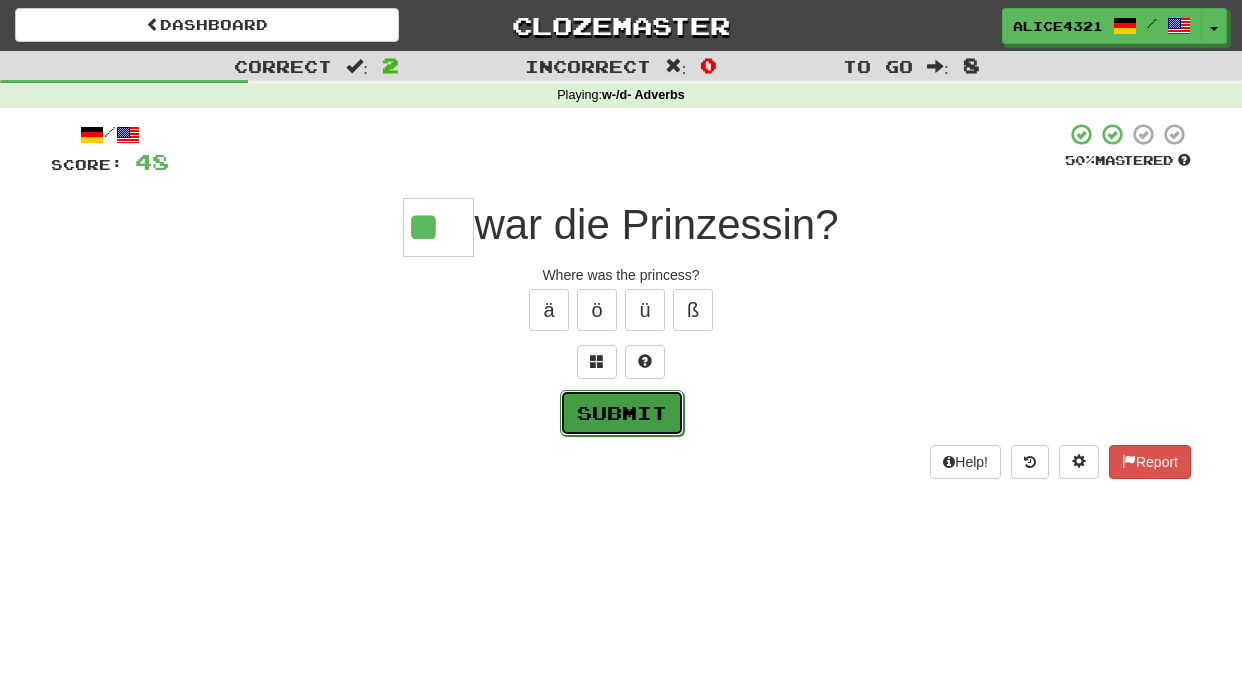 click on "Submit" at bounding box center [622, 413] 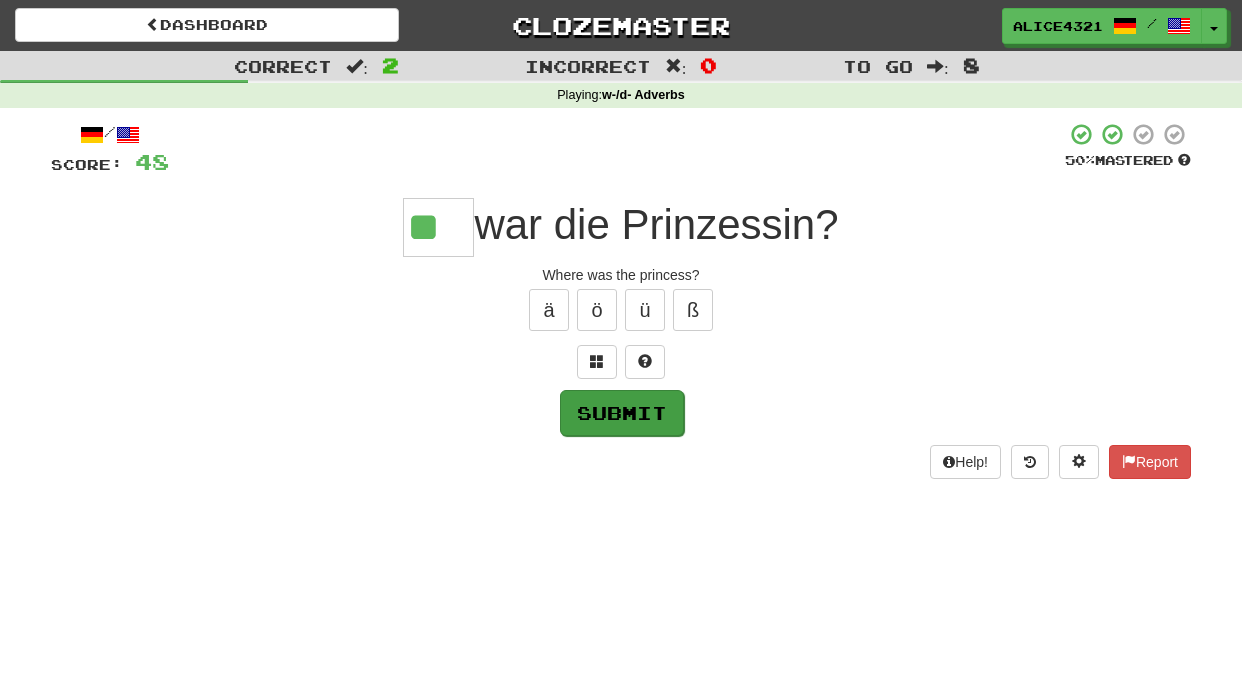 type on "**" 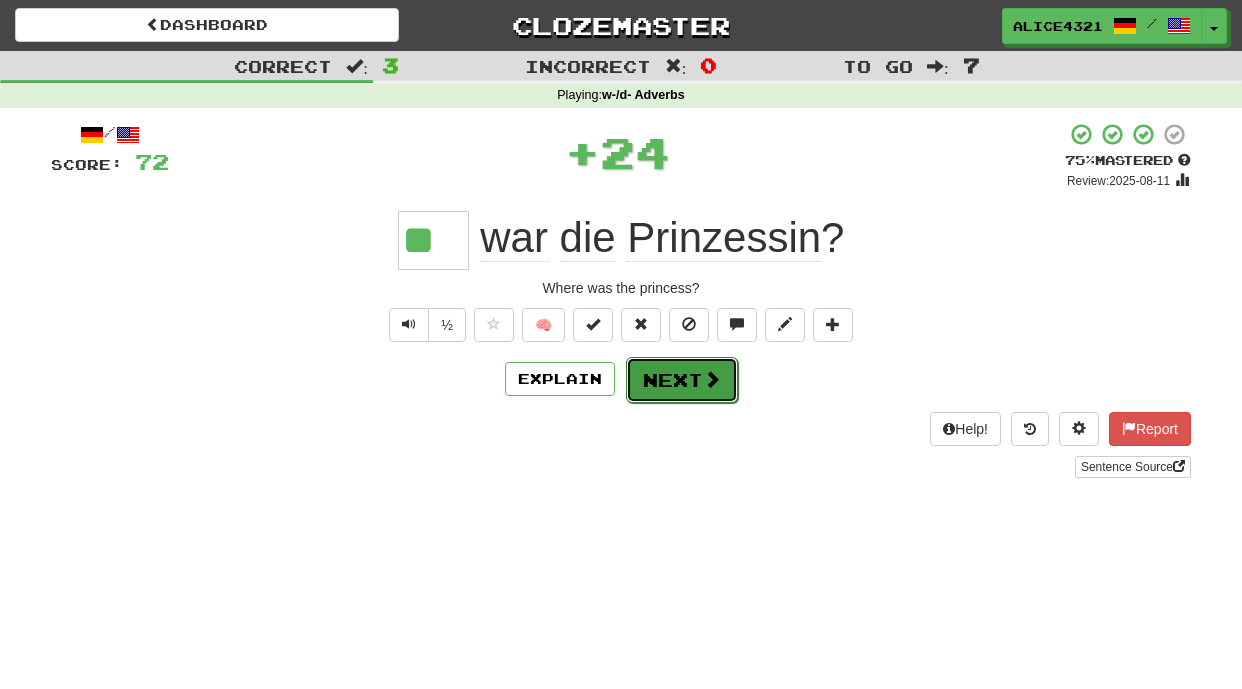 click on "Next" at bounding box center (682, 380) 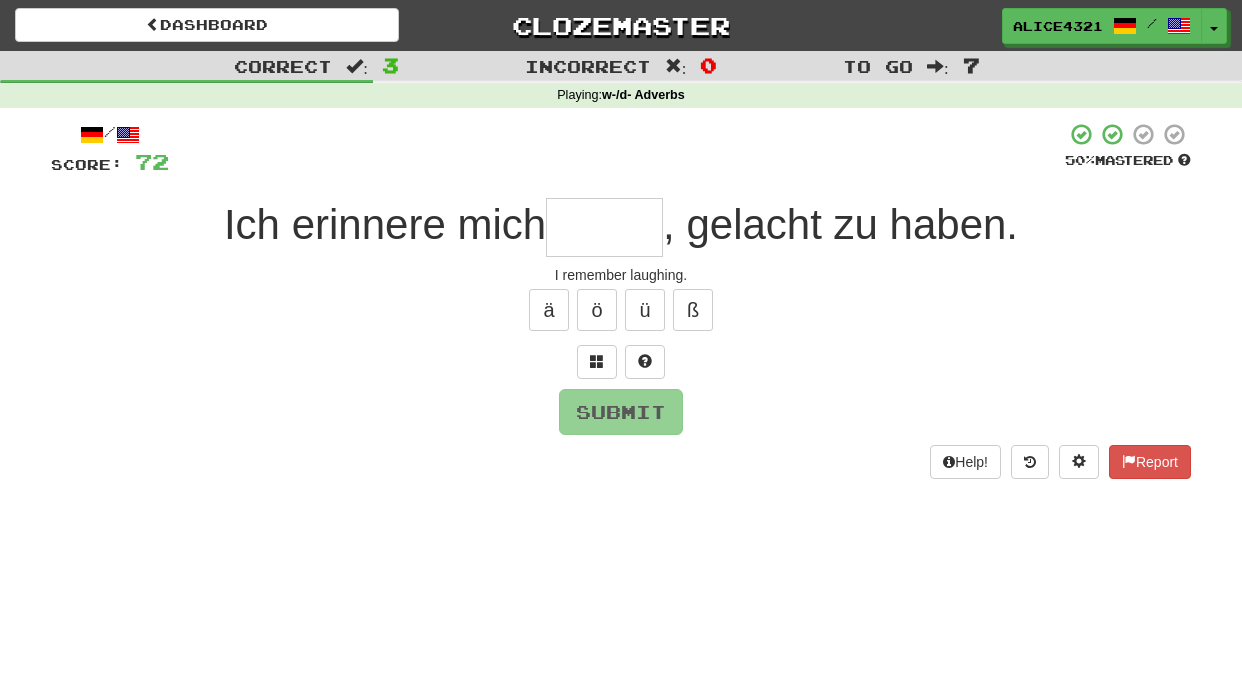 type on "*" 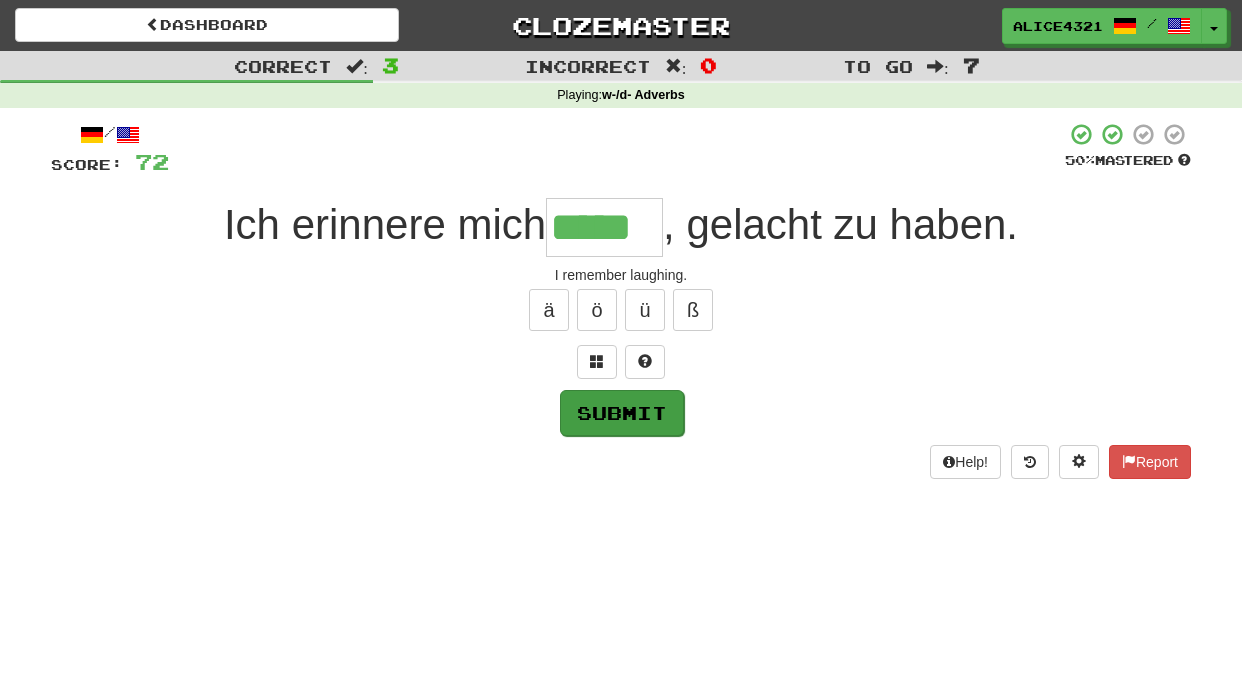 type on "*****" 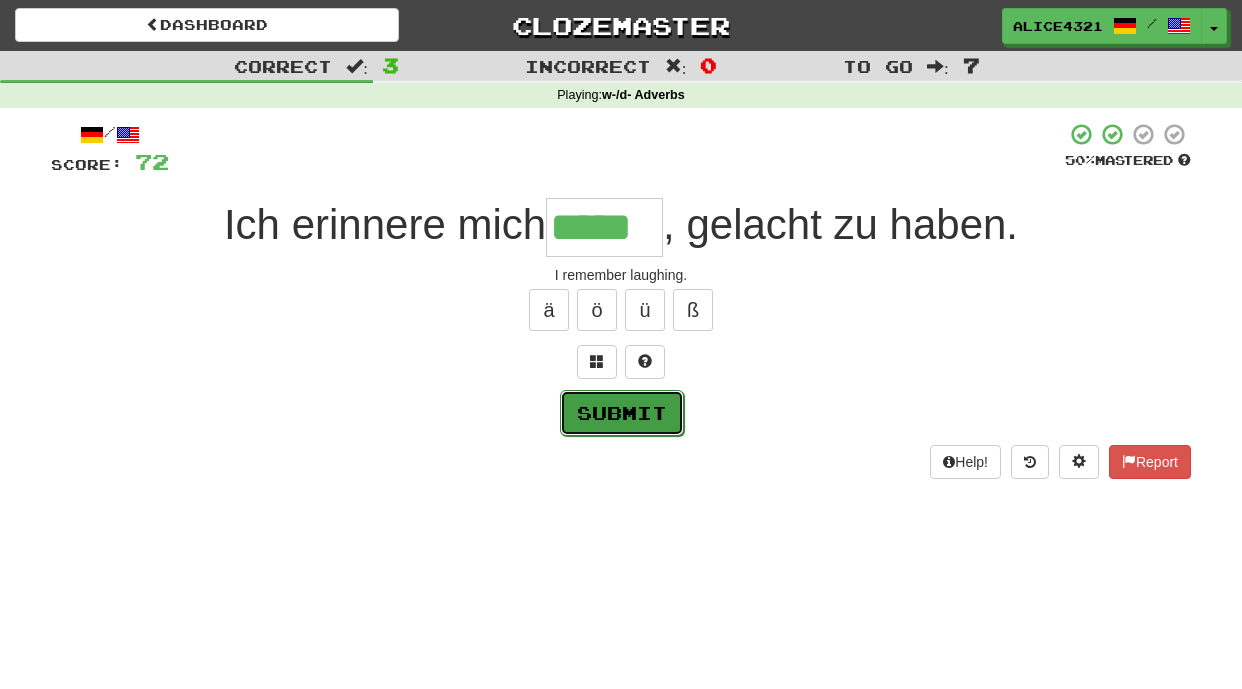 click on "Submit" at bounding box center (622, 413) 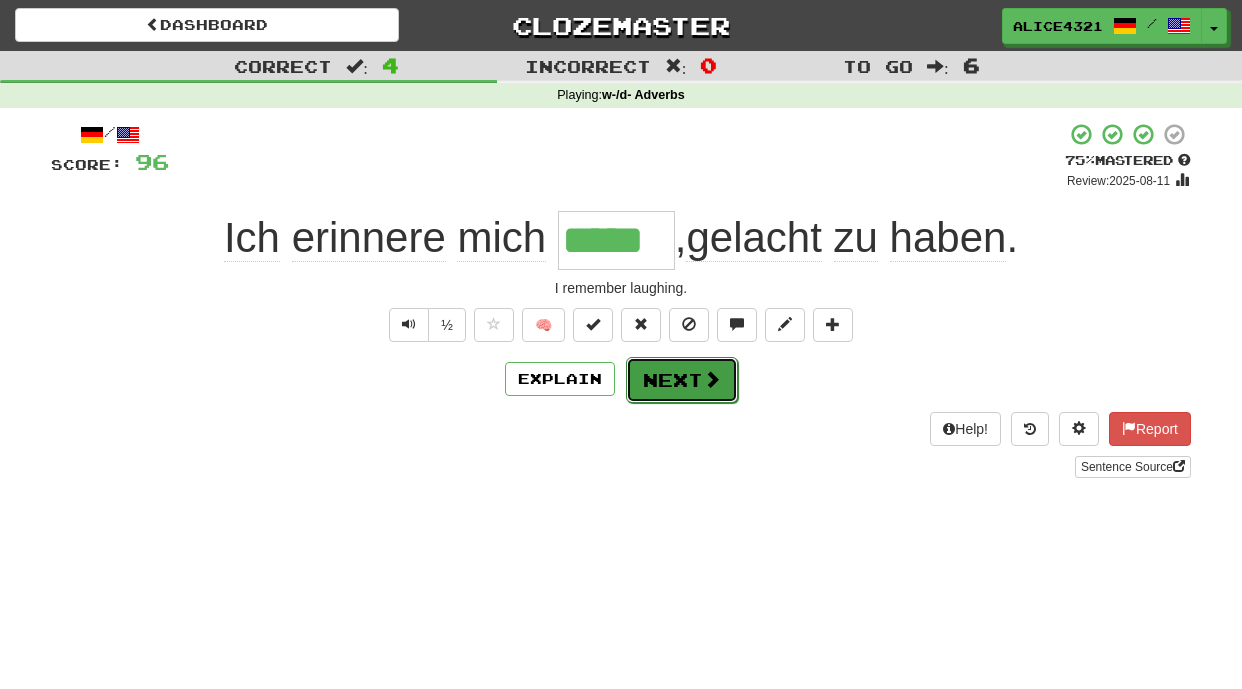 click on "Next" at bounding box center [682, 380] 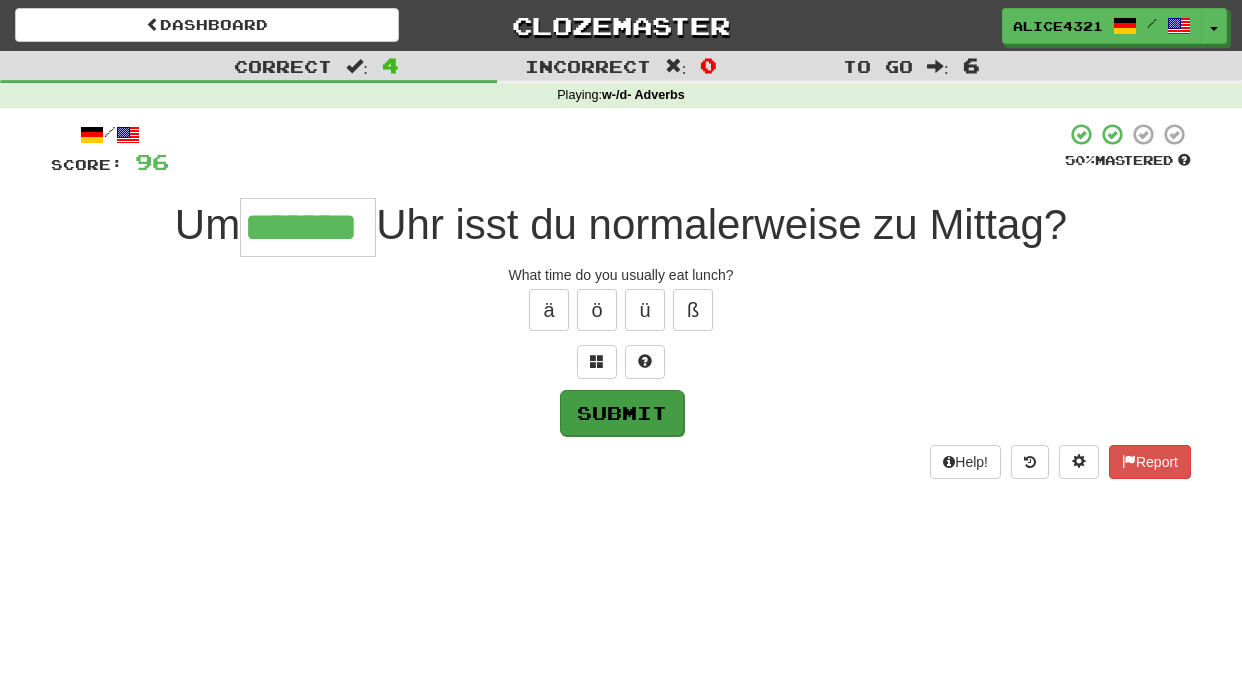 type on "*******" 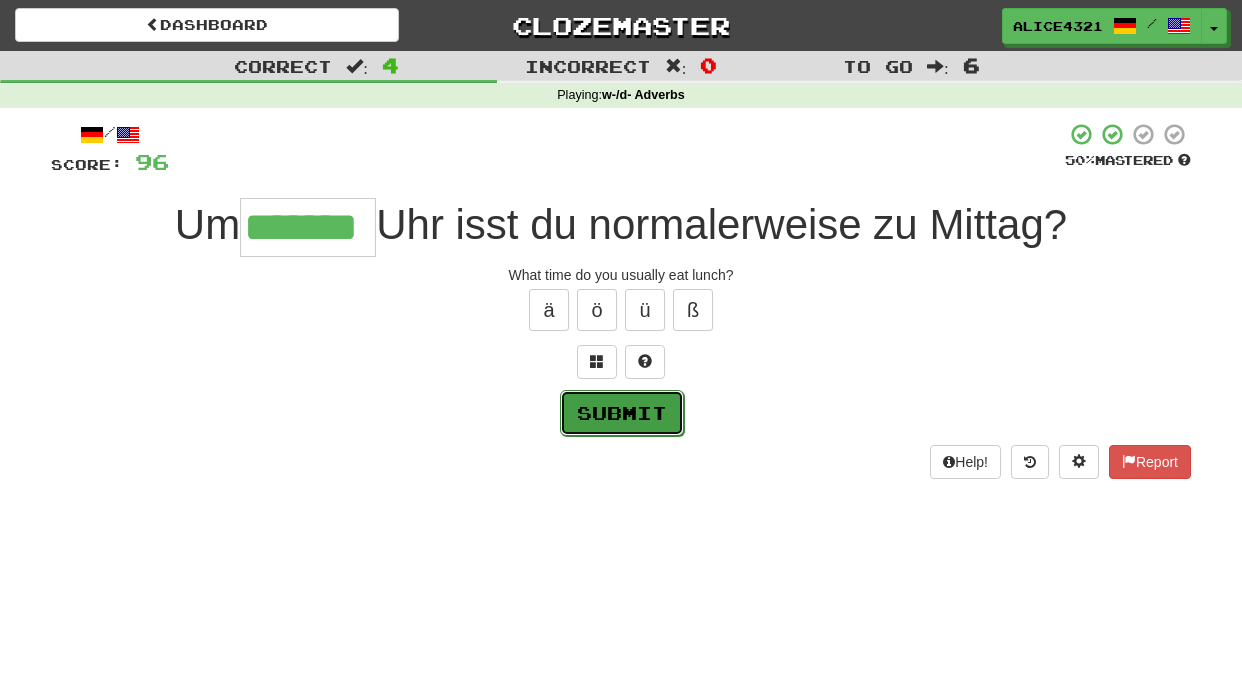 click on "Submit" at bounding box center [622, 413] 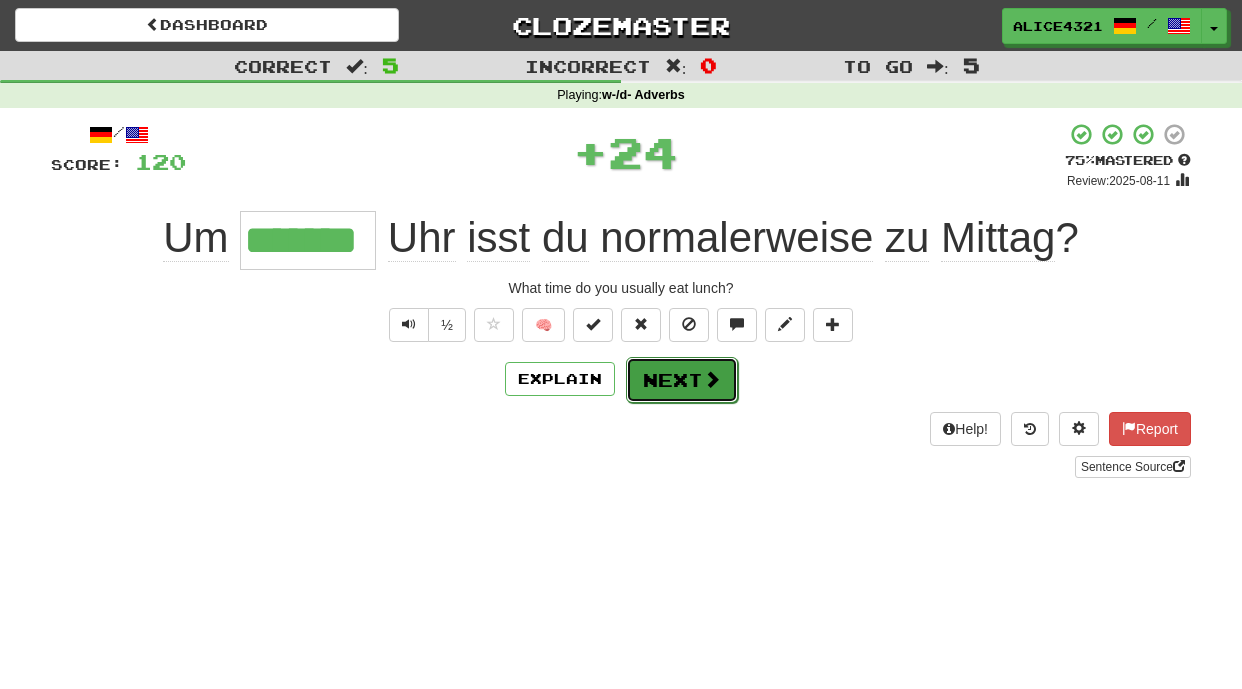 click on "Next" at bounding box center [682, 380] 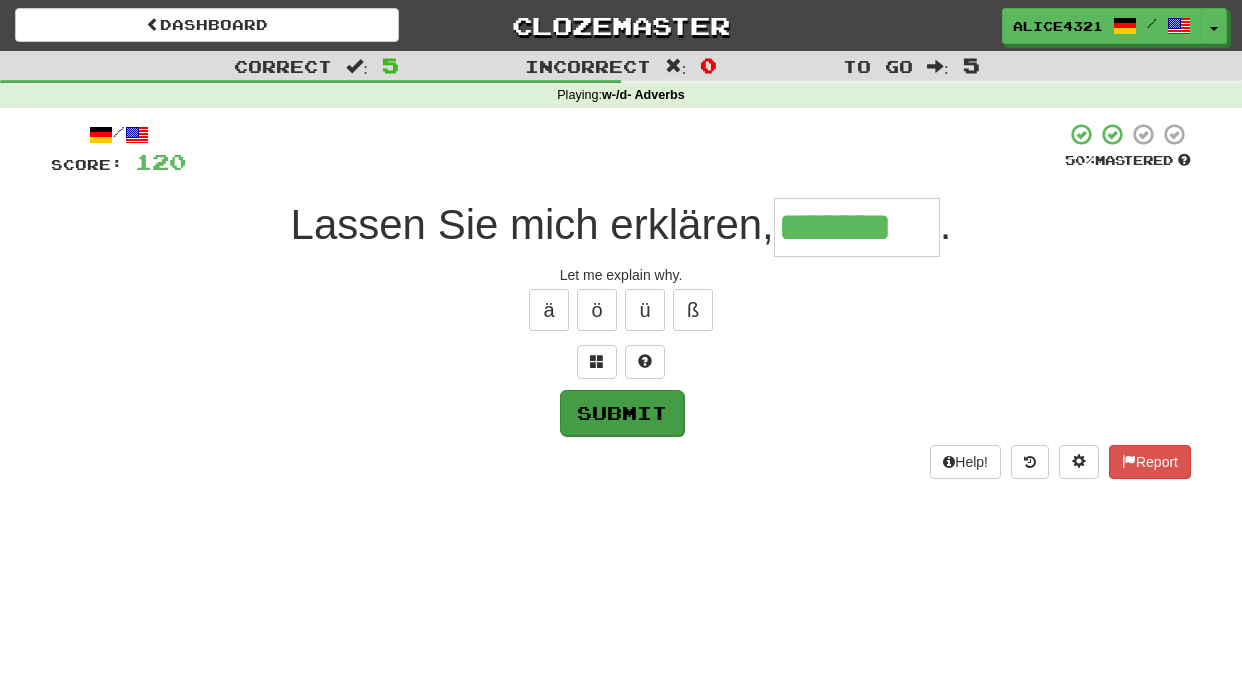 type on "*******" 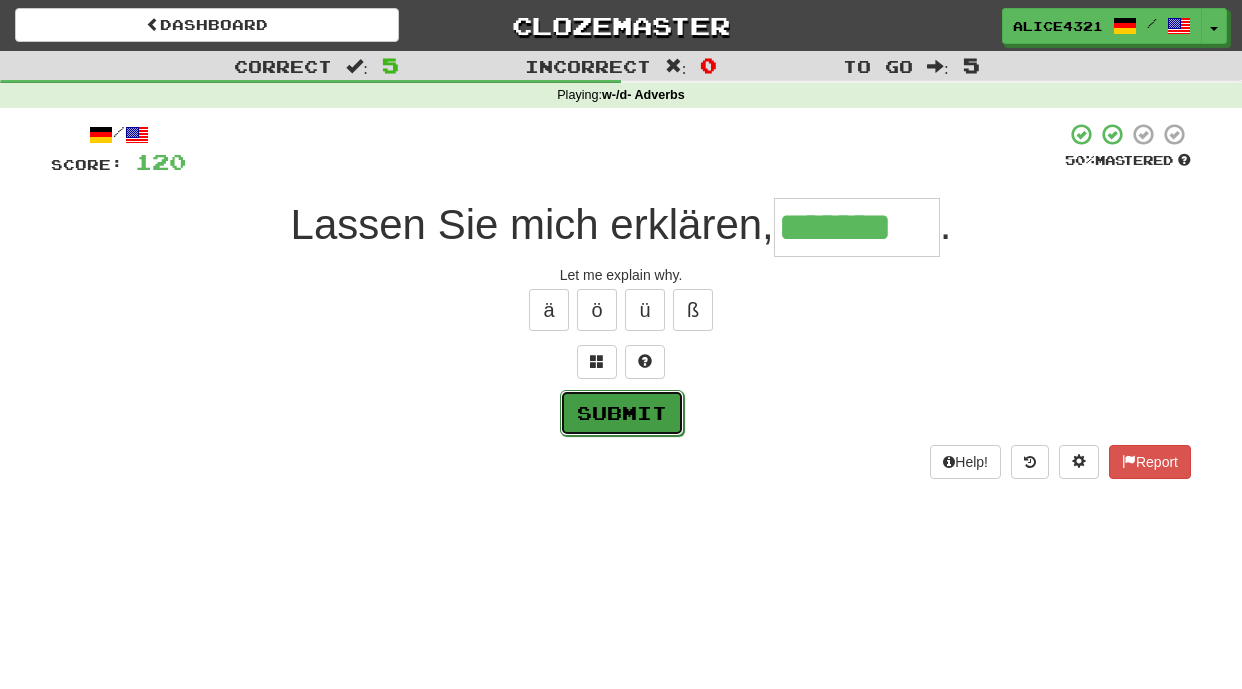 click on "Submit" at bounding box center [622, 413] 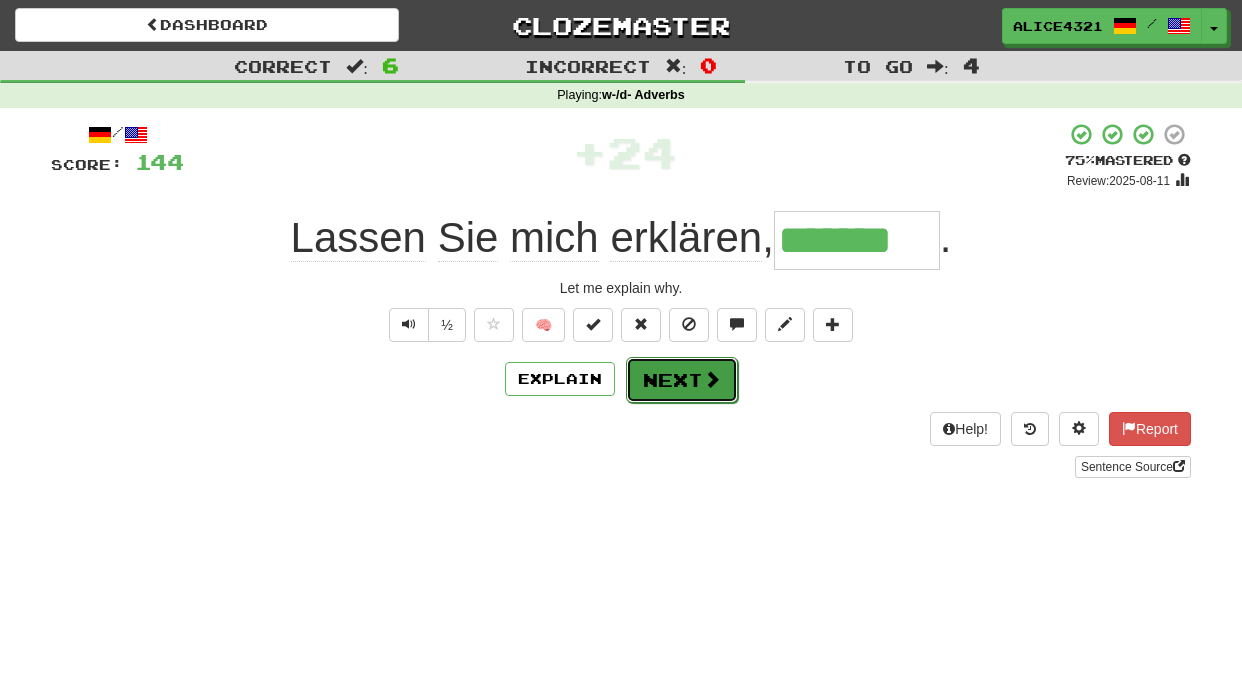 click on "Next" at bounding box center (682, 380) 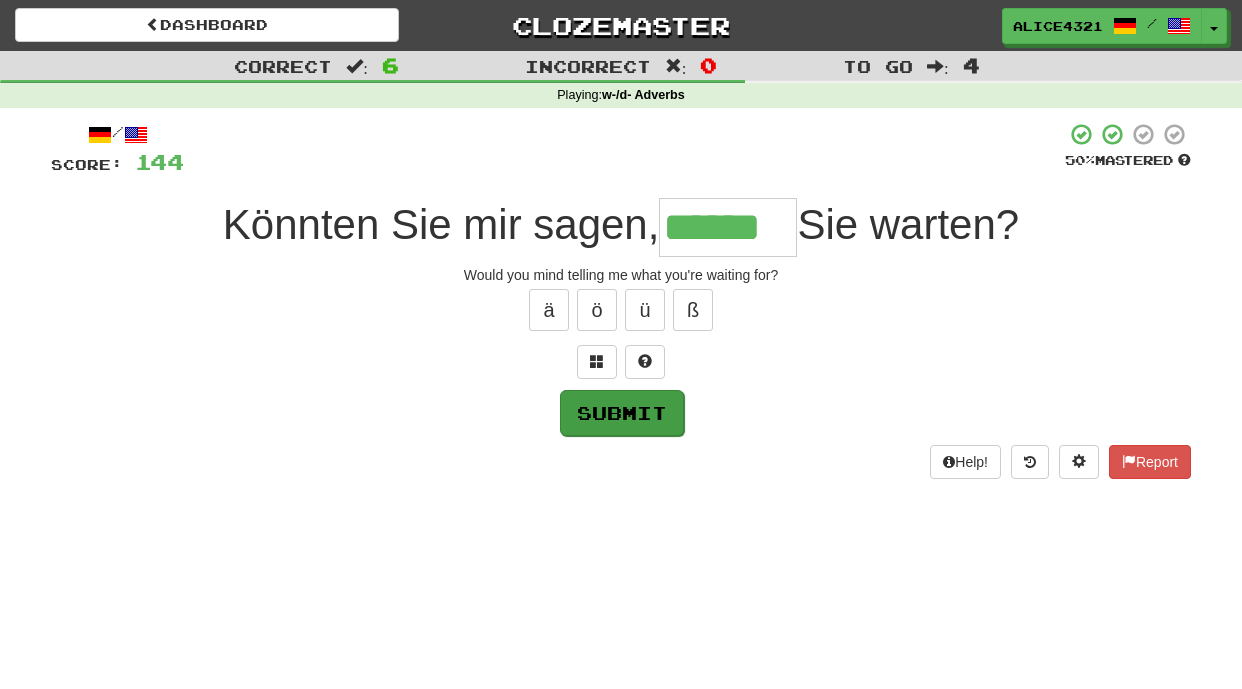 type on "******" 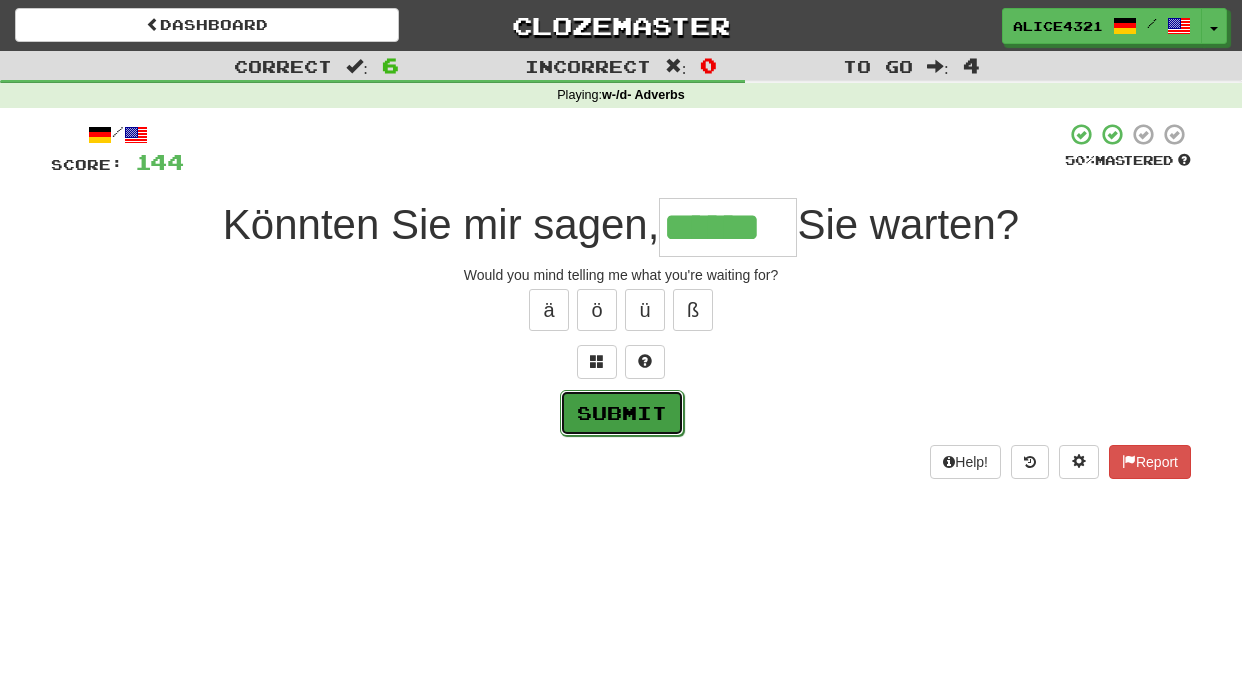 click on "Submit" at bounding box center [622, 413] 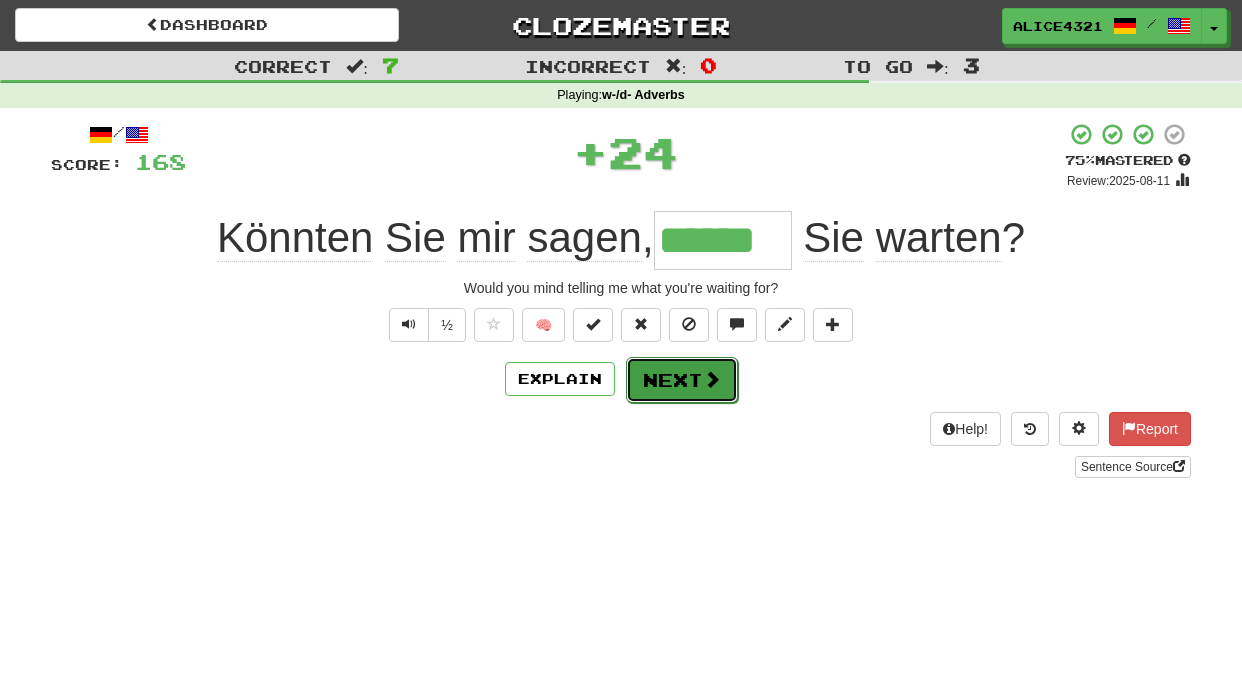 click on "Next" at bounding box center [682, 380] 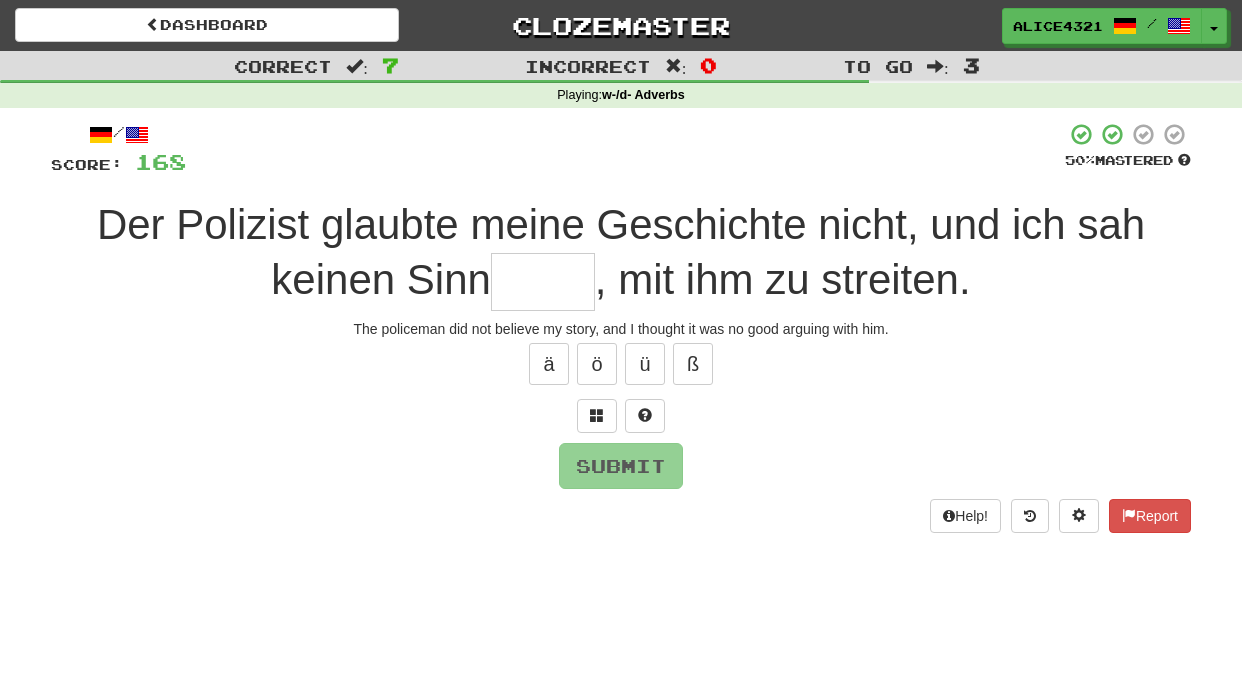 type on "*" 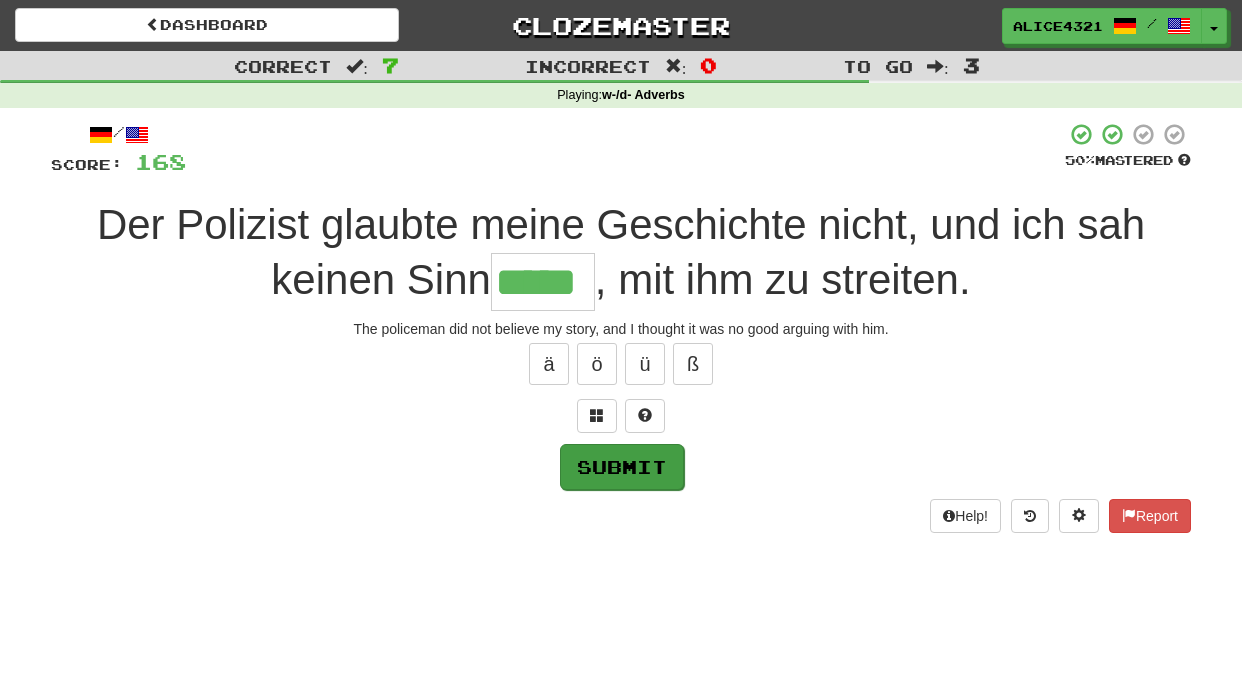 type on "*****" 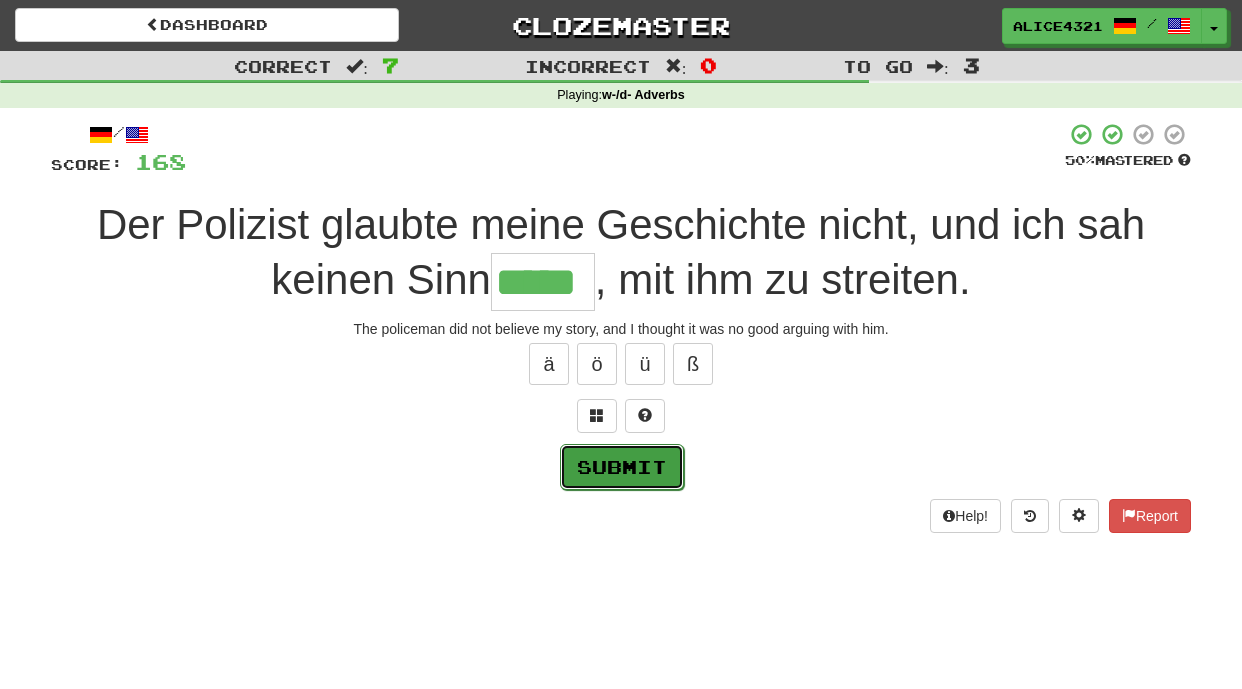 click on "Submit" at bounding box center [622, 467] 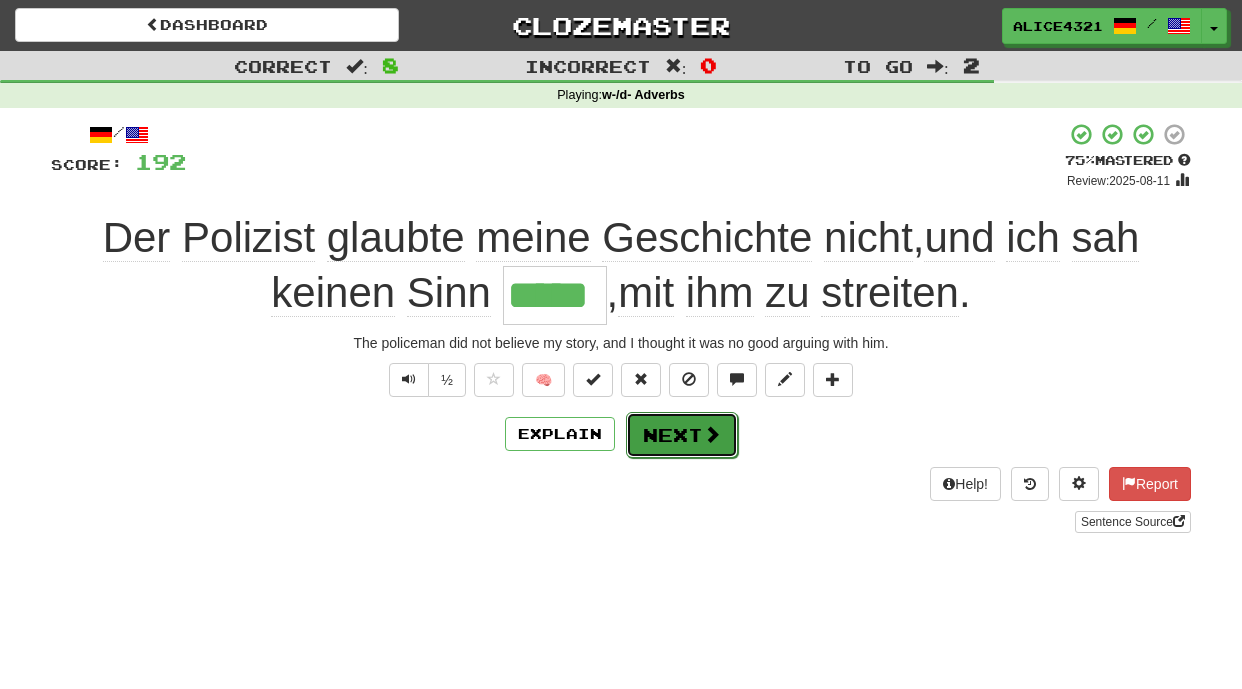click at bounding box center (712, 434) 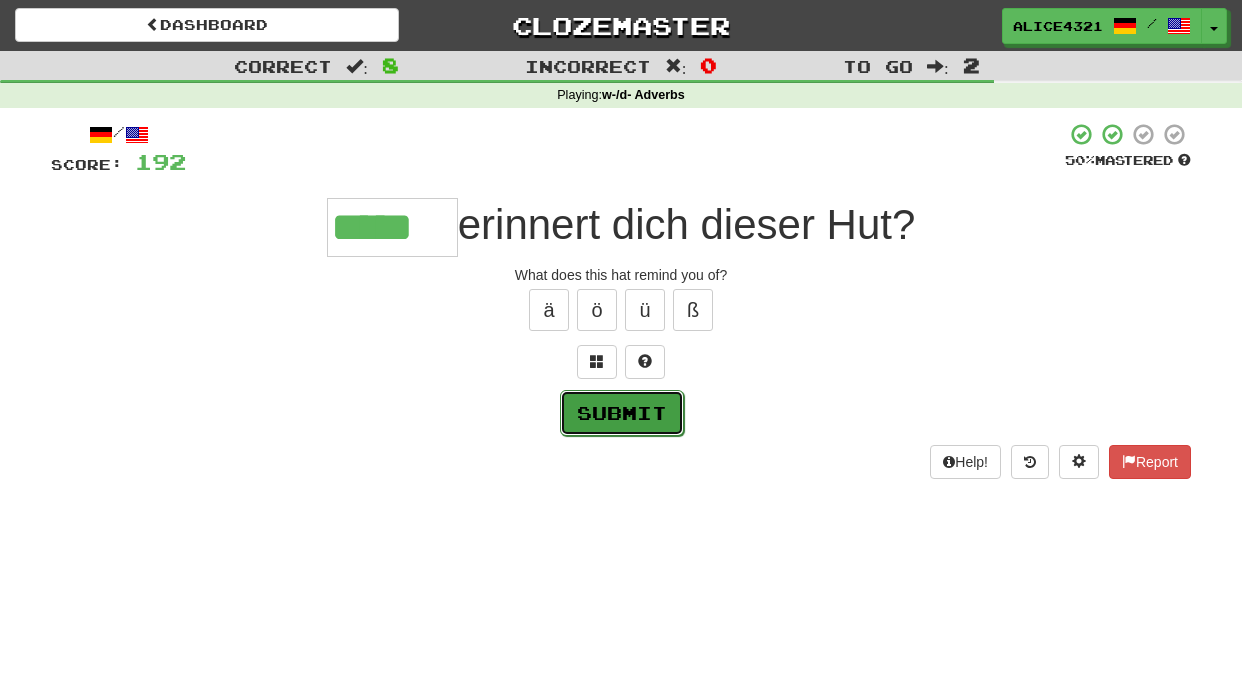 click on "Submit" at bounding box center (622, 413) 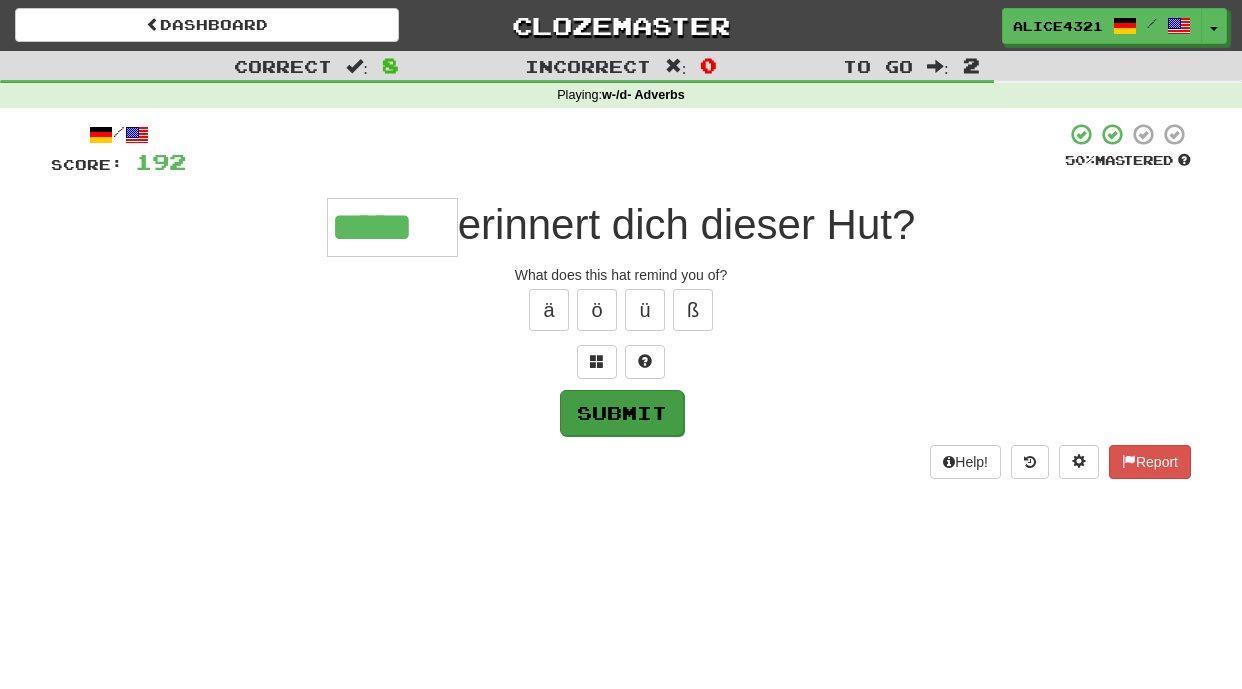 type on "*****" 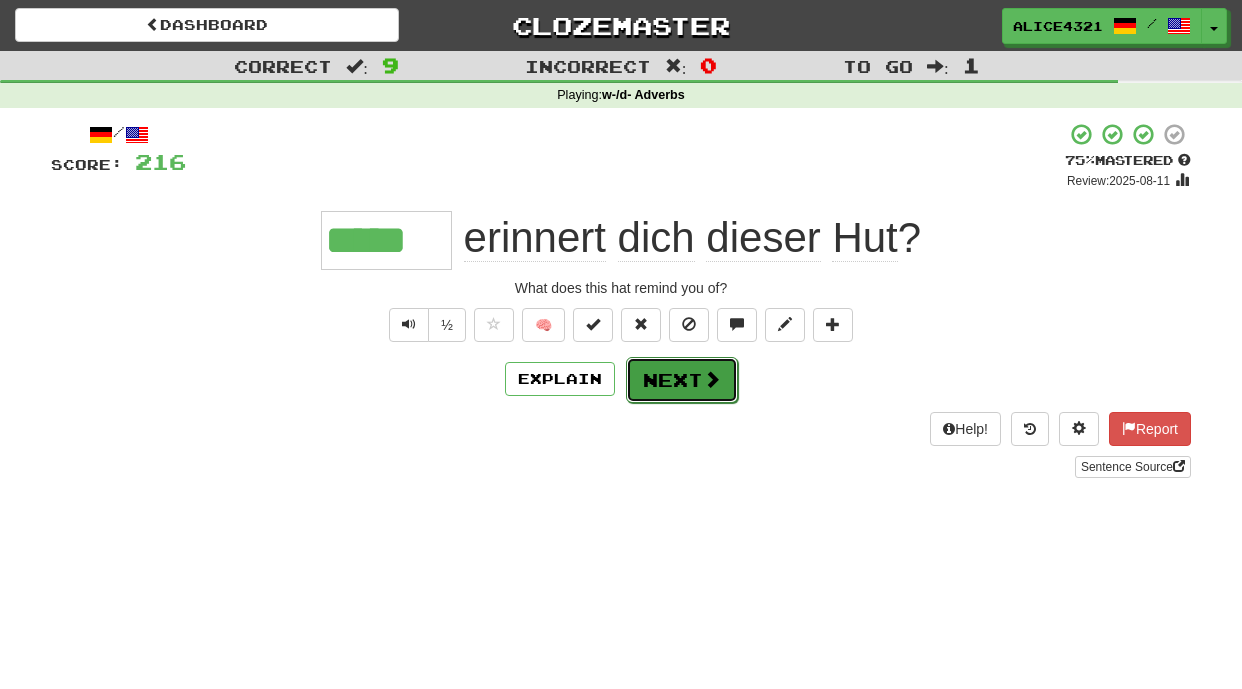 click on "Next" at bounding box center (682, 380) 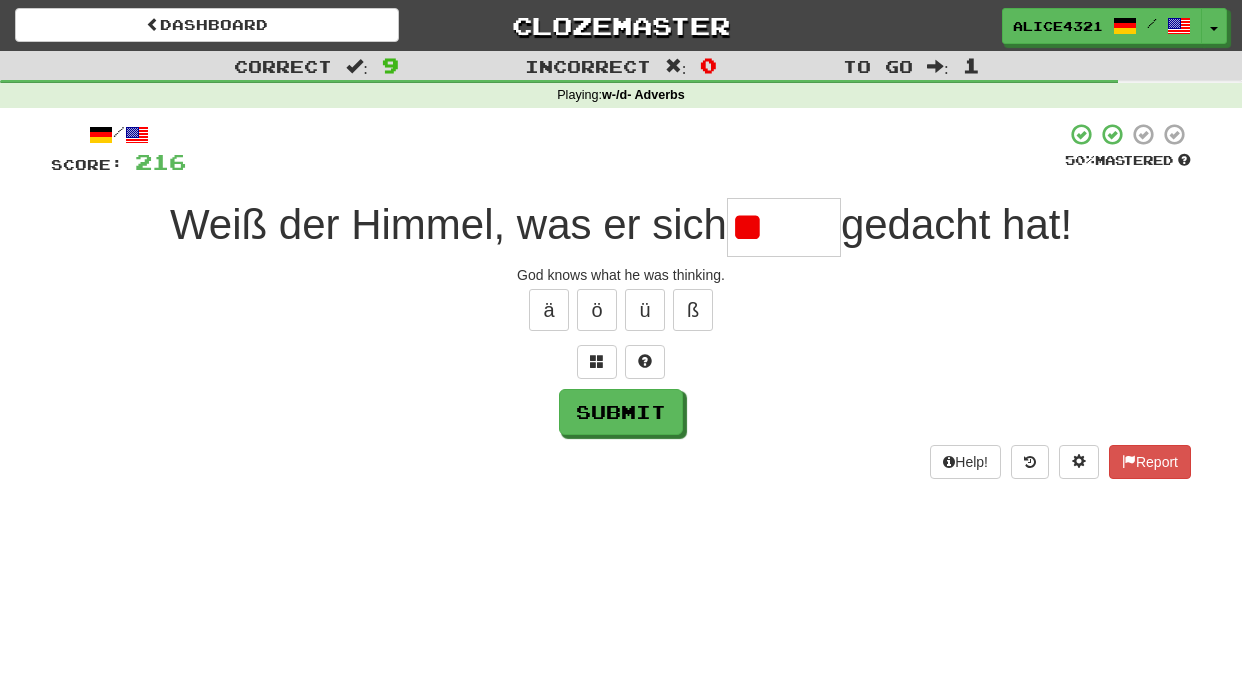 type on "*" 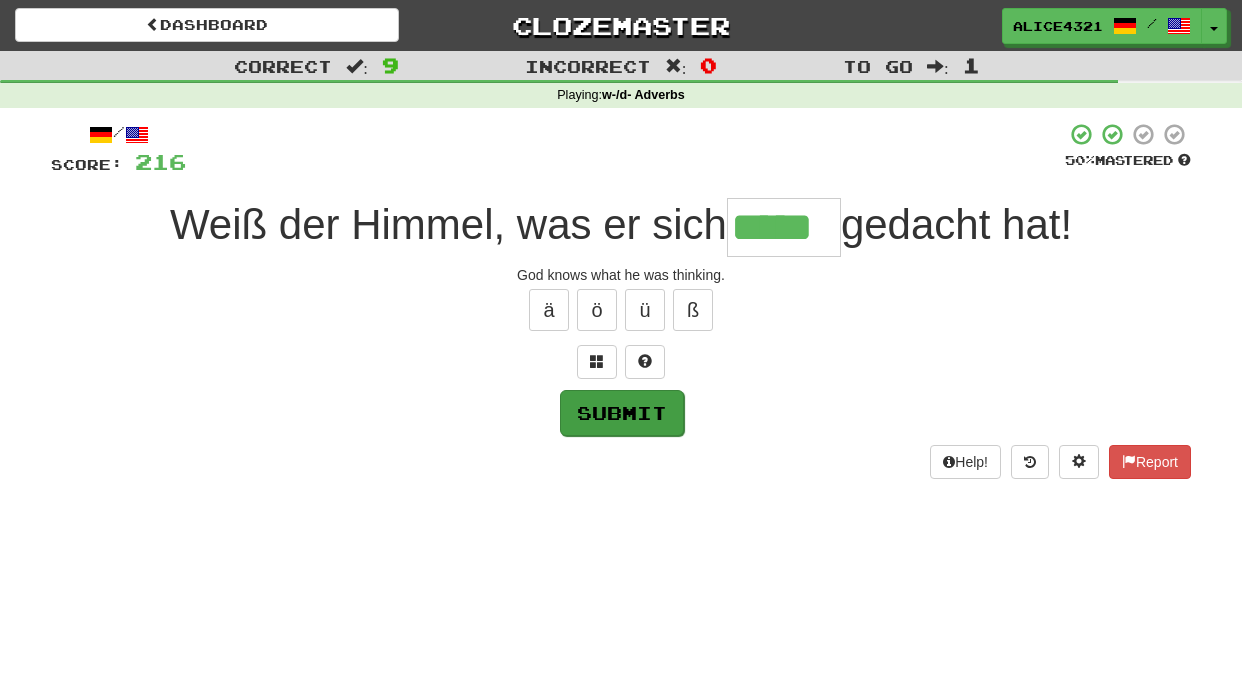 type on "*****" 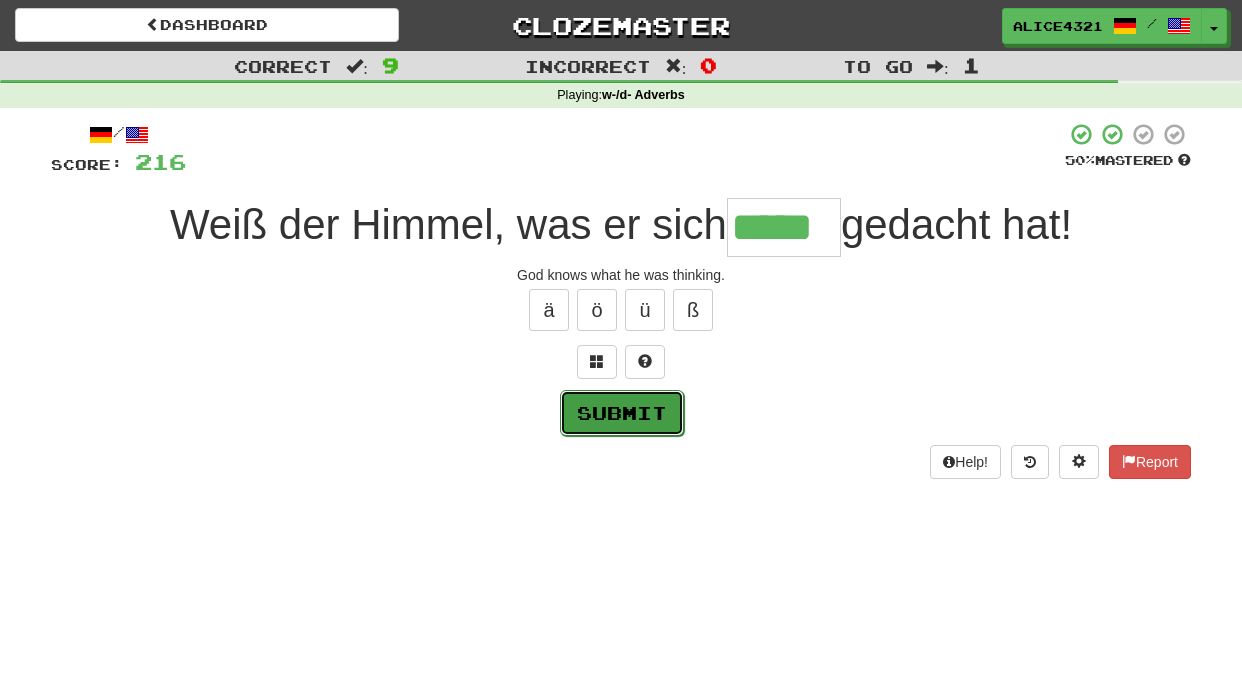 click on "Submit" at bounding box center [622, 413] 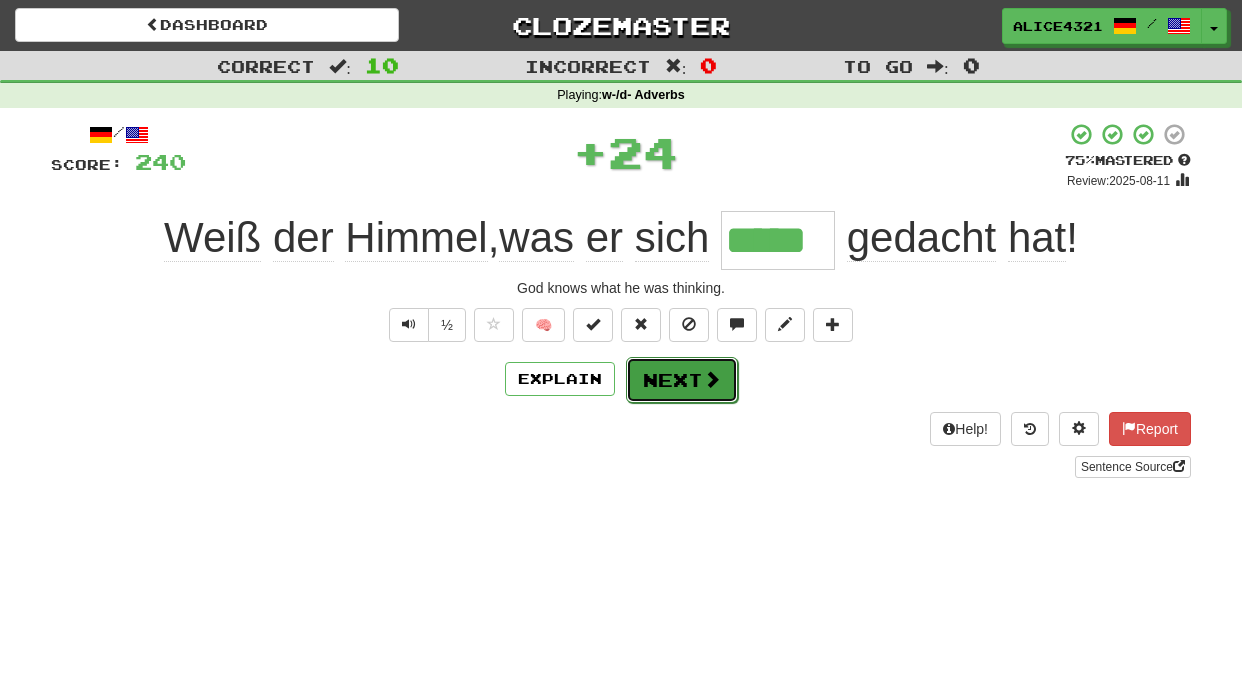 click on "Next" at bounding box center (682, 380) 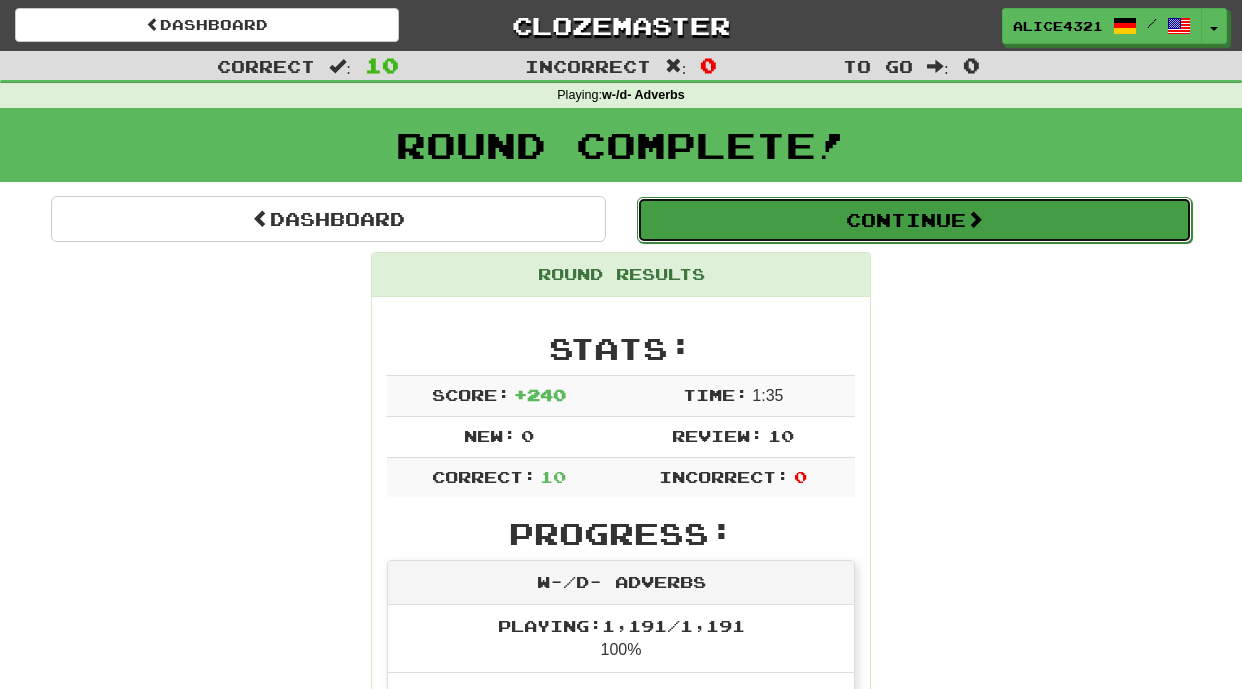 click on "Continue" at bounding box center [914, 220] 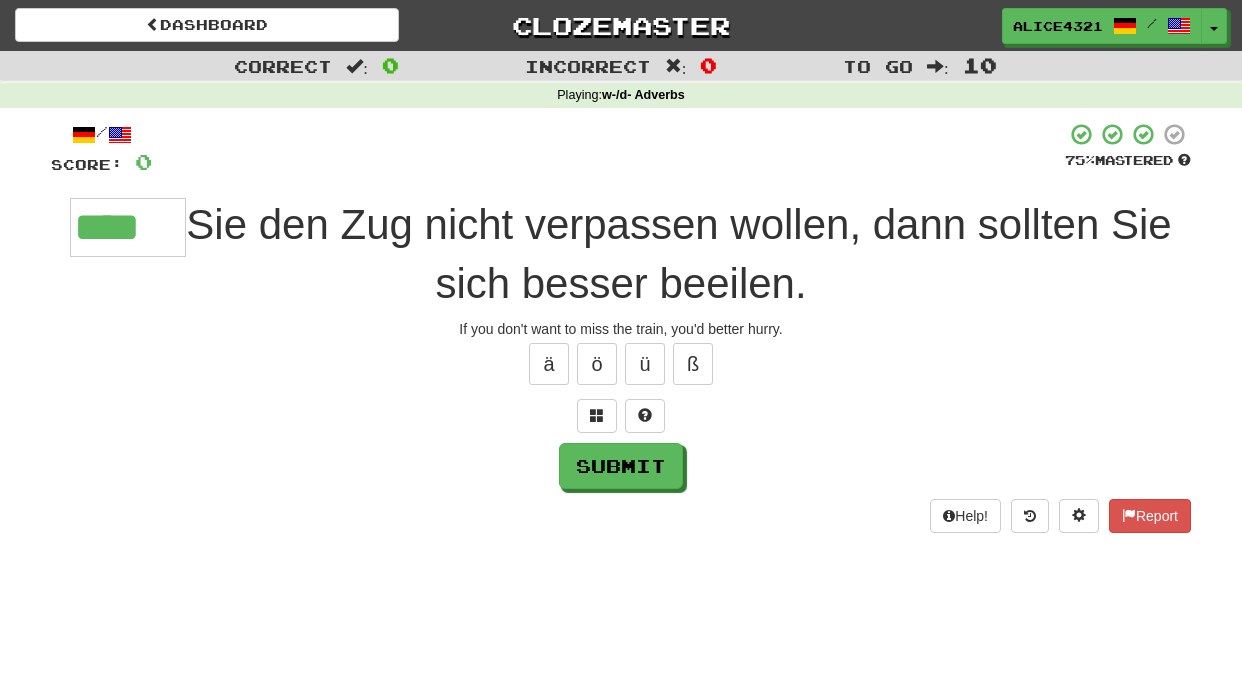 click on "/  Score:   0 75 %  Mastered ****  Sie den Zug nicht verpassen wollen, dann sollten Sie sich besser beeilen. If you don't want to miss the train, you'd better hurry. ä ö ü ß Submit  Help!  Report" at bounding box center [621, 327] 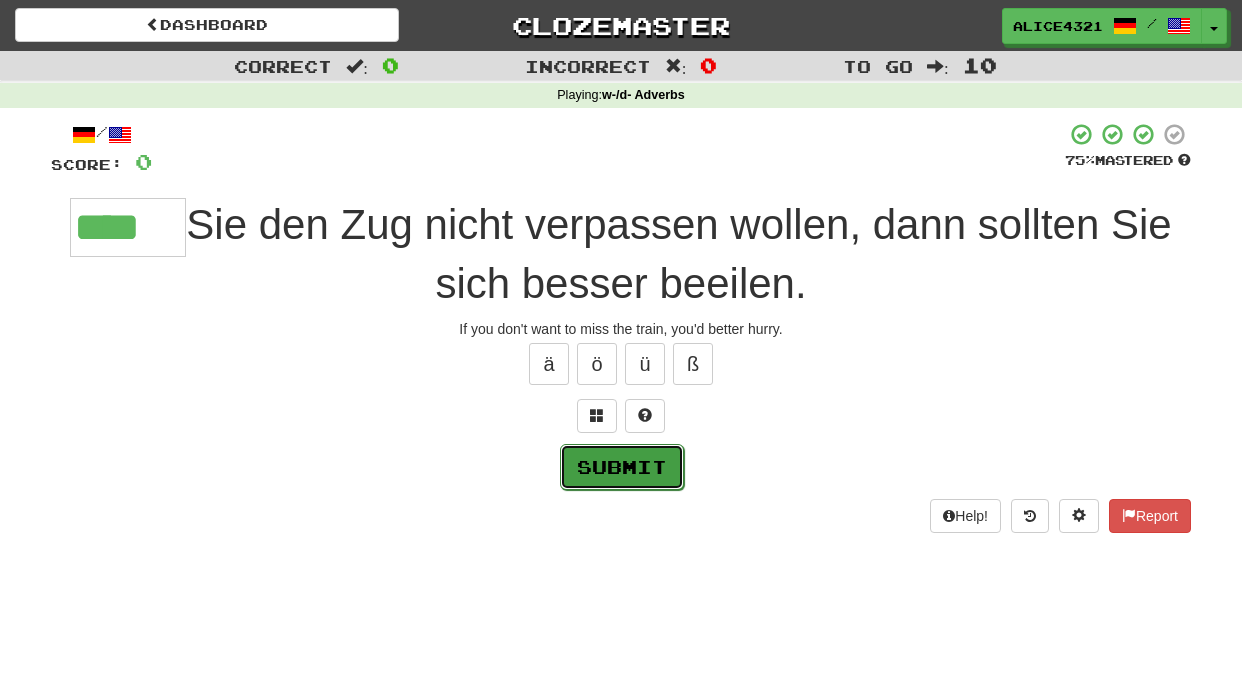 click on "Submit" at bounding box center (622, 467) 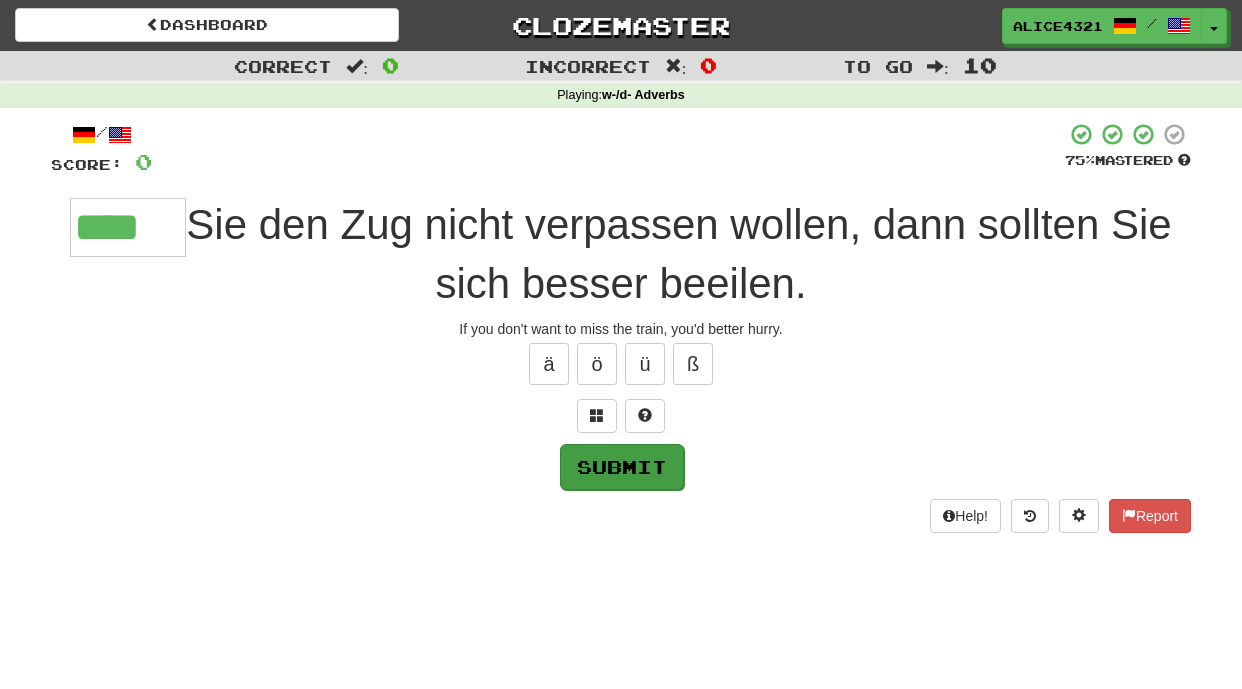 type on "****" 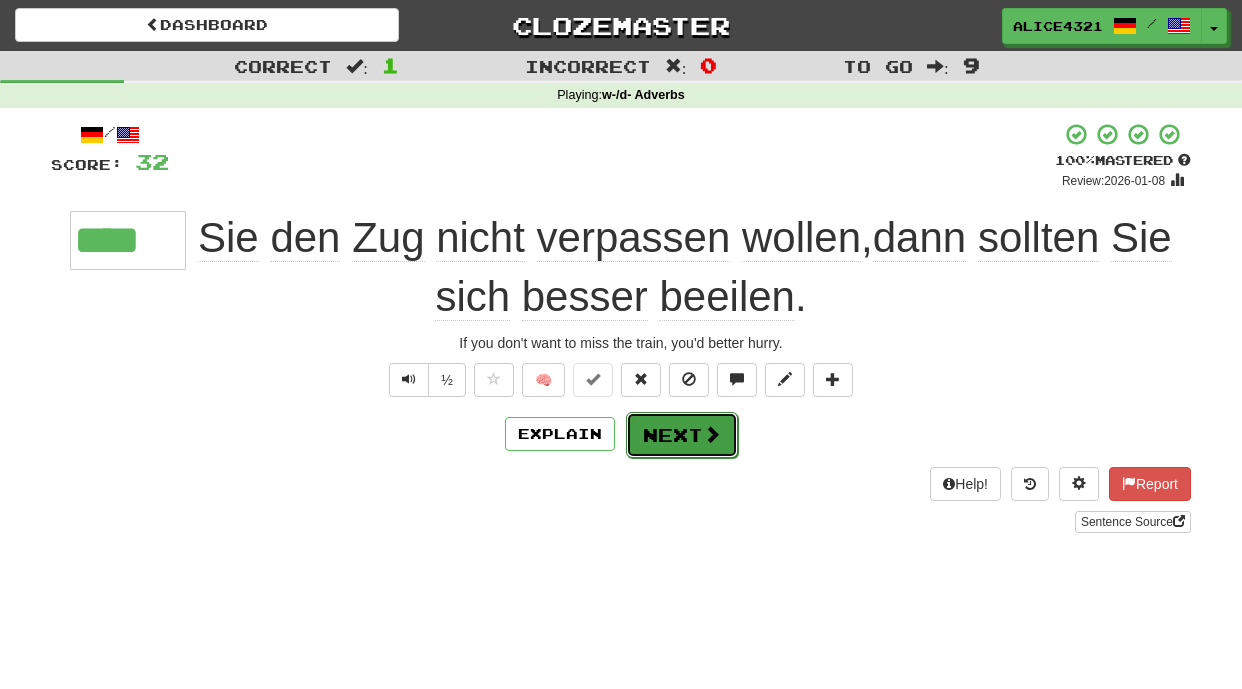 click on "Next" at bounding box center (682, 435) 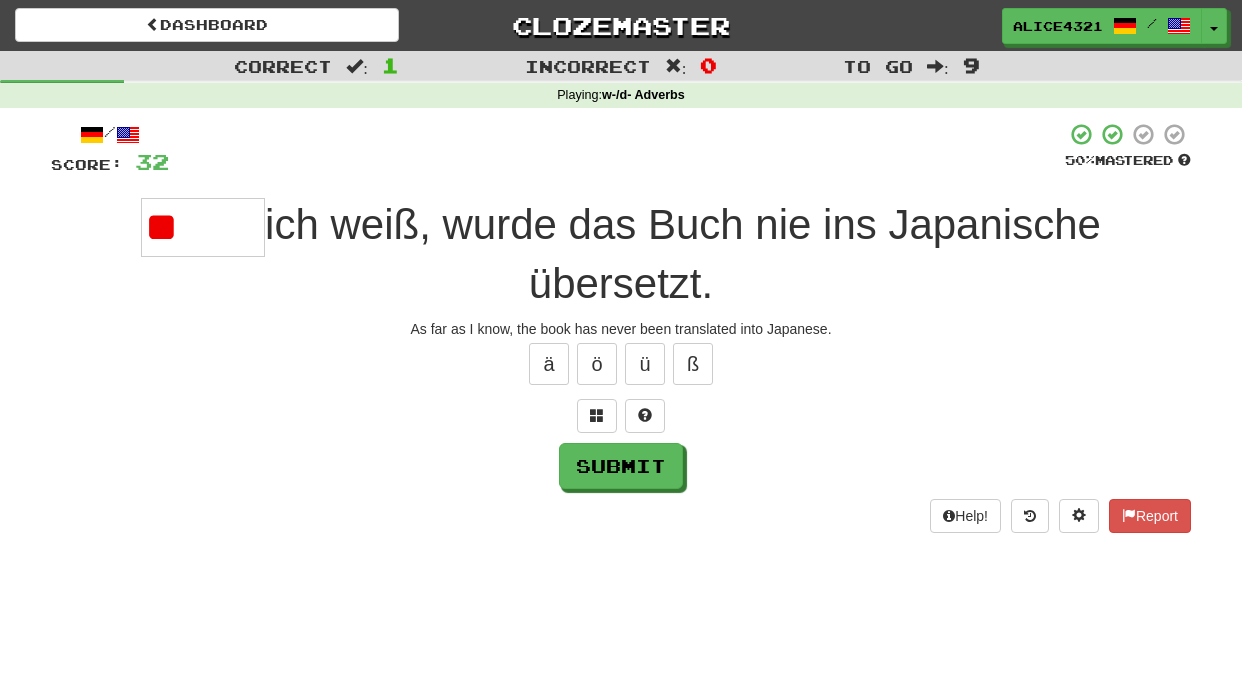 type on "*" 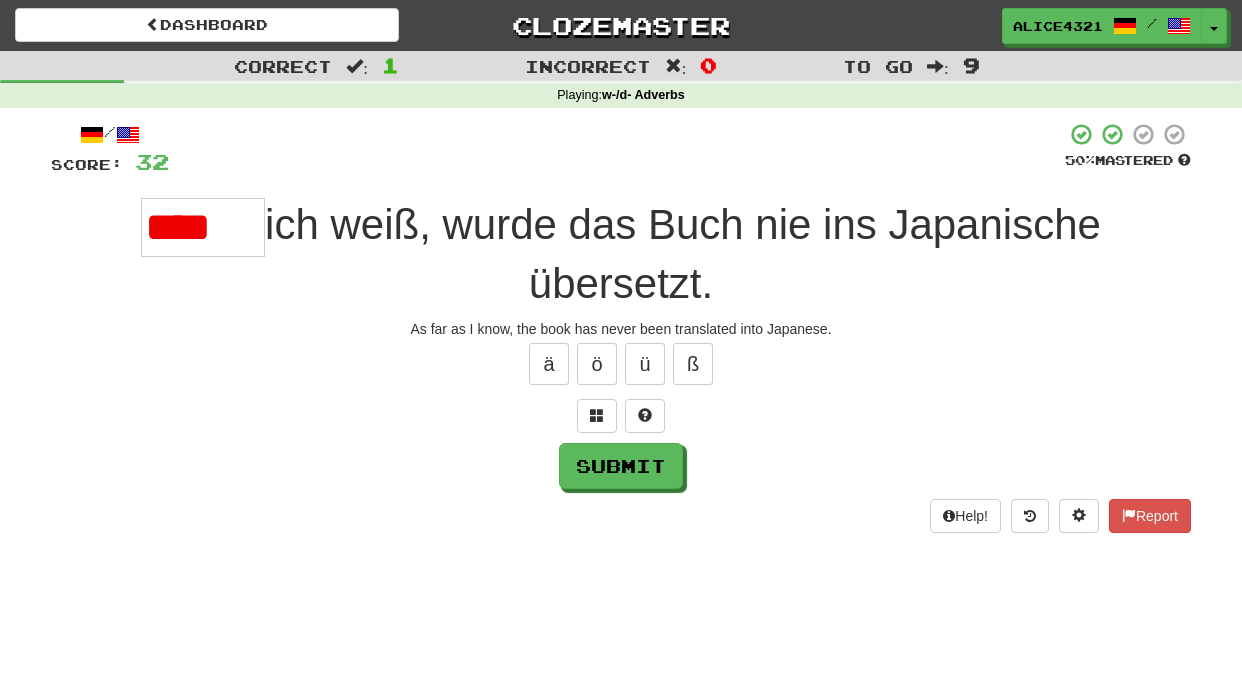 scroll, scrollTop: 0, scrollLeft: 0, axis: both 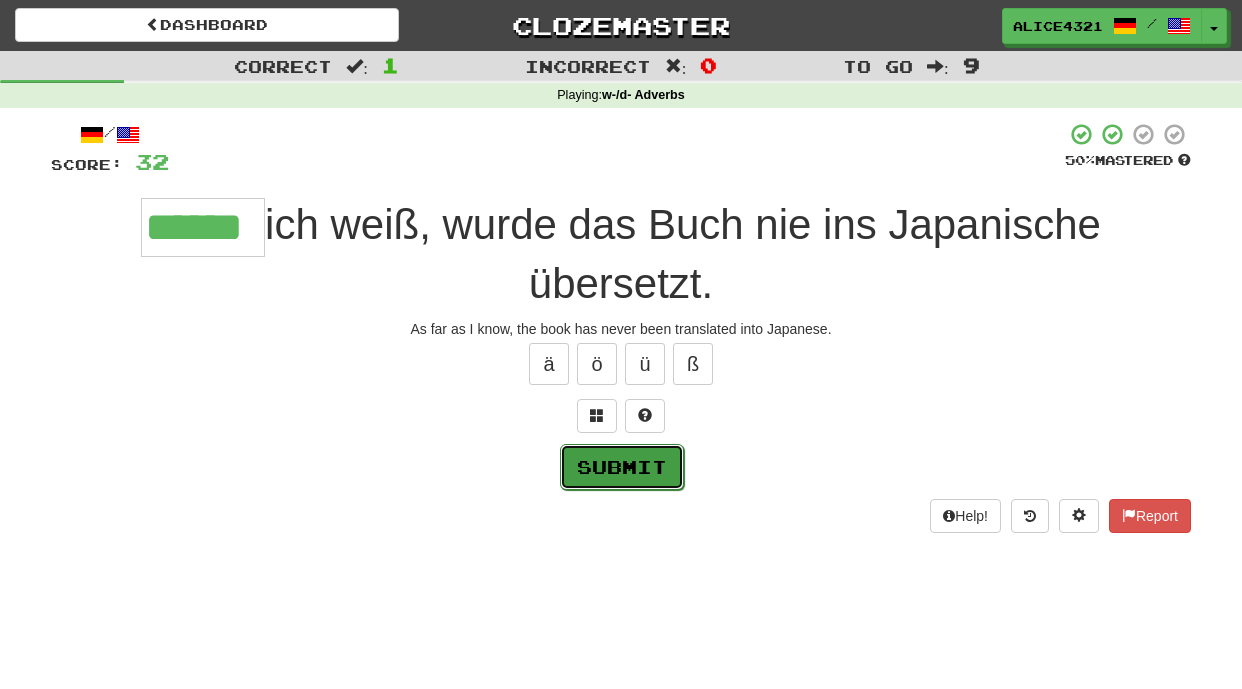click on "Submit" at bounding box center (622, 467) 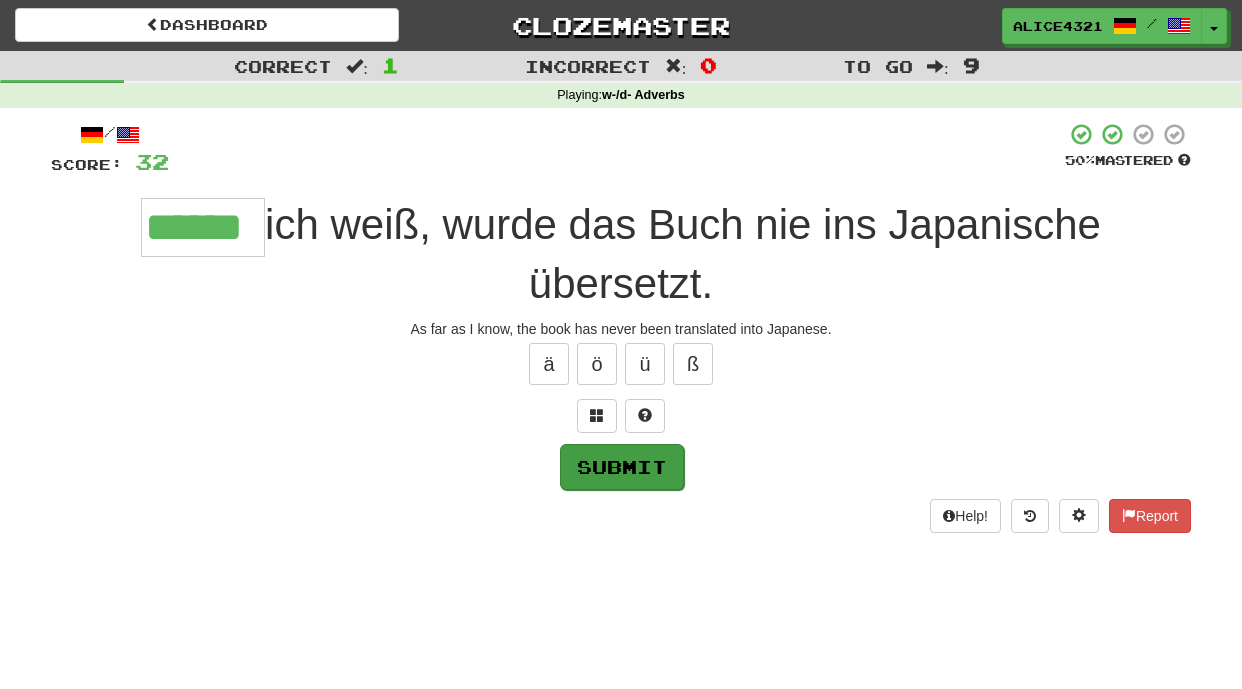 type on "******" 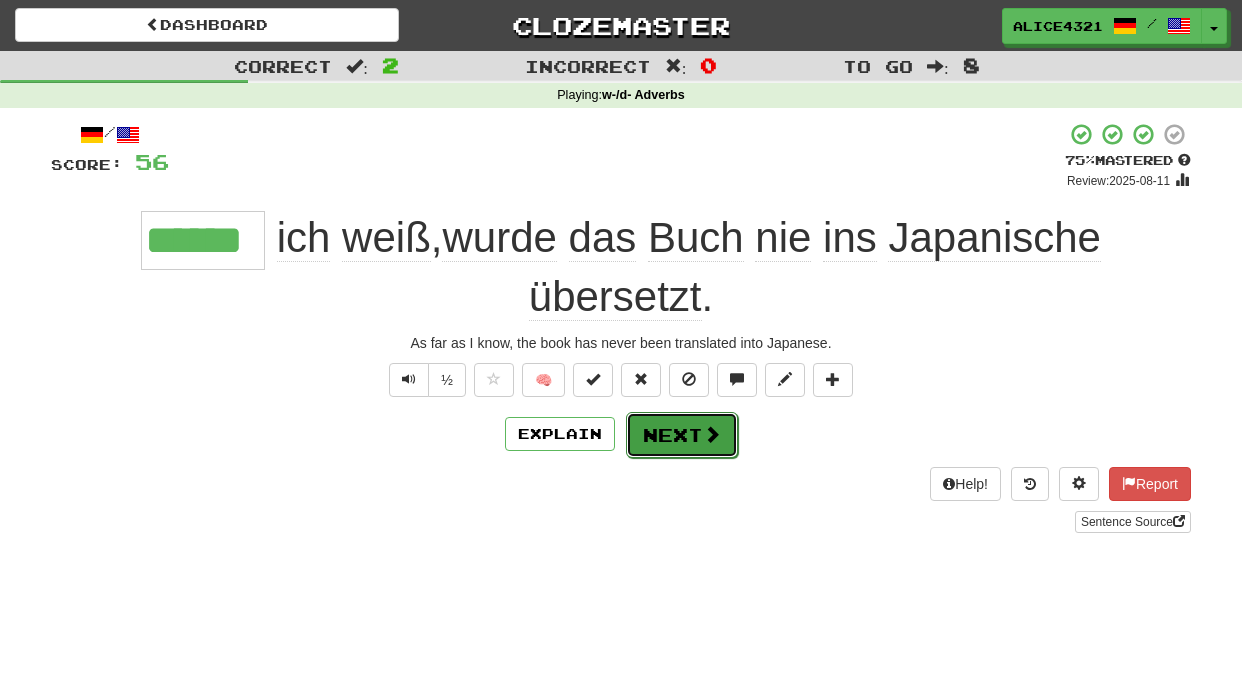 click on "Next" at bounding box center [682, 435] 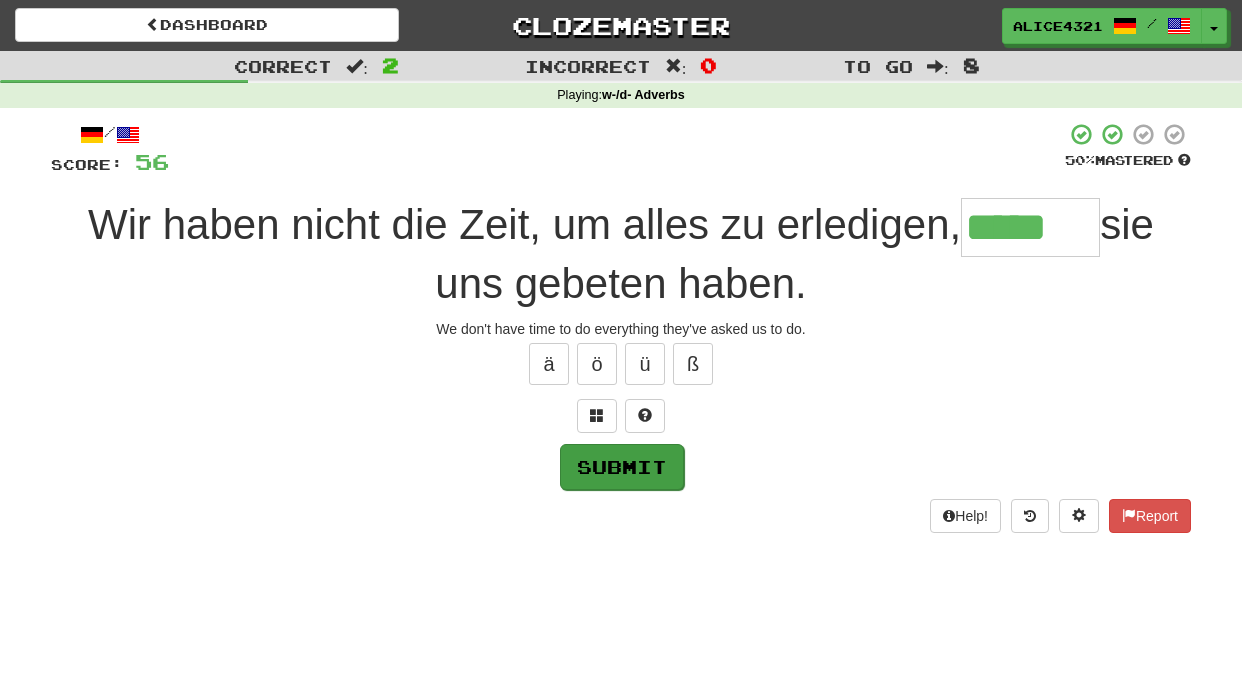 type on "*****" 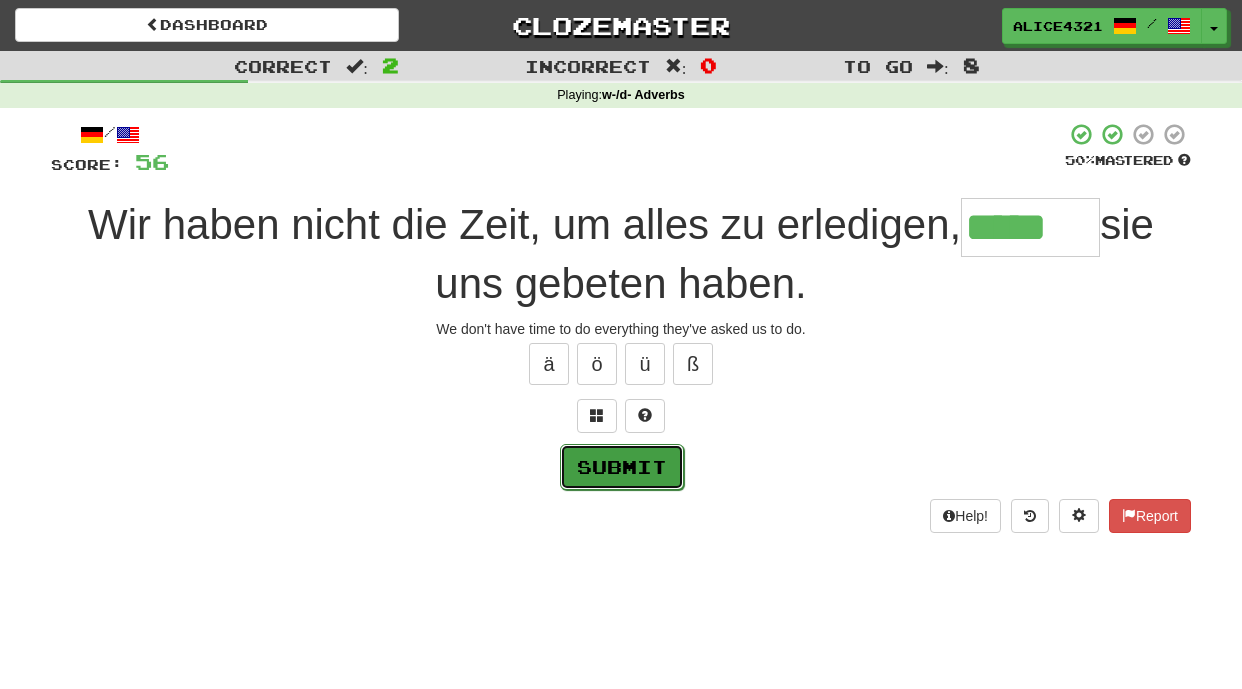 click on "Submit" at bounding box center (622, 467) 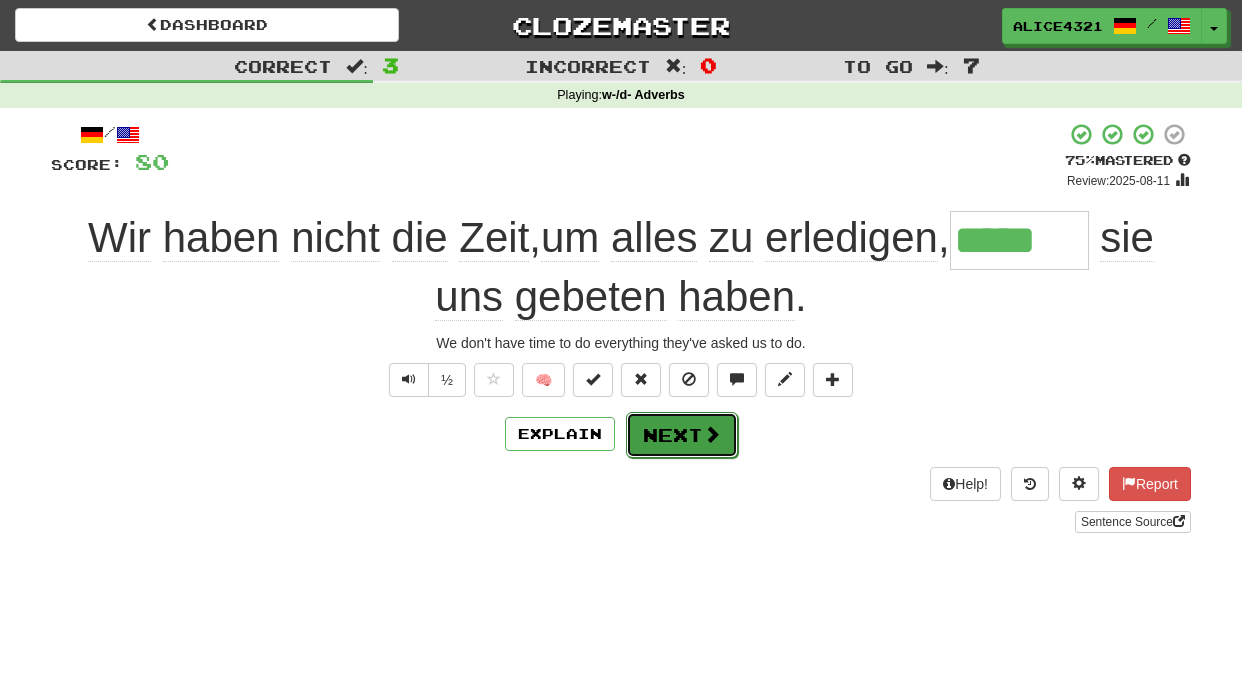 click on "Next" at bounding box center (682, 435) 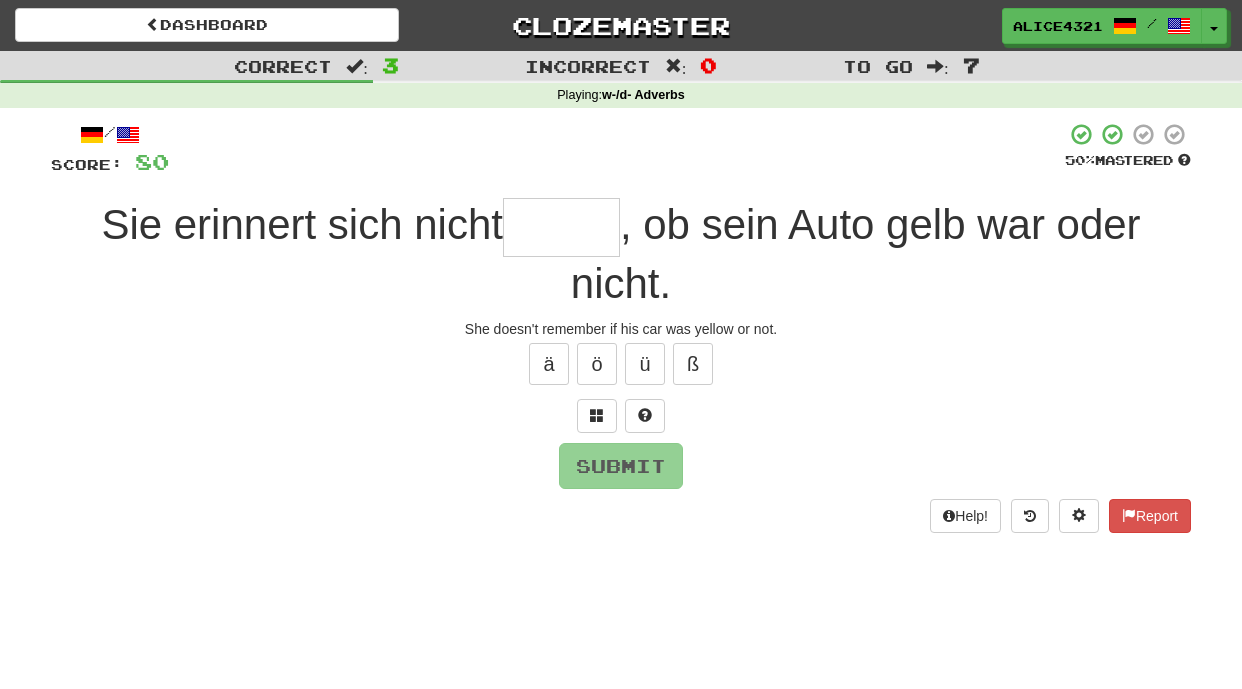 type on "*" 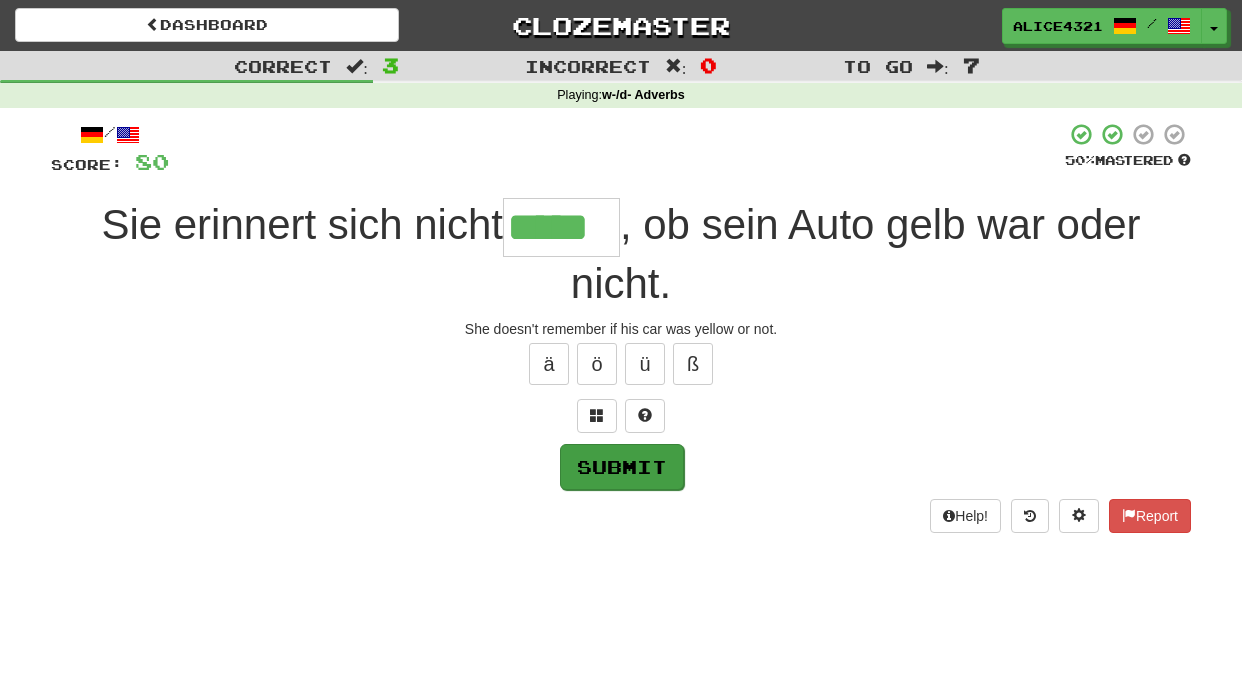 type on "*****" 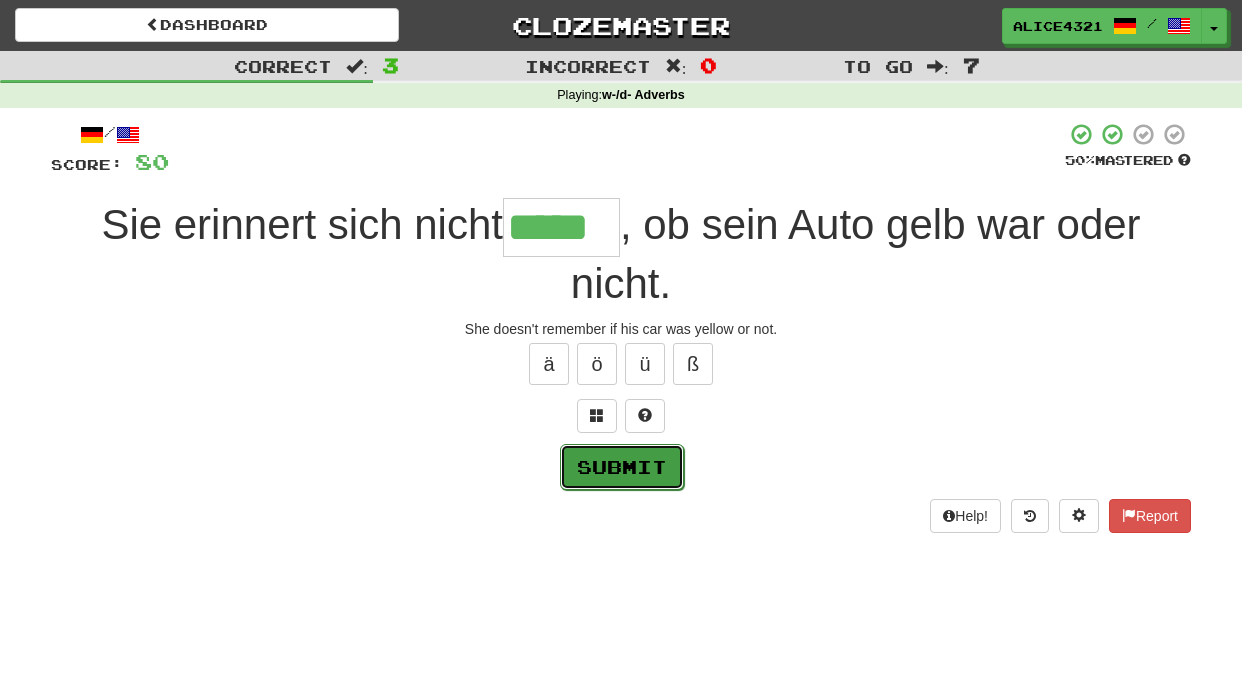 click on "Submit" at bounding box center (622, 467) 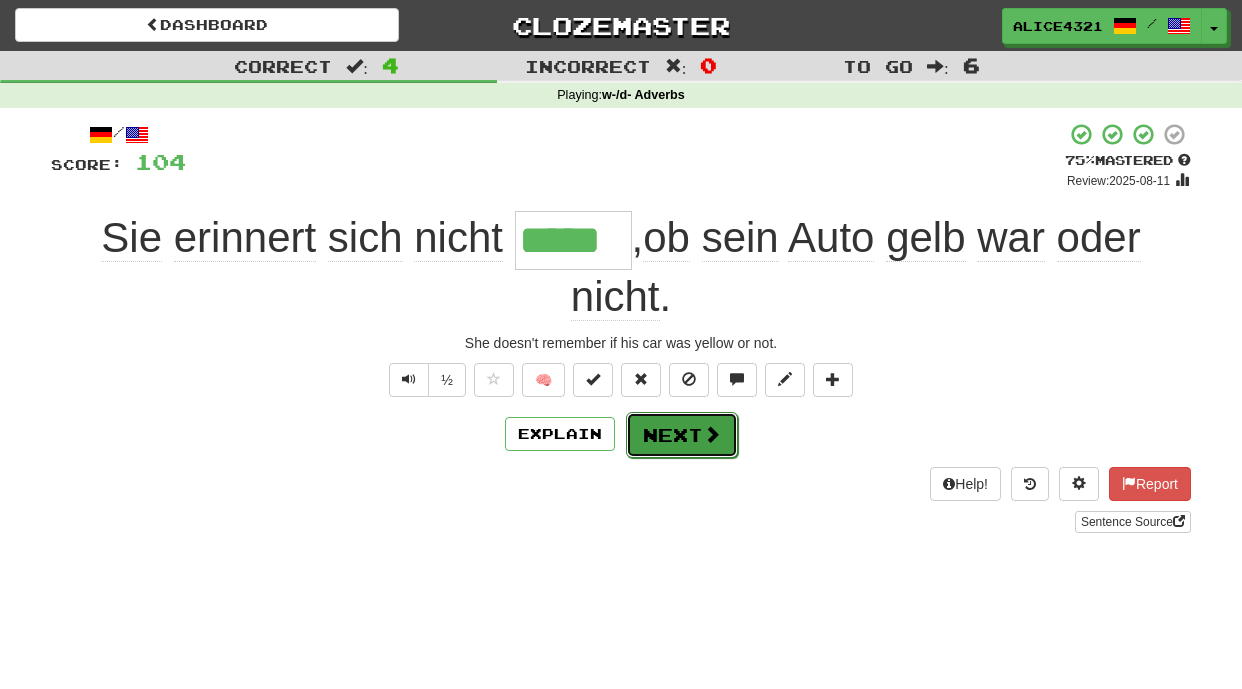 click on "Next" at bounding box center [682, 435] 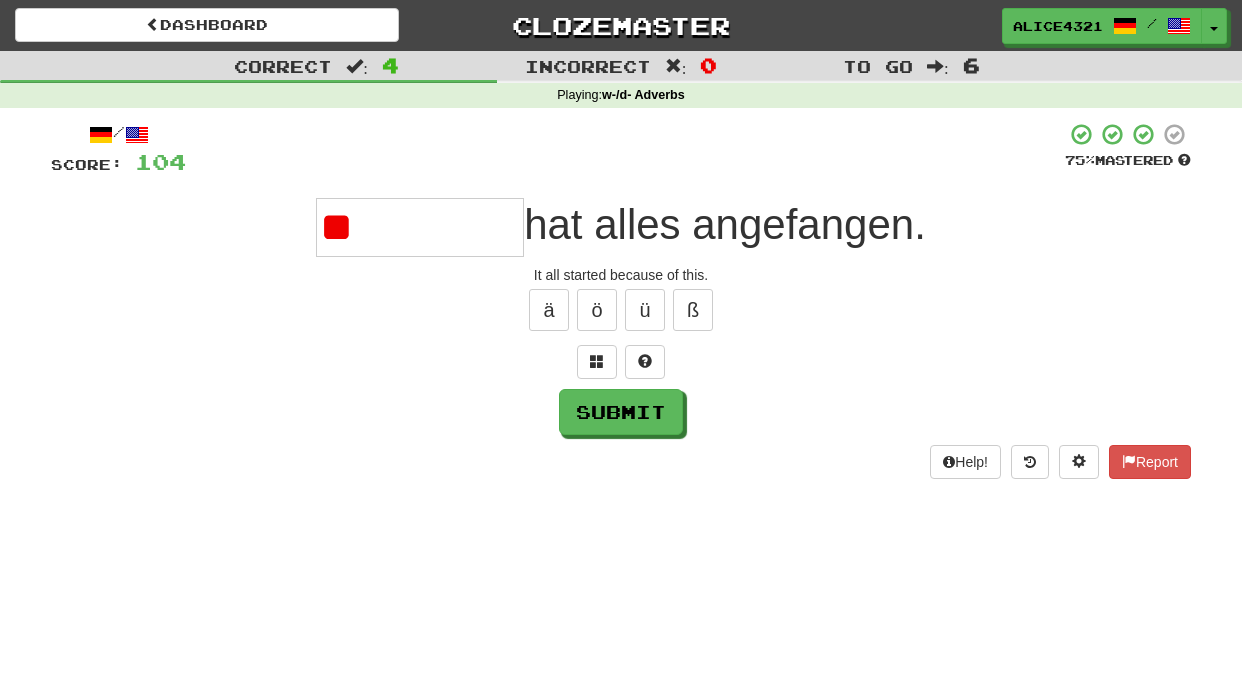 type on "*" 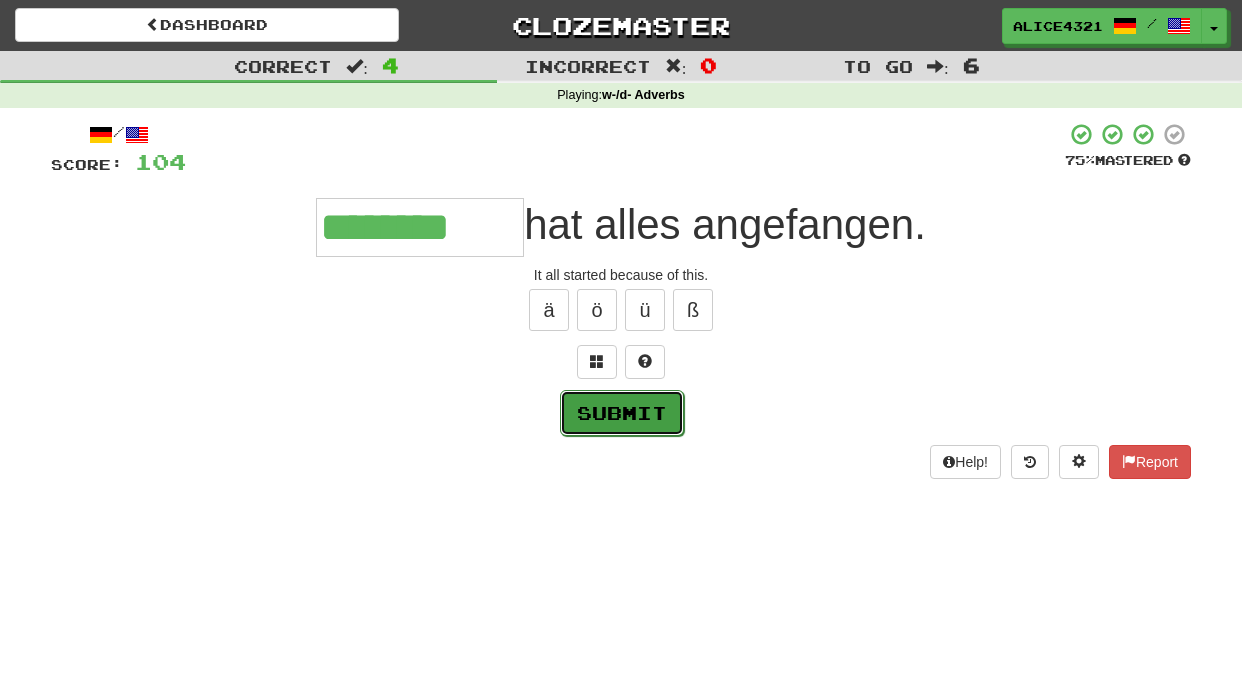 click on "Submit" at bounding box center (622, 413) 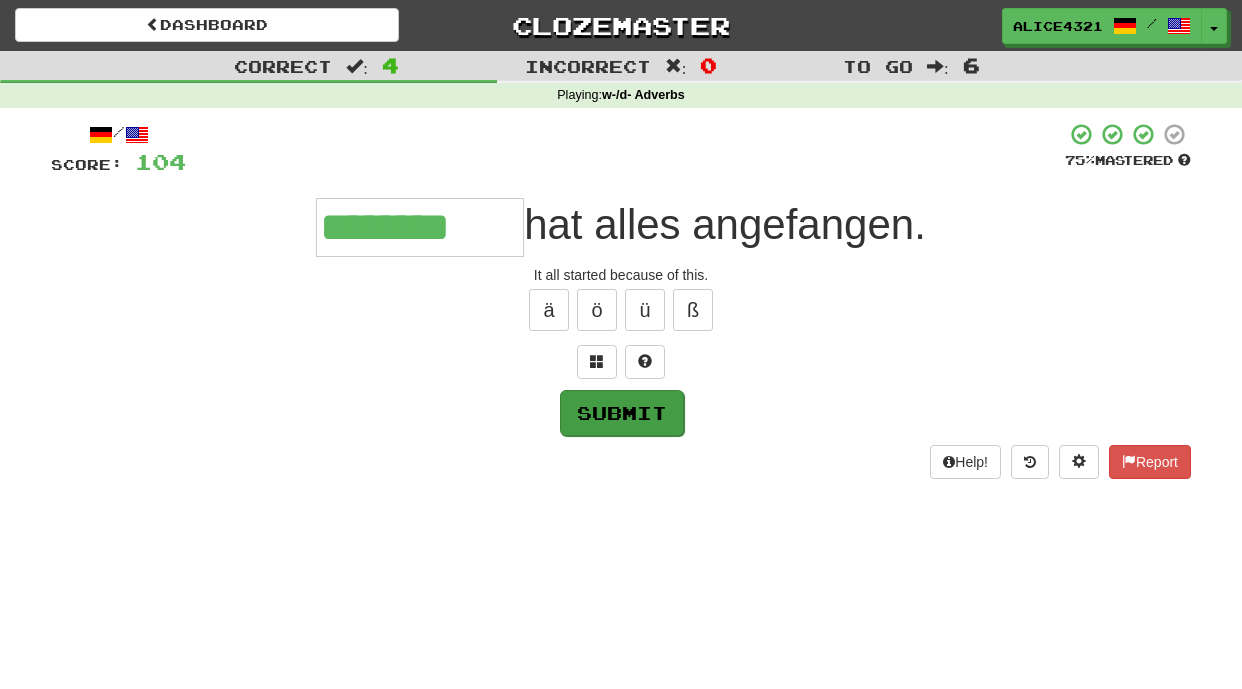 type on "********" 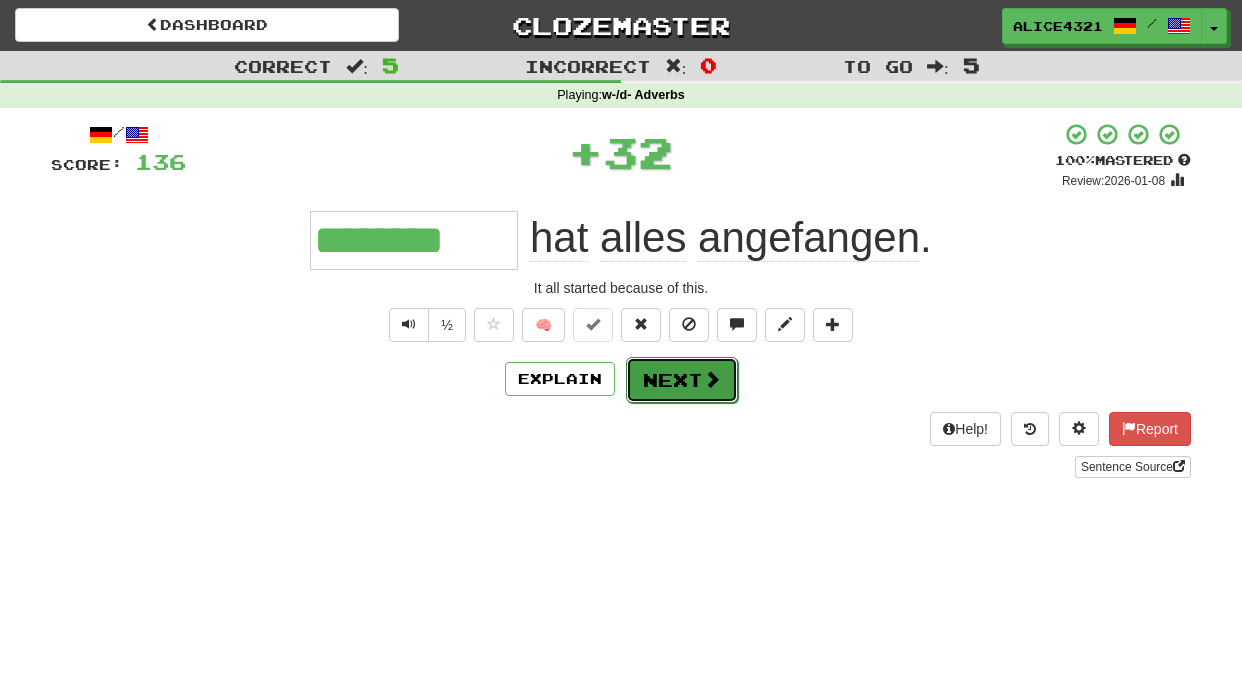 click on "Next" at bounding box center (682, 380) 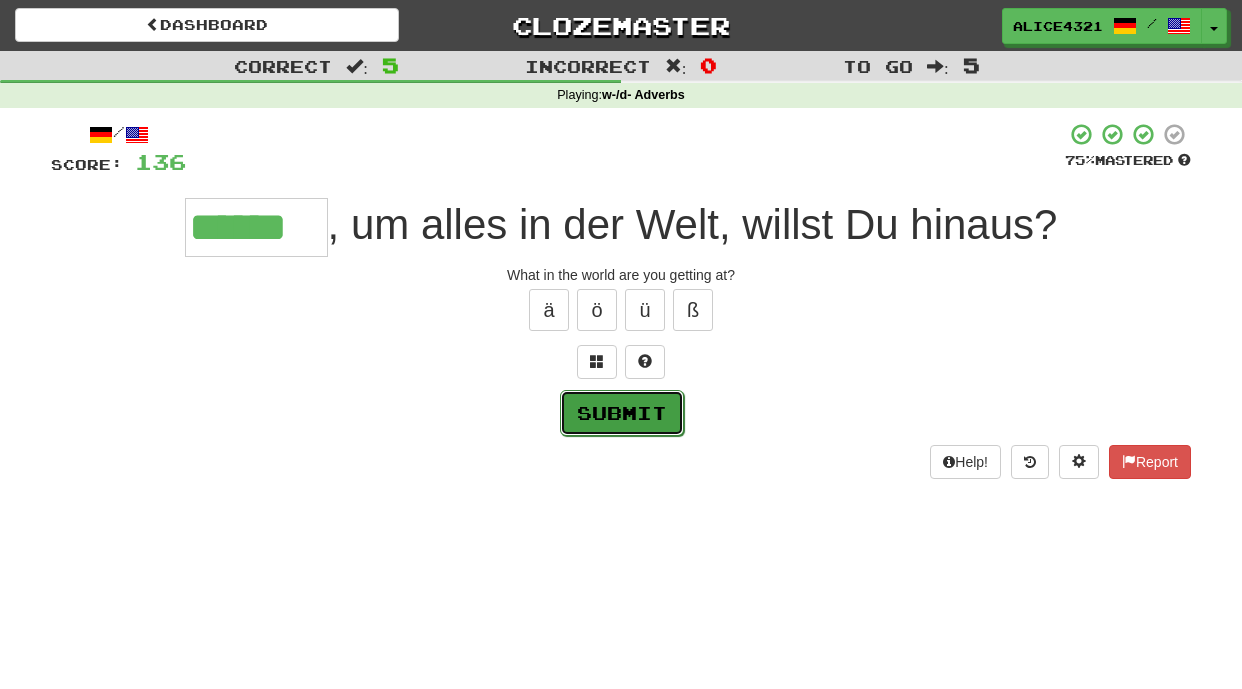 click on "Submit" at bounding box center (622, 413) 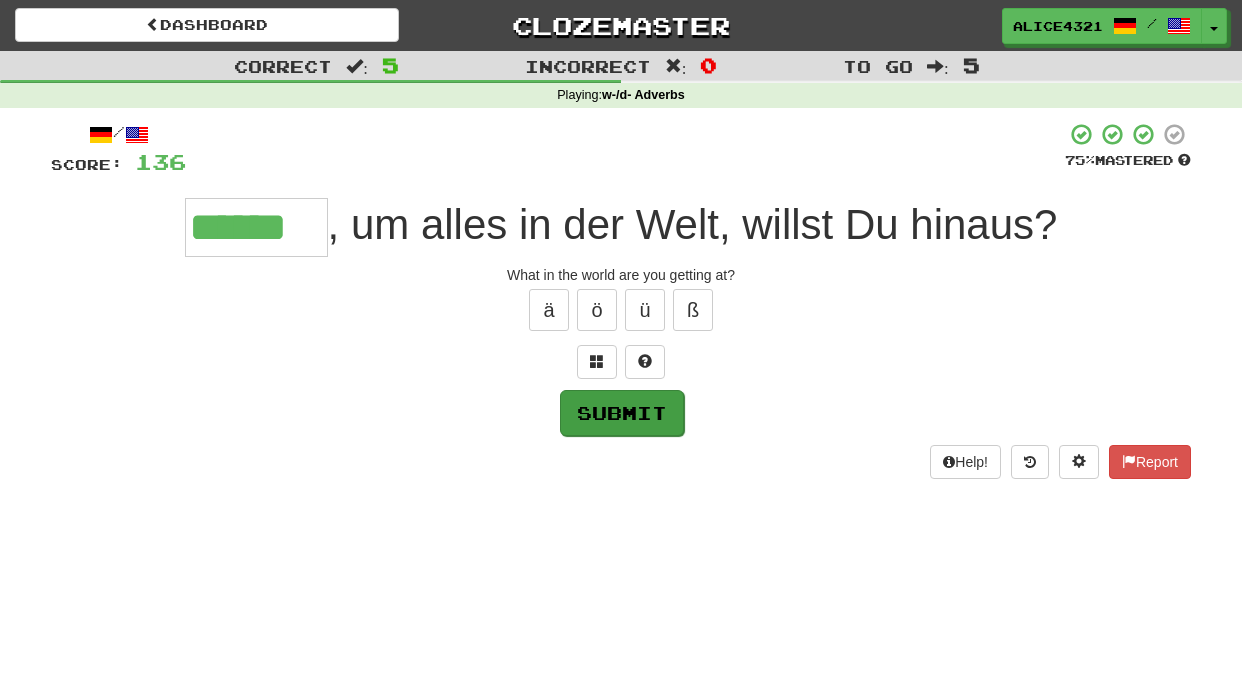 type on "******" 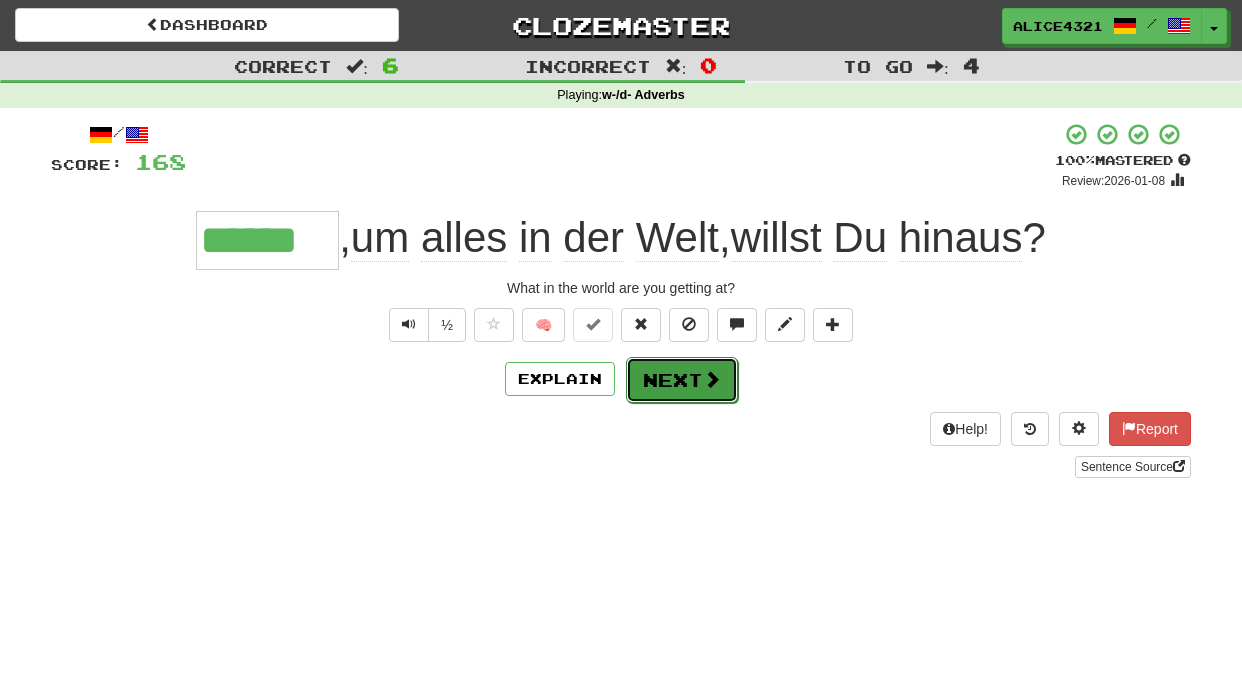 click on "Next" at bounding box center [682, 380] 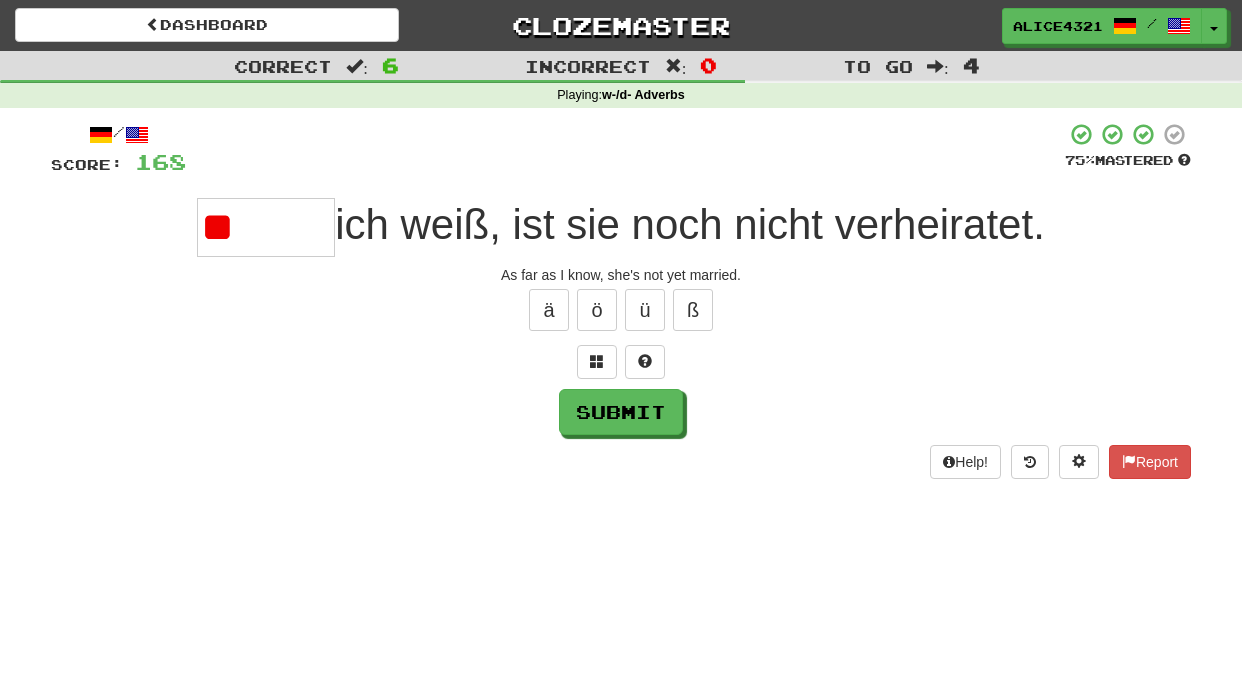 type on "*" 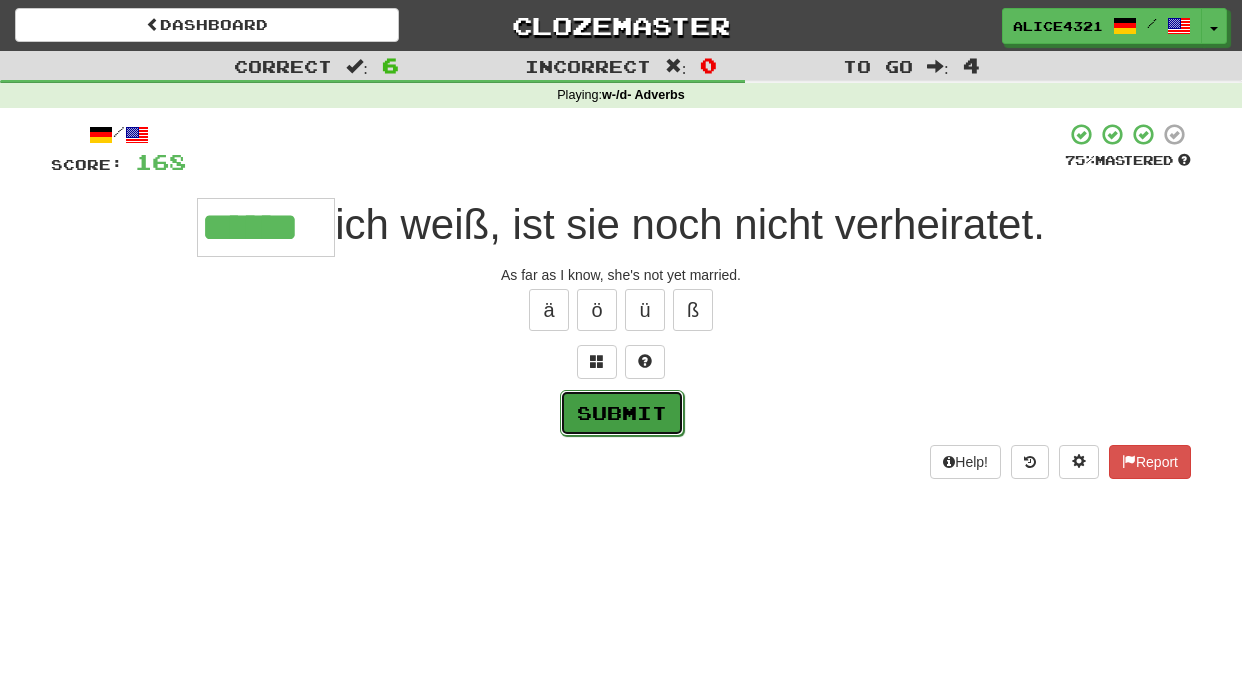 click on "Submit" at bounding box center [622, 413] 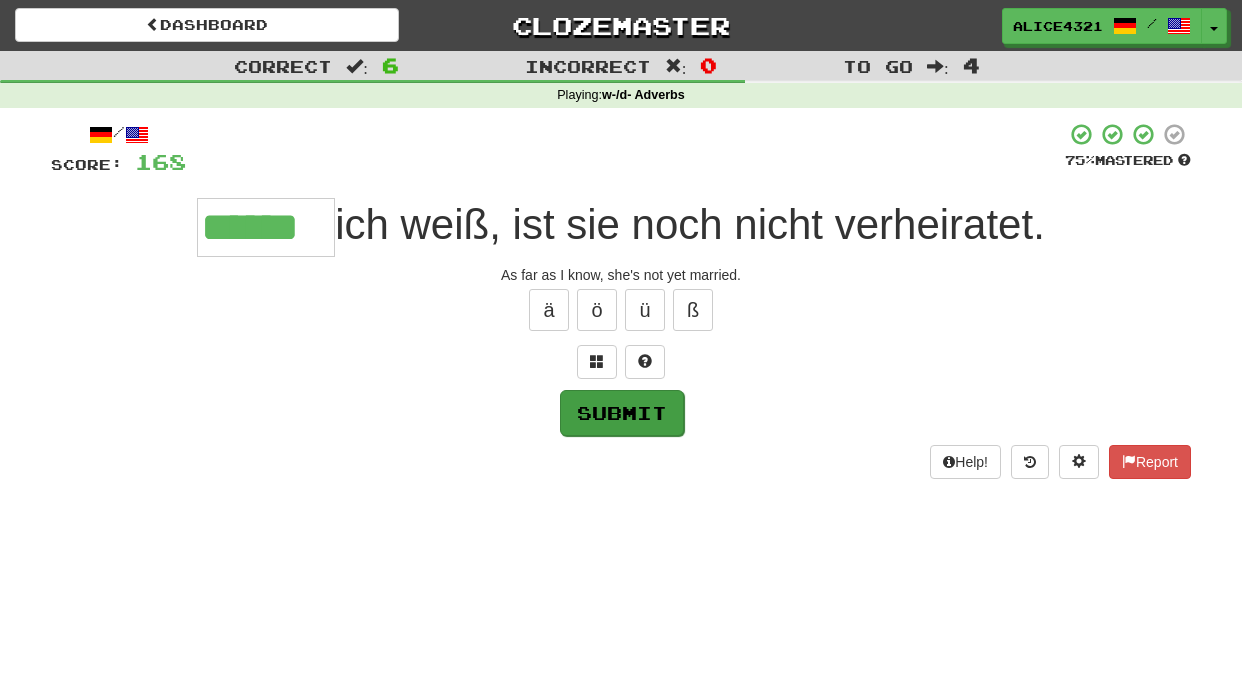 type on "******" 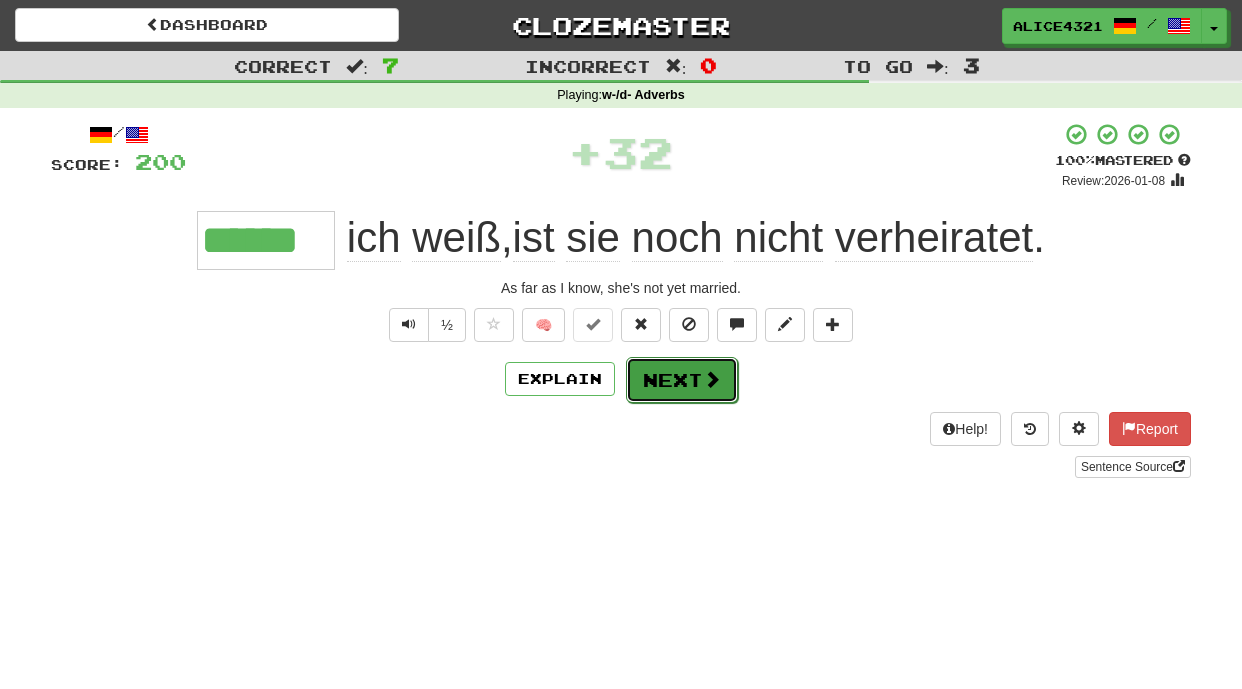 click on "Next" at bounding box center (682, 380) 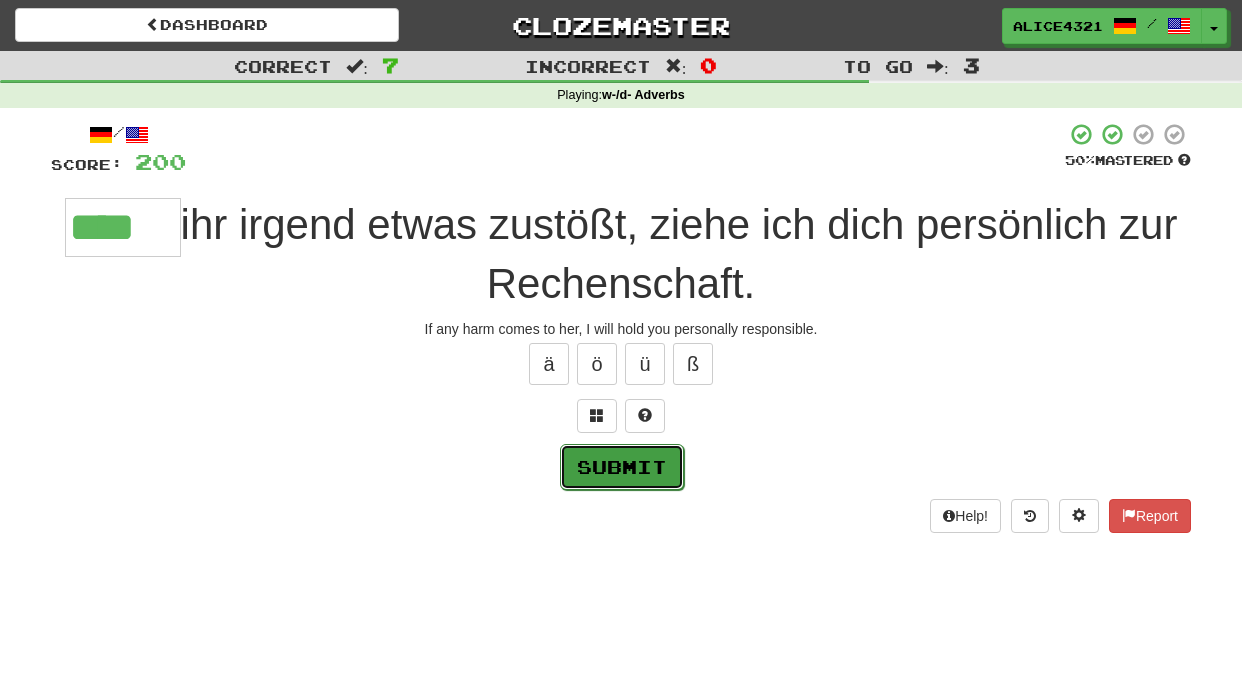 click on "Submit" at bounding box center (622, 467) 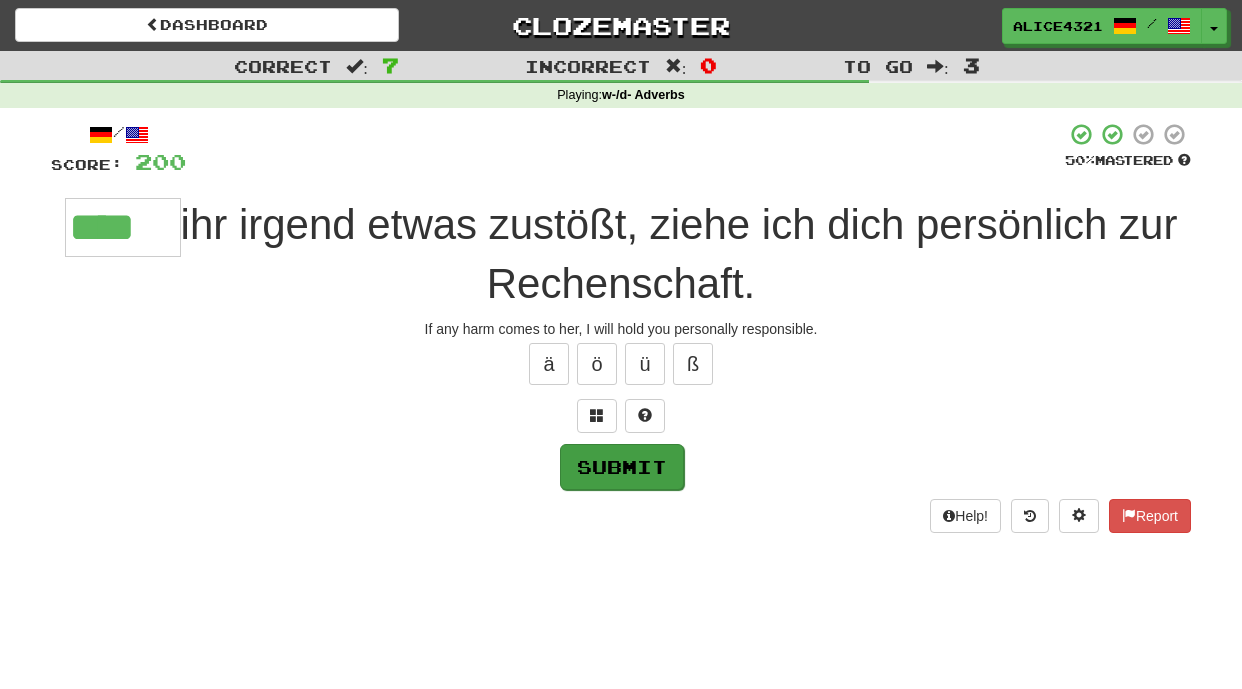 type on "****" 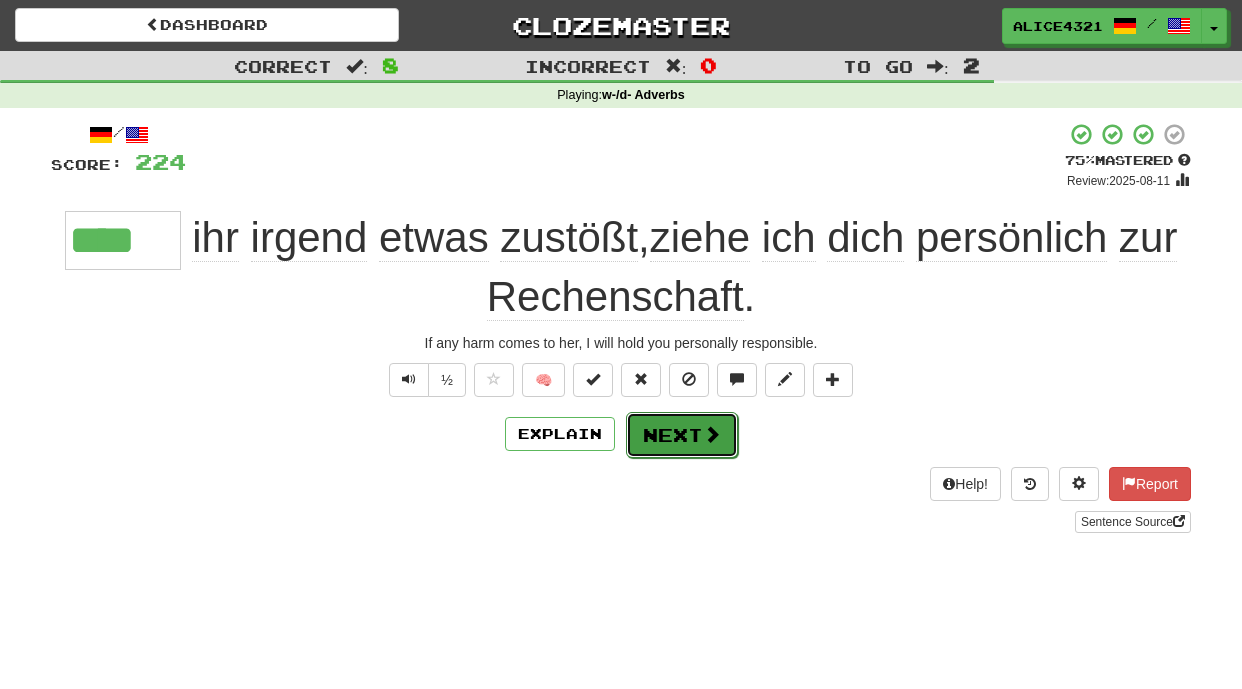 click on "Next" at bounding box center (682, 435) 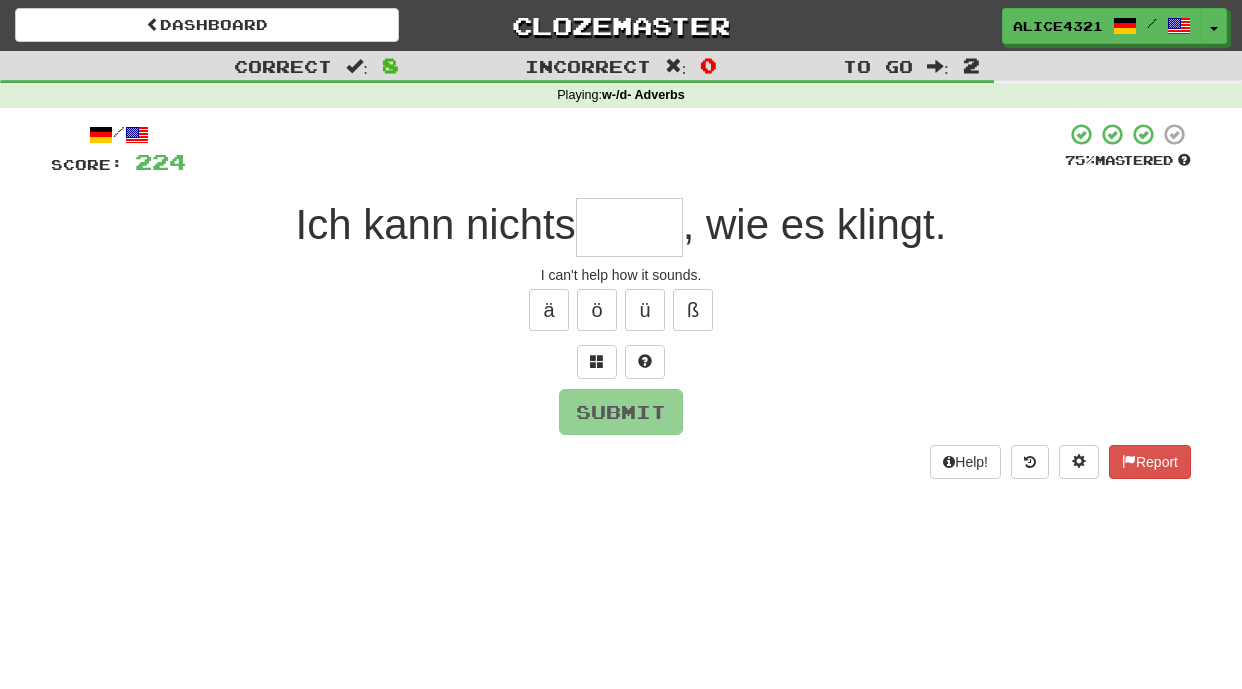 type on "*" 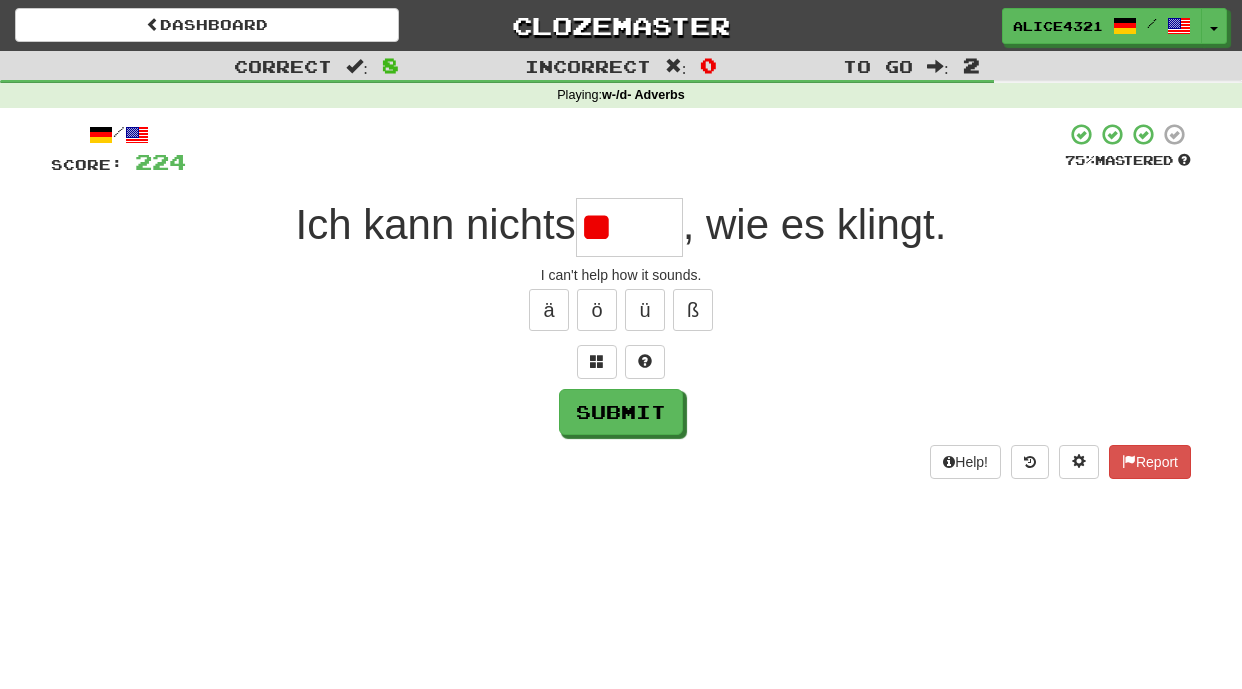type on "*" 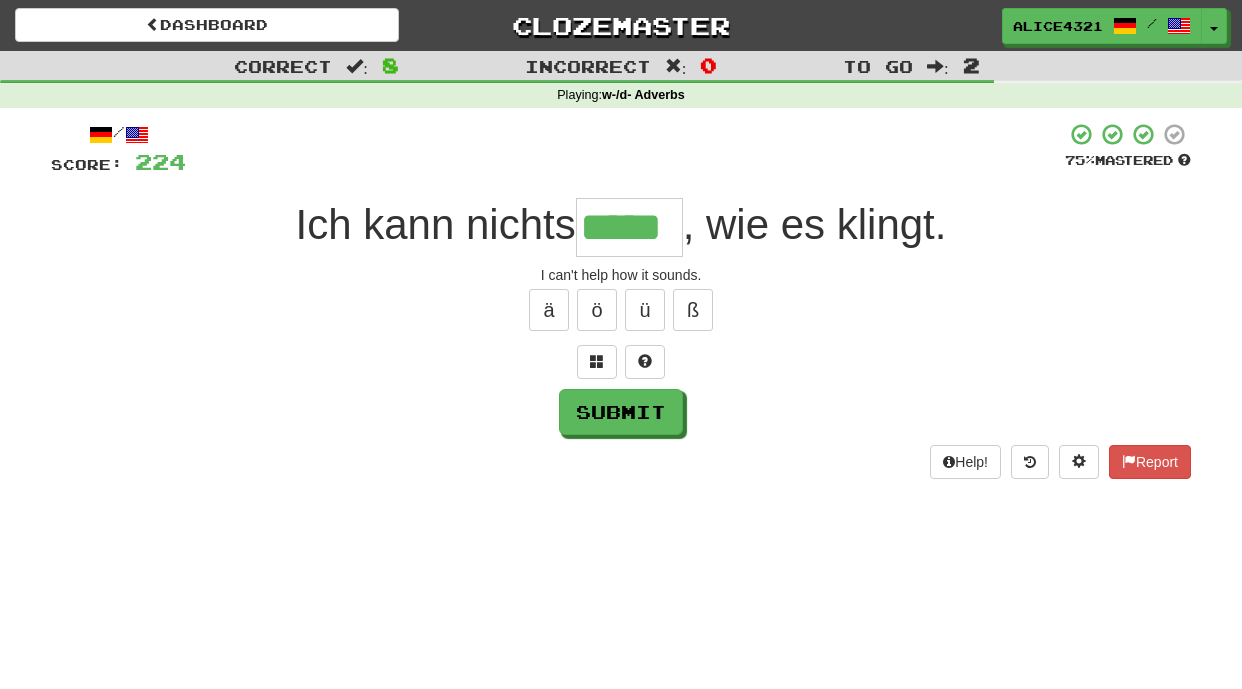 type on "*****" 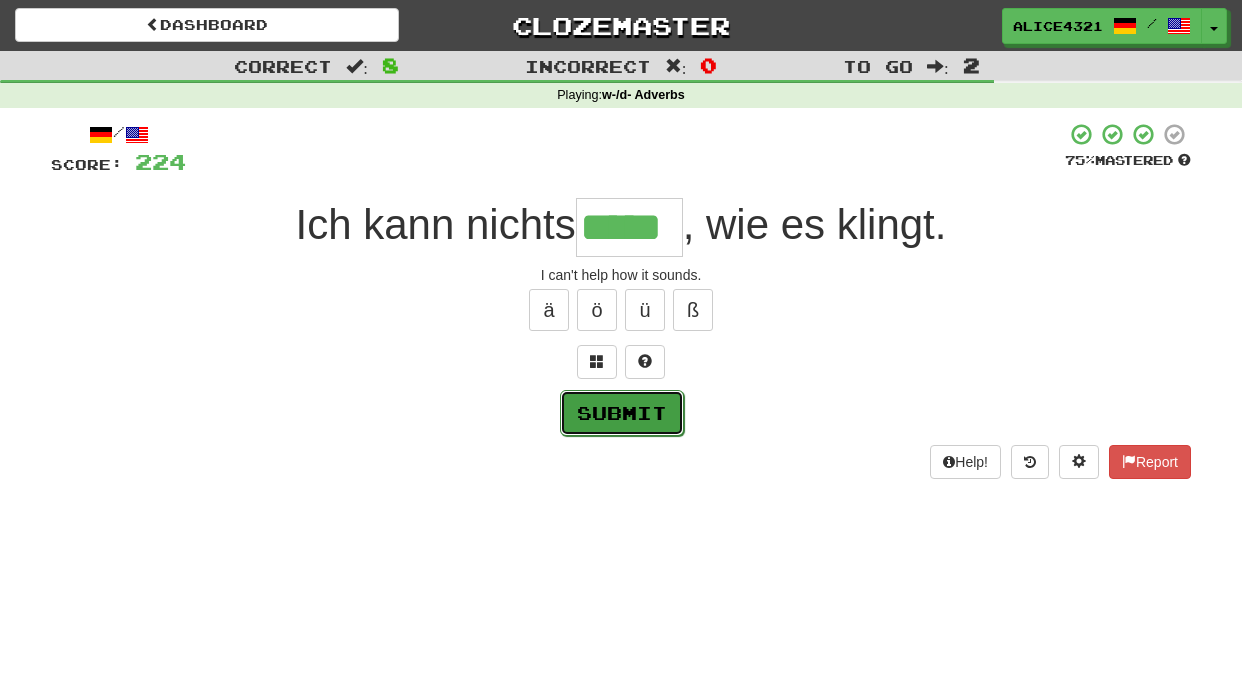 click on "Submit" at bounding box center [622, 413] 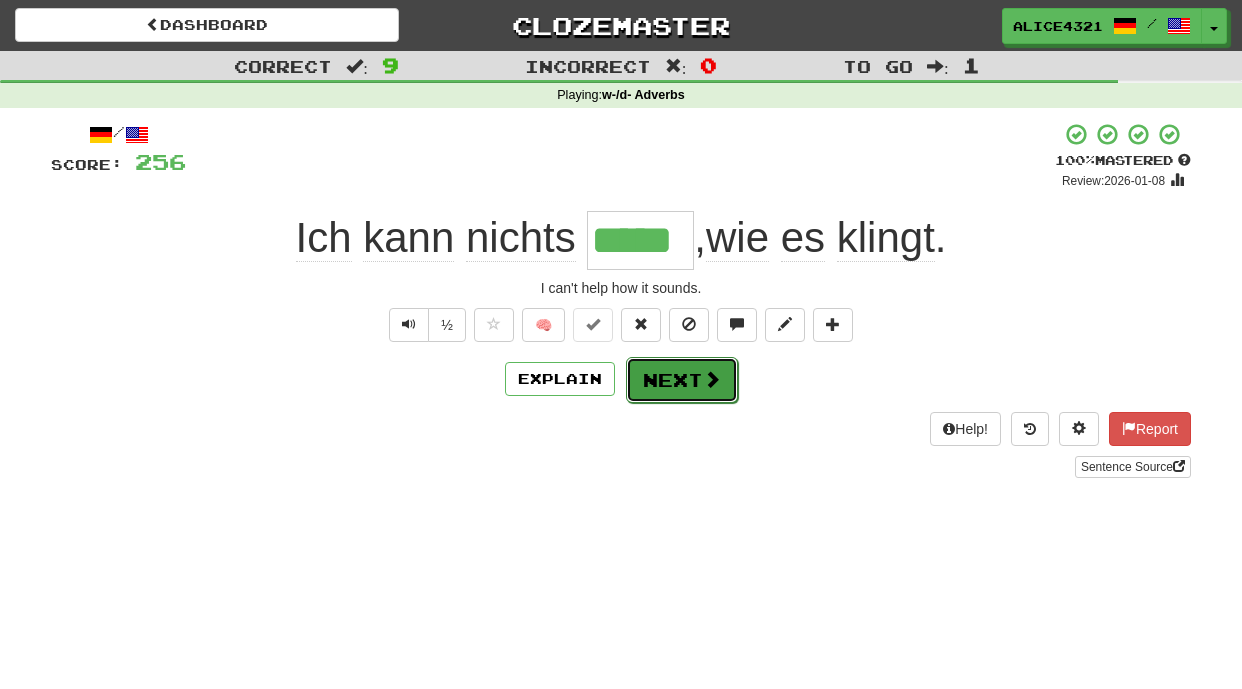 click on "Next" at bounding box center [682, 380] 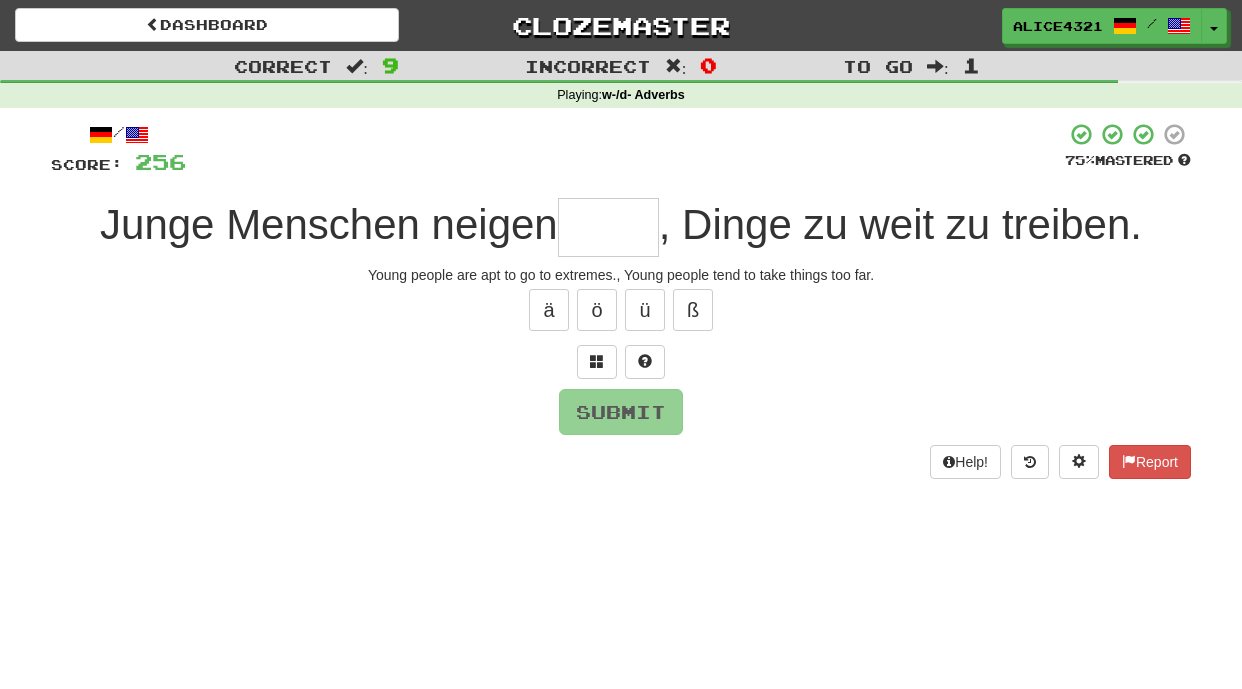type on "*" 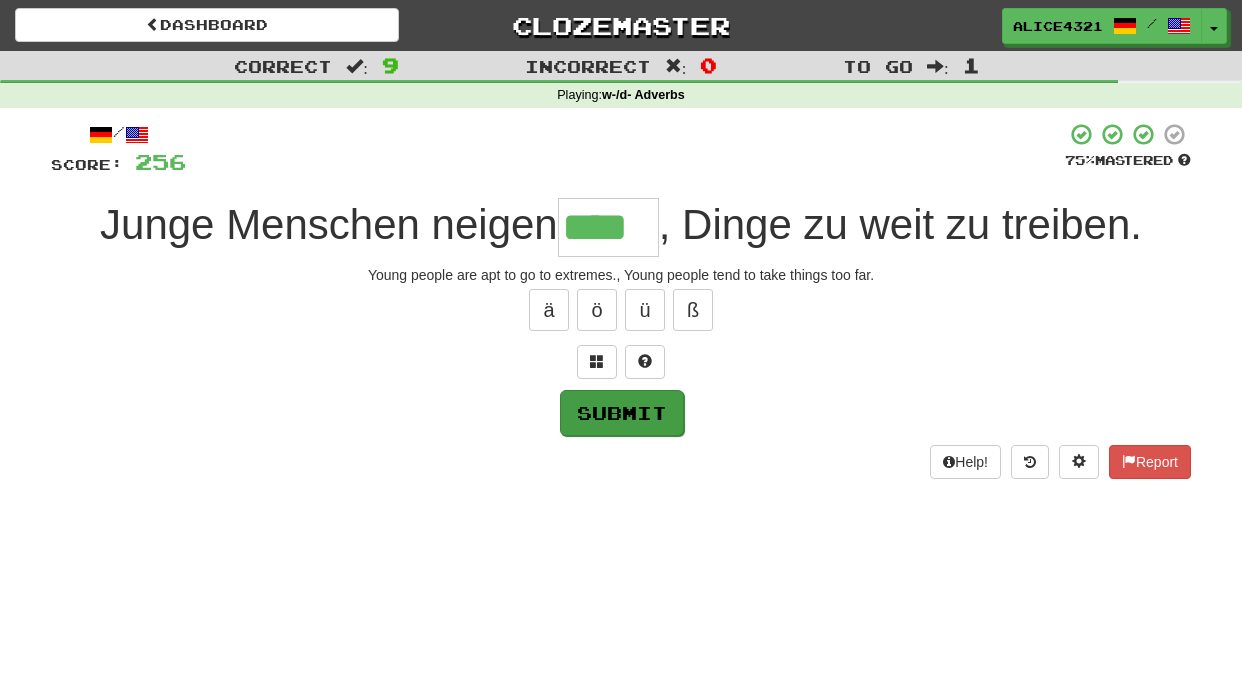 type on "****" 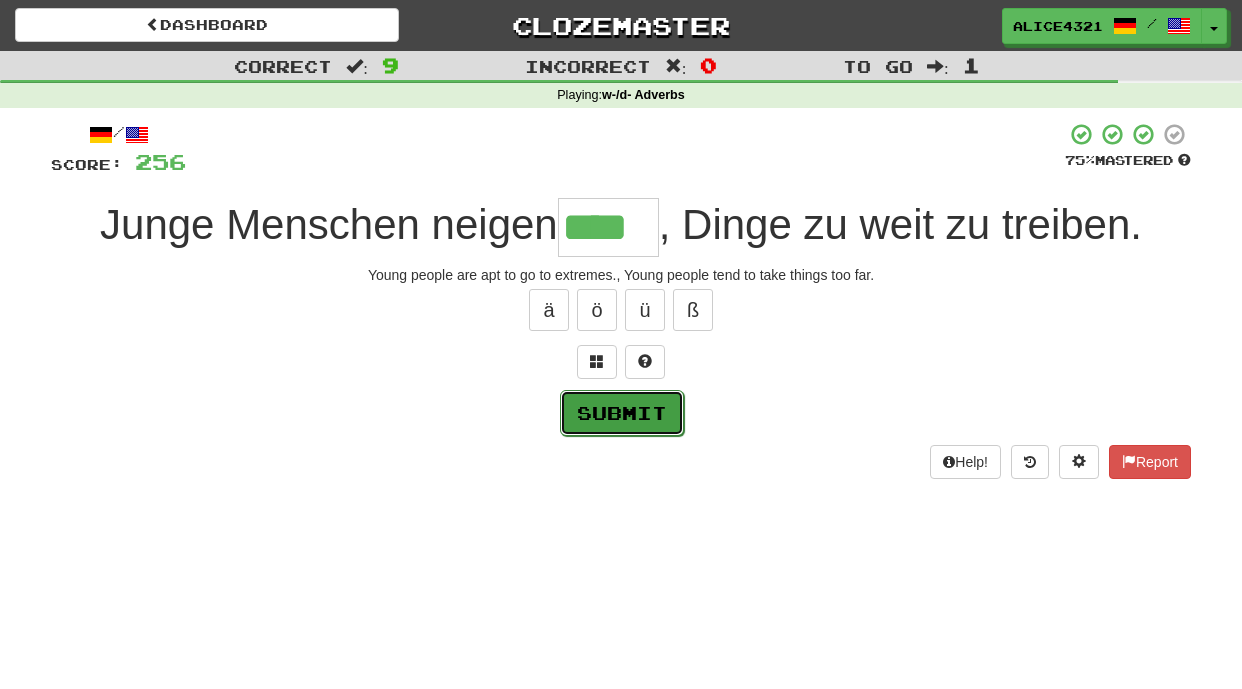 click on "Submit" at bounding box center [622, 413] 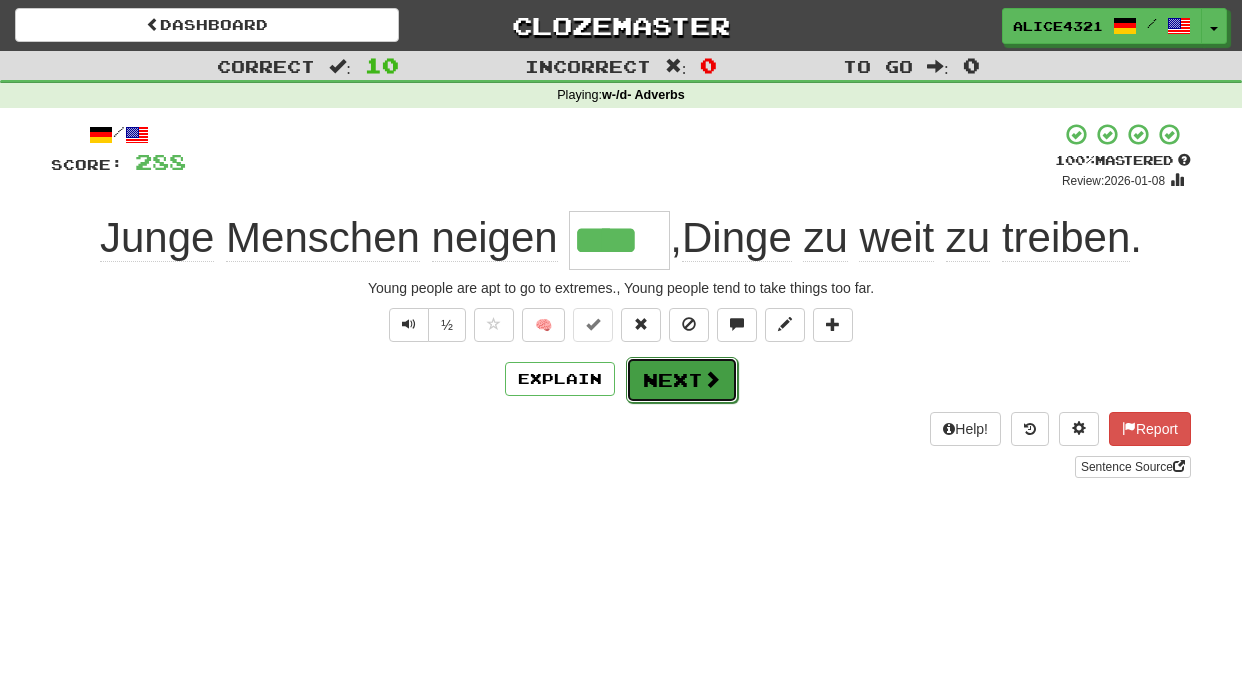 click on "Next" at bounding box center (682, 380) 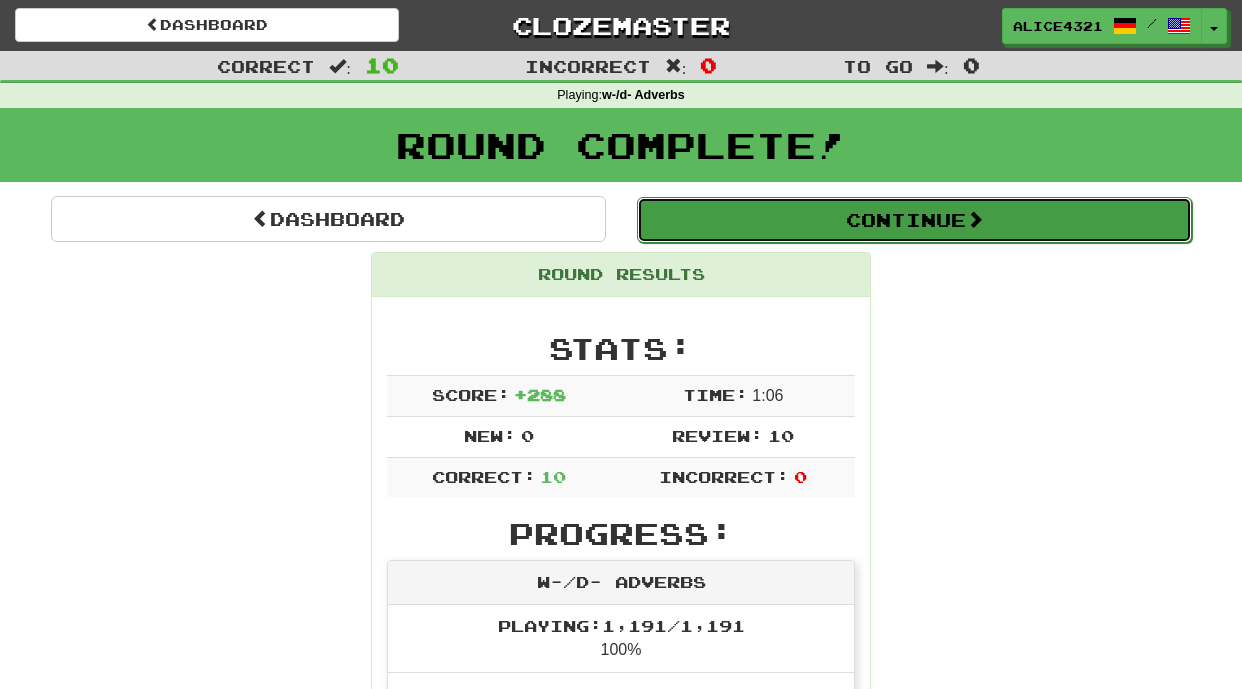 click on "Continue" at bounding box center [914, 220] 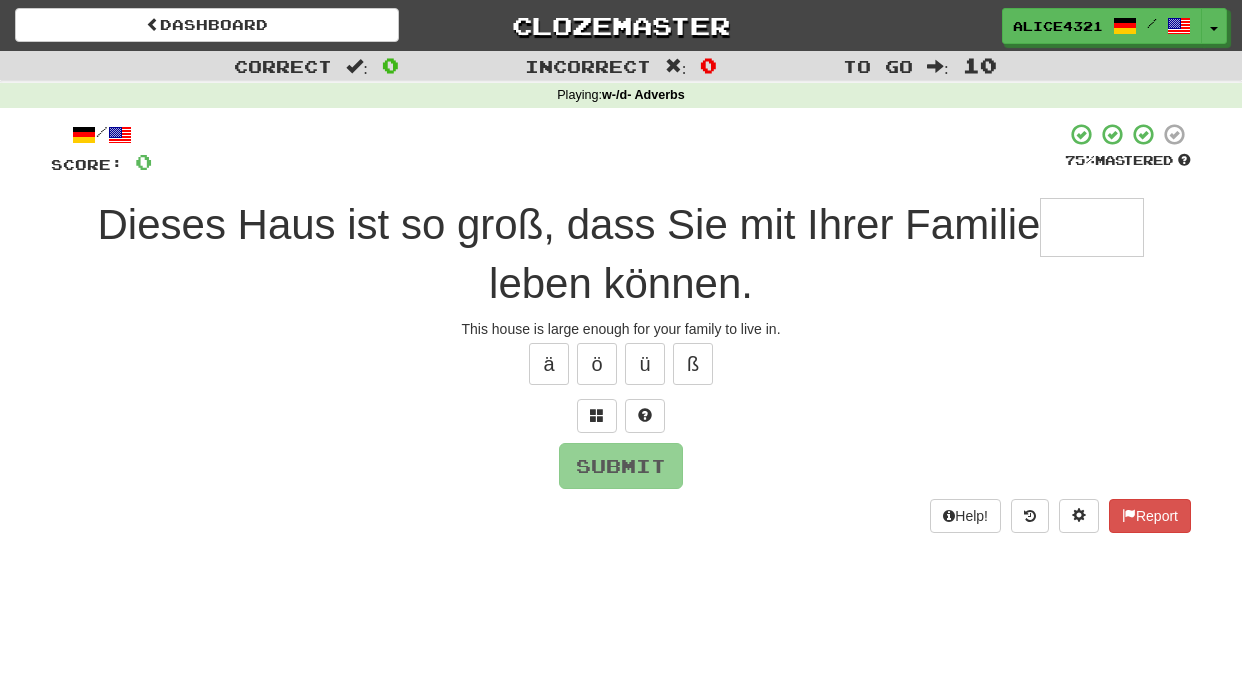 type on "*" 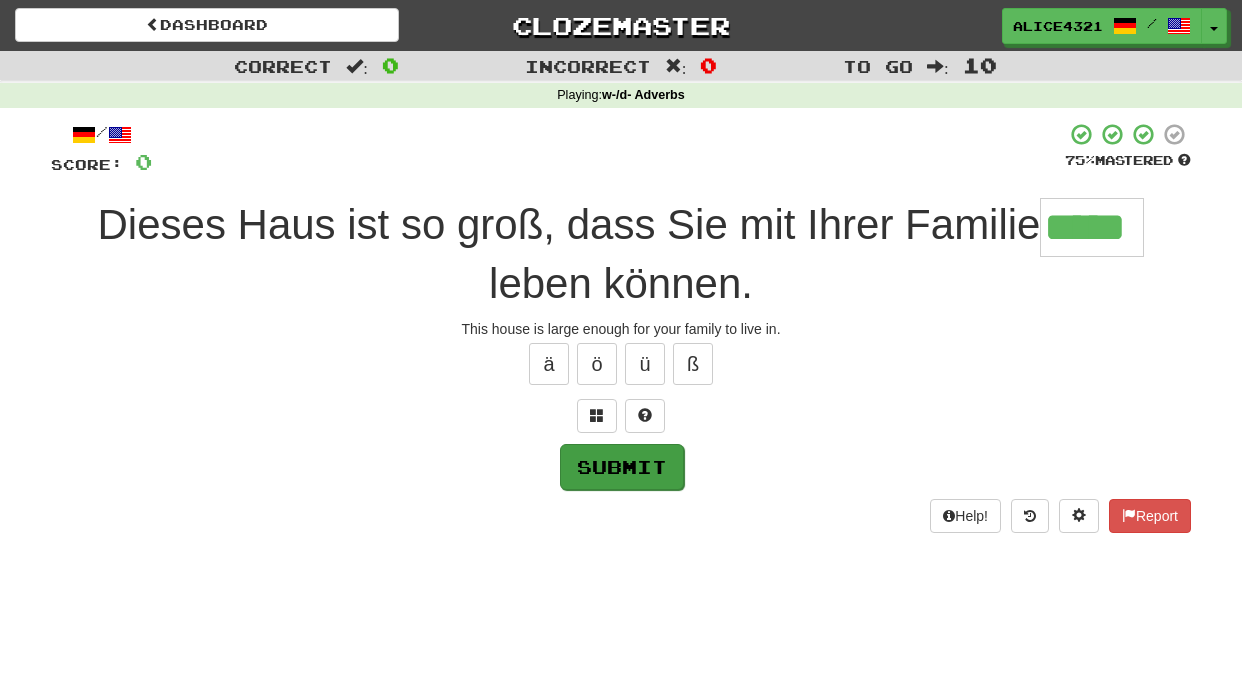 type on "*****" 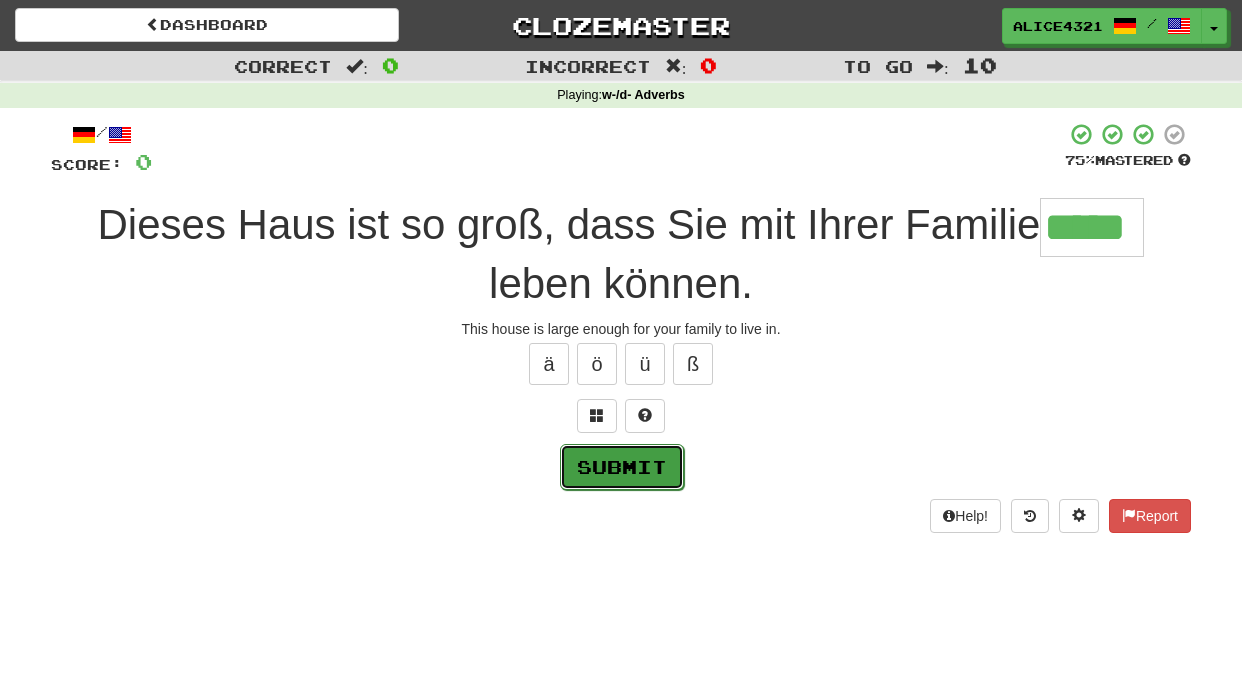 click on "Submit" at bounding box center [622, 467] 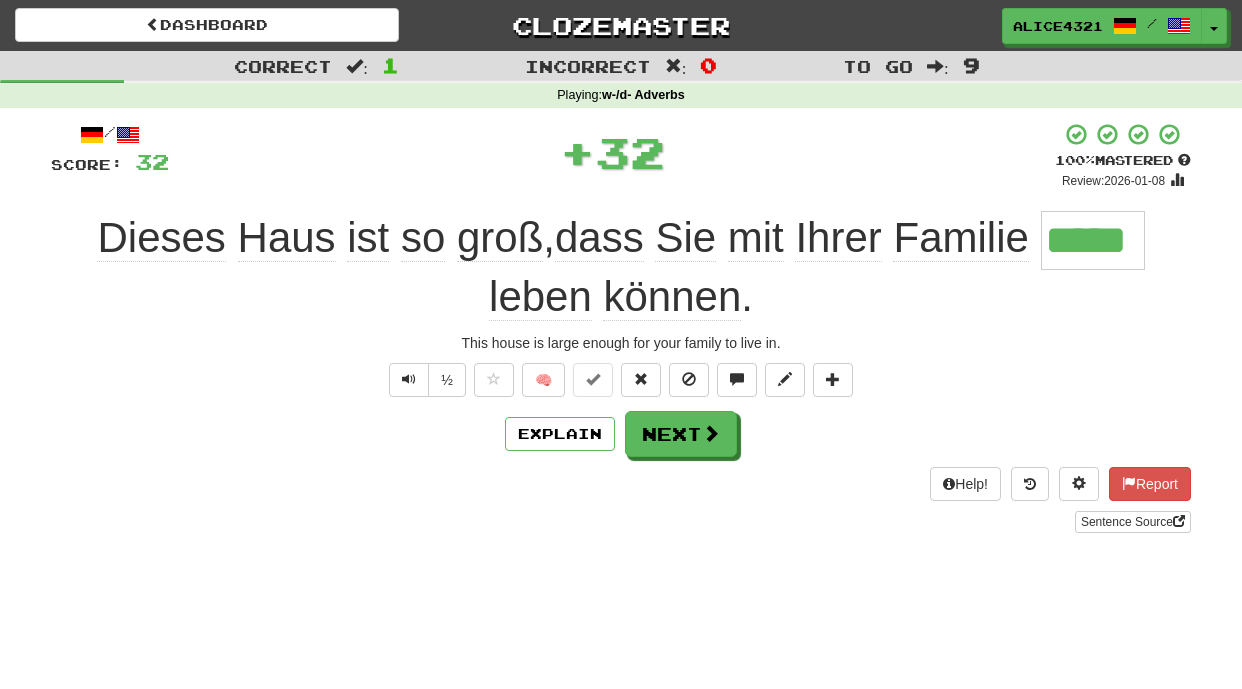 click on "/  Score:   32 + 32 100 %  Mastered Review:  2026-01-08 Dieses   Haus   ist   so   groß ,  dass   Sie   mit   Ihrer   Familie   *****   leben   können . This house is large enough for your family to live in. ½ 🧠 Explain Next  Help!  Report Sentence Source" at bounding box center [621, 327] 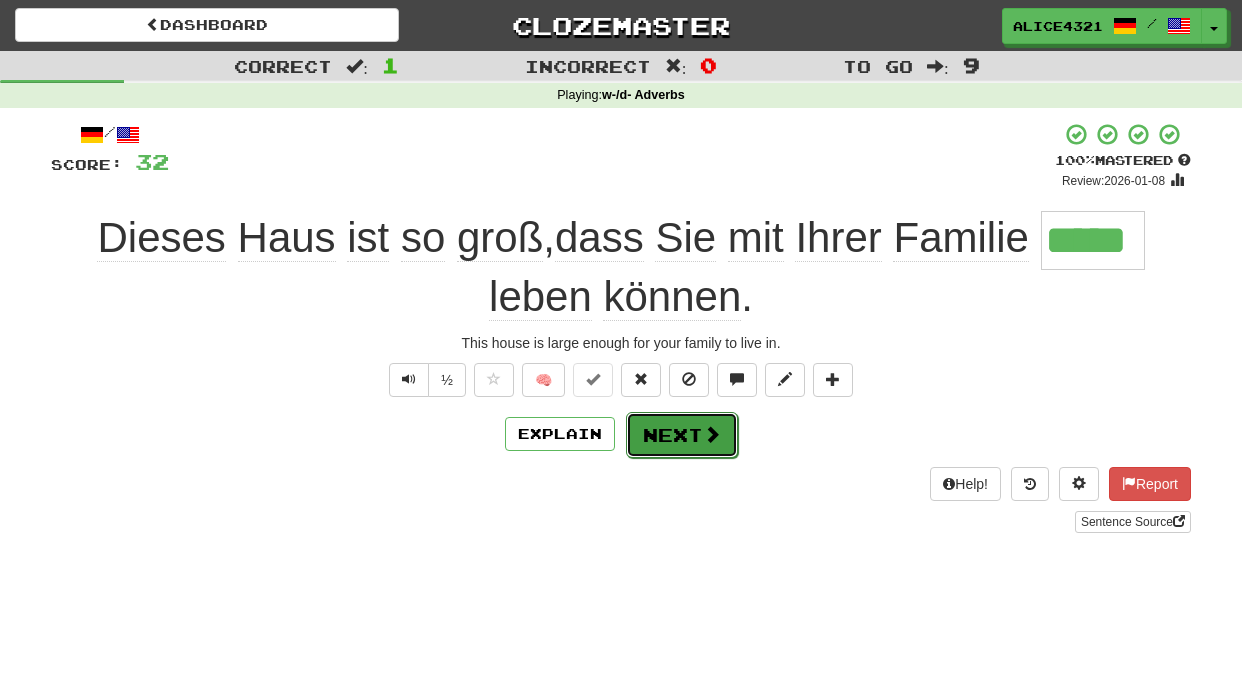 click on "Next" at bounding box center (682, 435) 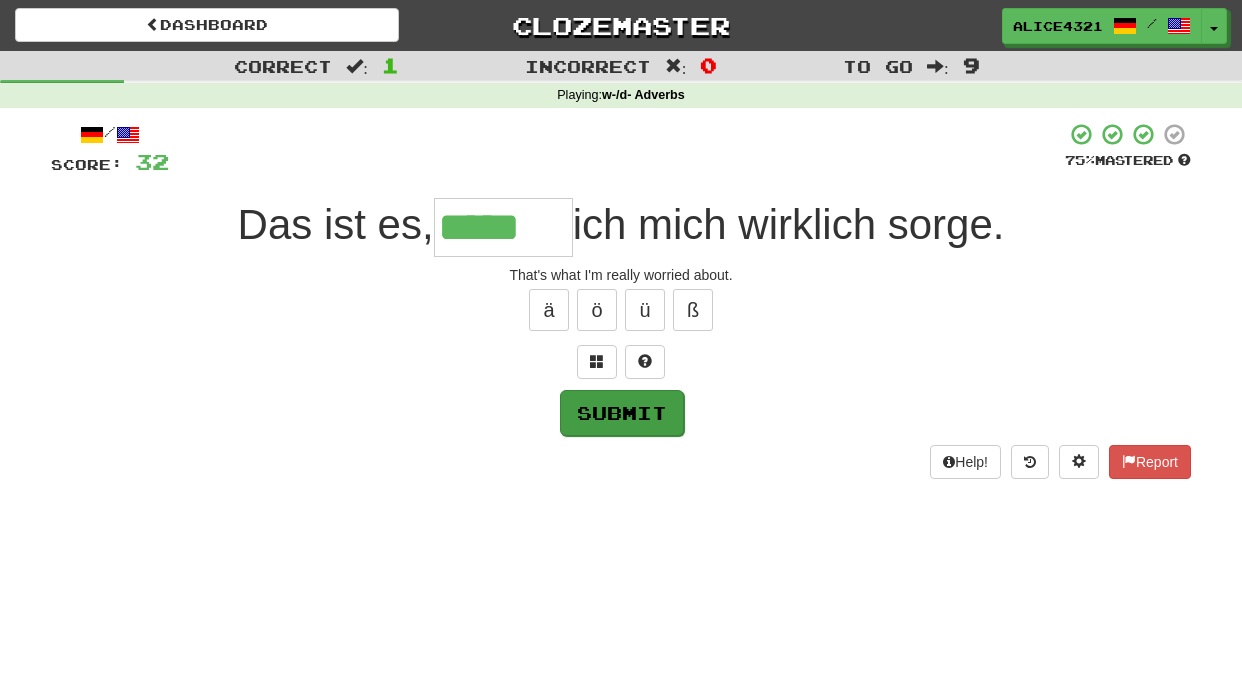 type on "*****" 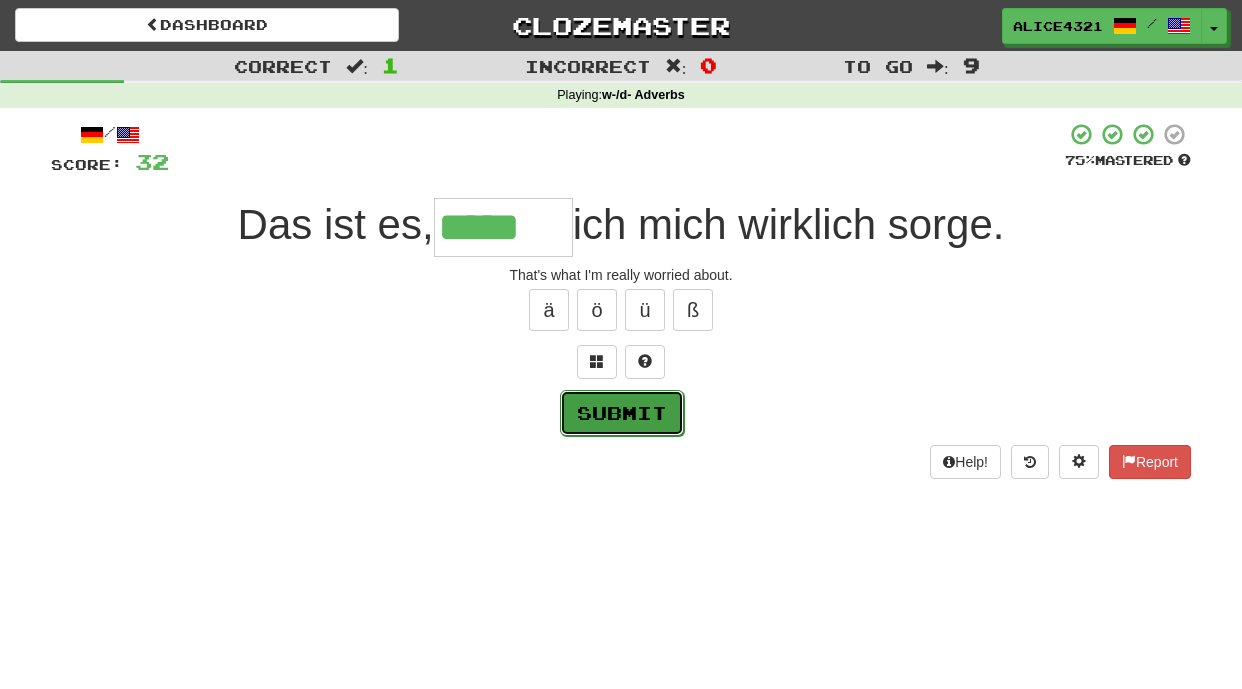 click on "Submit" at bounding box center (622, 413) 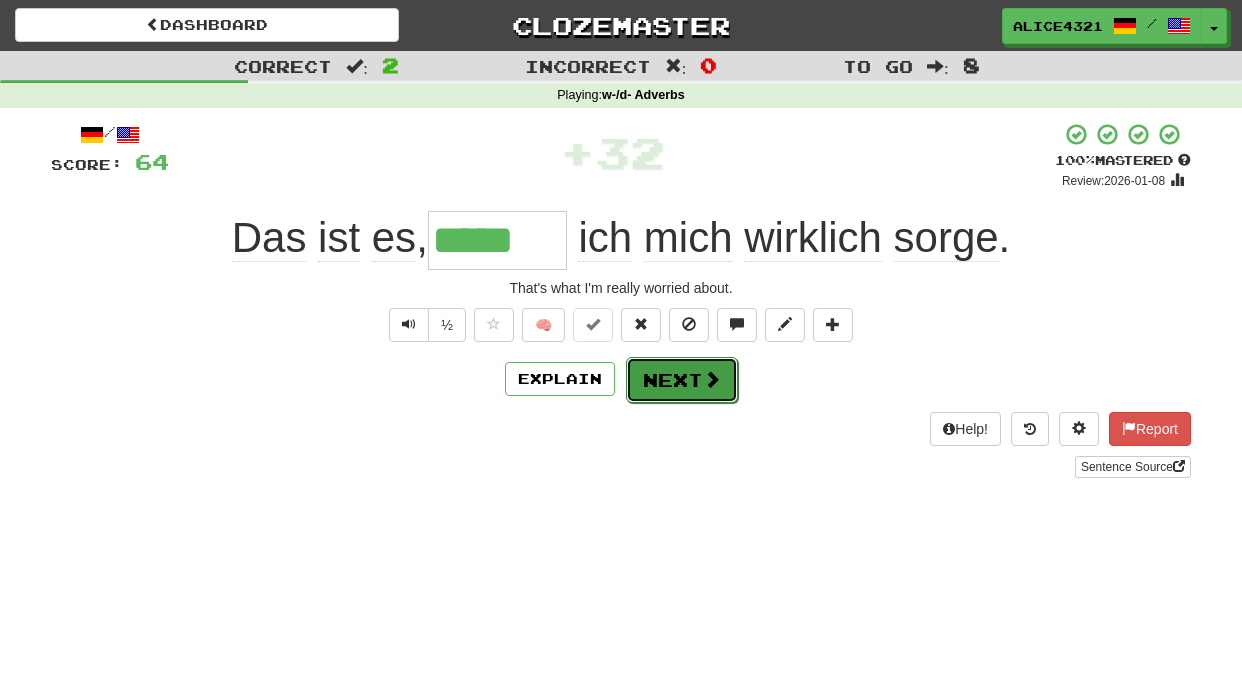 click on "Next" at bounding box center [682, 380] 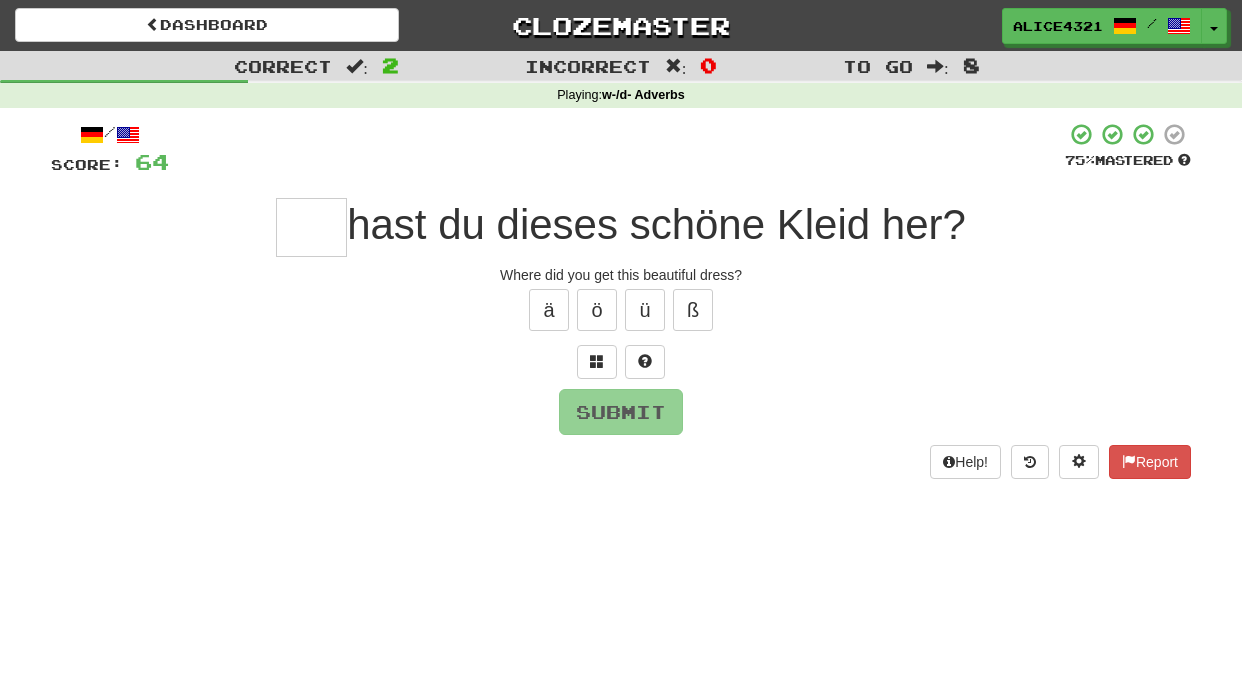 type on "*" 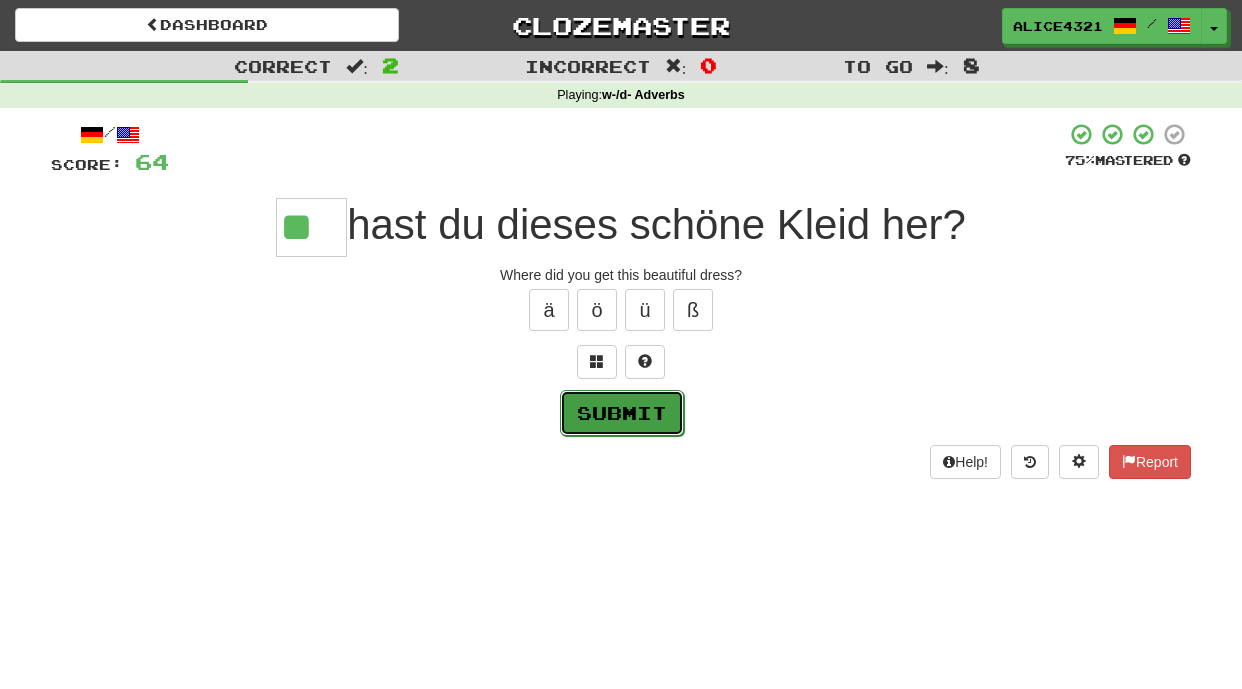 click on "Submit" at bounding box center [622, 413] 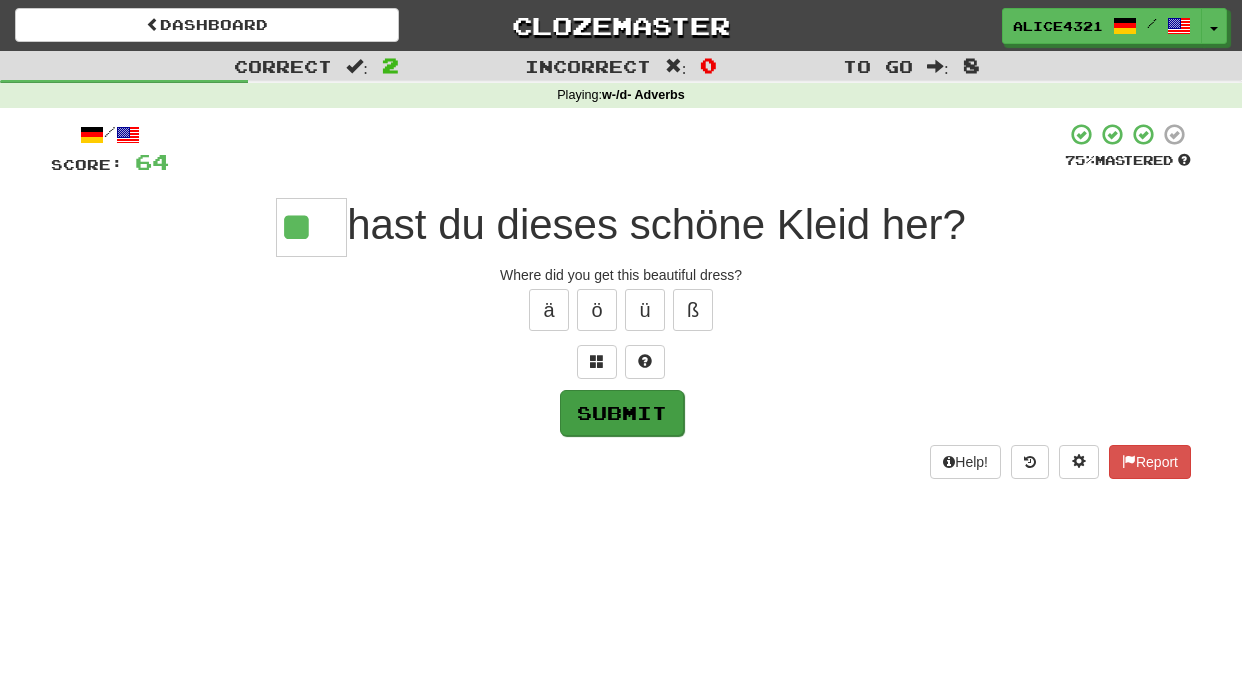 type on "**" 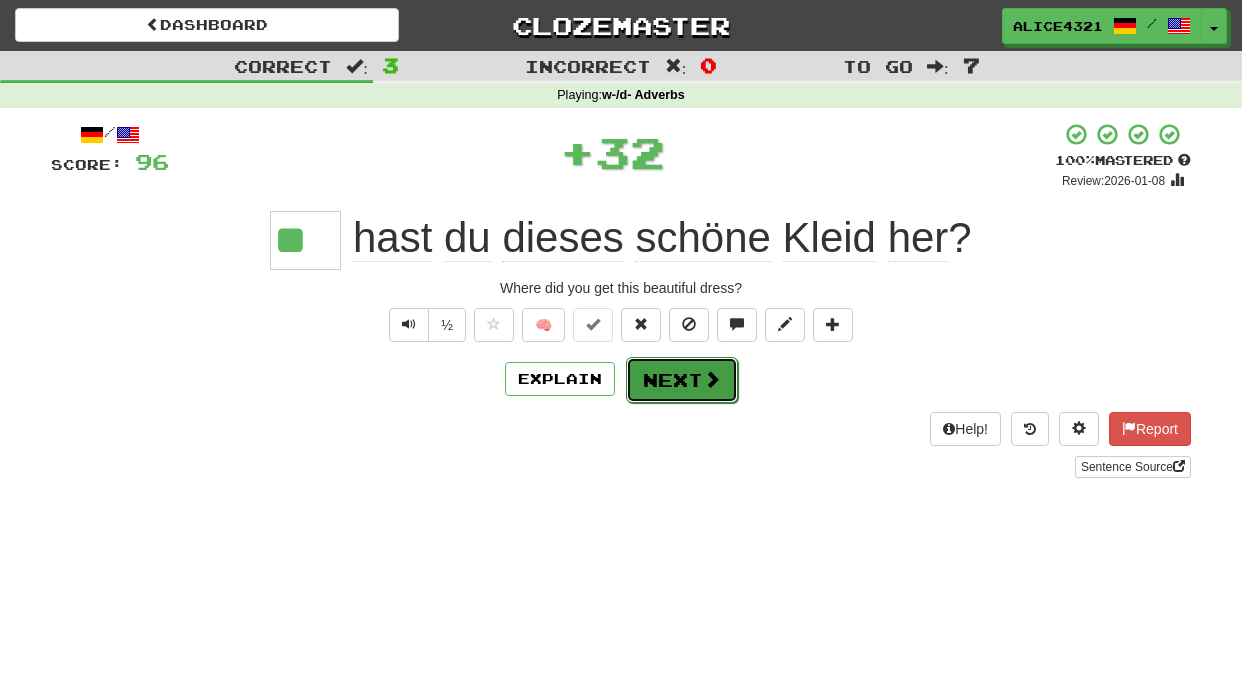 click on "Next" at bounding box center (682, 380) 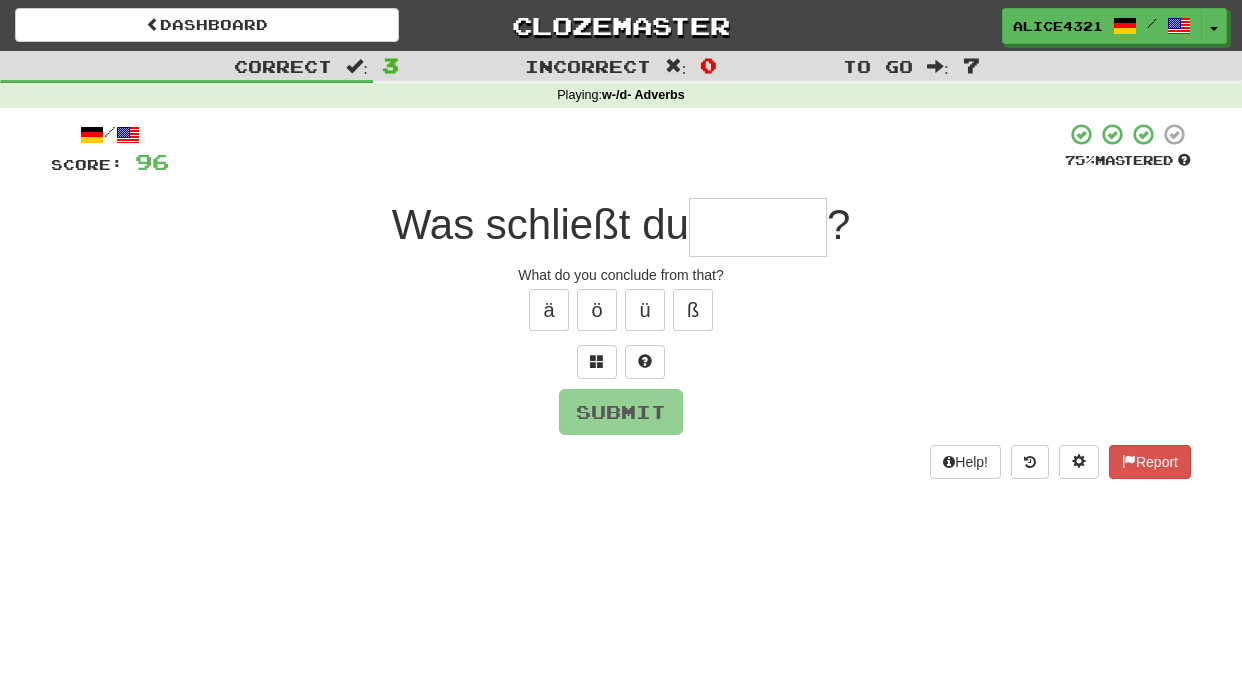 type on "*" 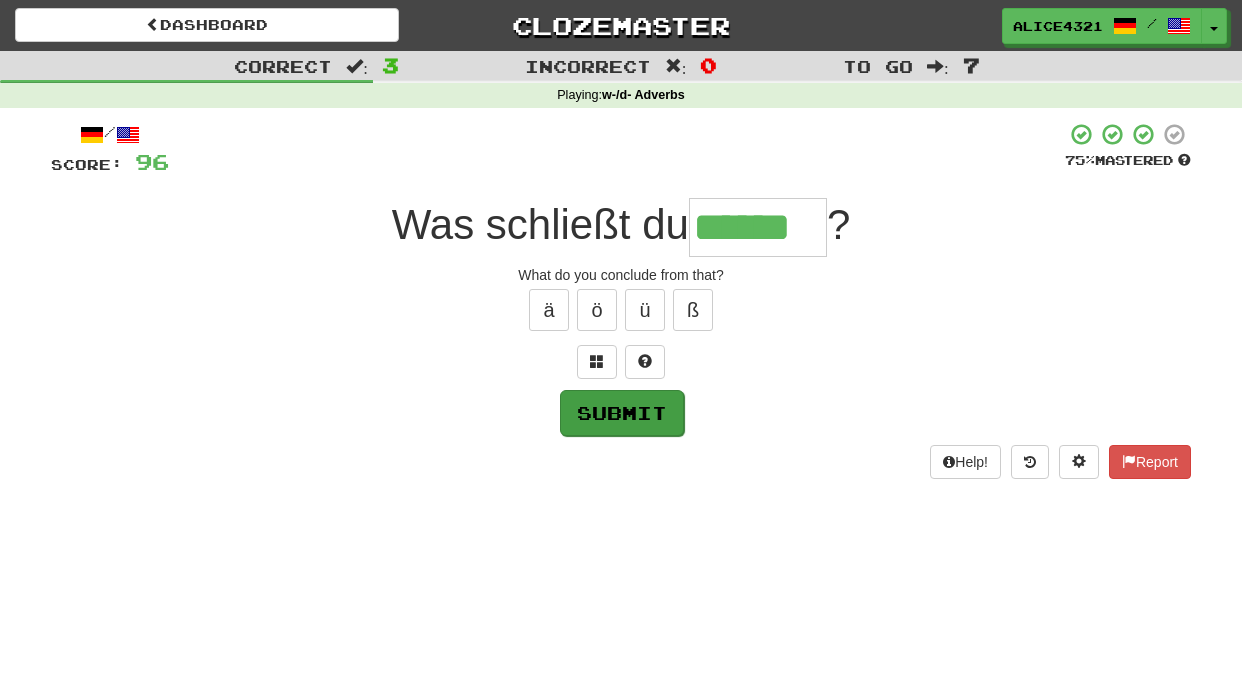 type on "******" 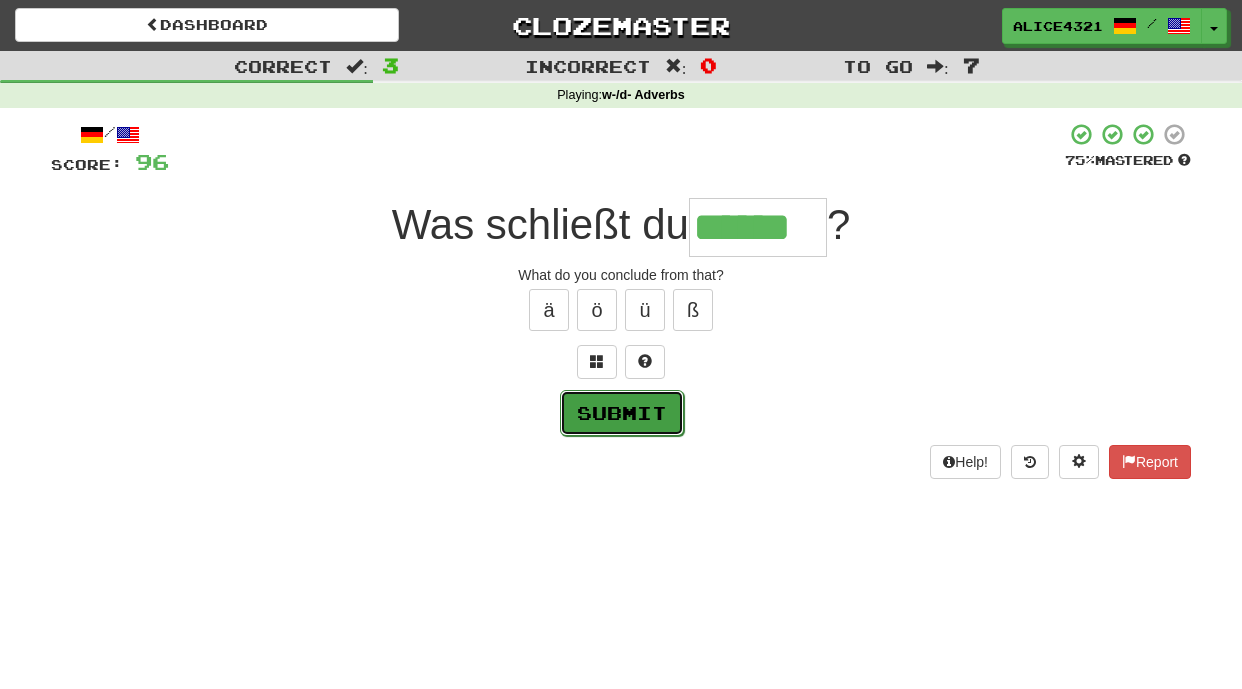 click on "Submit" at bounding box center [622, 413] 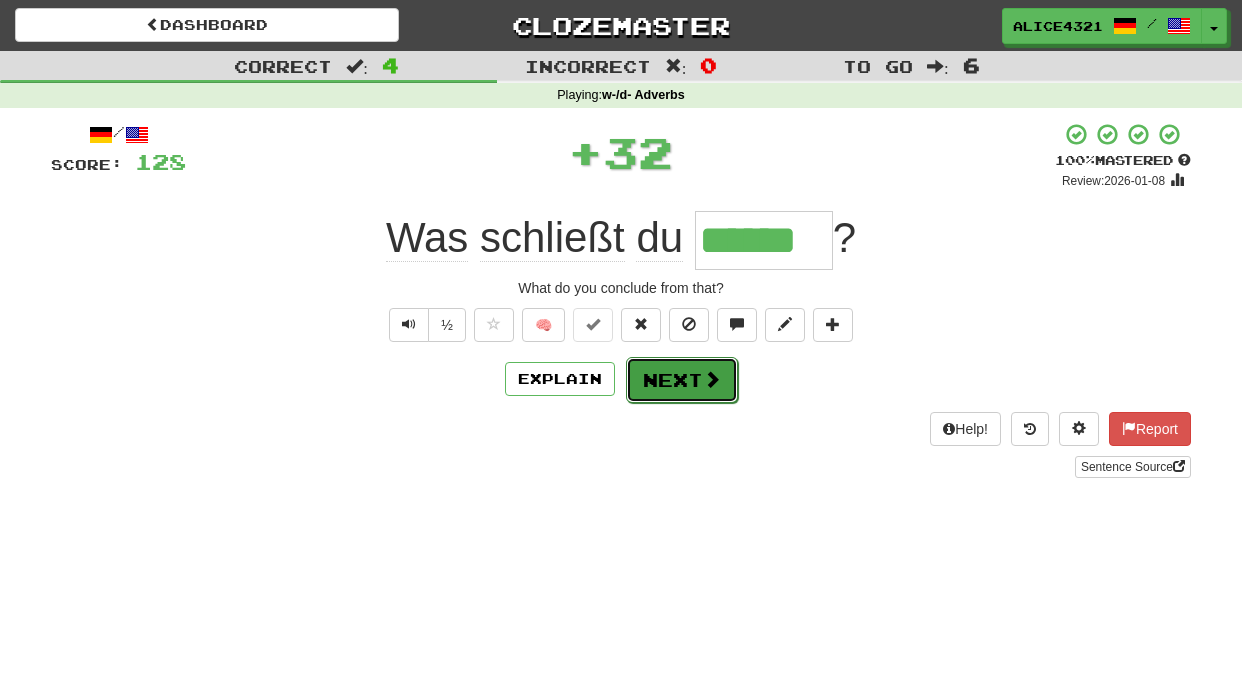 click on "Next" at bounding box center [682, 380] 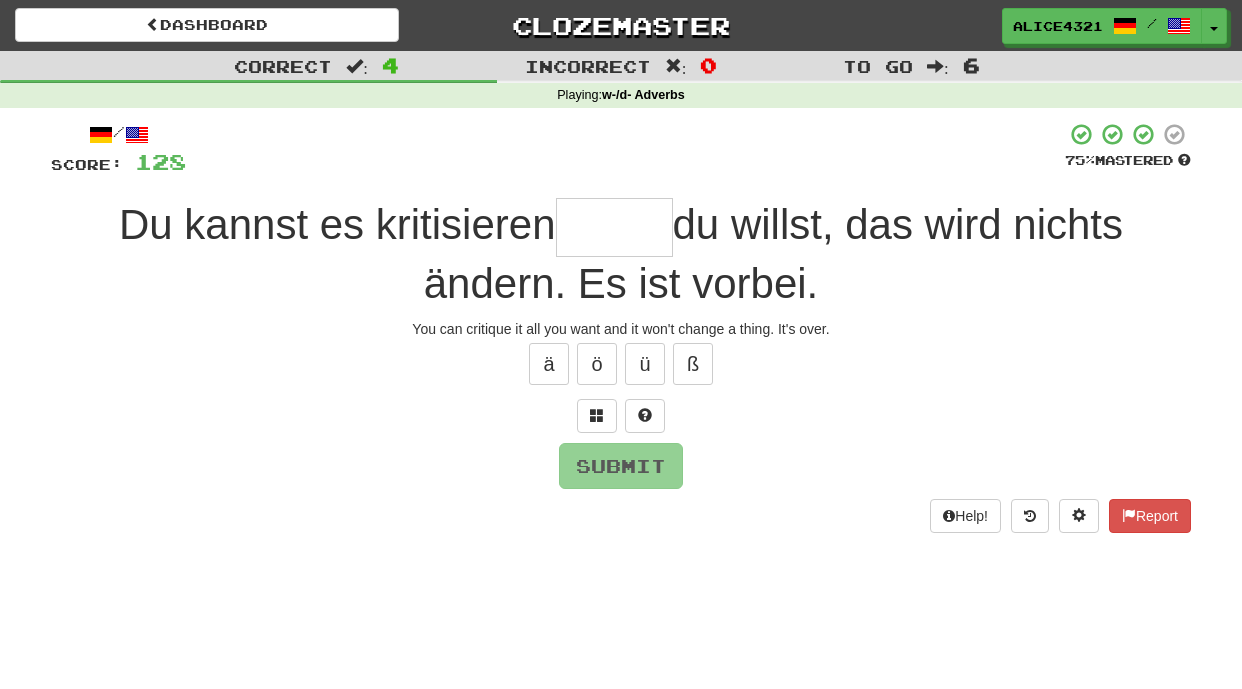 type on "*" 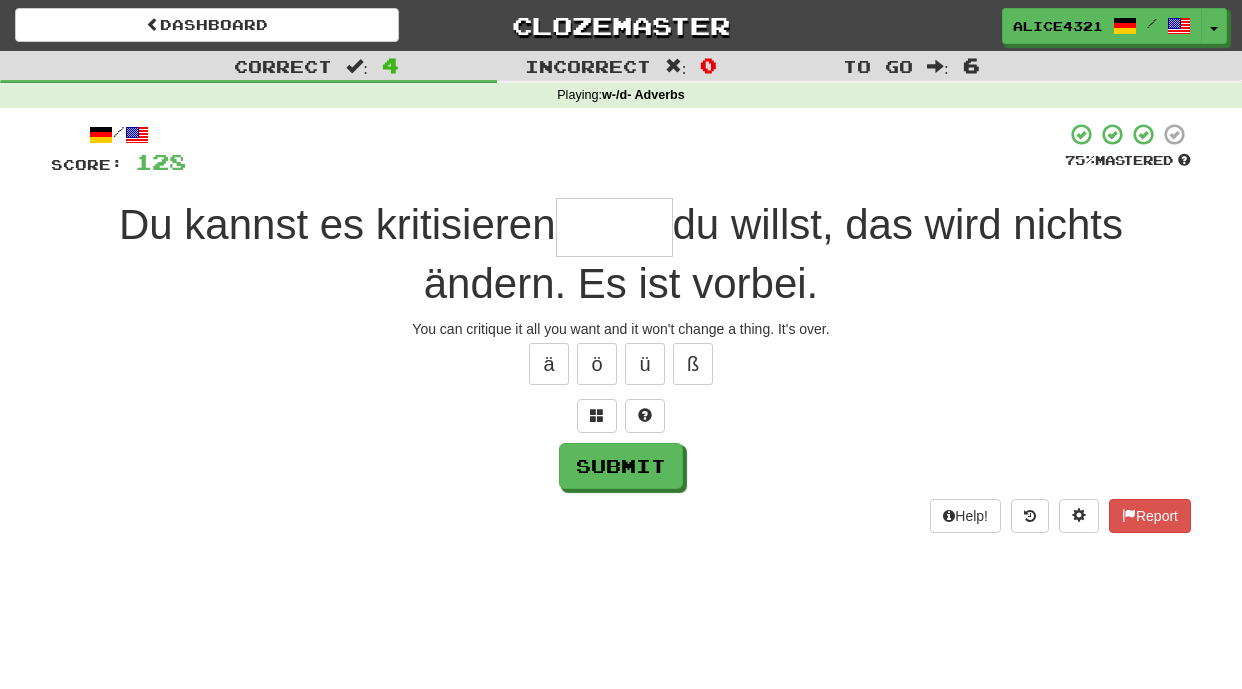 type on "*" 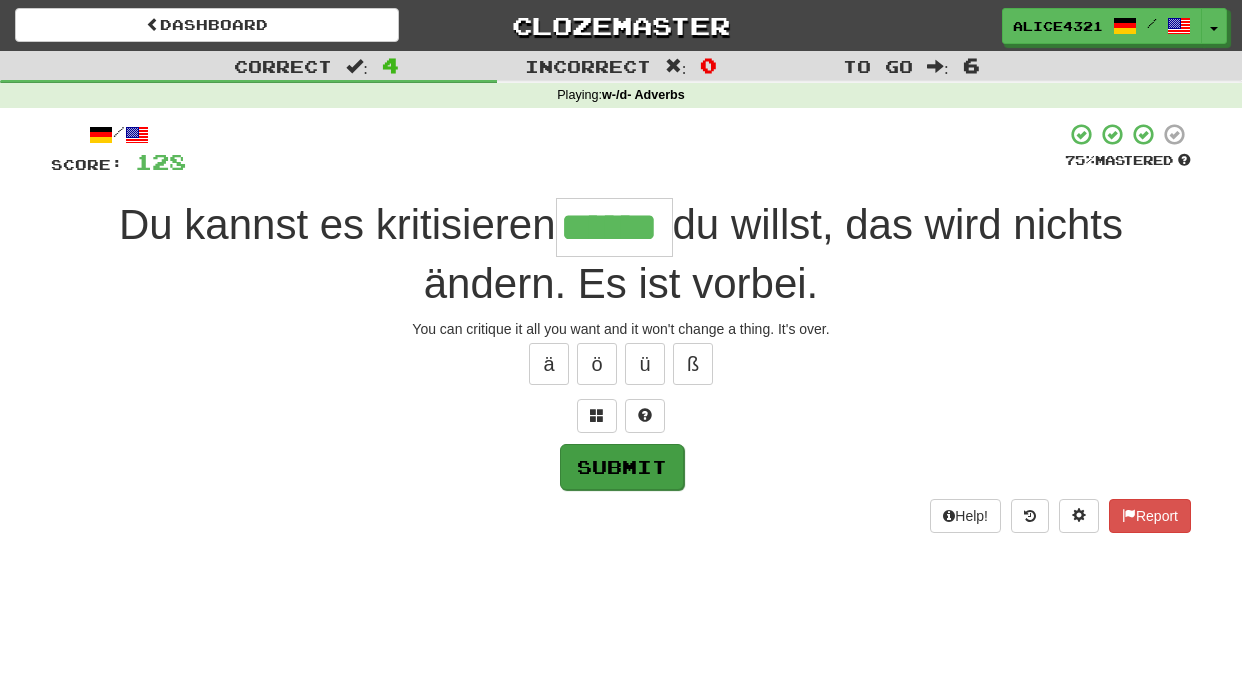 type on "******" 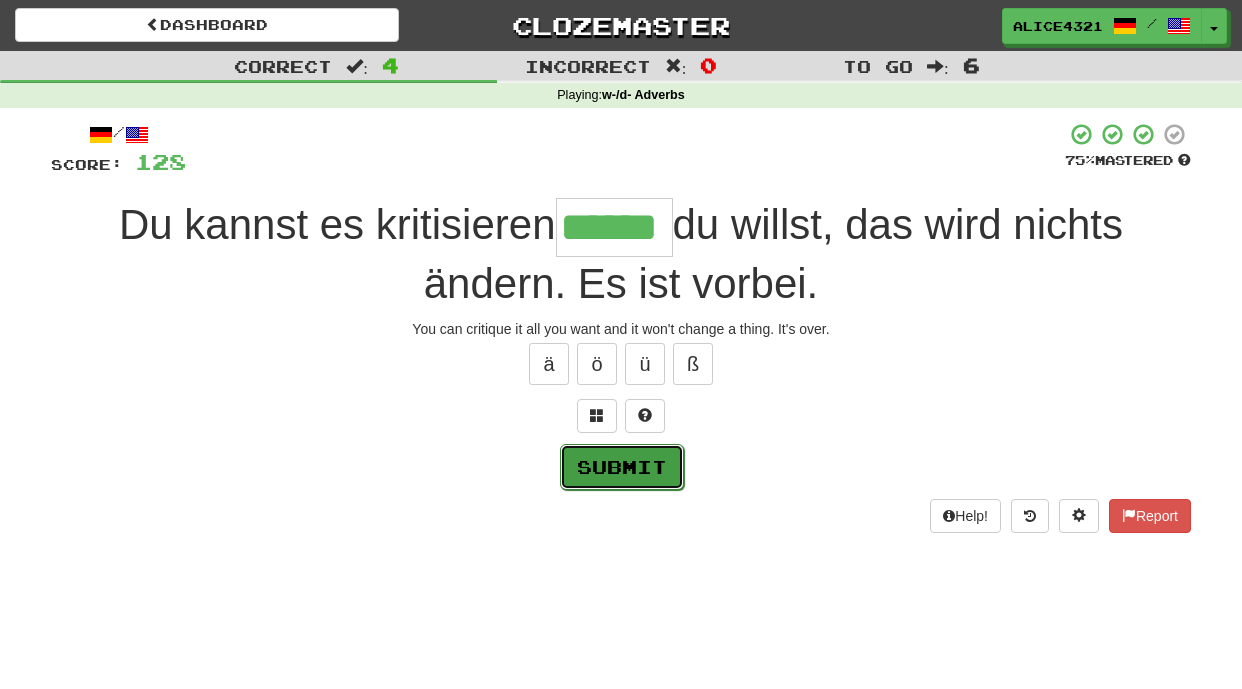 click on "Submit" at bounding box center (622, 467) 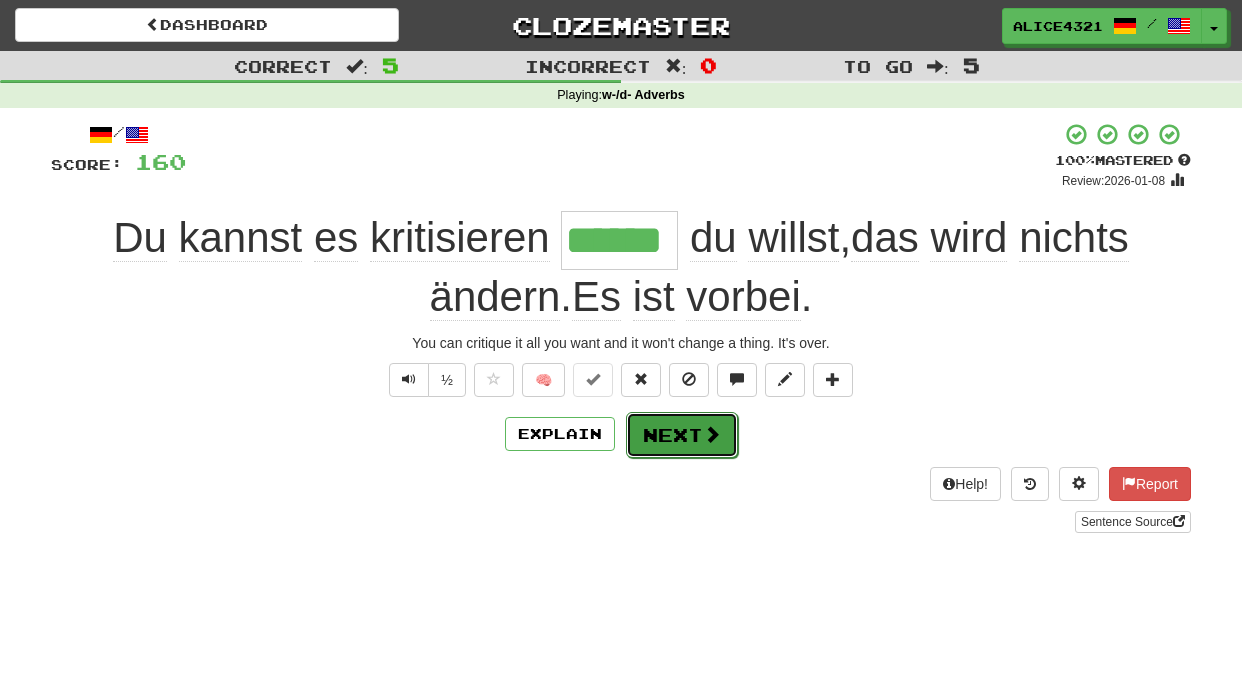 click on "Next" at bounding box center [682, 435] 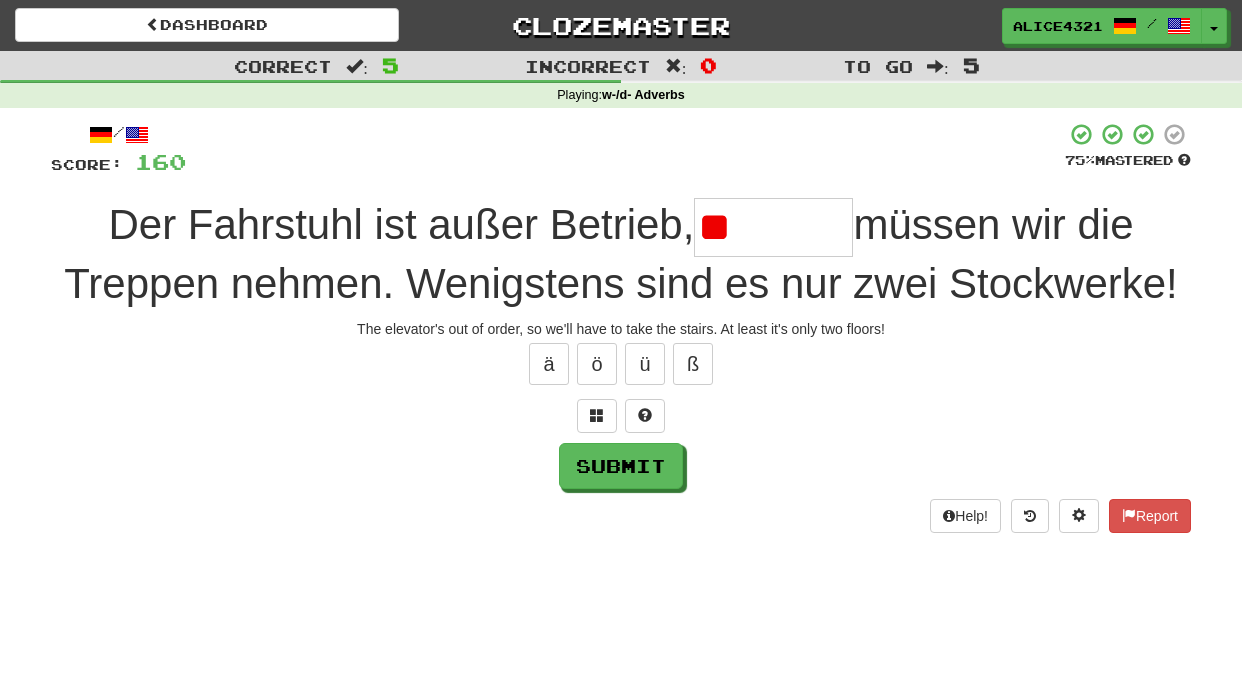 type on "*" 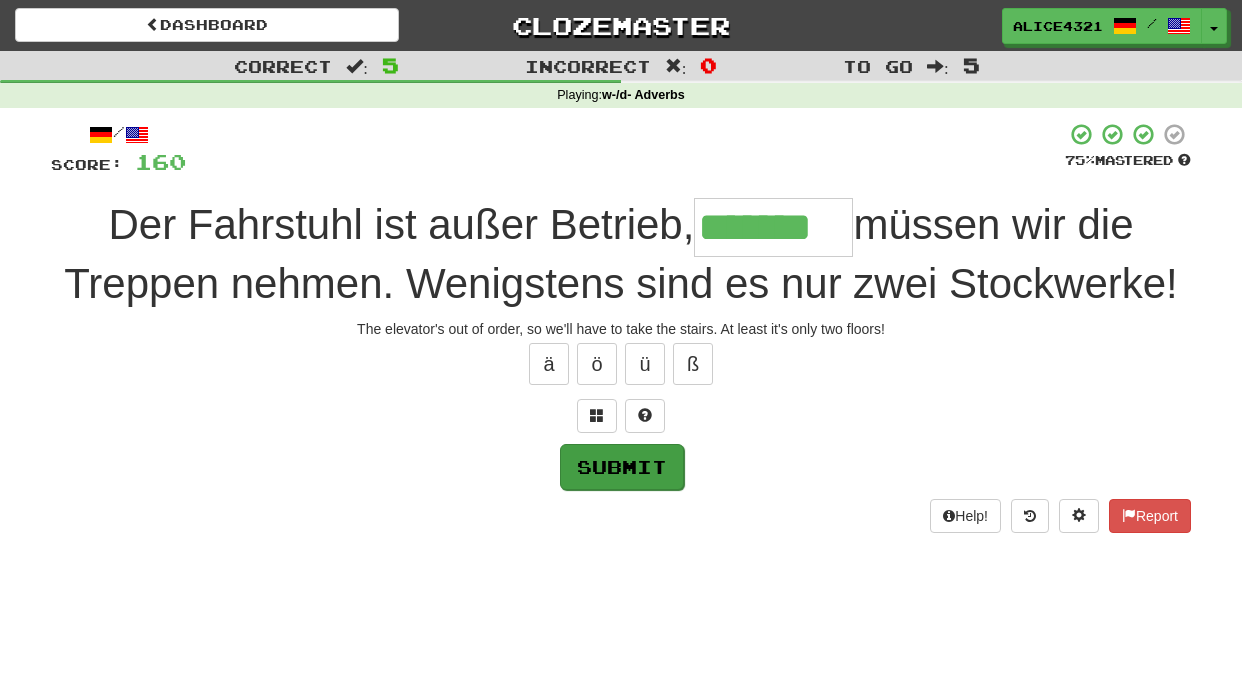 type on "*******" 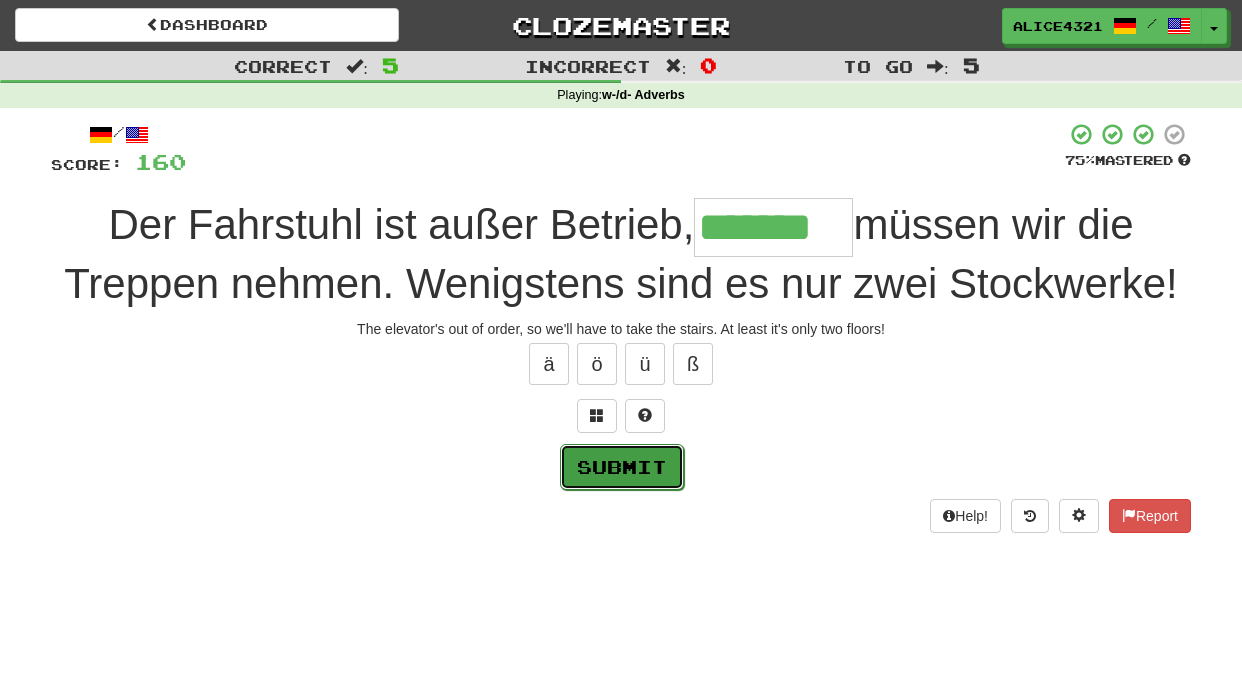 click on "Submit" at bounding box center [622, 467] 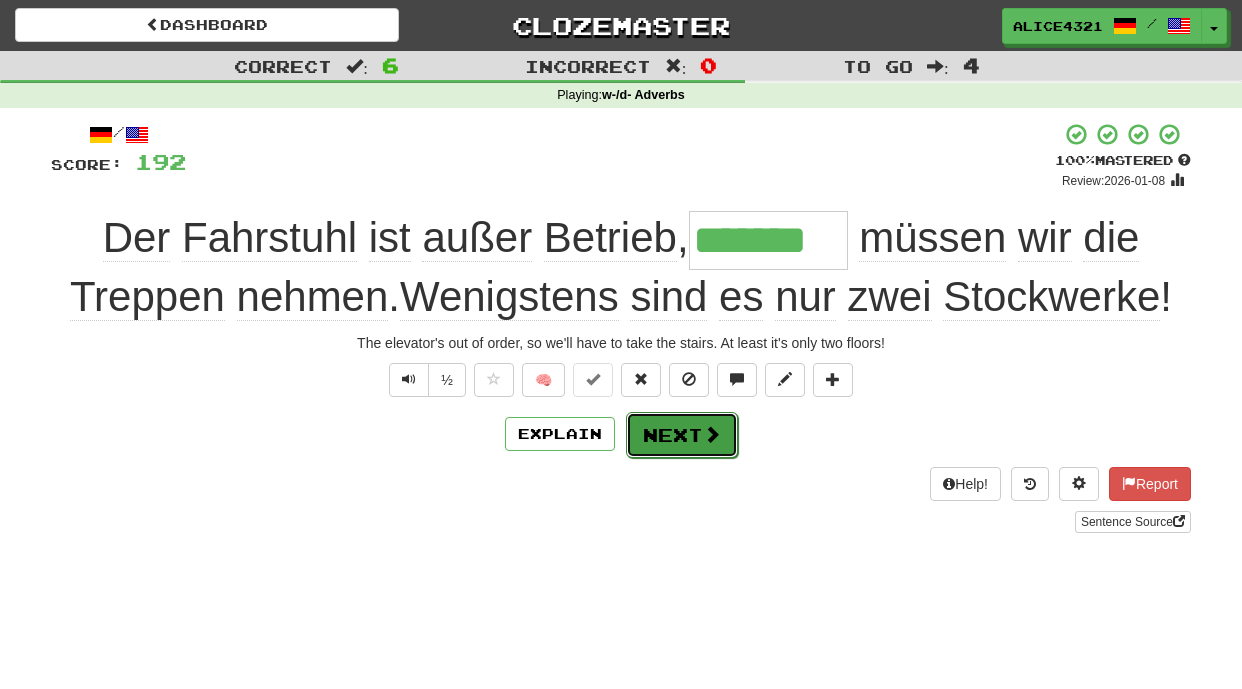 click on "Next" at bounding box center (682, 435) 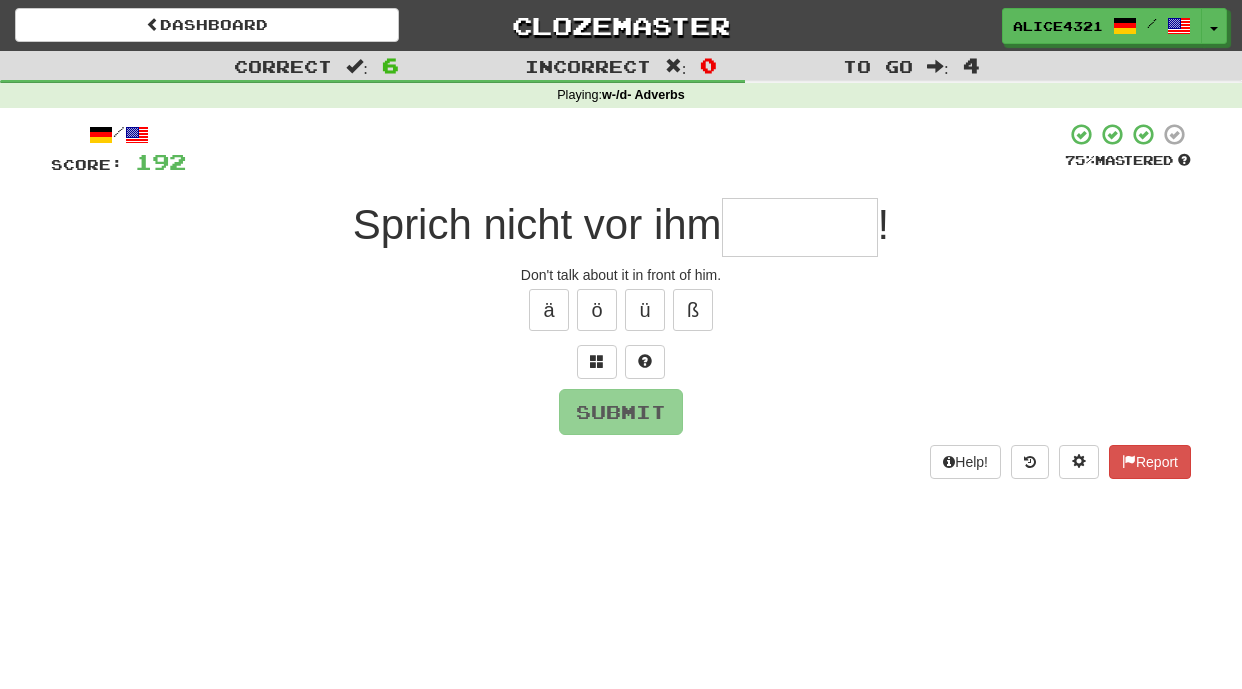type on "*" 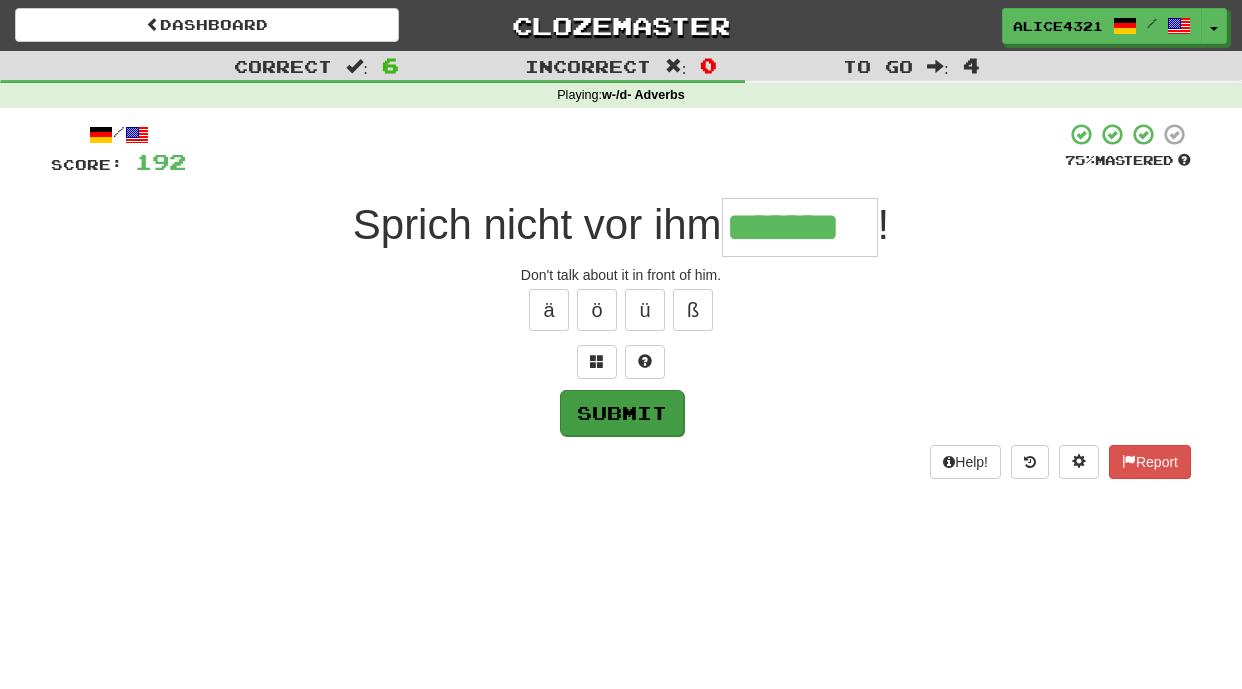type on "*******" 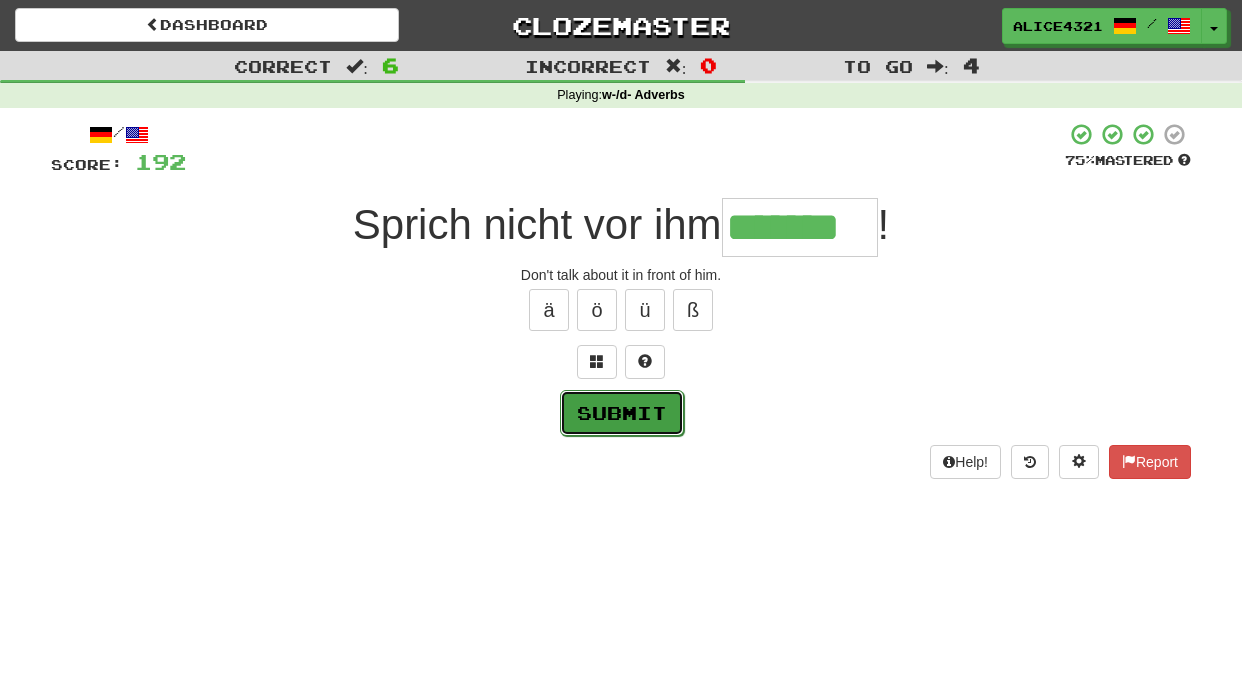 click on "Submit" at bounding box center (622, 413) 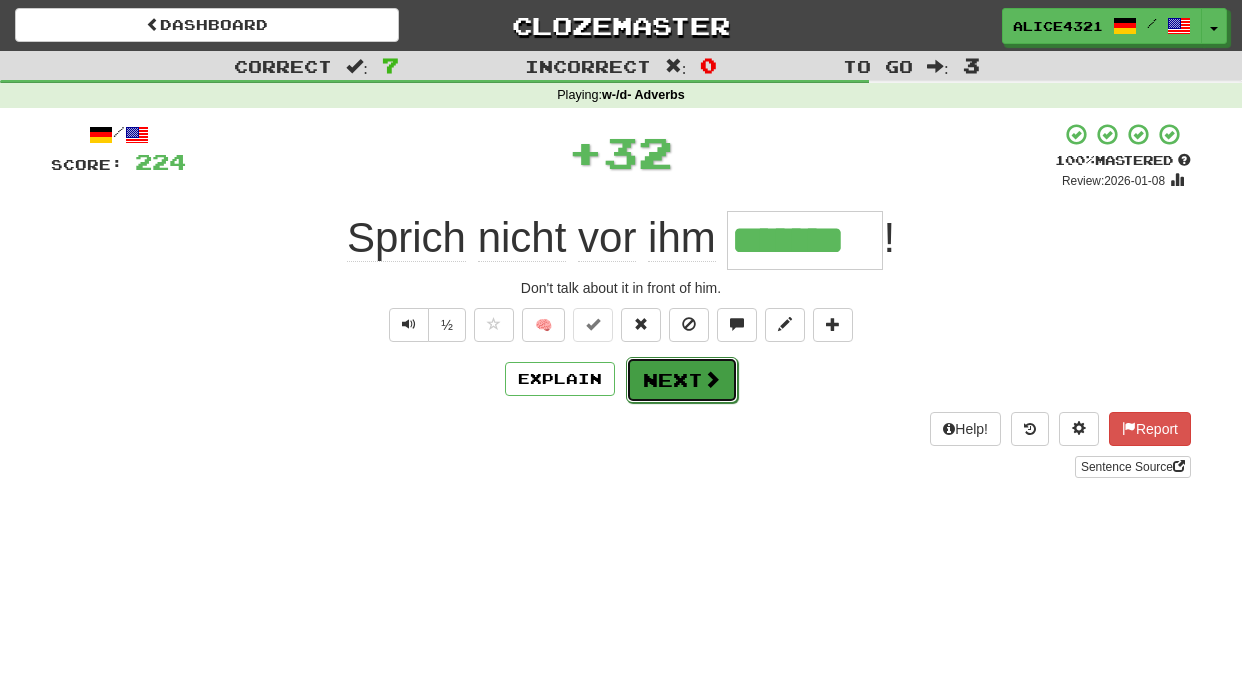 click on "Next" at bounding box center (682, 380) 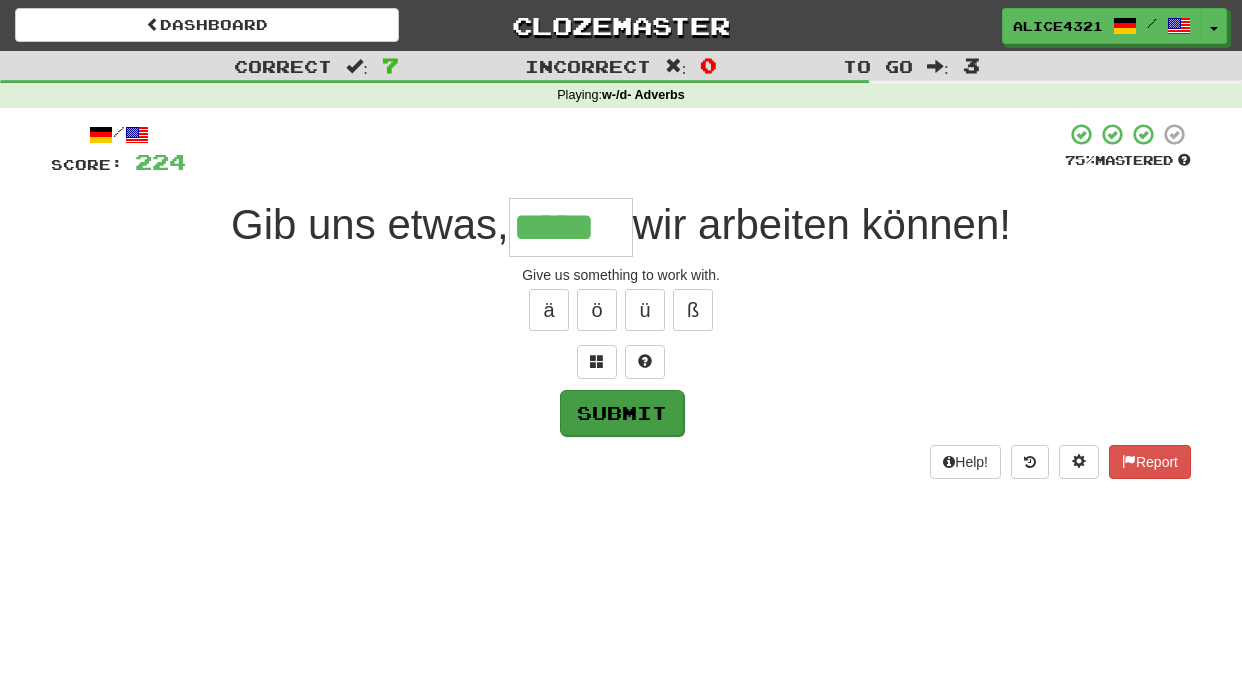 type on "*****" 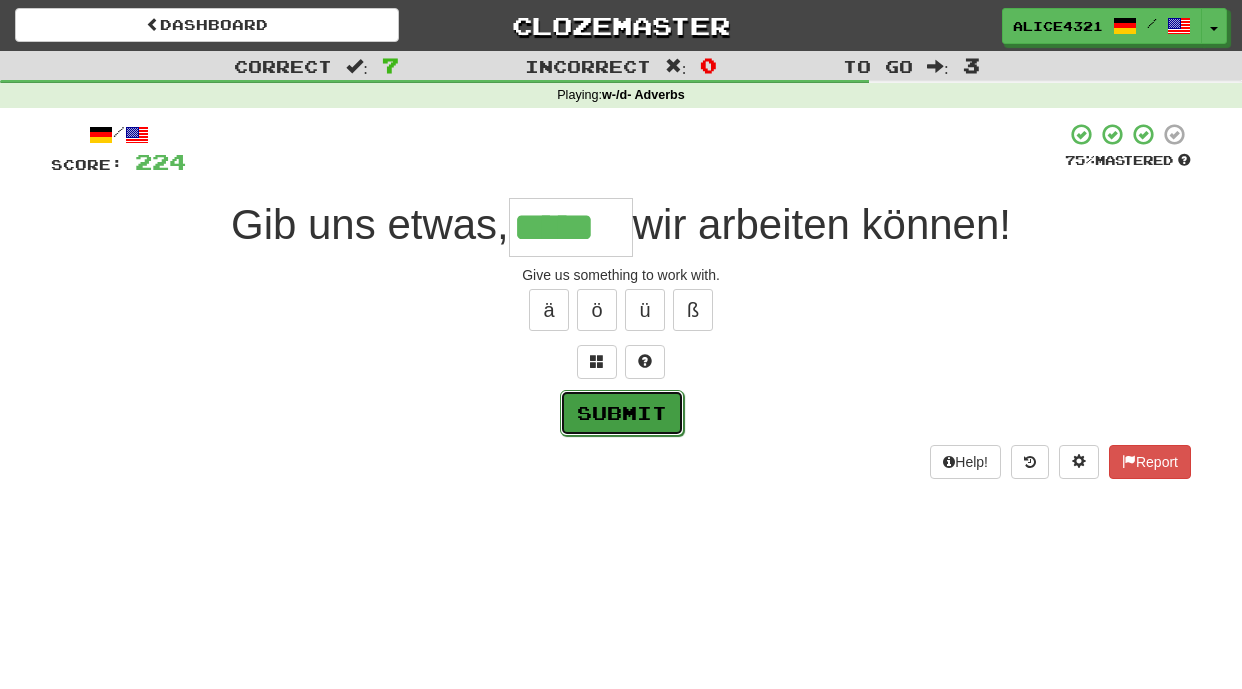 click on "Submit" at bounding box center [622, 413] 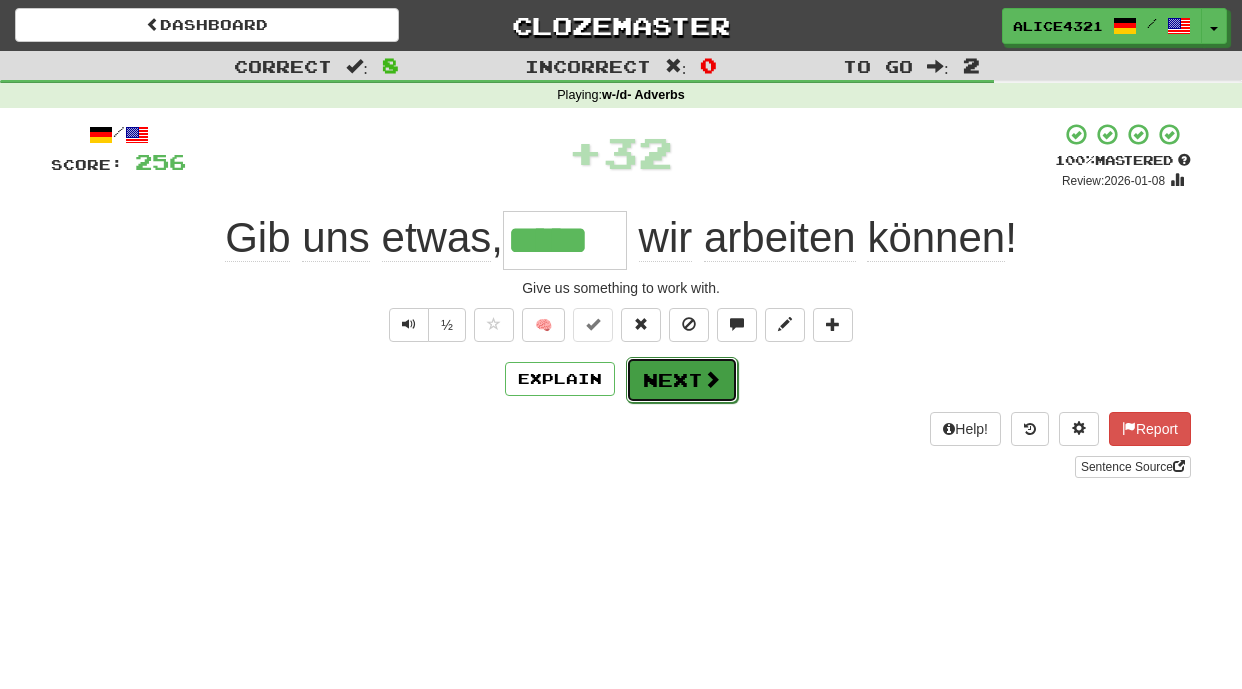 click on "Next" at bounding box center (682, 380) 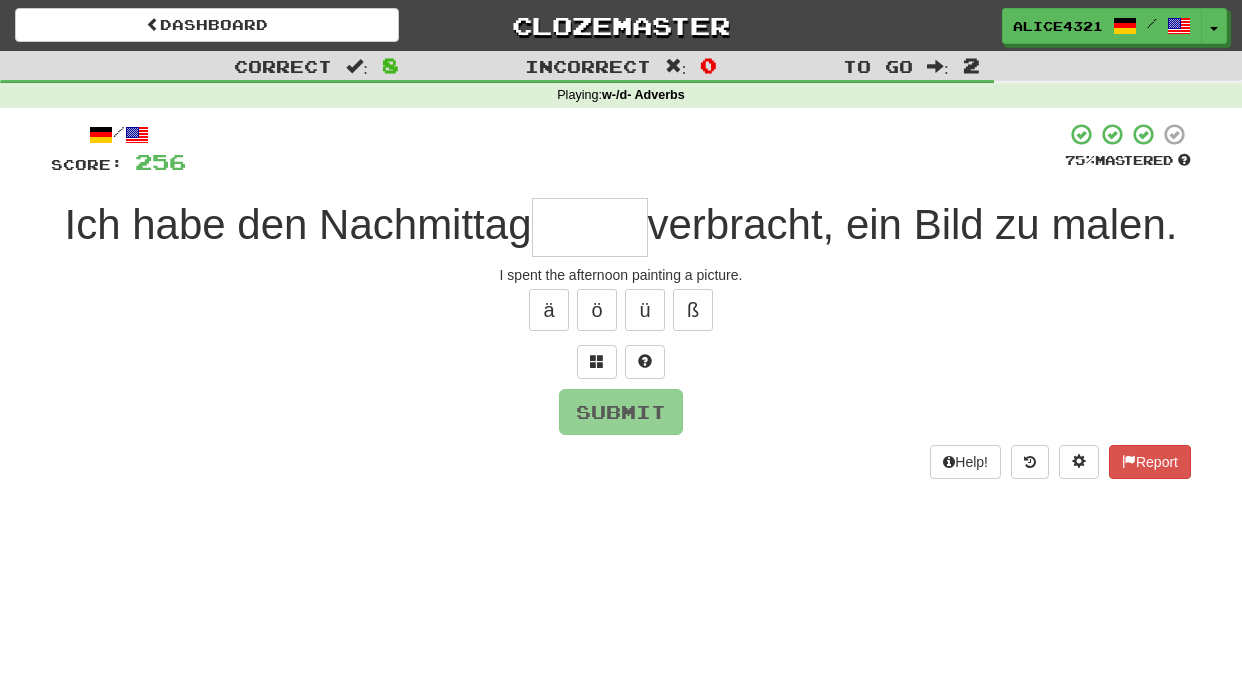 type on "*" 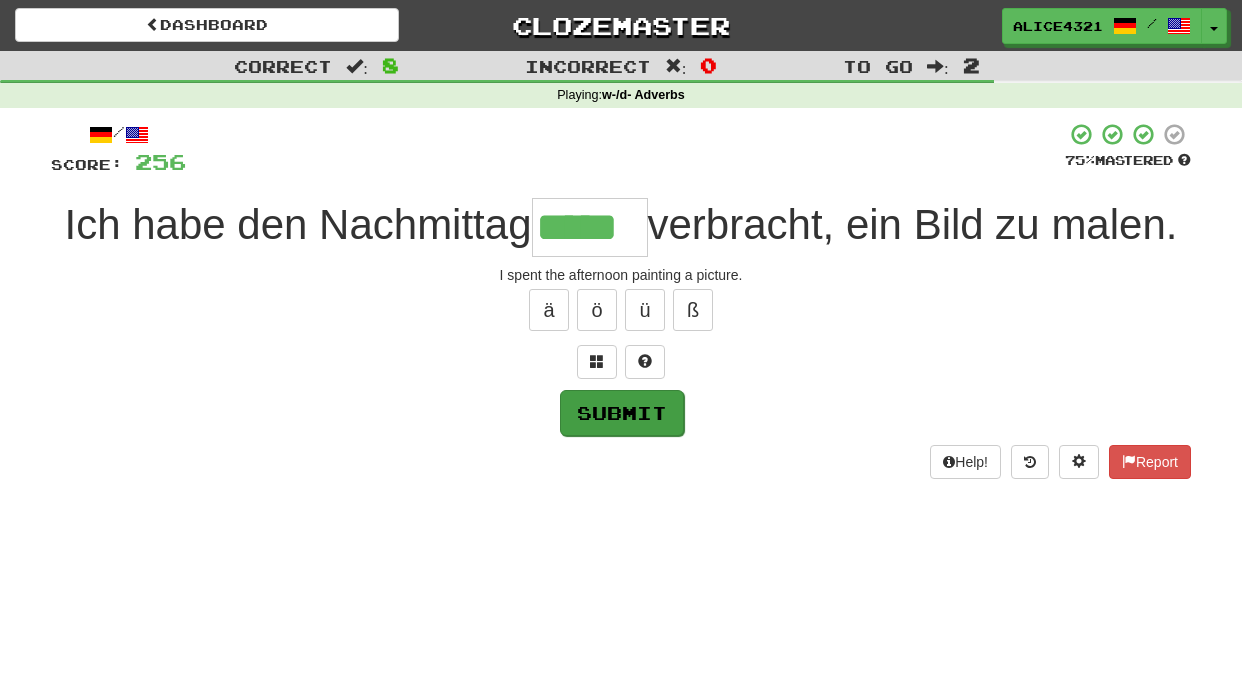 type on "*****" 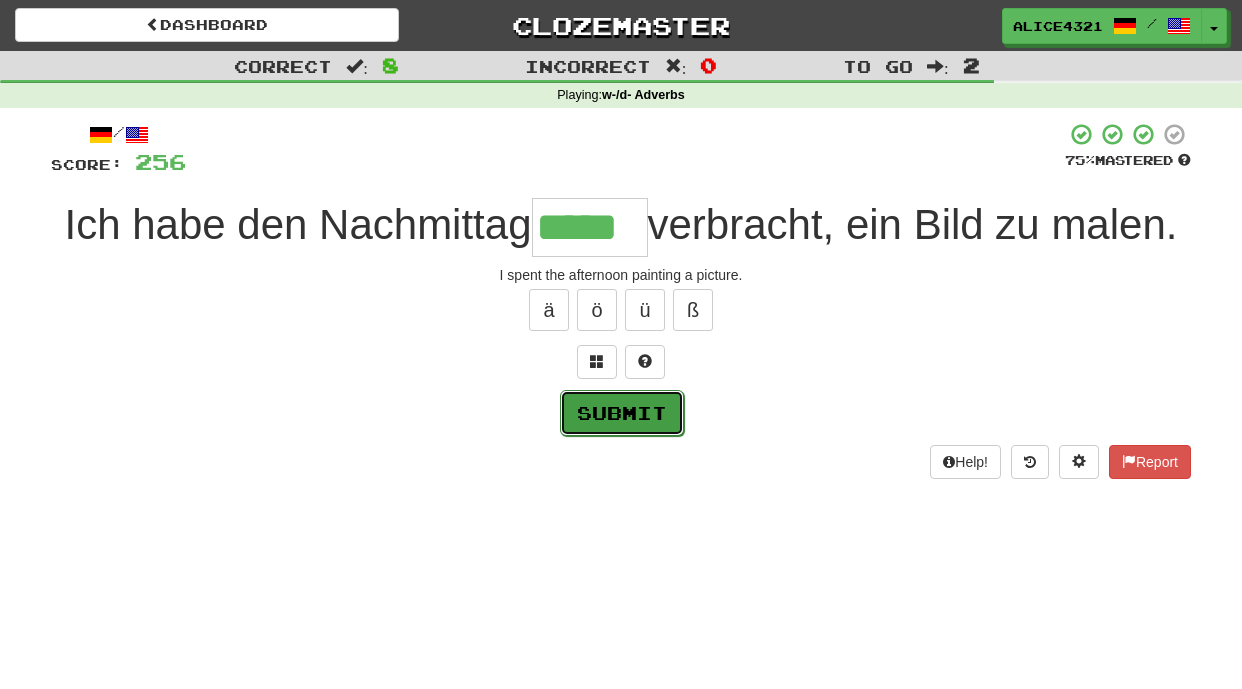 click on "Submit" at bounding box center [622, 413] 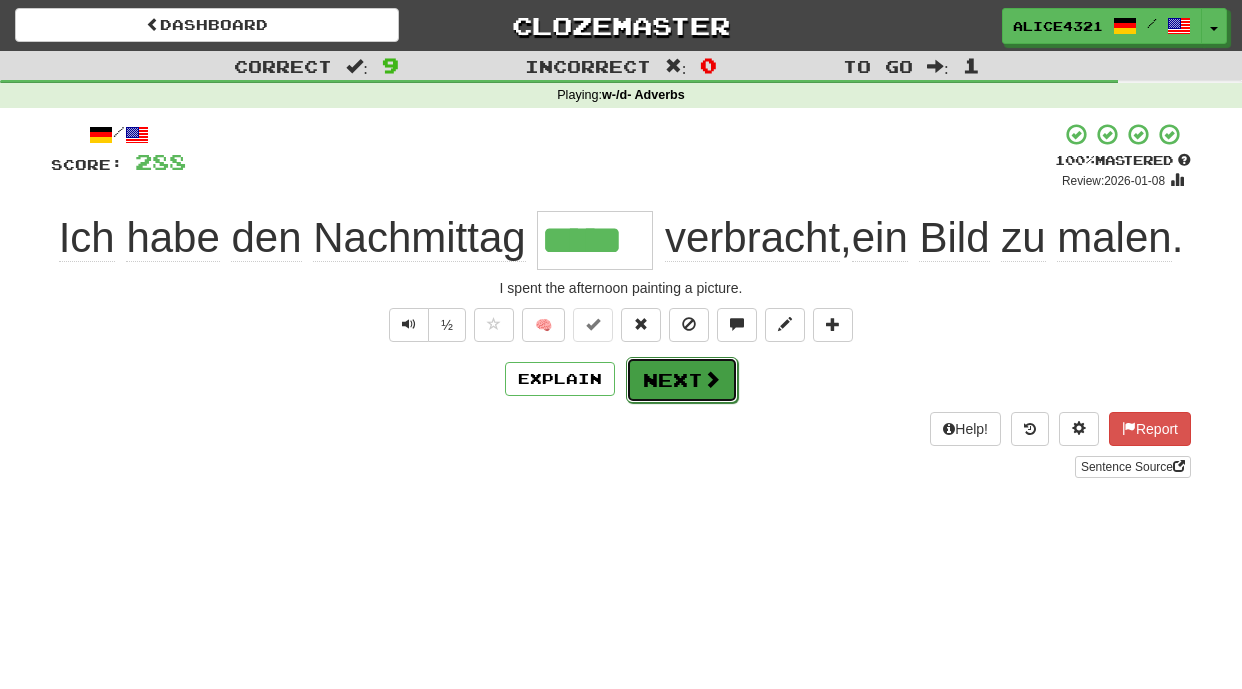 click on "Next" at bounding box center [682, 380] 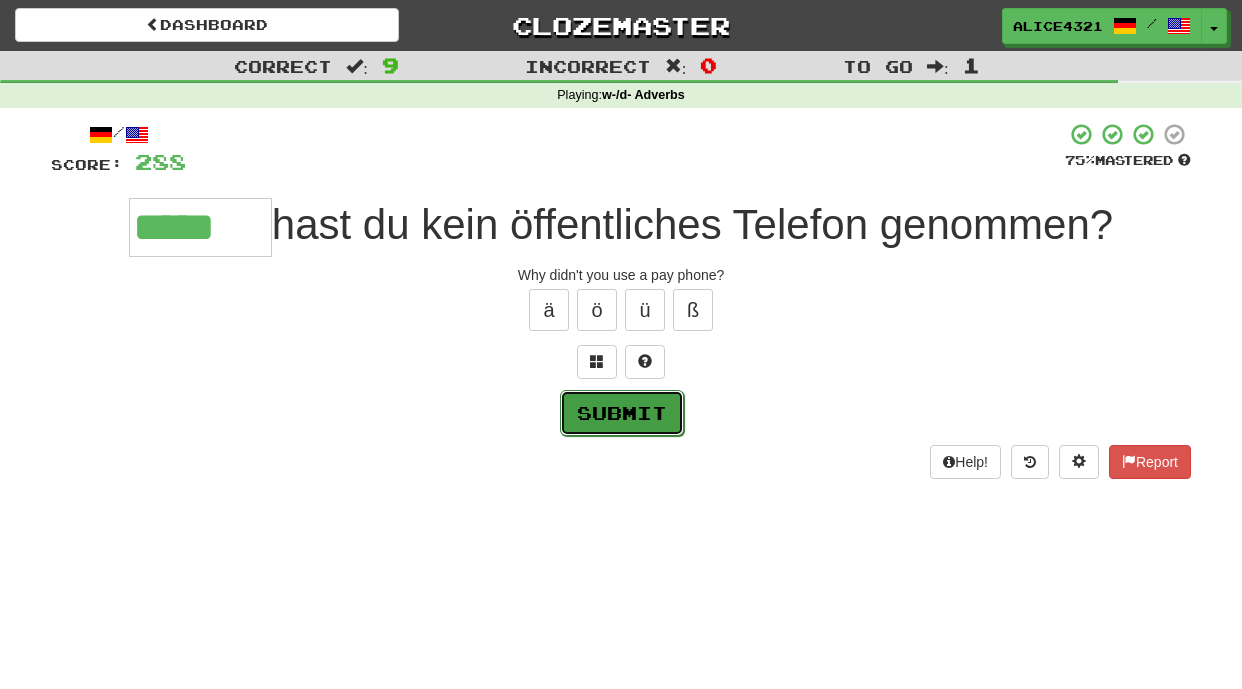 click on "Submit" at bounding box center [622, 413] 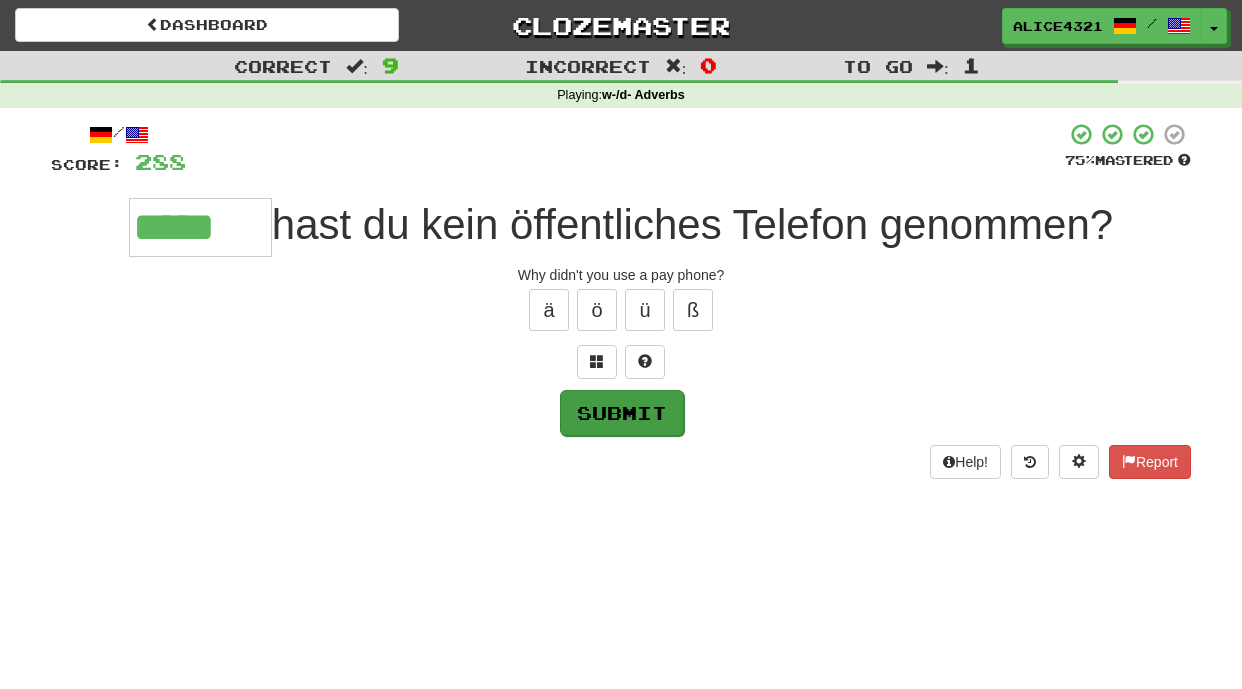 type on "*****" 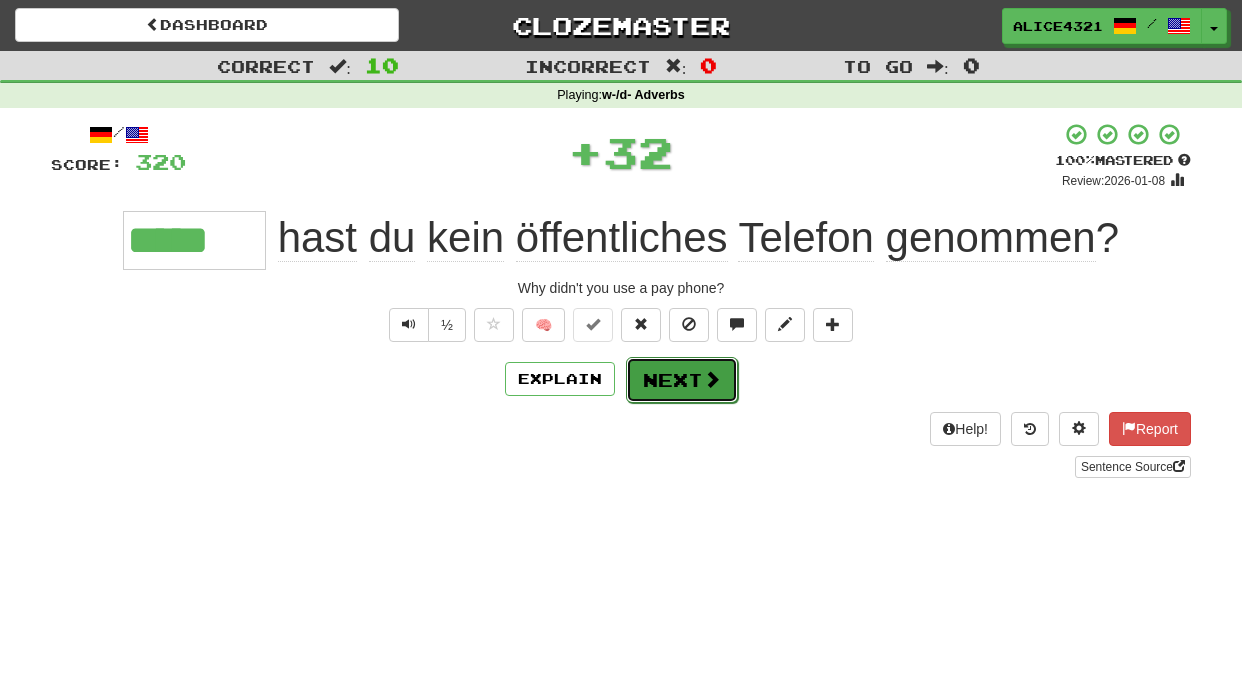 click at bounding box center (712, 379) 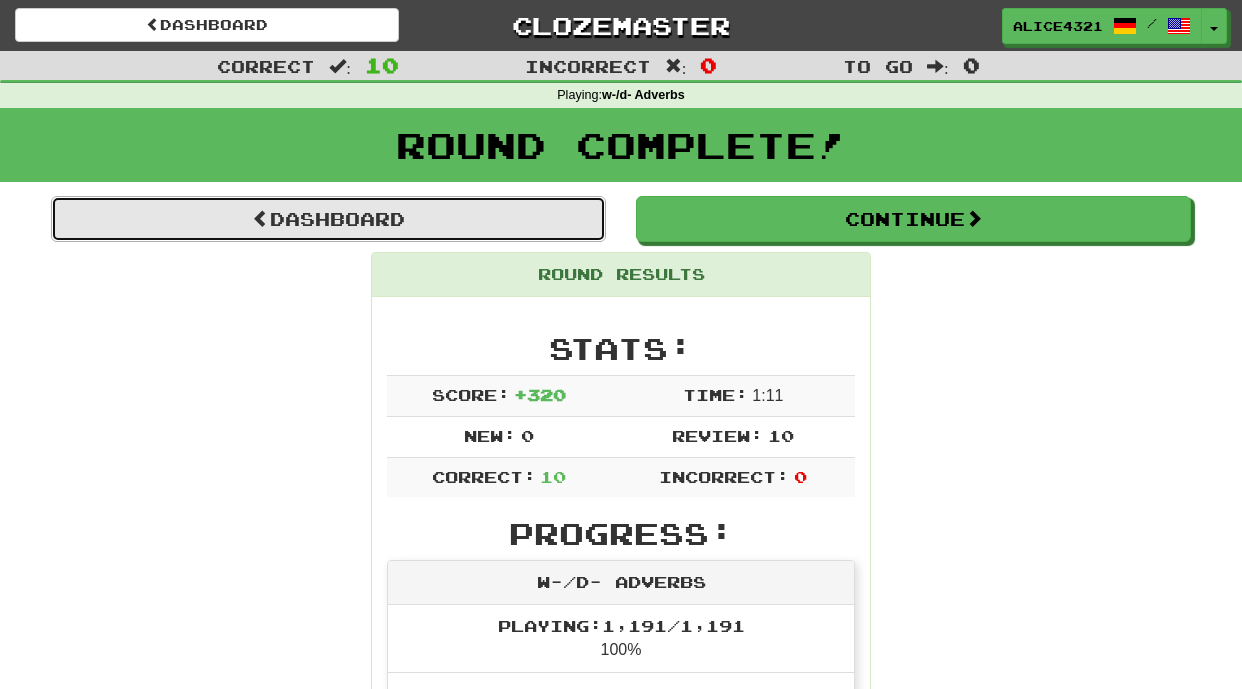 click on "Dashboard" at bounding box center [328, 219] 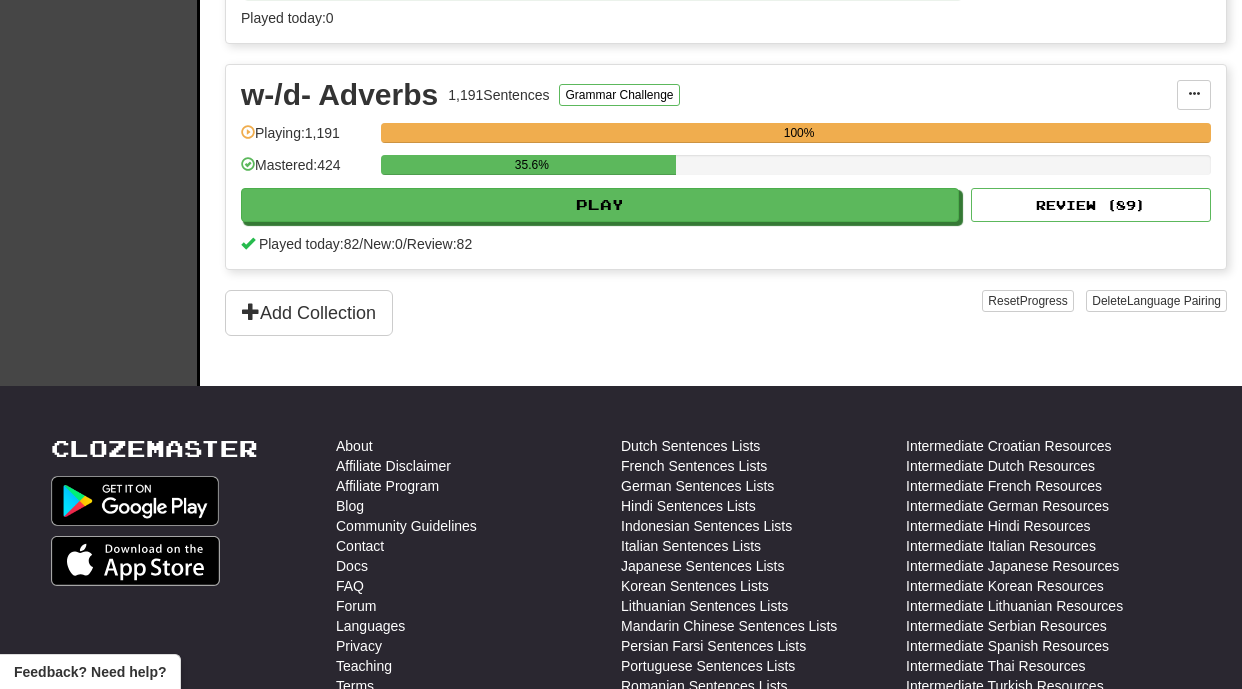scroll, scrollTop: 1540, scrollLeft: 0, axis: vertical 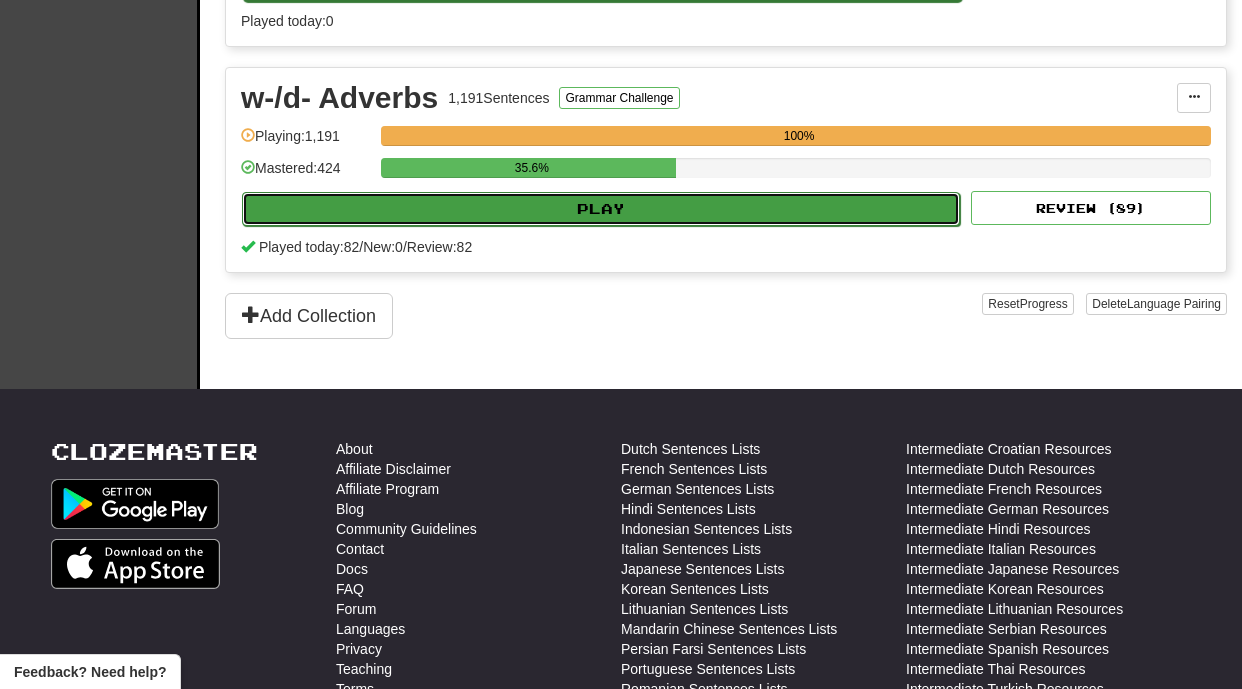 click on "Play" at bounding box center (601, 209) 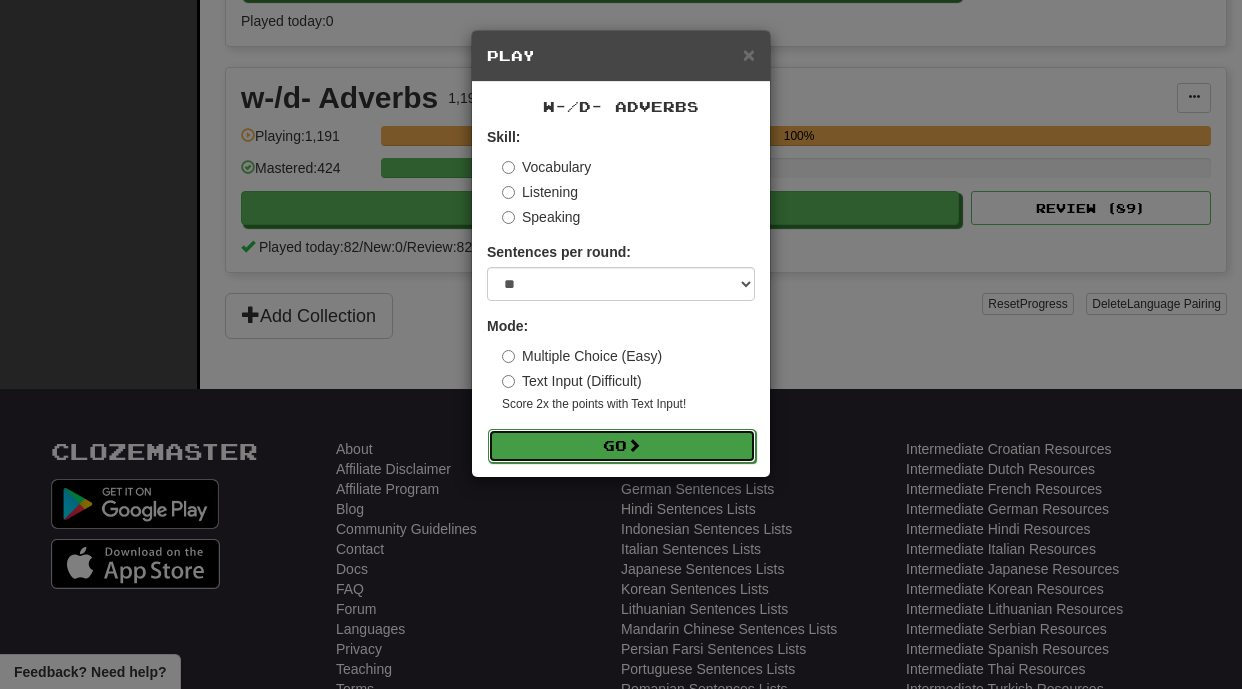 click on "Go" at bounding box center [622, 446] 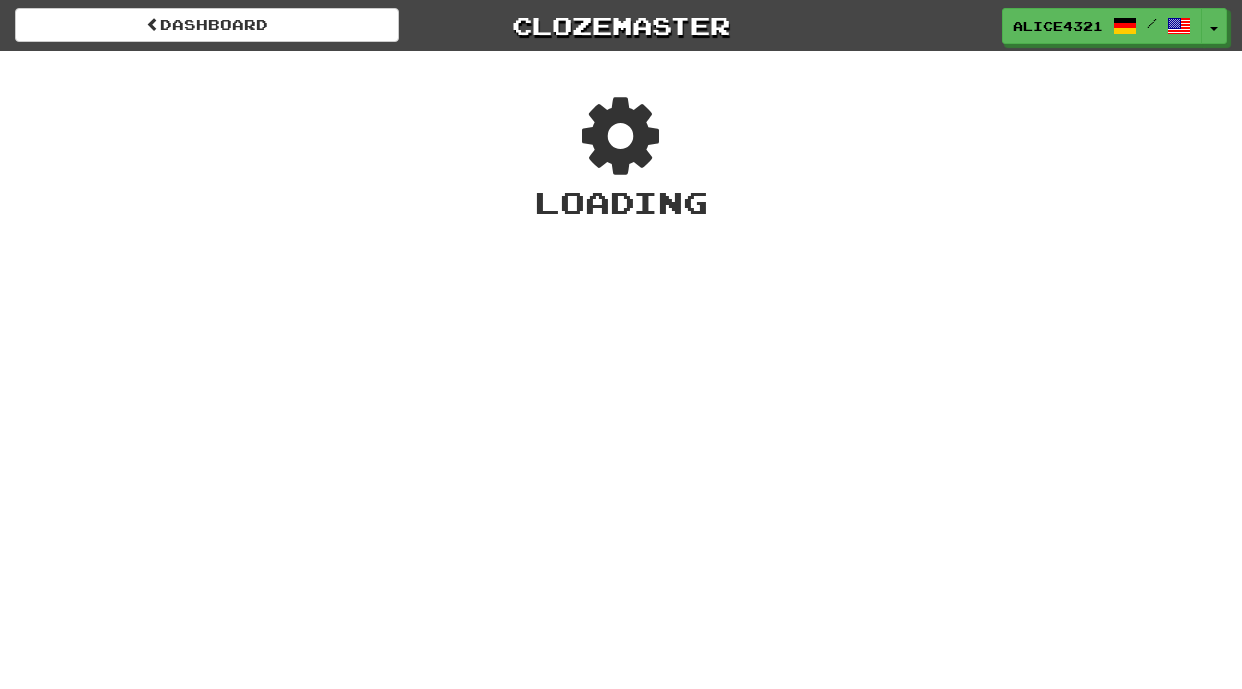 scroll, scrollTop: 0, scrollLeft: 0, axis: both 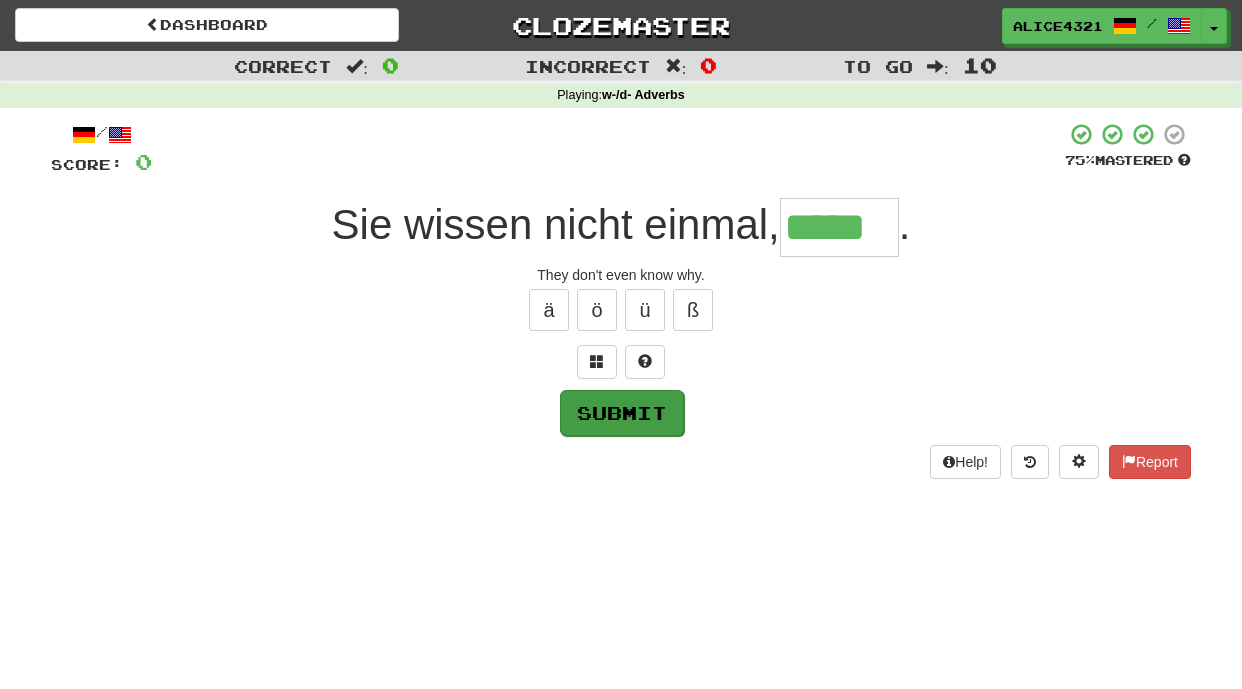 type on "*****" 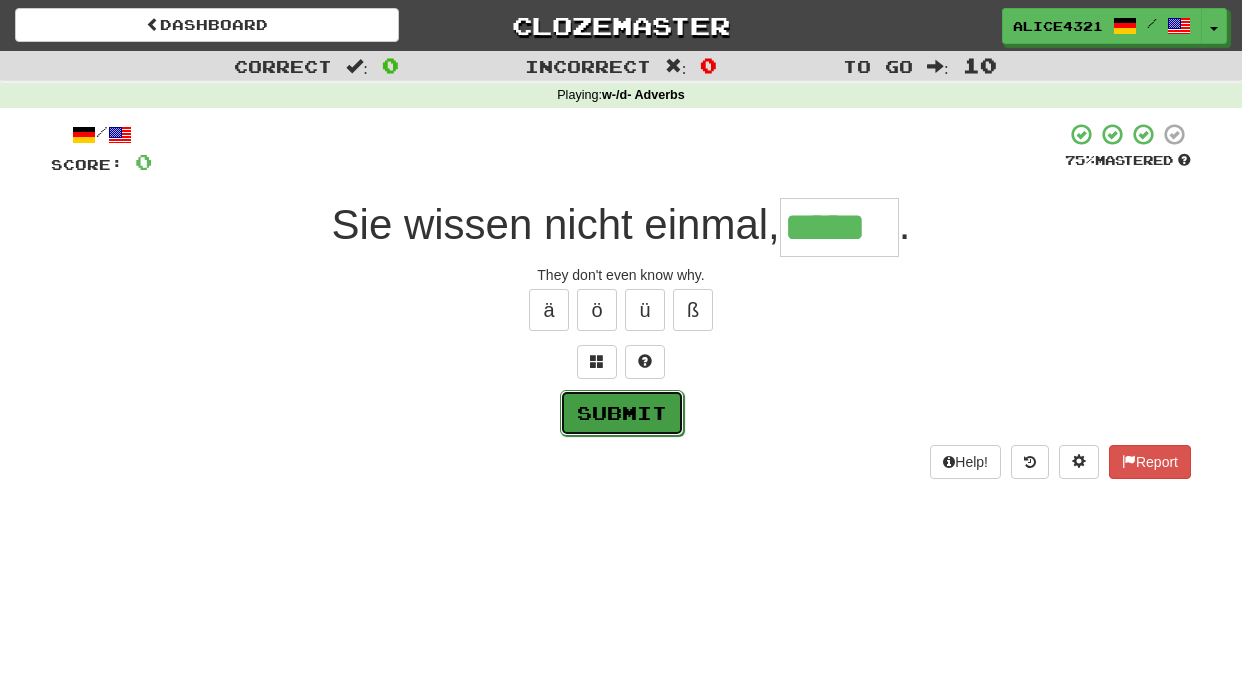 click on "Submit" at bounding box center [622, 413] 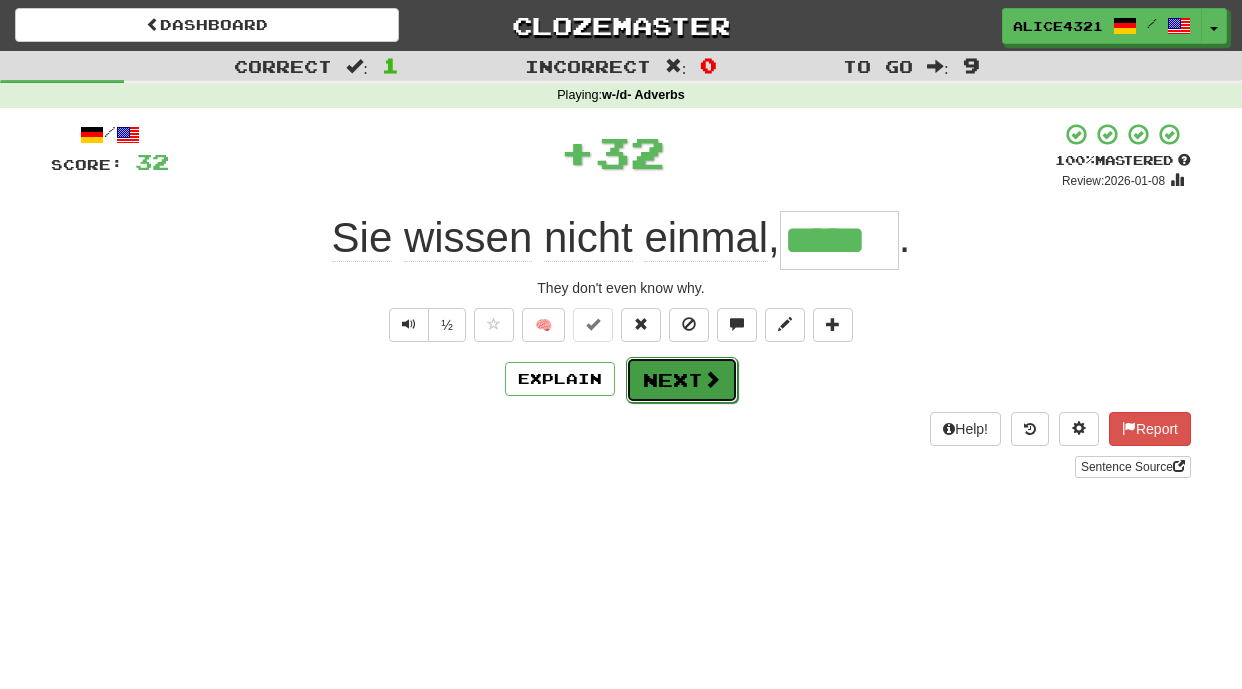 click on "Next" at bounding box center (682, 380) 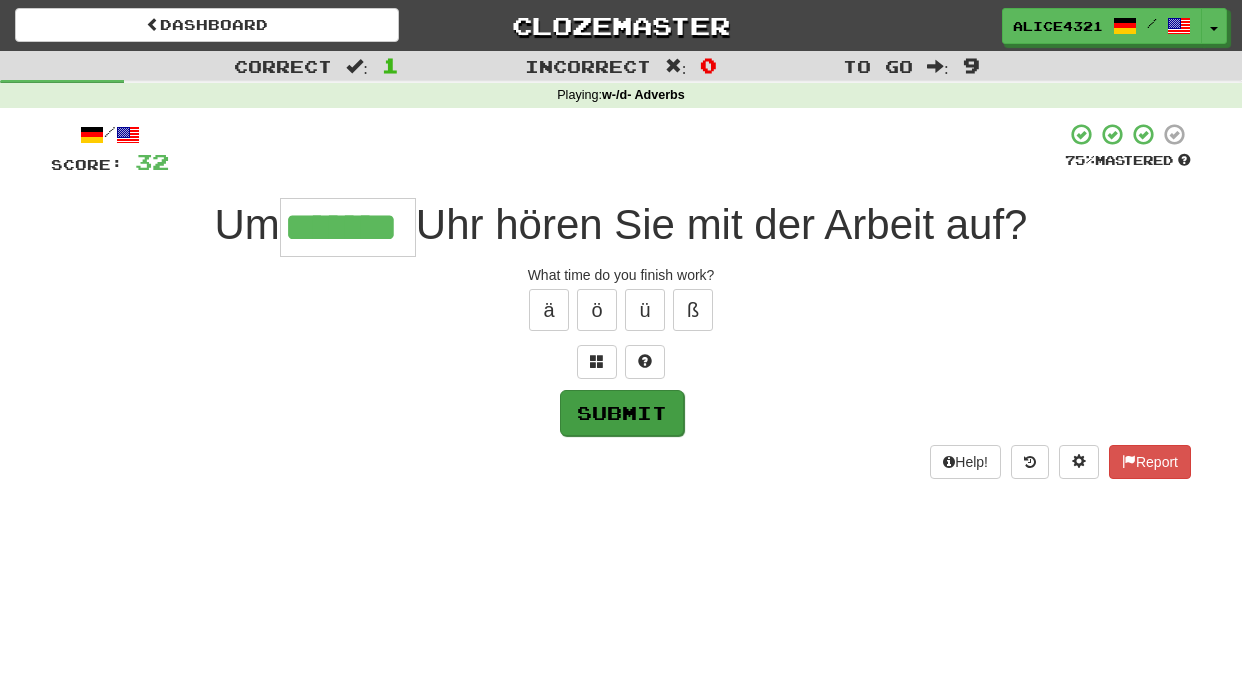 type on "*******" 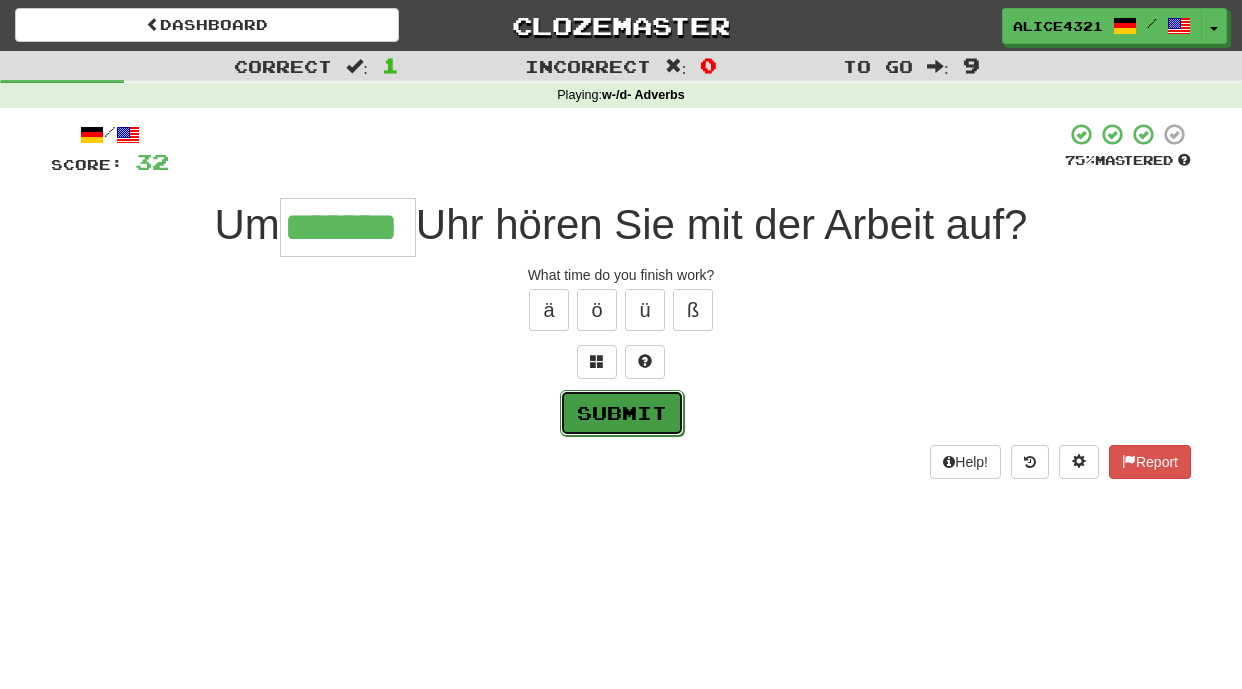 click on "Submit" at bounding box center (622, 413) 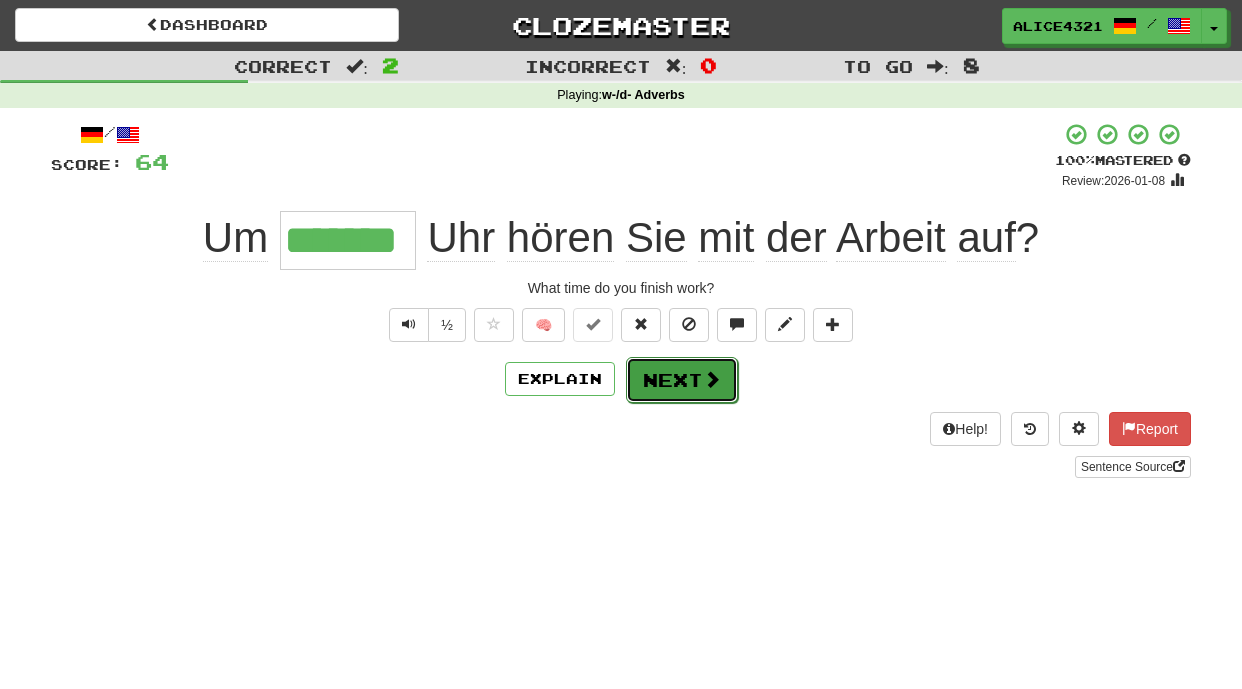 click on "Next" at bounding box center (682, 380) 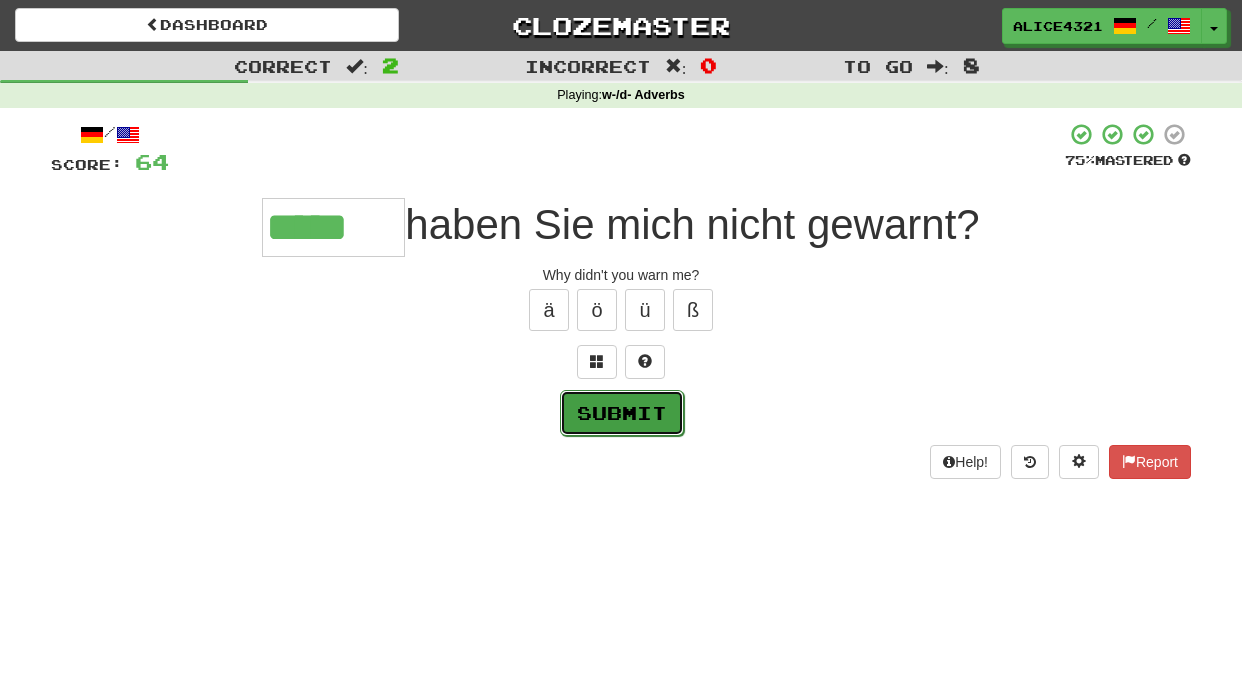 click on "Submit" at bounding box center [622, 413] 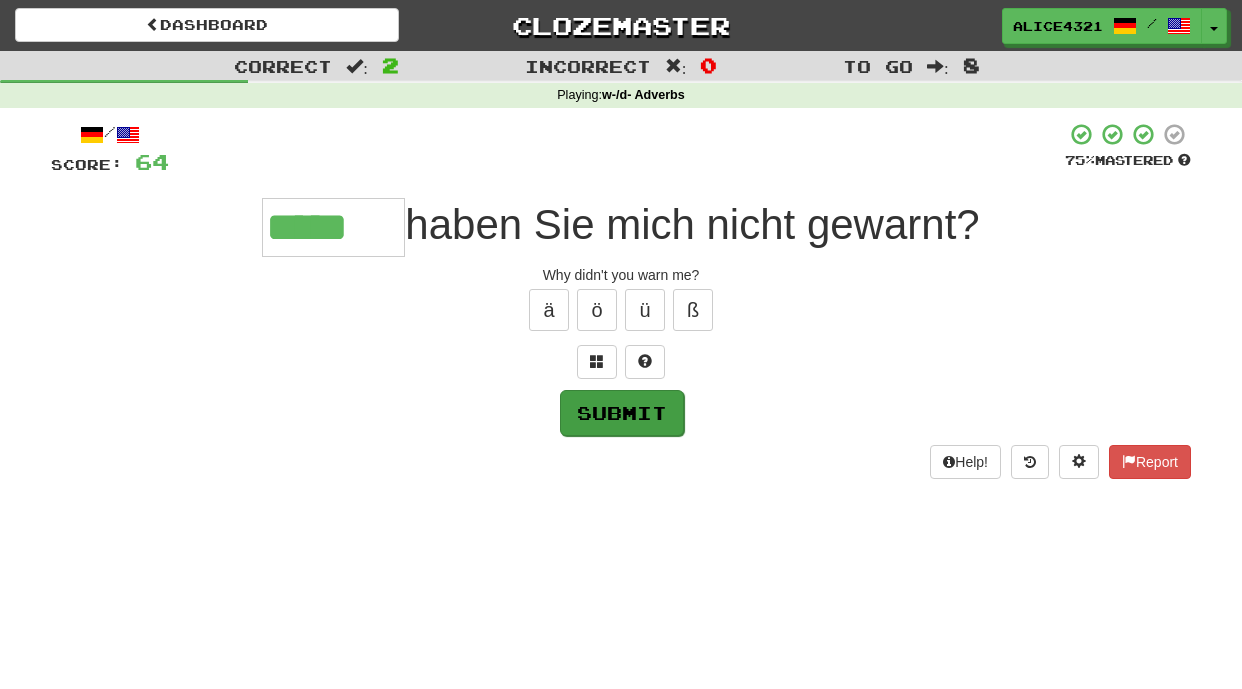 type on "*****" 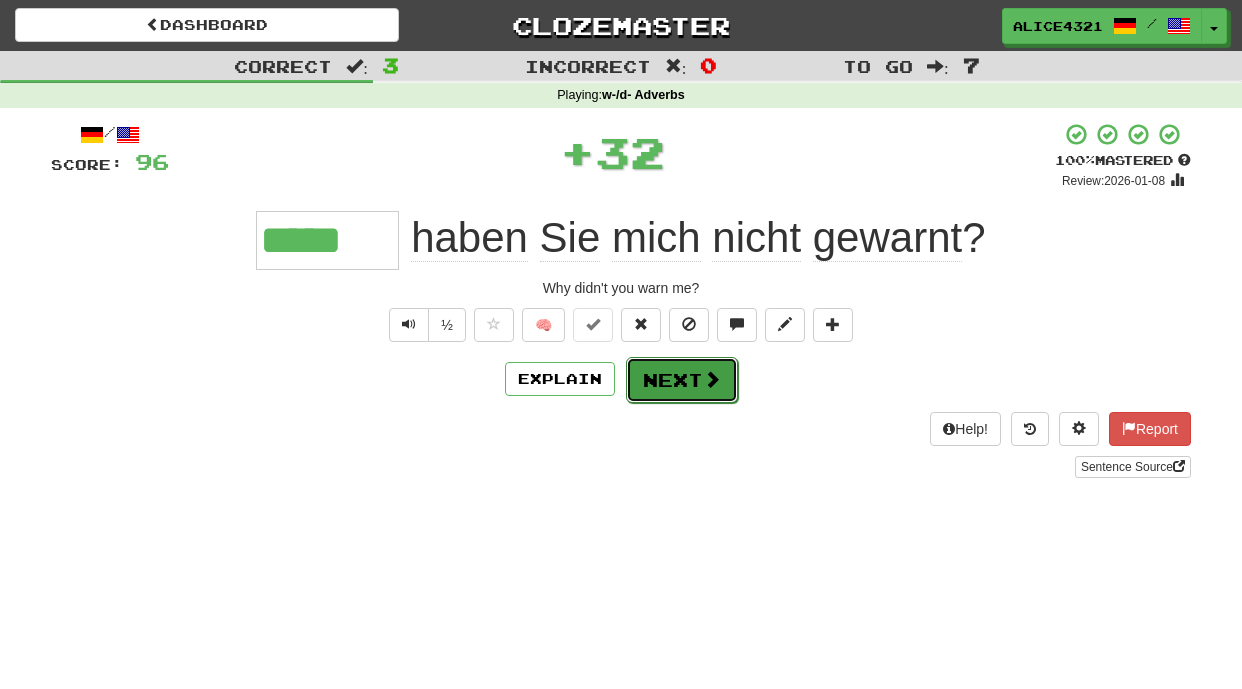 click on "Next" at bounding box center (682, 380) 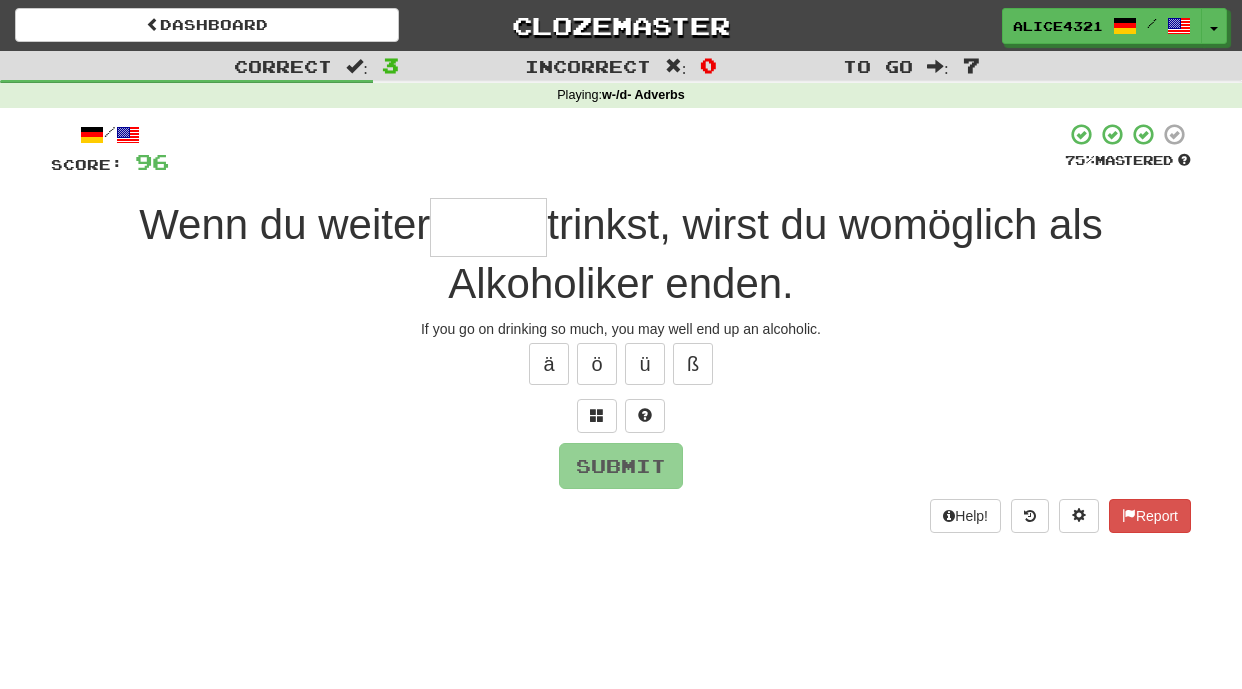 type on "*" 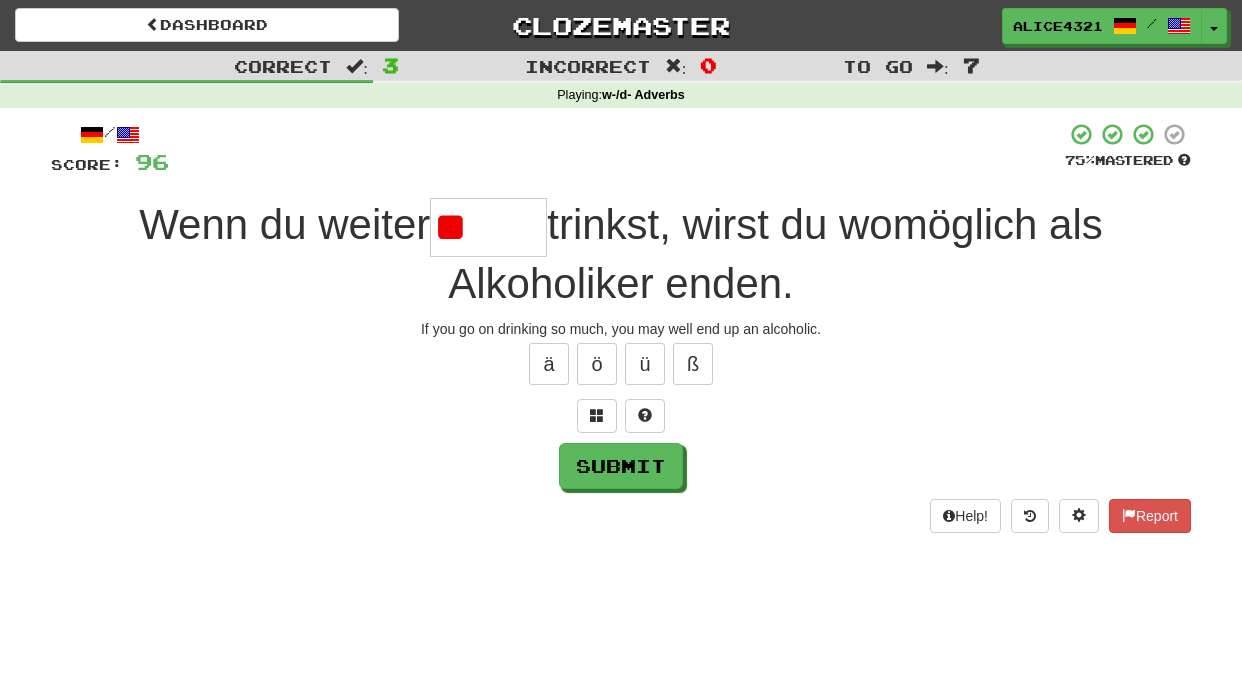 type on "*" 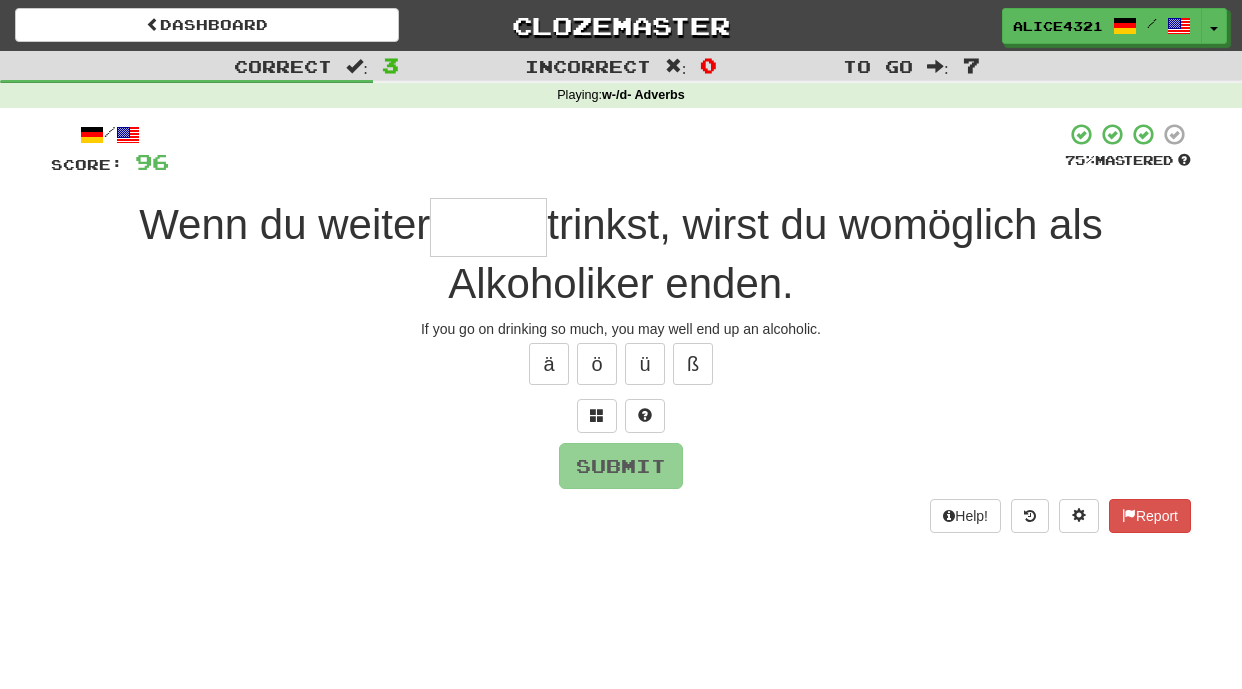 type on "*" 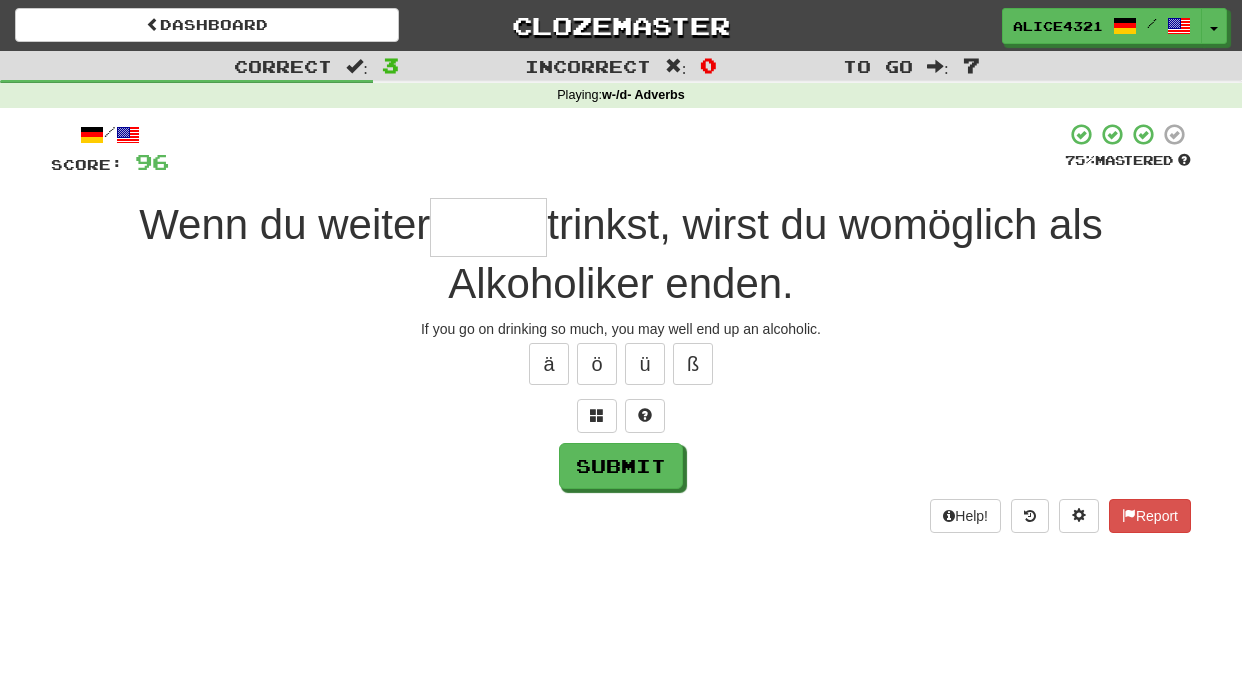 type on "*" 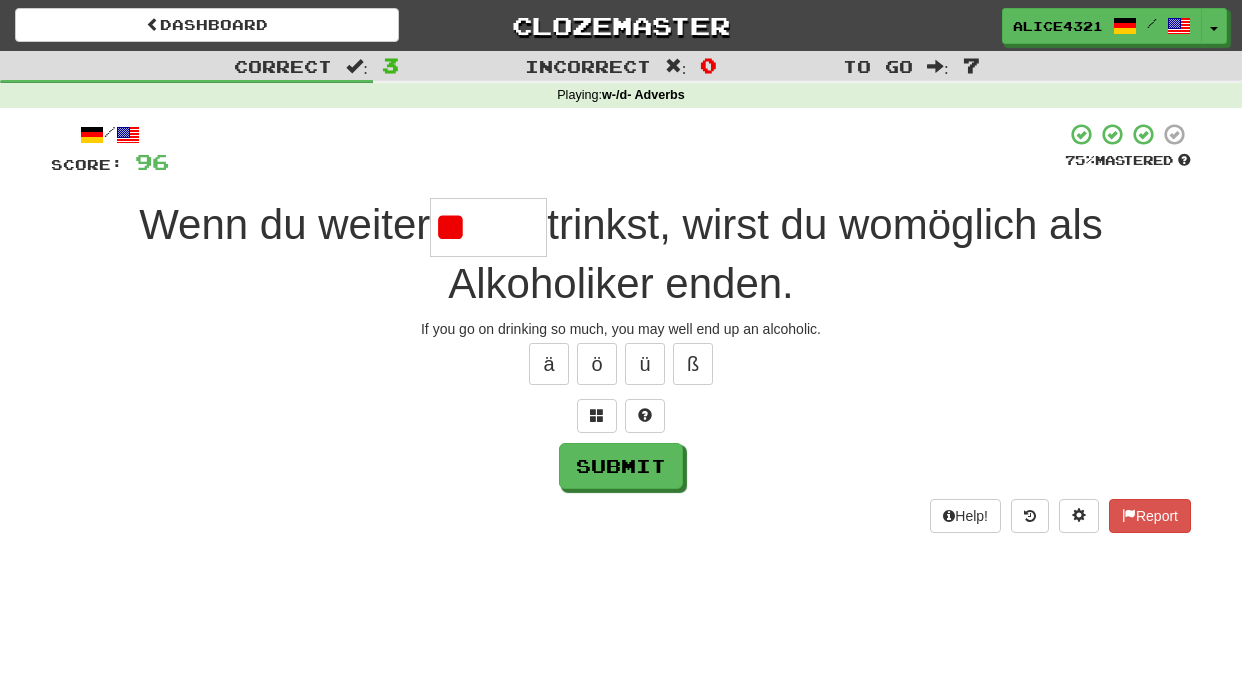 type on "*" 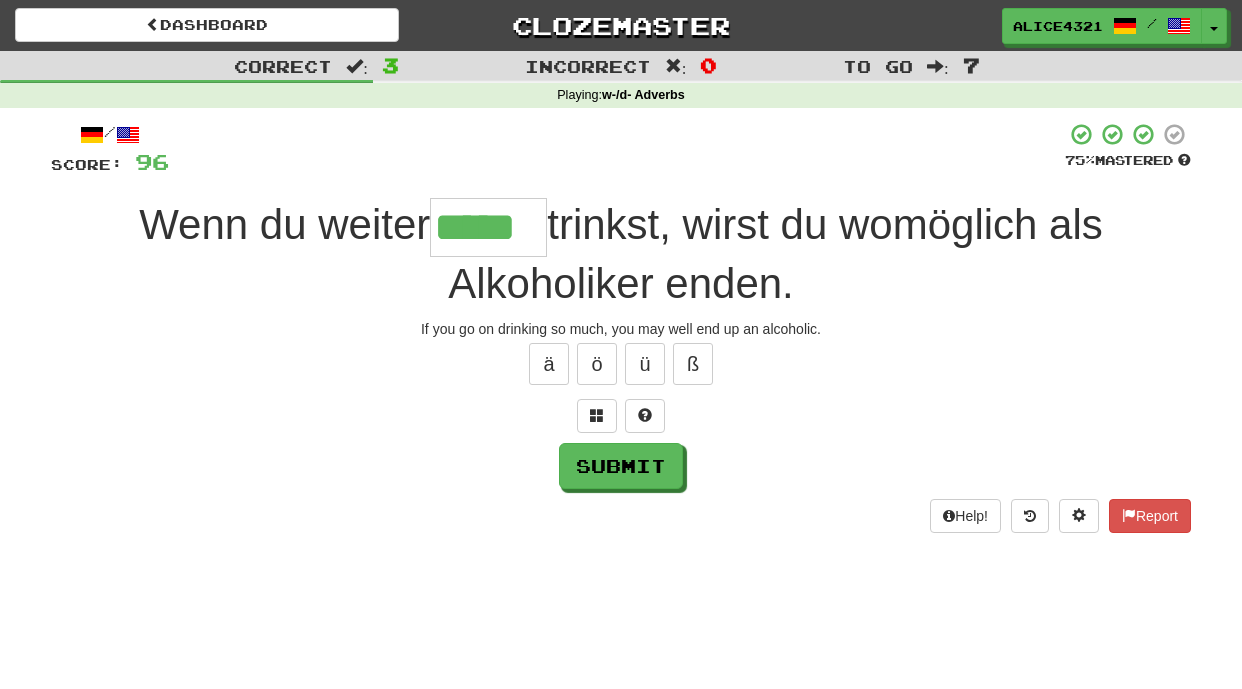 scroll, scrollTop: 0, scrollLeft: 0, axis: both 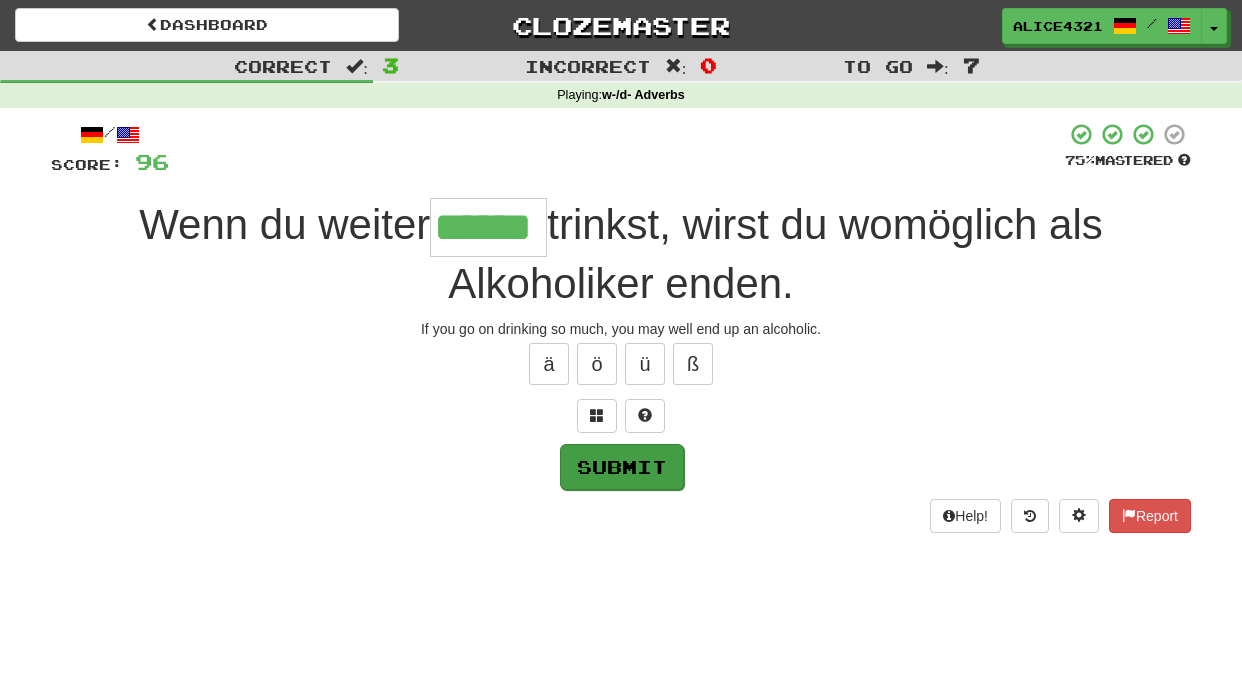type on "******" 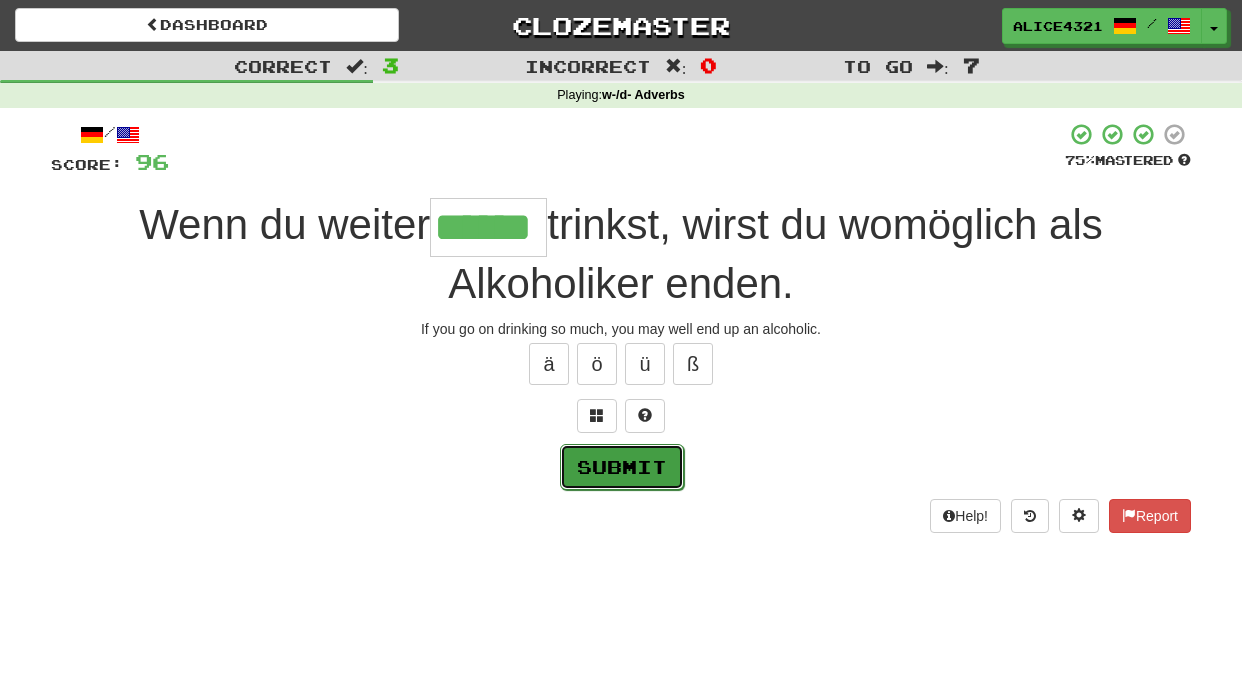 click on "Submit" at bounding box center [622, 467] 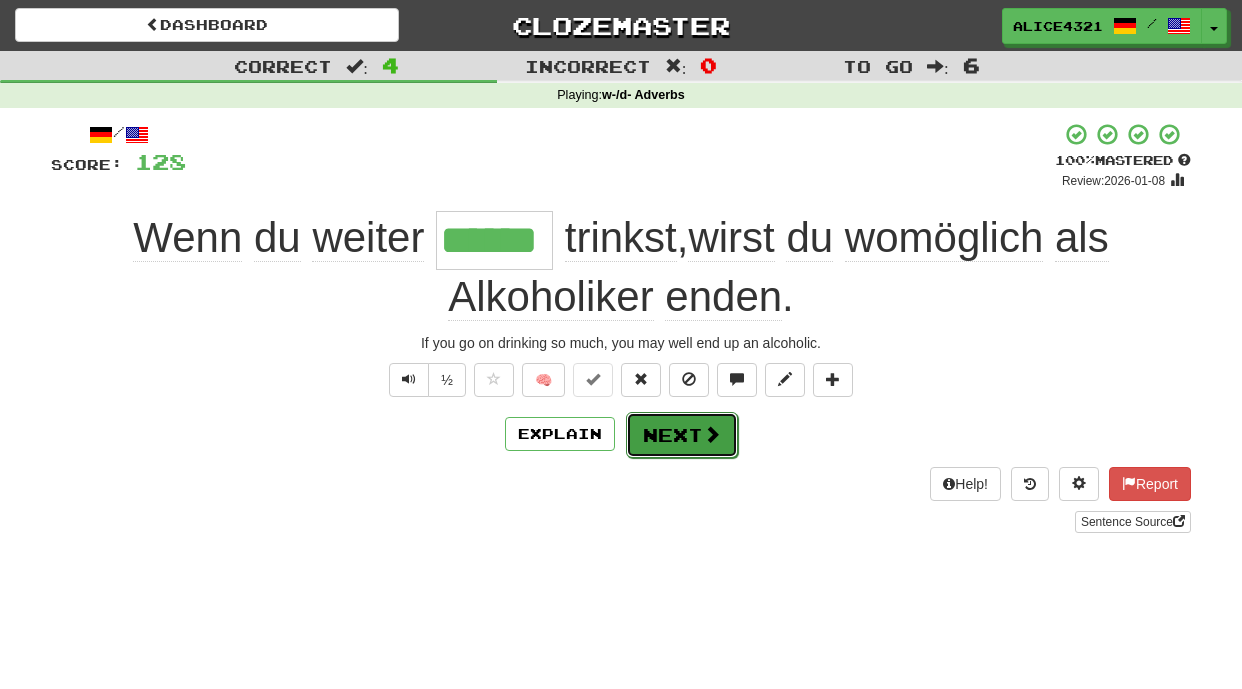 click on "Next" at bounding box center (682, 435) 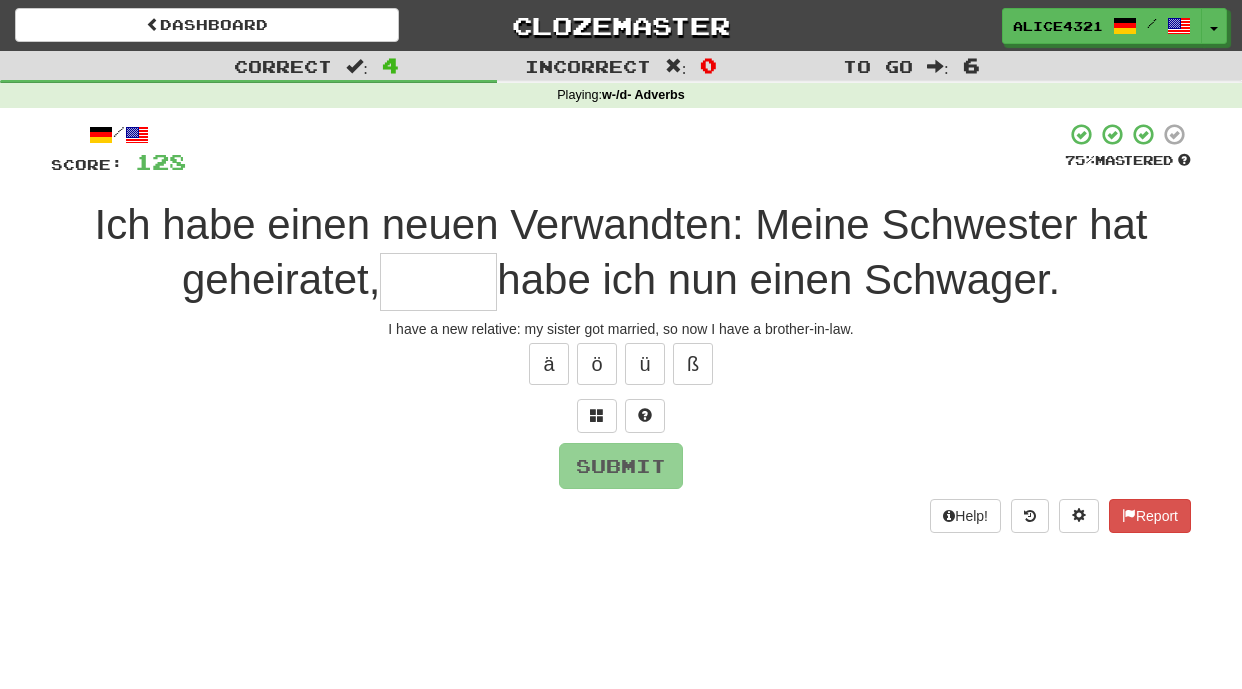 type on "*" 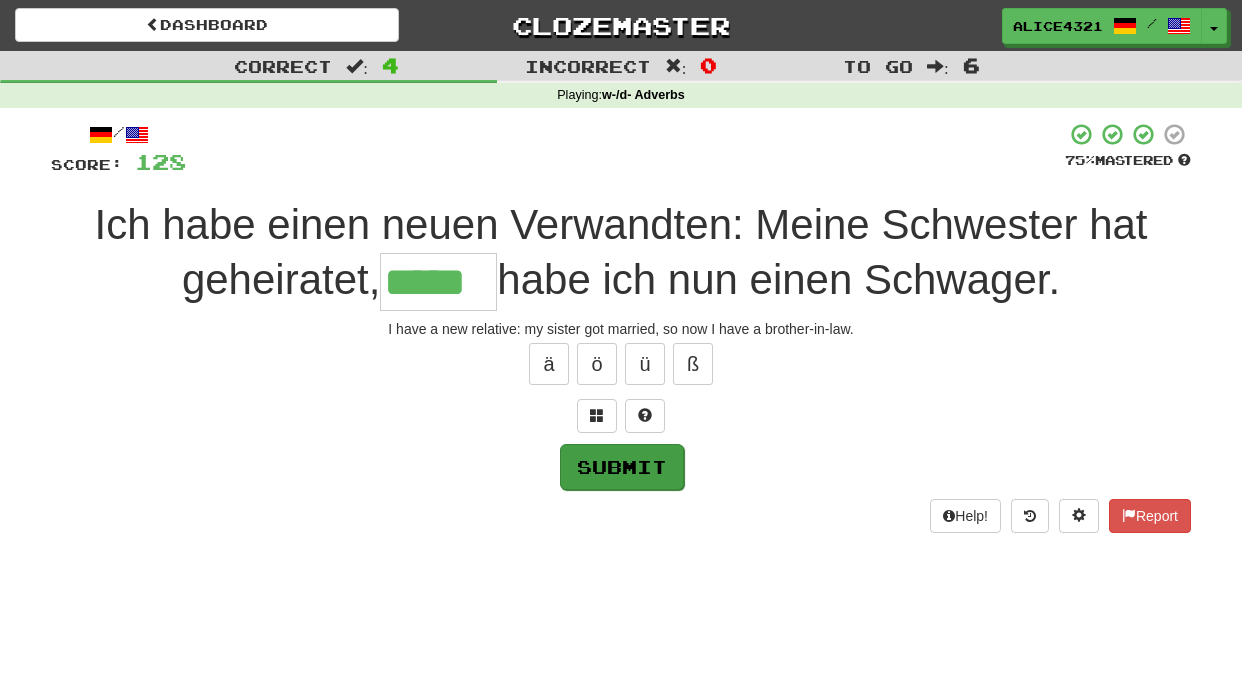type on "*****" 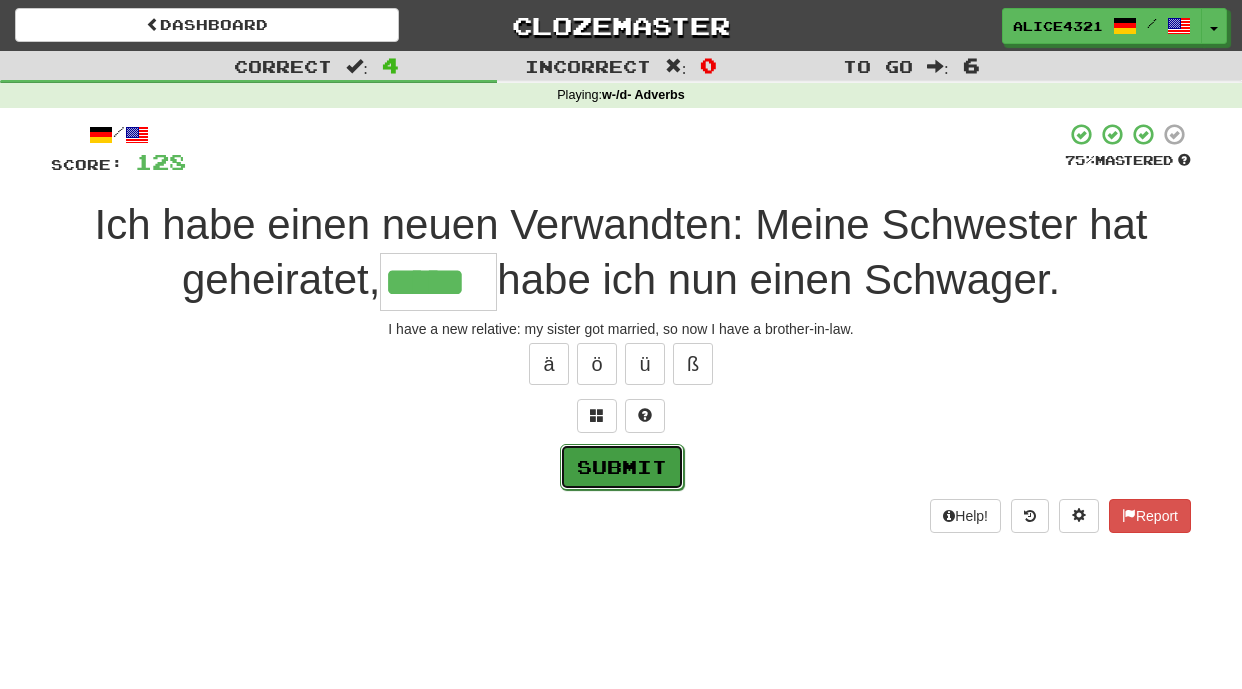 click on "Submit" at bounding box center (622, 467) 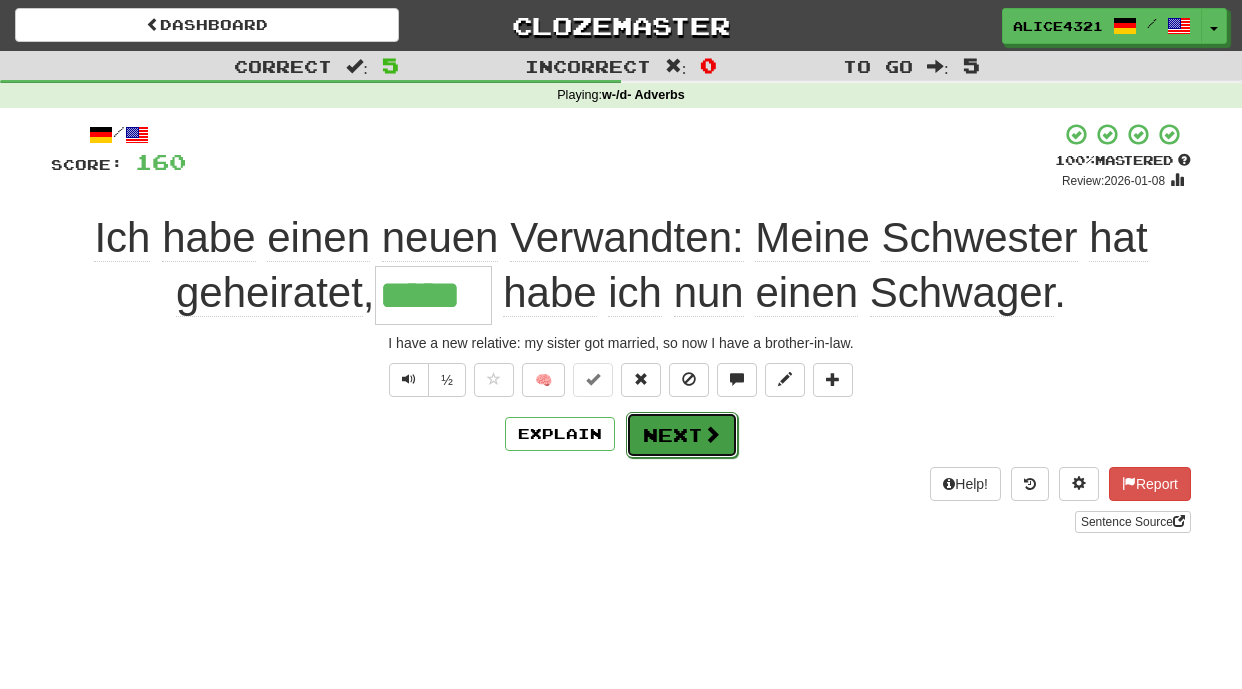 click on "Next" at bounding box center (682, 435) 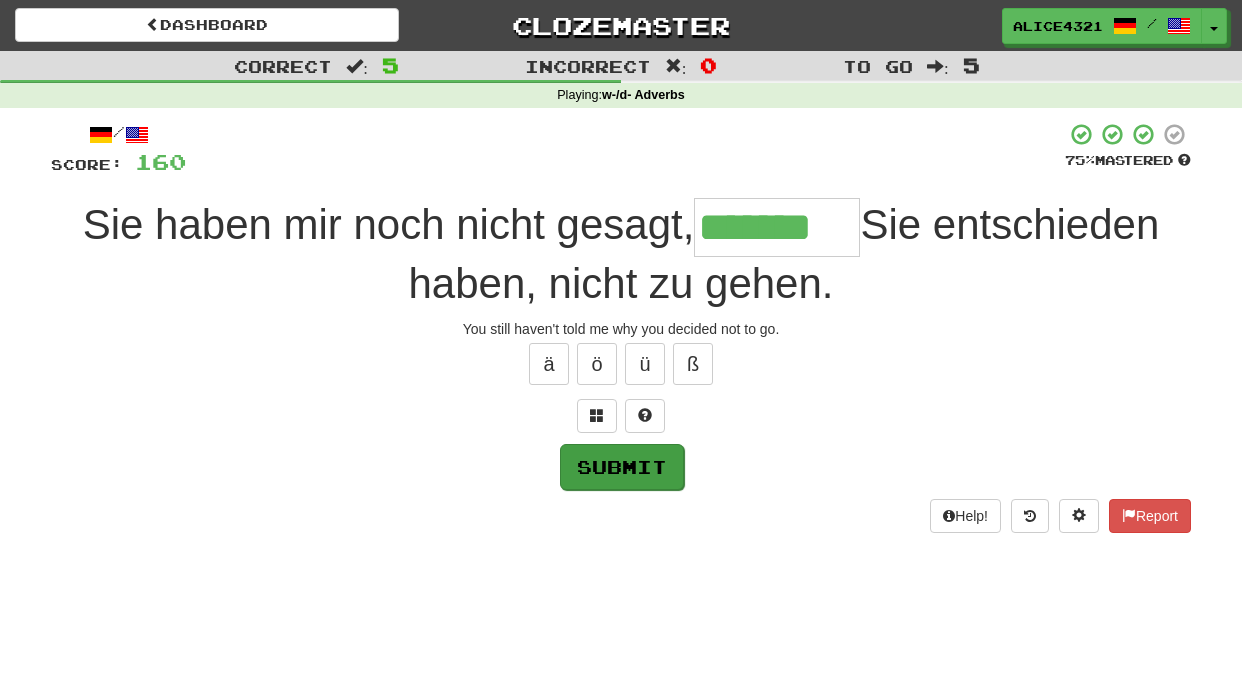 type on "*******" 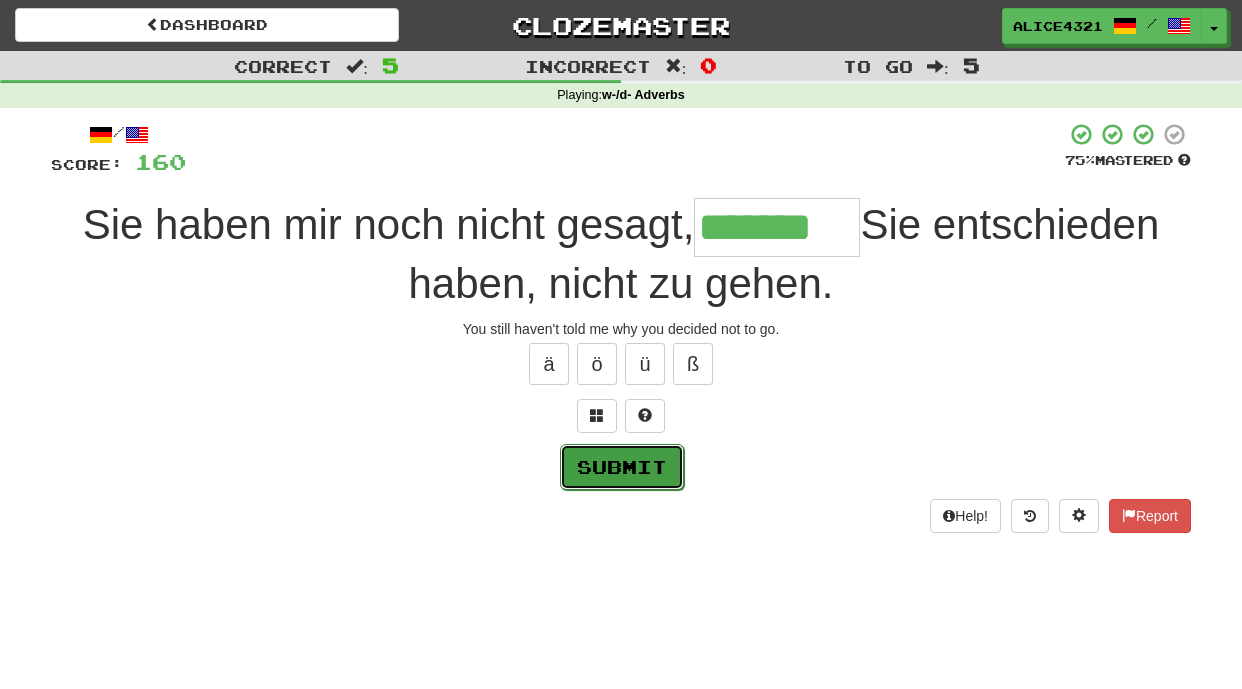 click on "Submit" at bounding box center [622, 467] 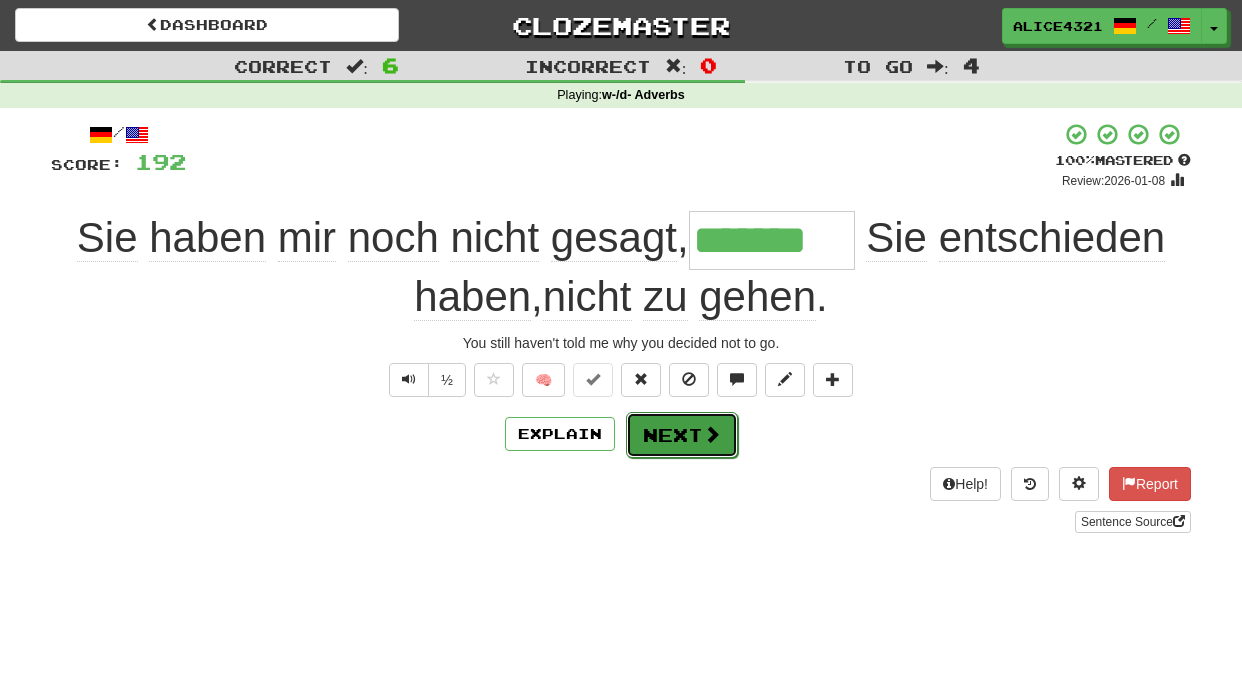 click on "Next" at bounding box center [682, 435] 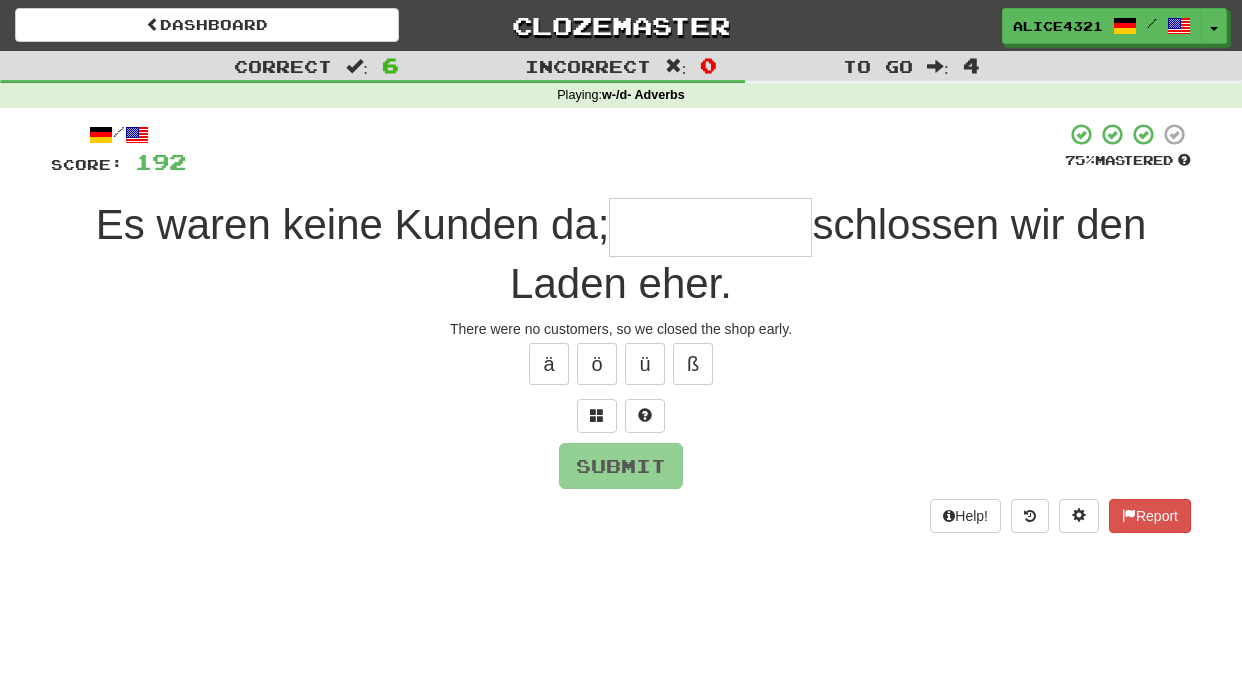 type on "*" 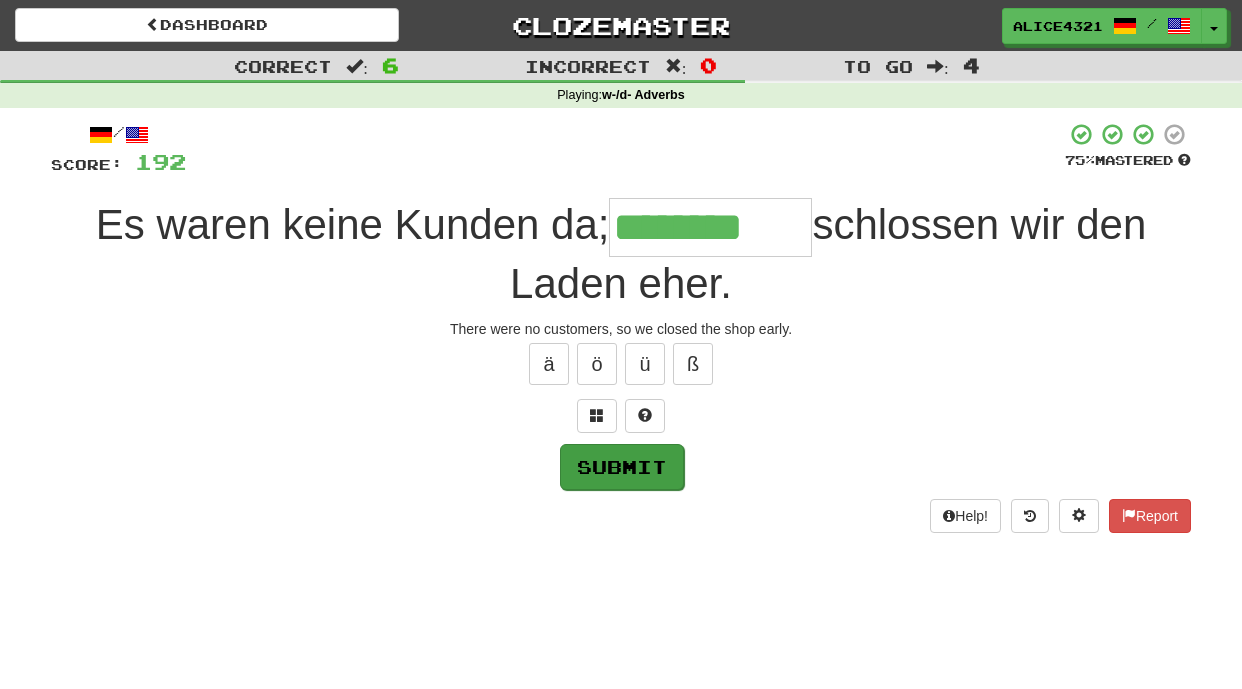 type on "********" 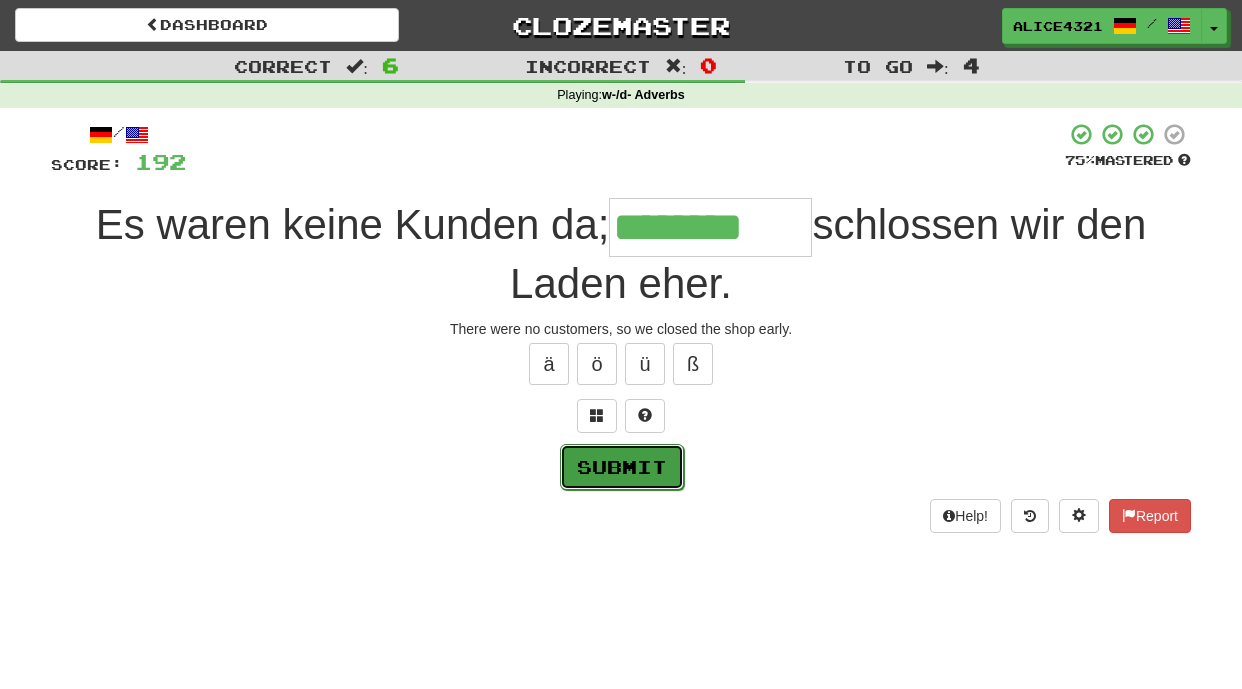 click on "Submit" at bounding box center [622, 467] 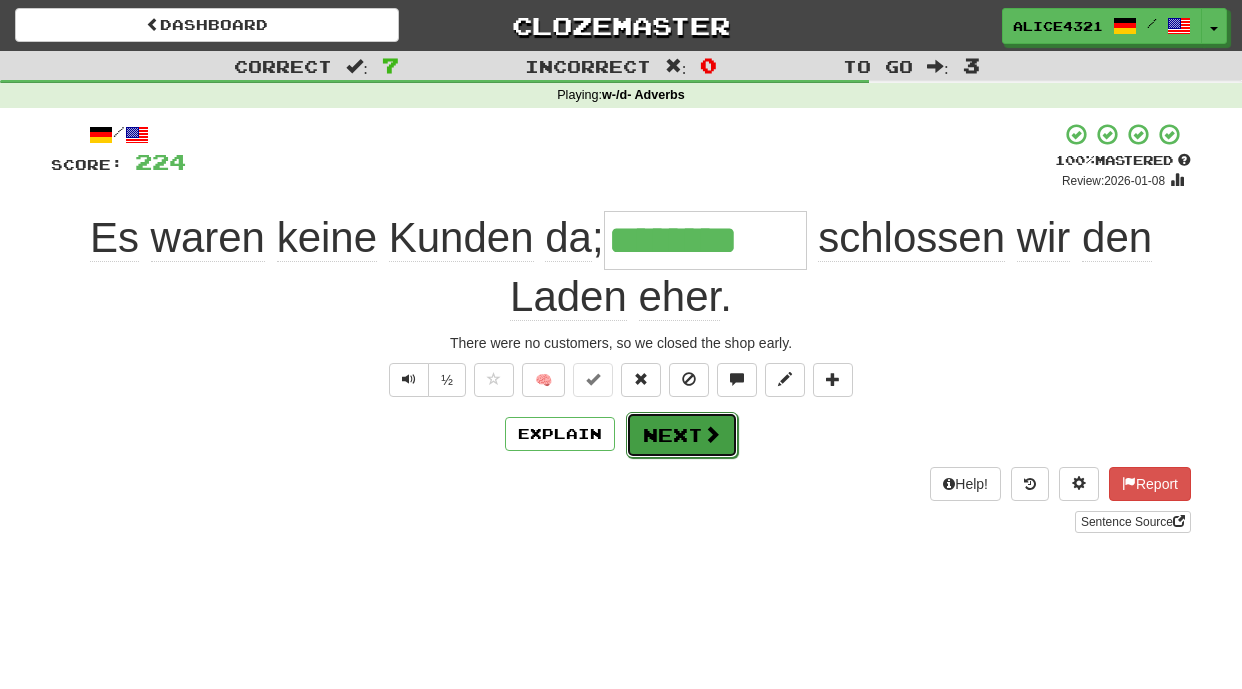 click on "Next" at bounding box center [682, 435] 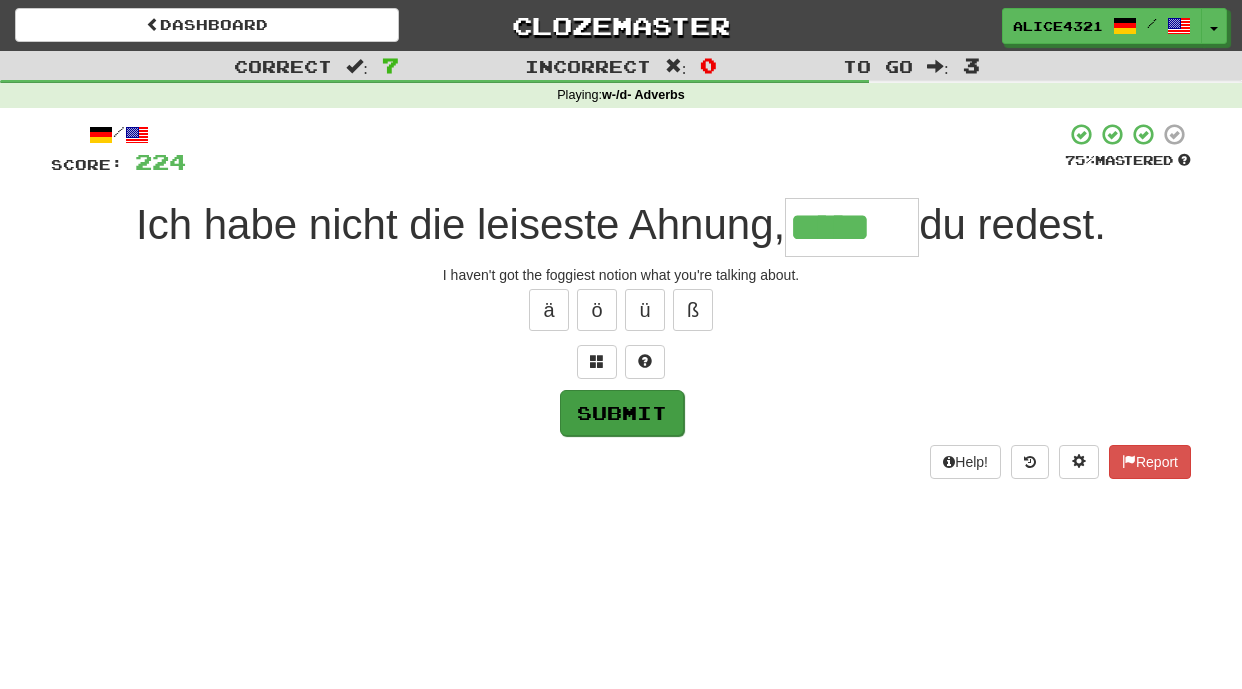 type on "*****" 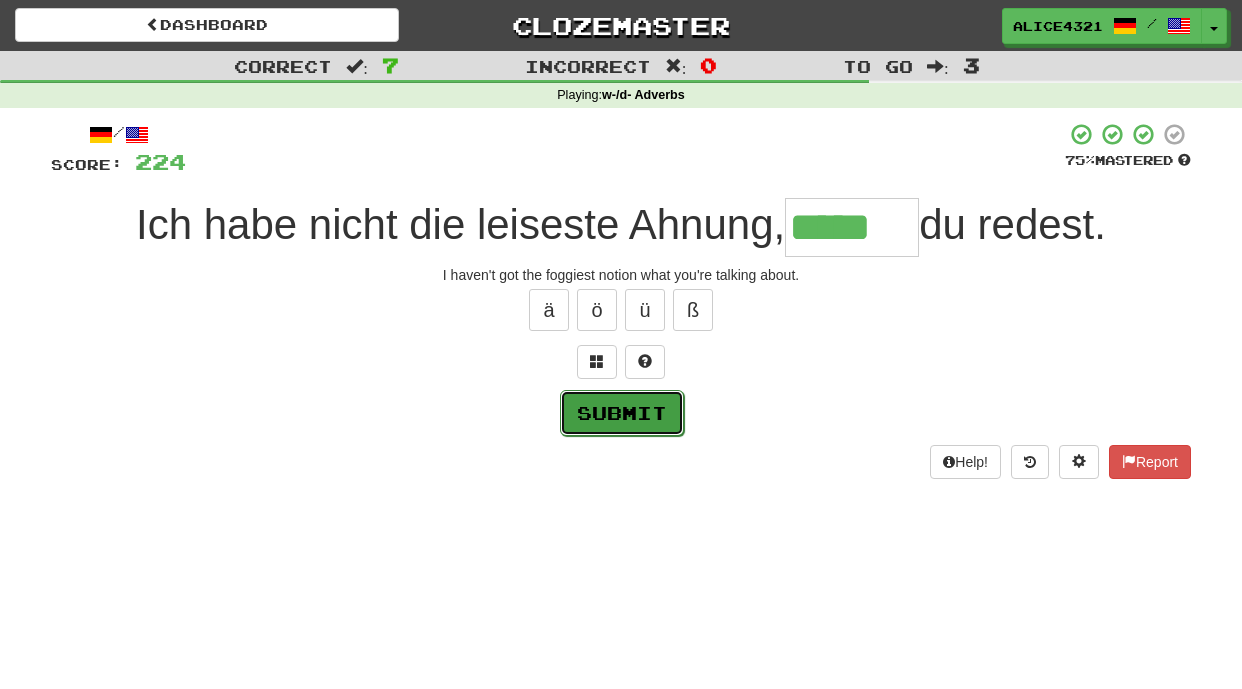 click on "Submit" at bounding box center [622, 413] 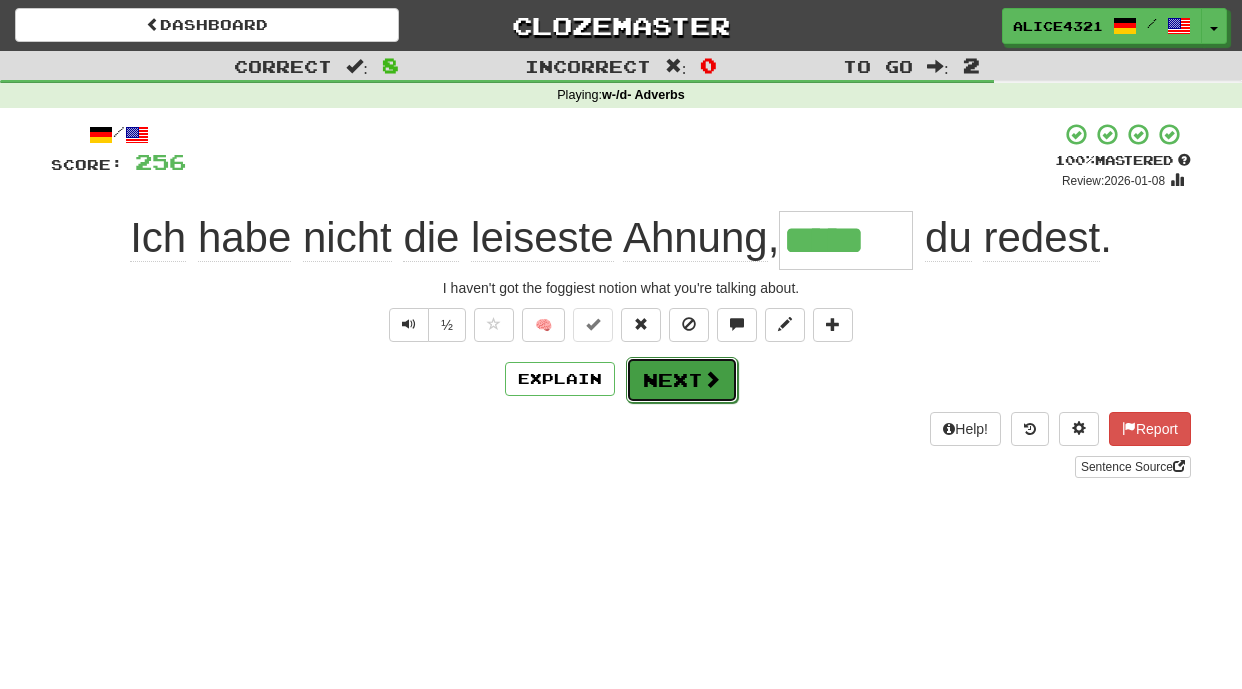 click on "Next" at bounding box center (682, 380) 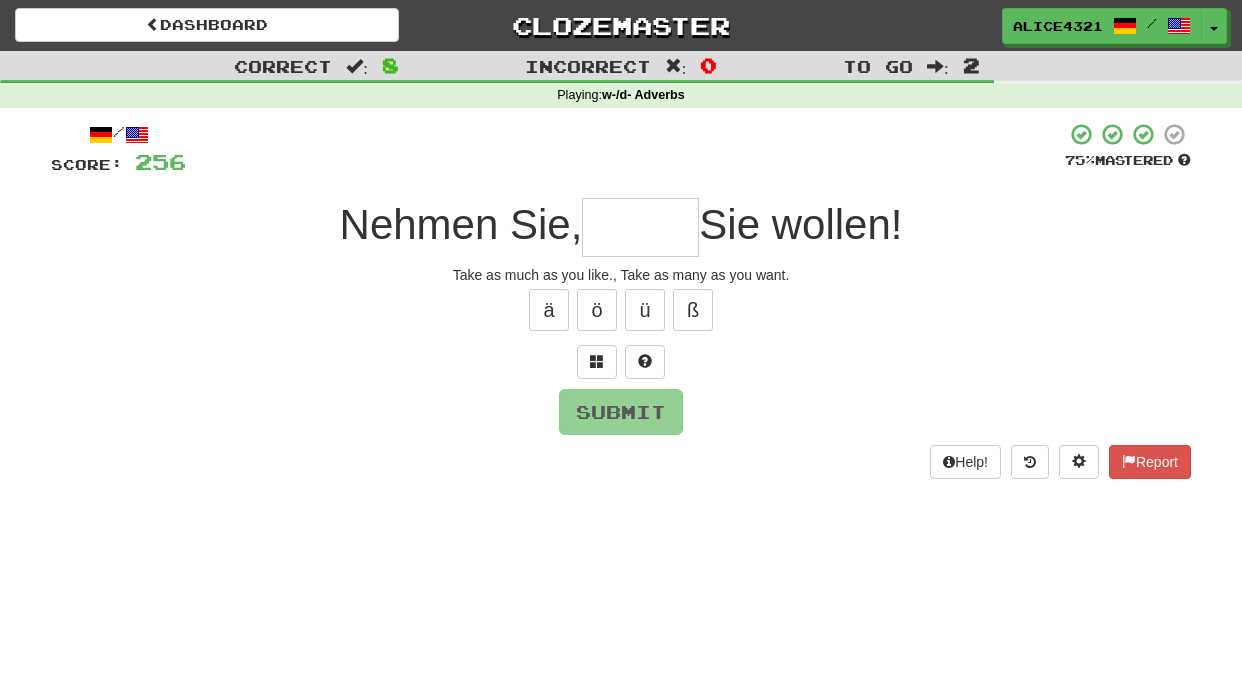type on "*" 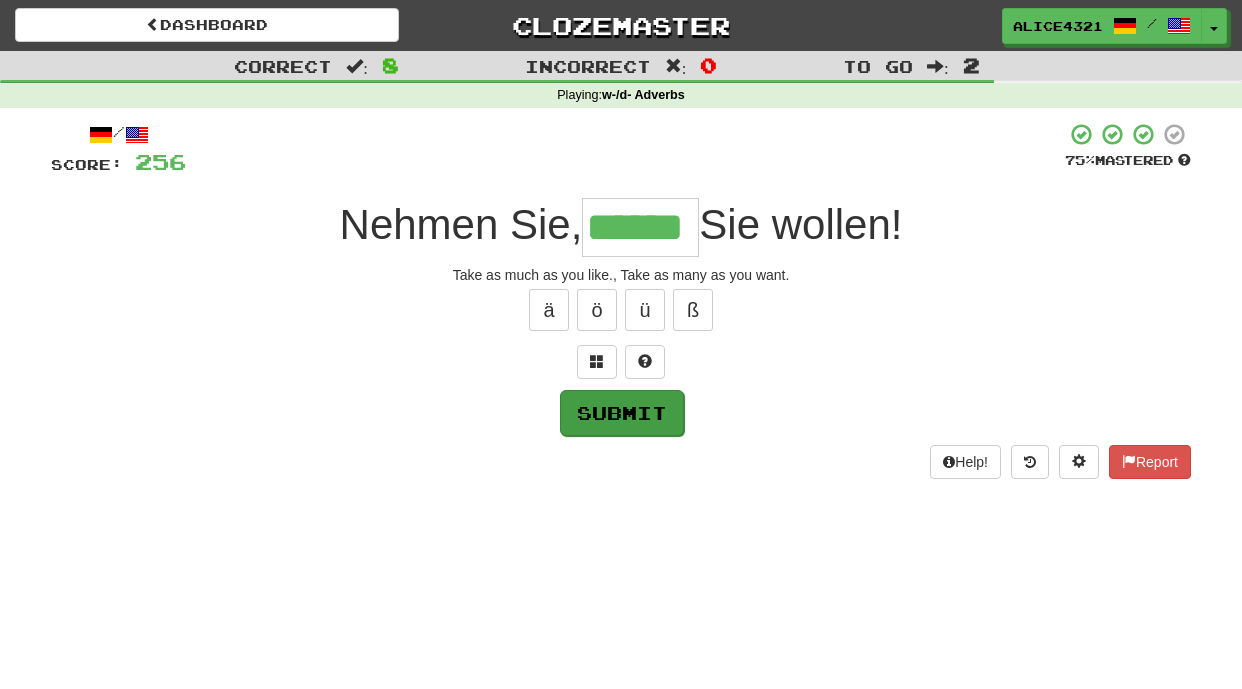 type on "******" 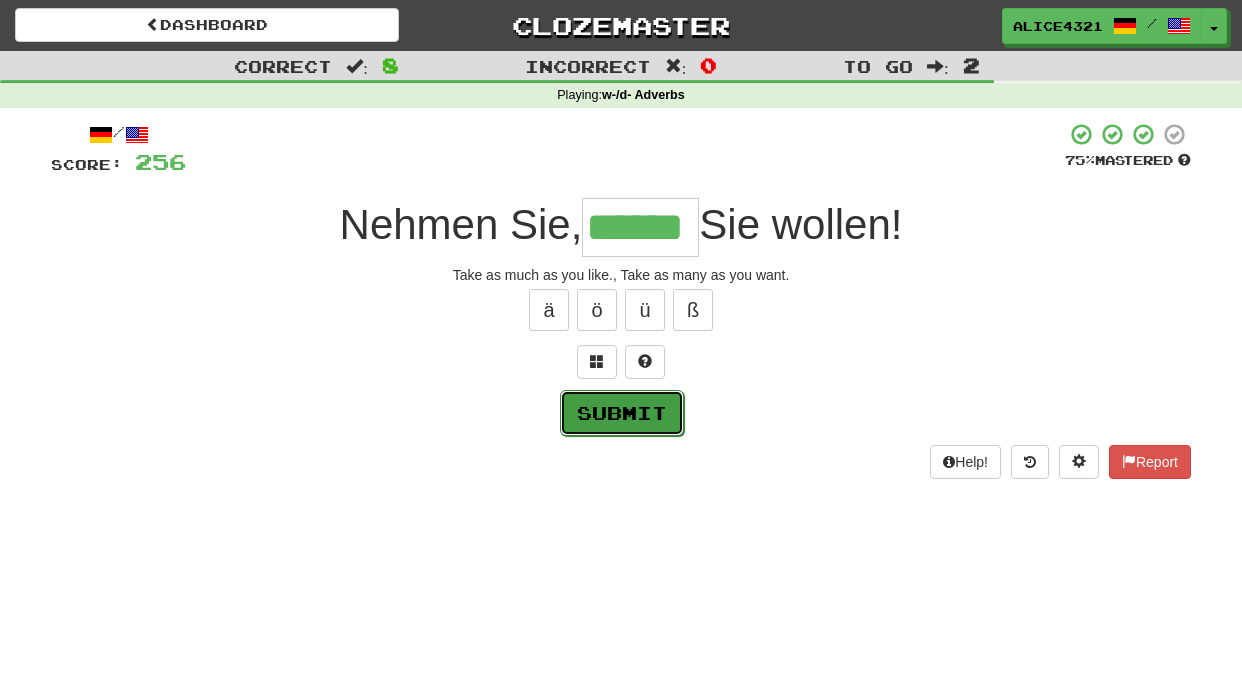 click on "Submit" at bounding box center [622, 413] 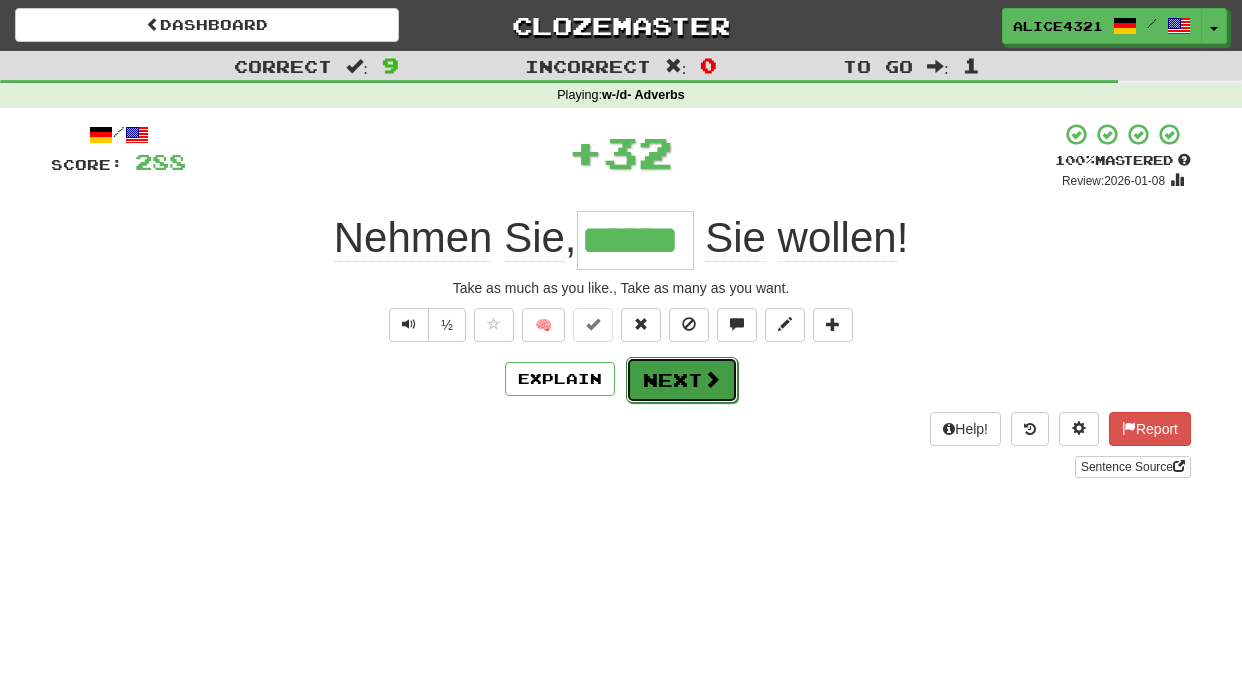 click on "Next" at bounding box center [682, 380] 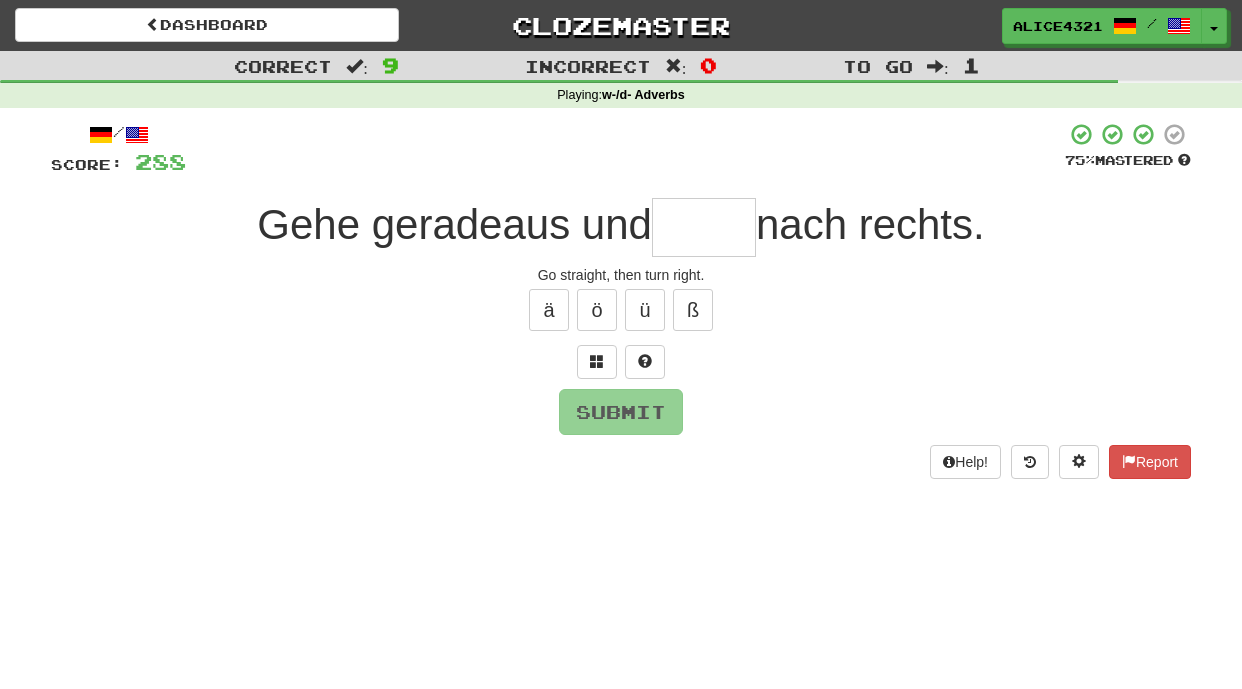 type on "*" 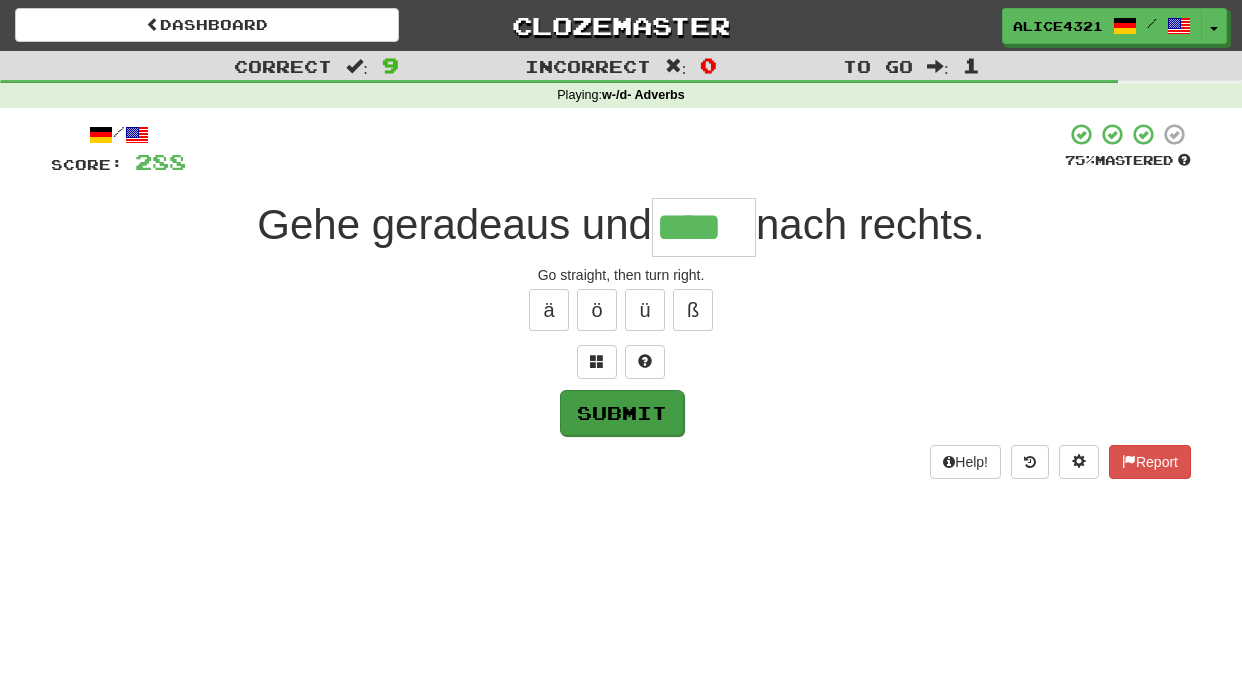 type on "****" 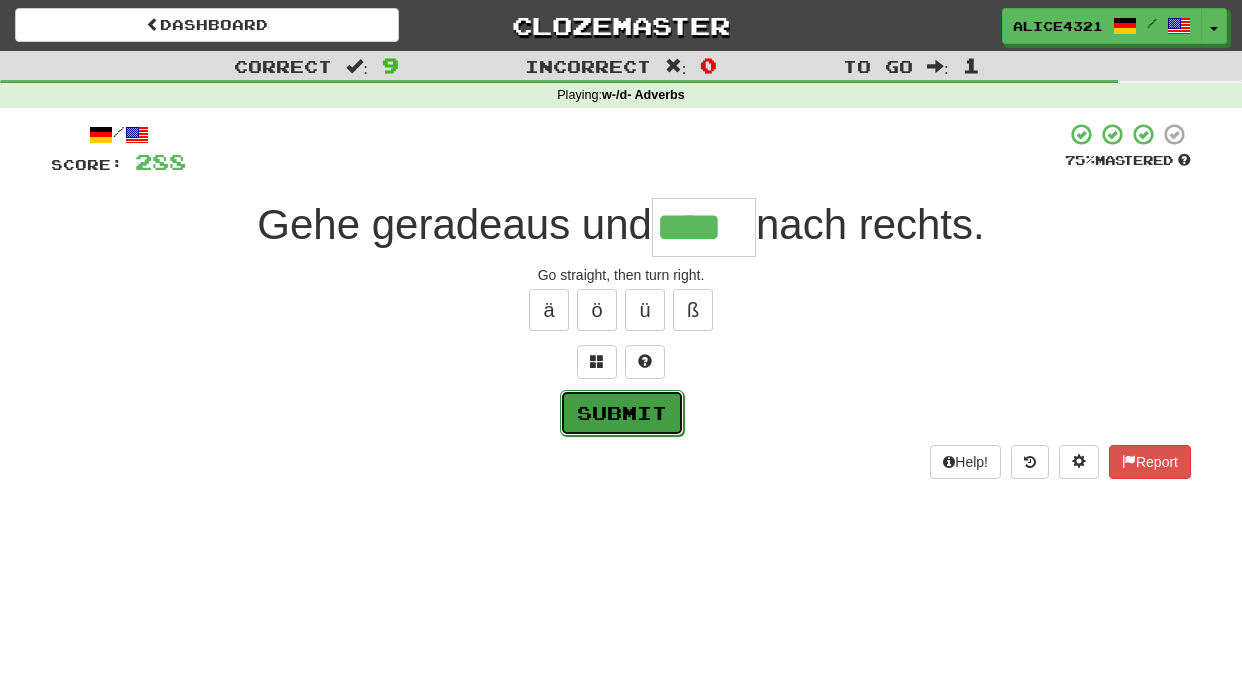 click on "Submit" at bounding box center (622, 413) 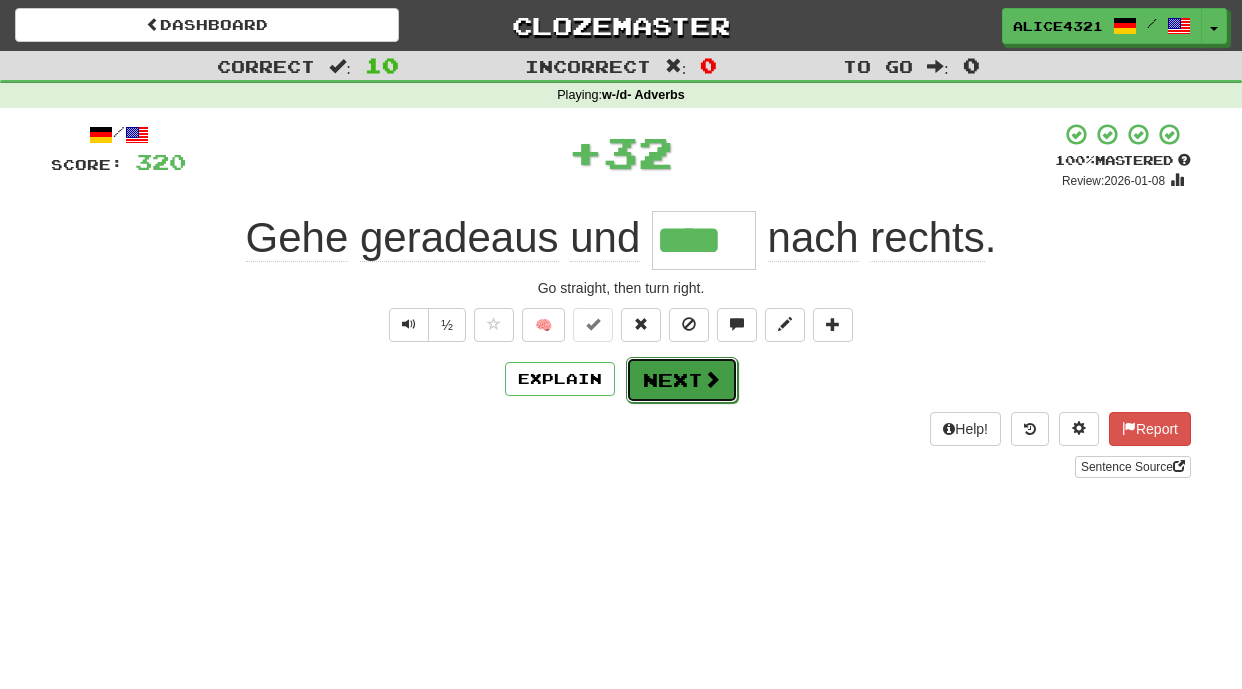 click on "Next" at bounding box center [682, 380] 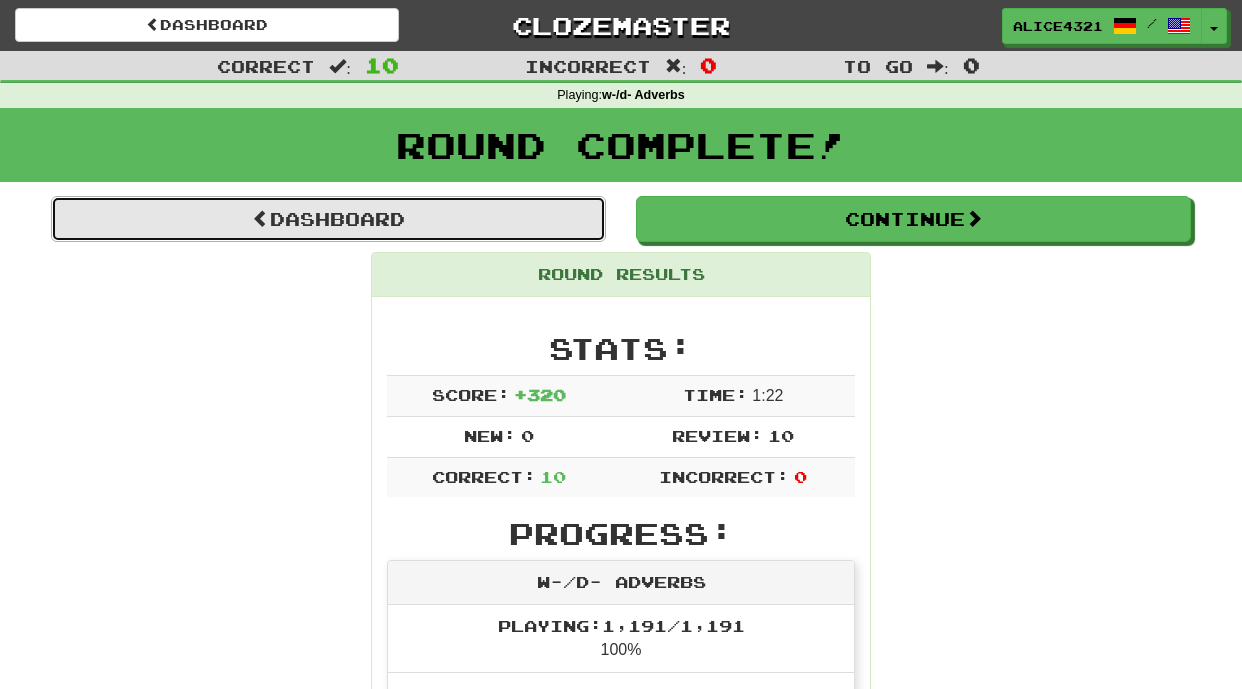 click on "Dashboard" at bounding box center (328, 219) 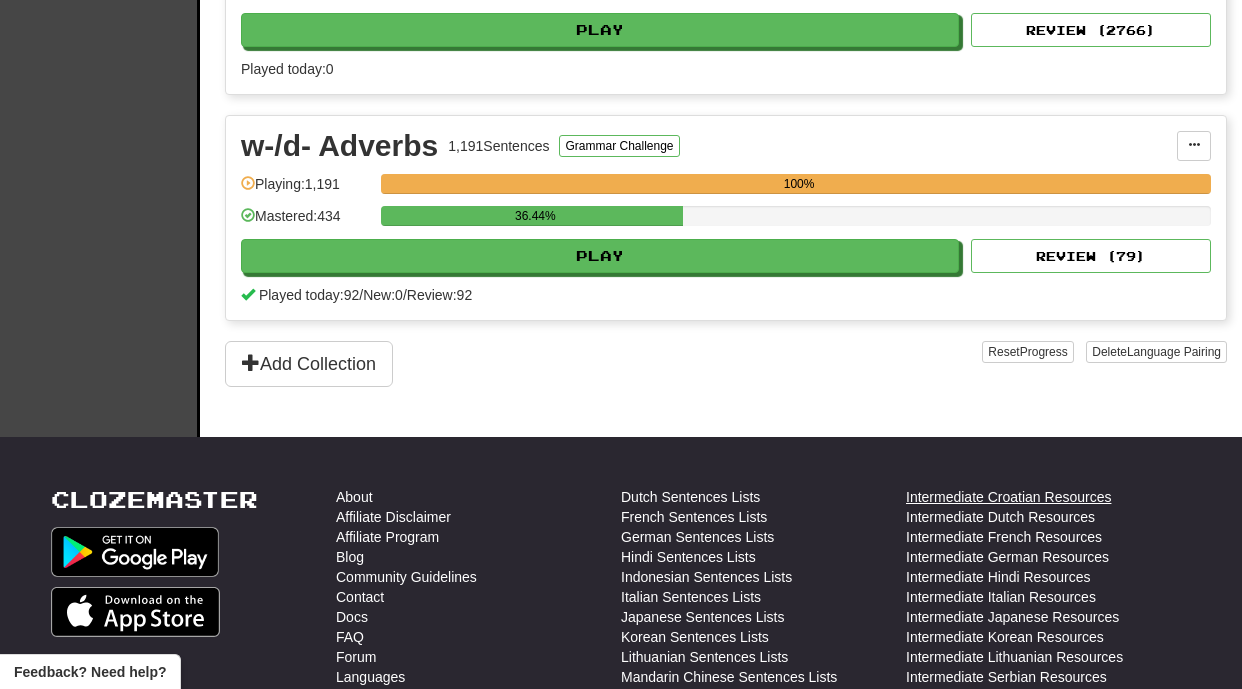 scroll, scrollTop: 1527, scrollLeft: 0, axis: vertical 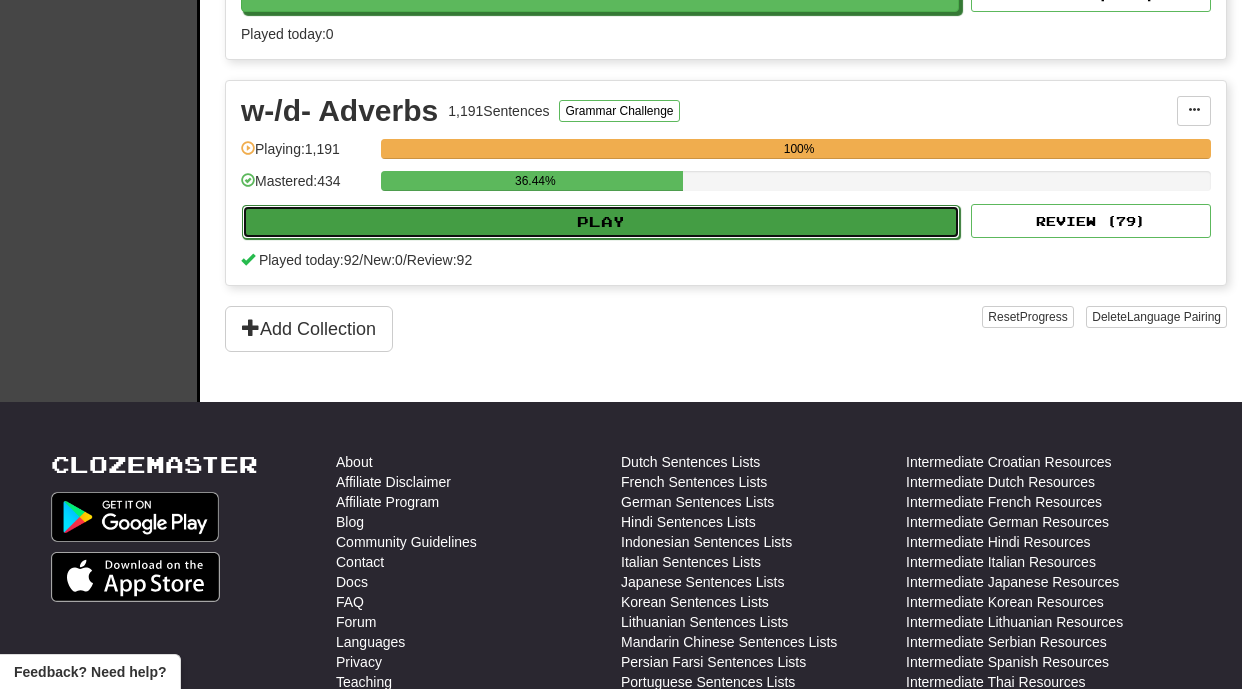 click on "Play" at bounding box center (601, 222) 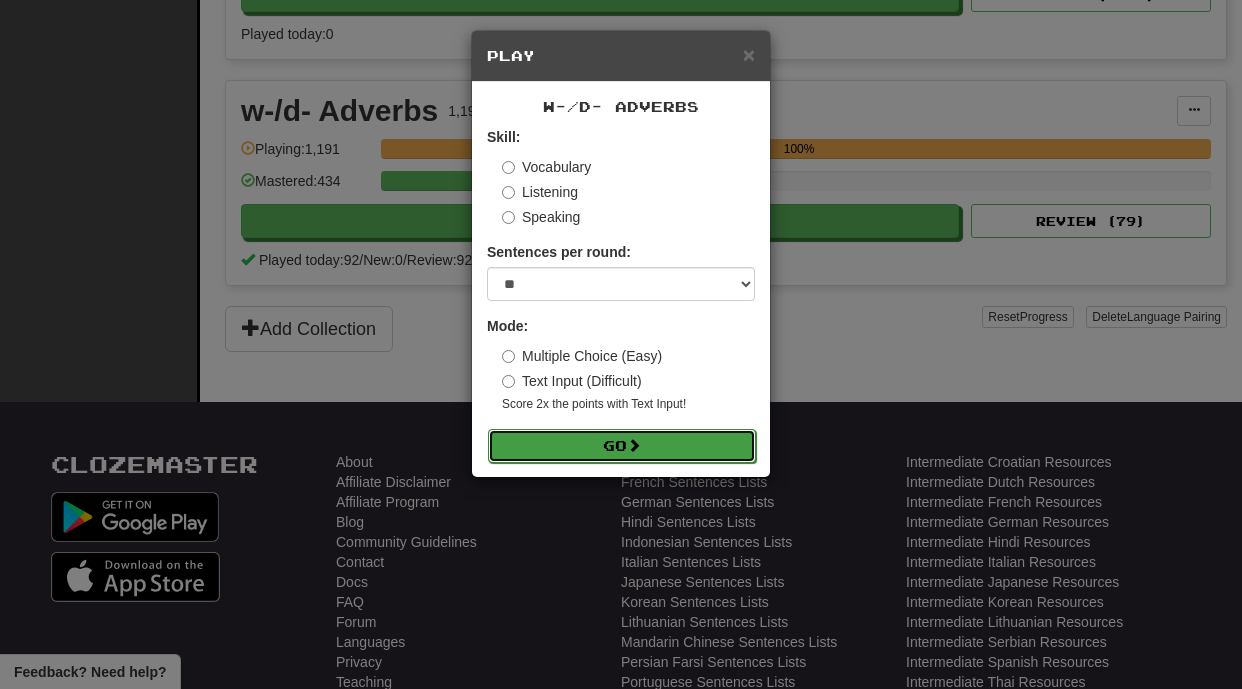 click at bounding box center (634, 445) 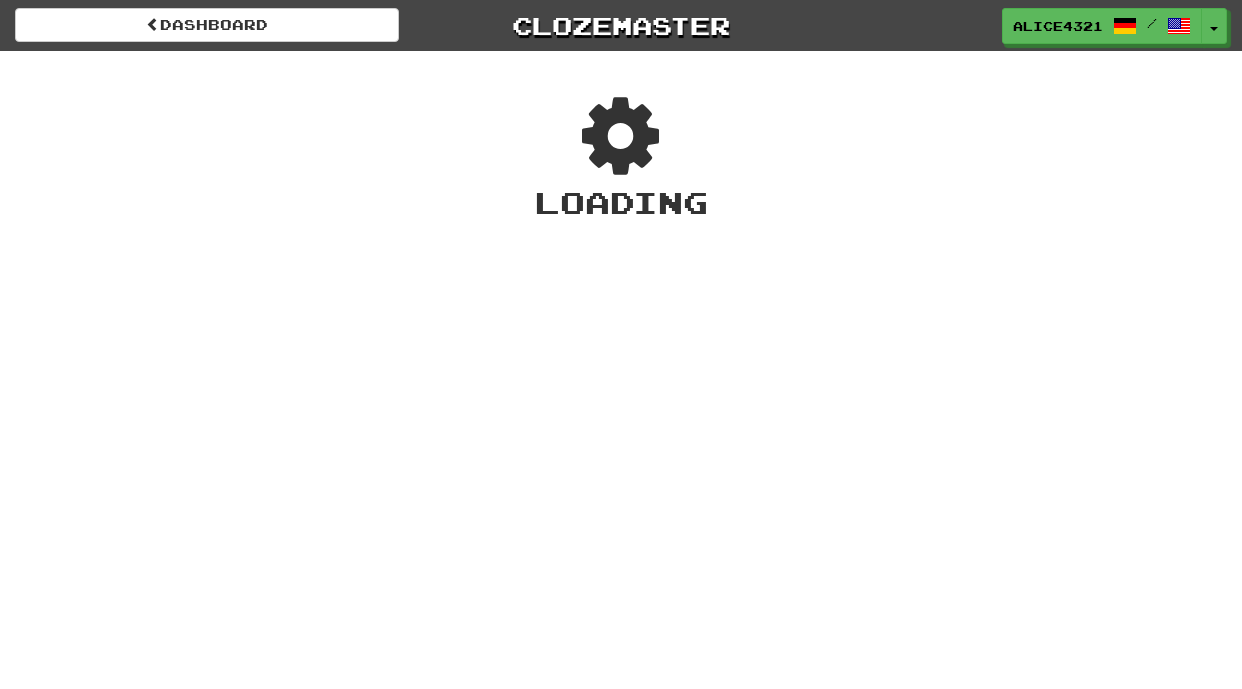 scroll, scrollTop: 0, scrollLeft: 0, axis: both 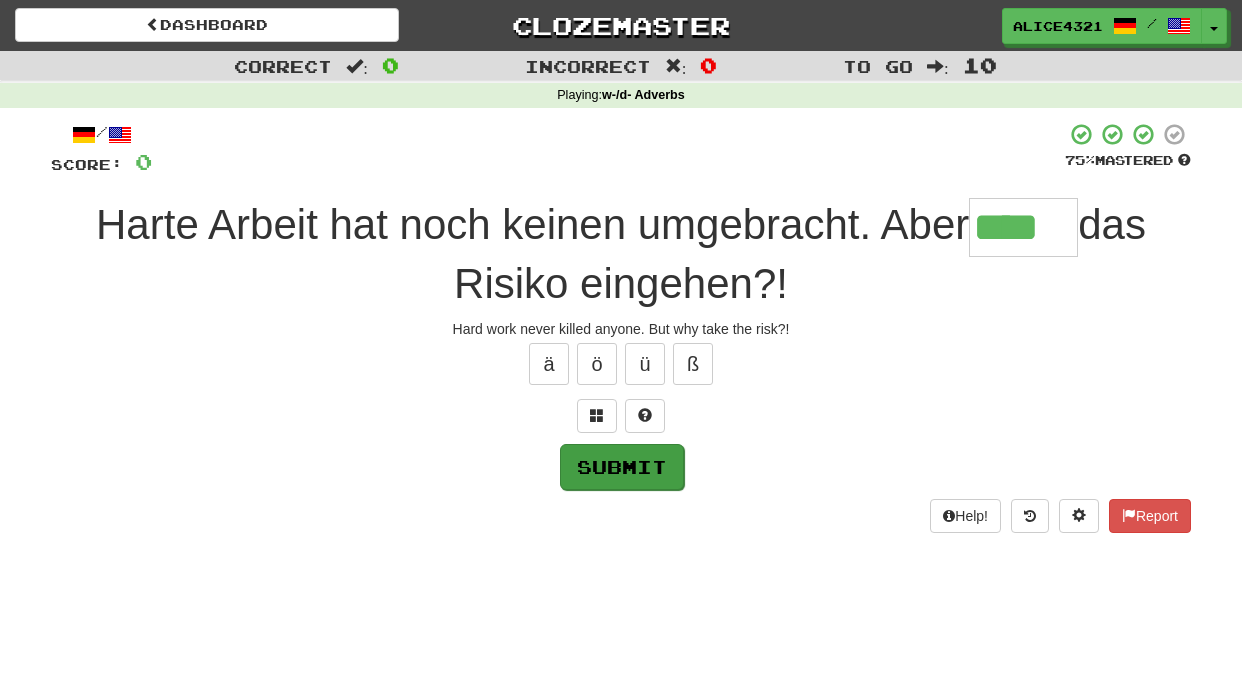 type on "****" 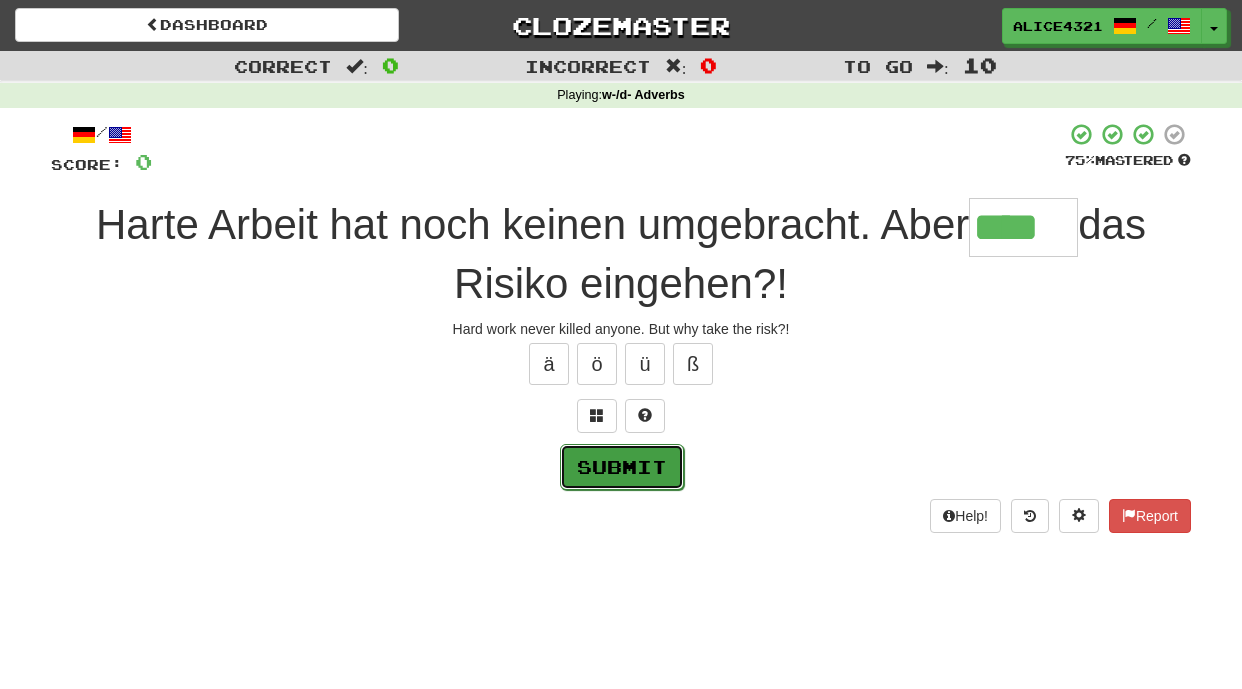 click on "Submit" at bounding box center (622, 467) 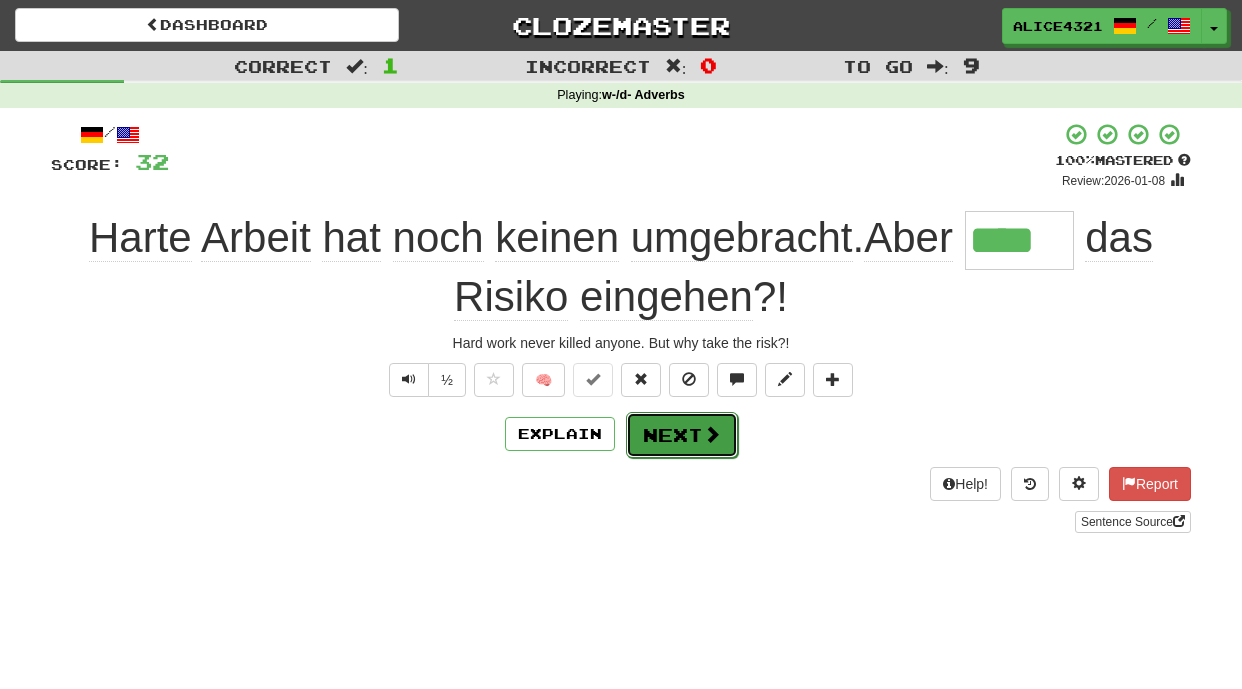 click on "Next" at bounding box center (682, 435) 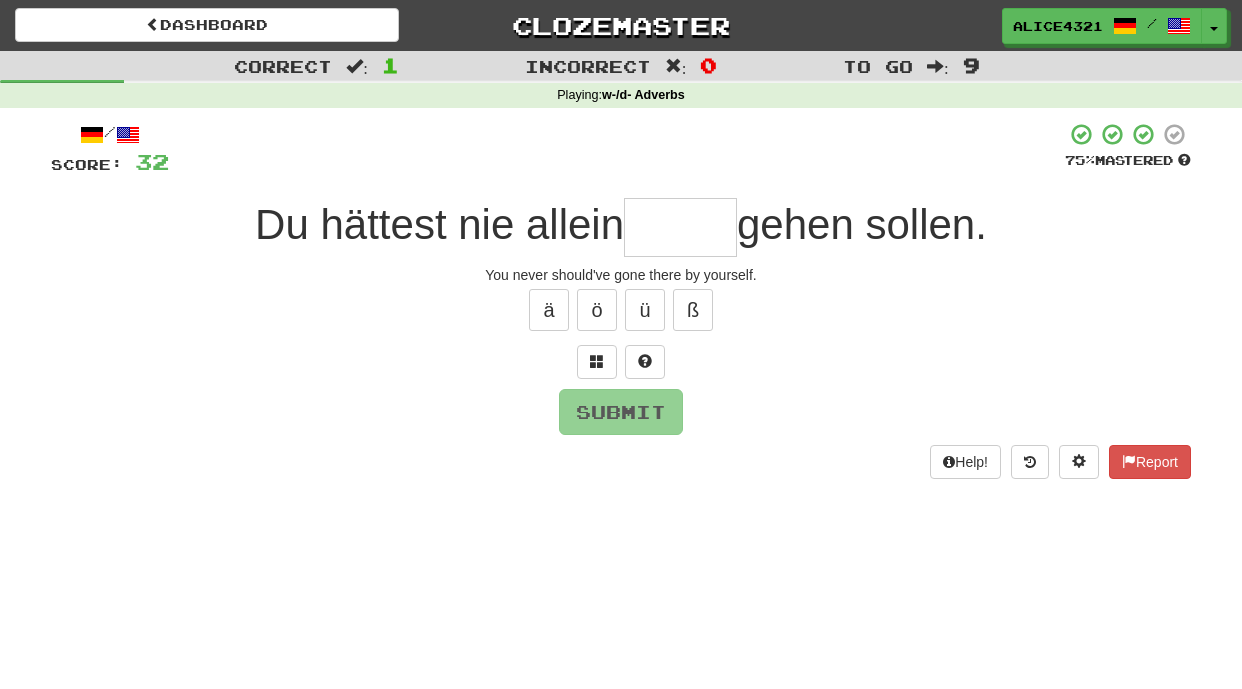 type on "*" 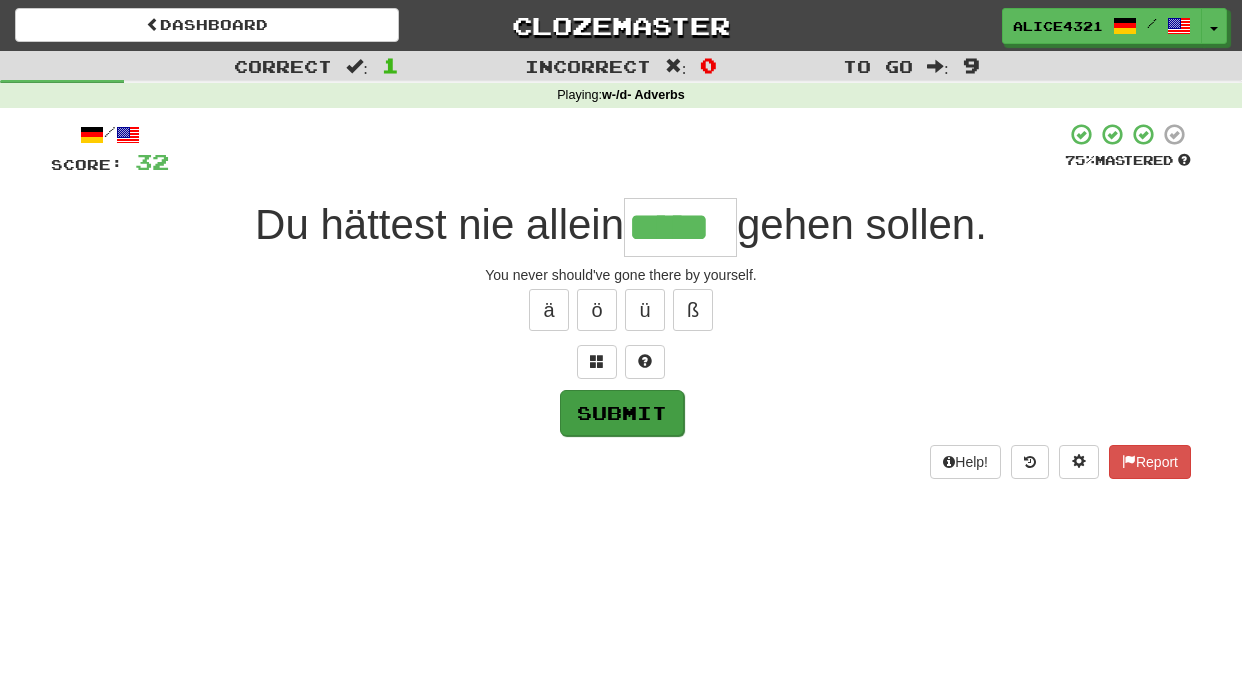 type on "*****" 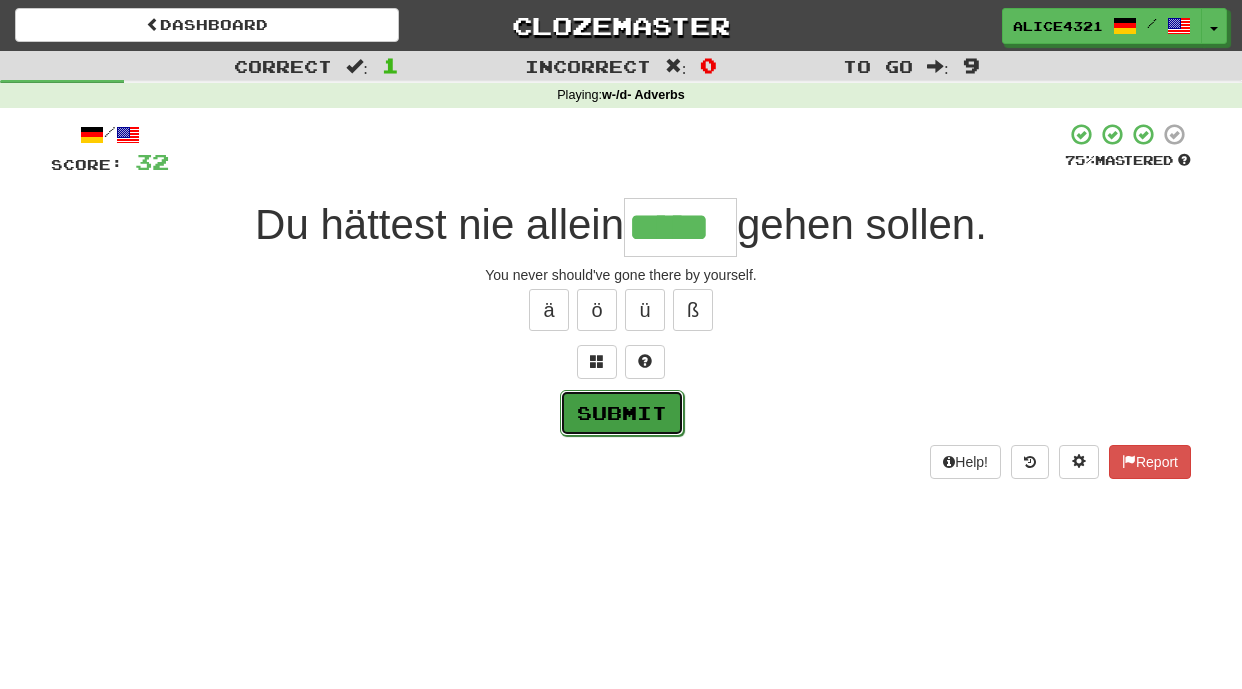 click on "Submit" at bounding box center (622, 413) 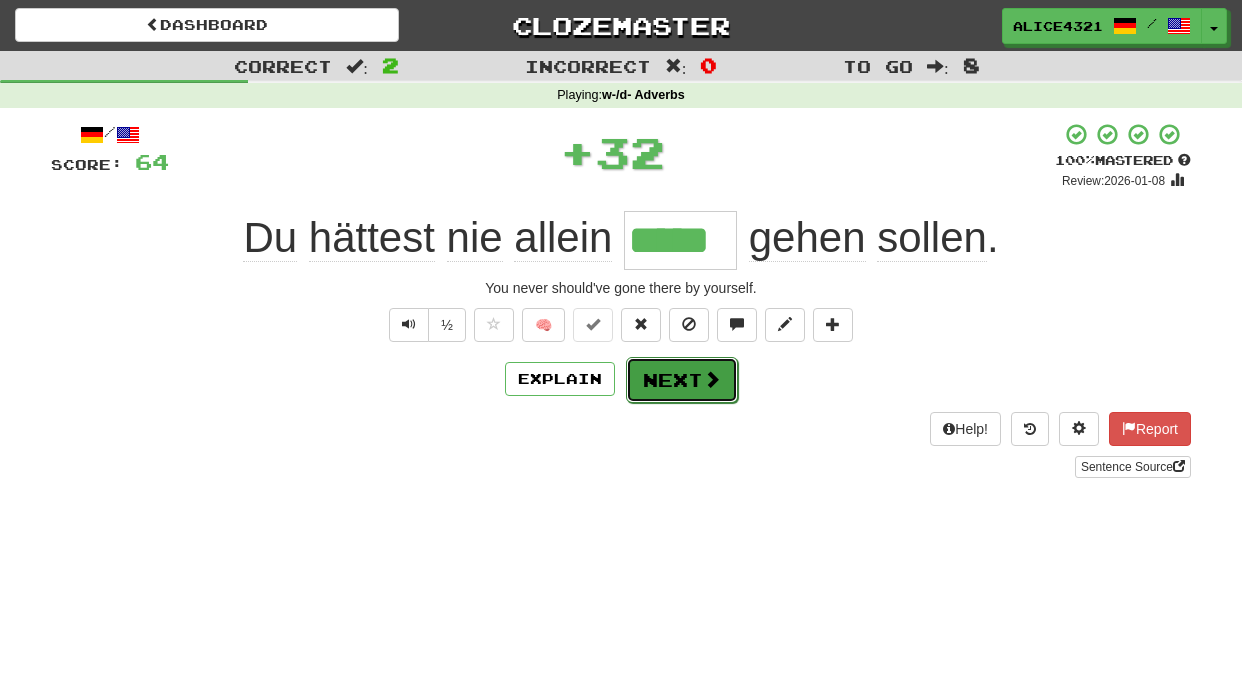 click on "Next" at bounding box center (682, 380) 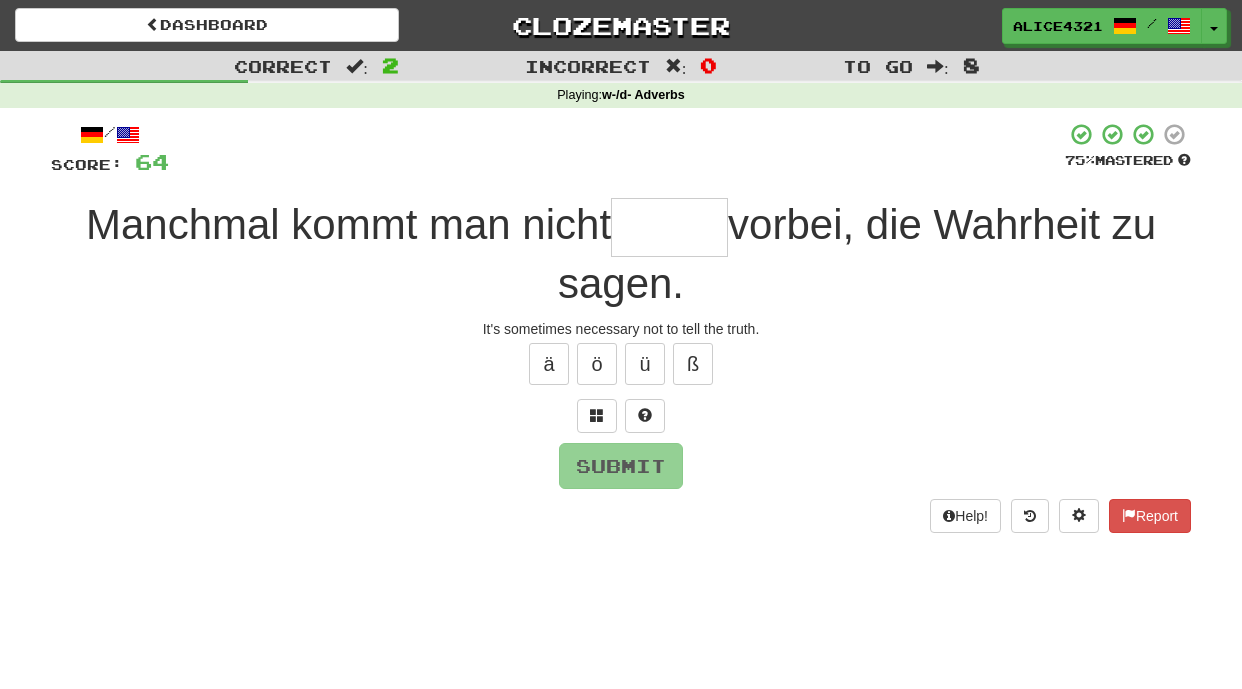 type on "*" 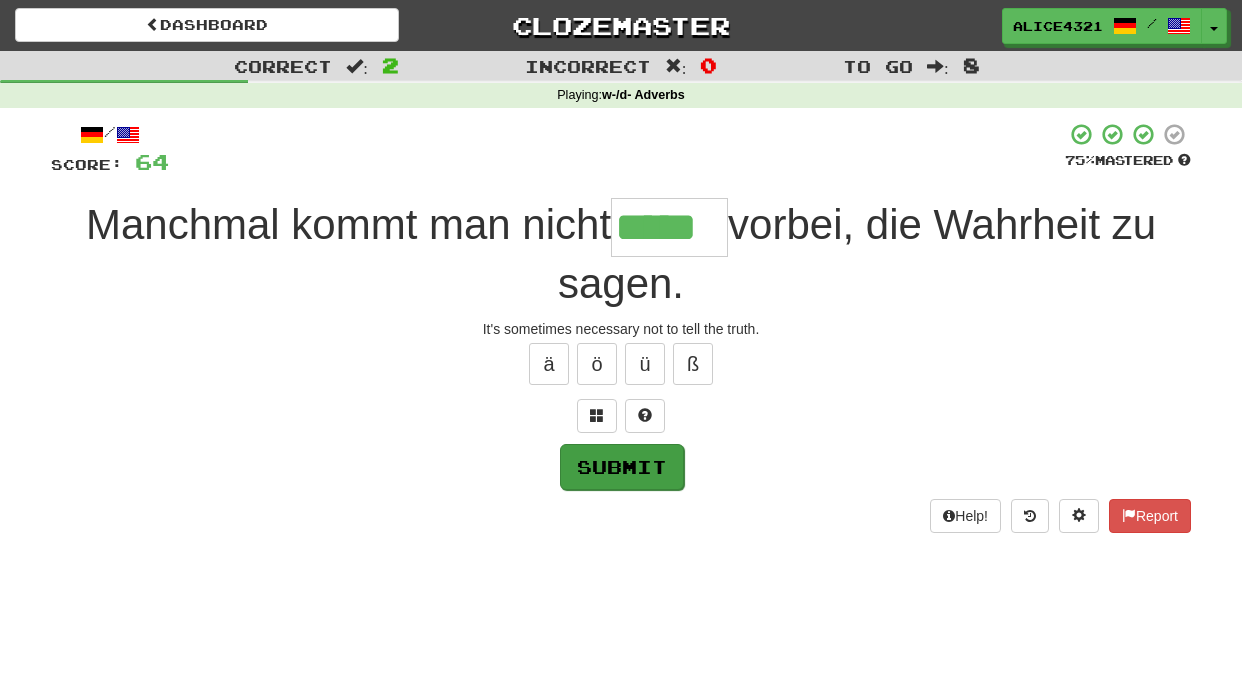 type on "*****" 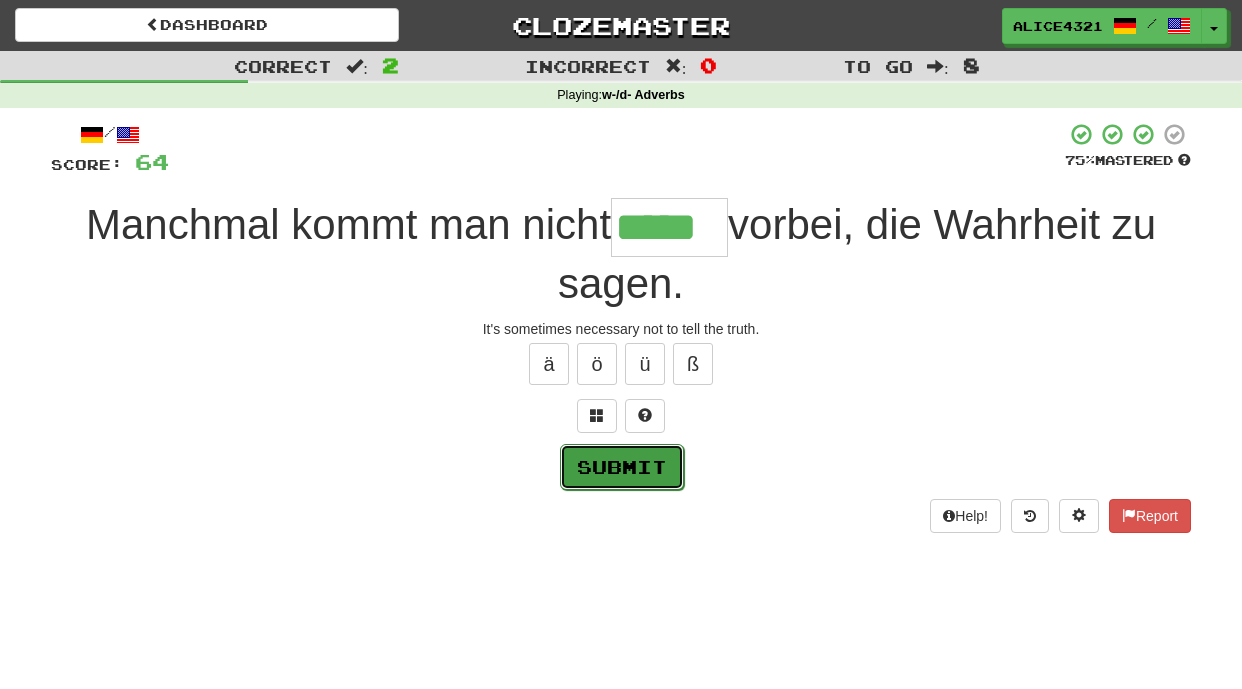click on "Submit" at bounding box center (622, 467) 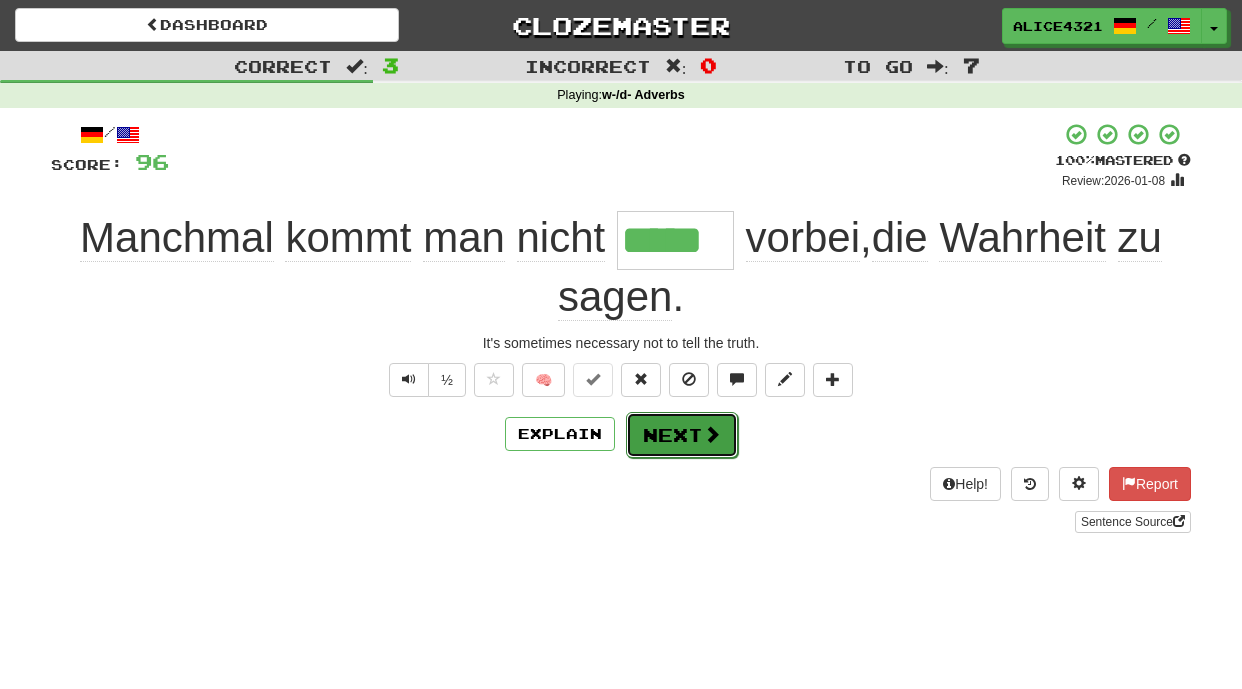 click on "Next" at bounding box center [682, 435] 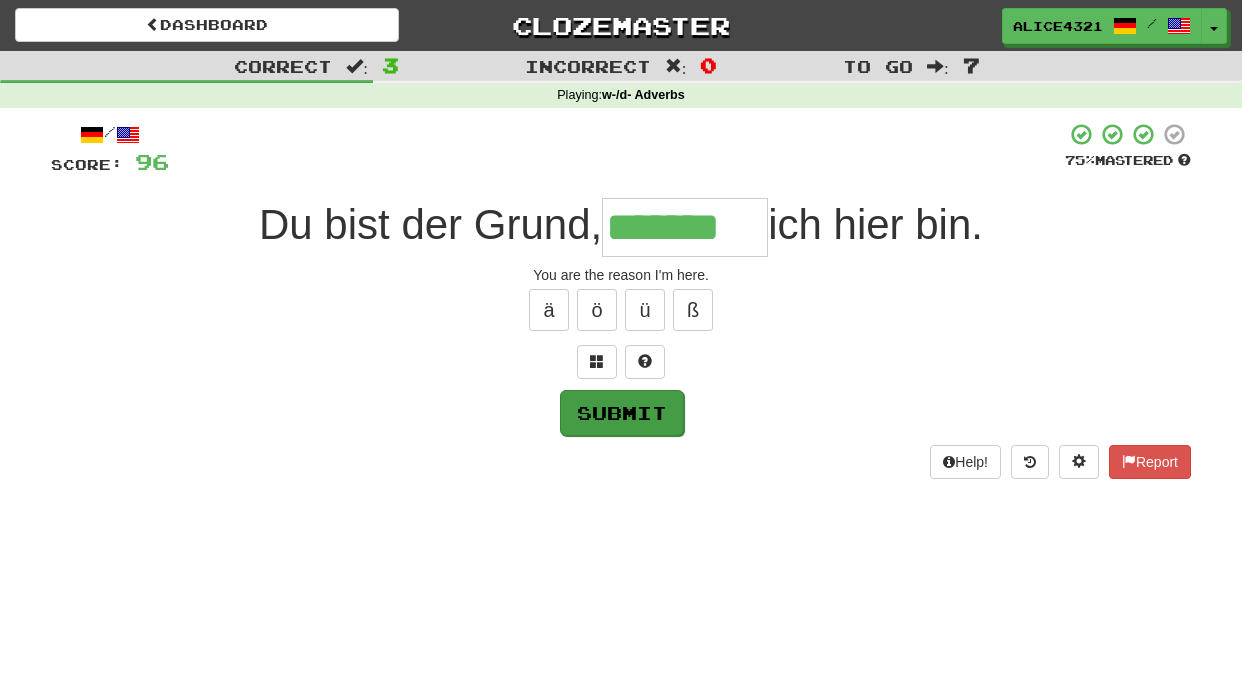 type on "*******" 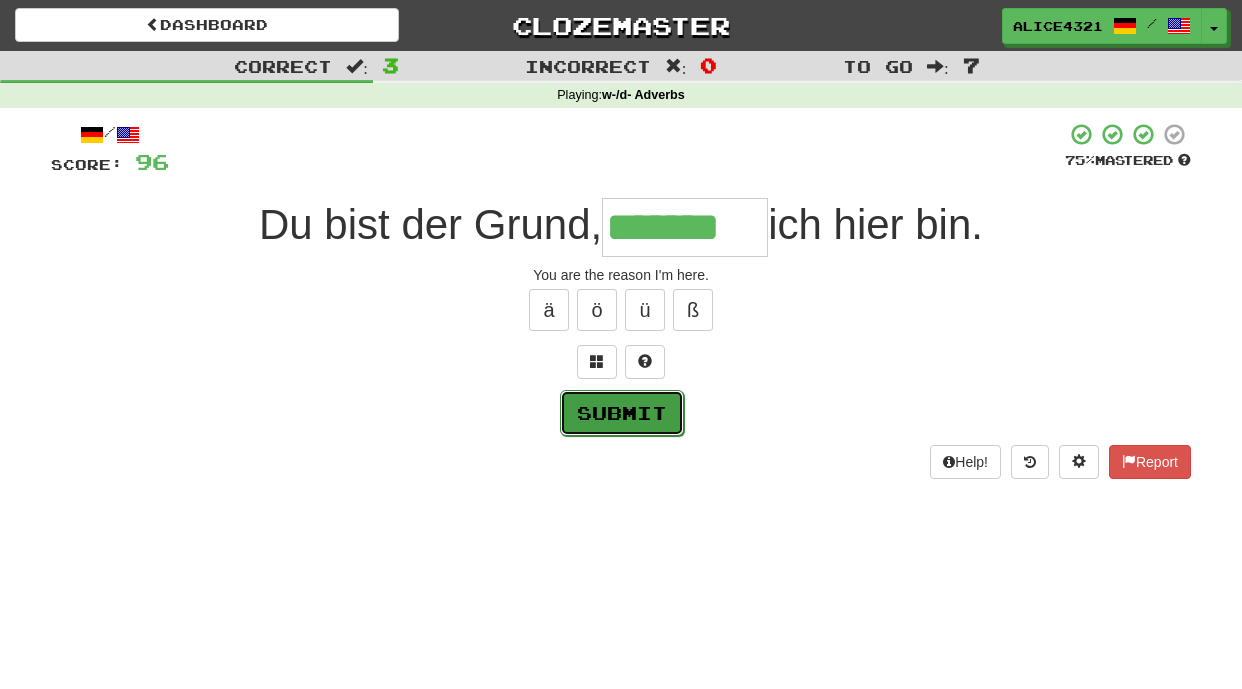 click on "Submit" at bounding box center [622, 413] 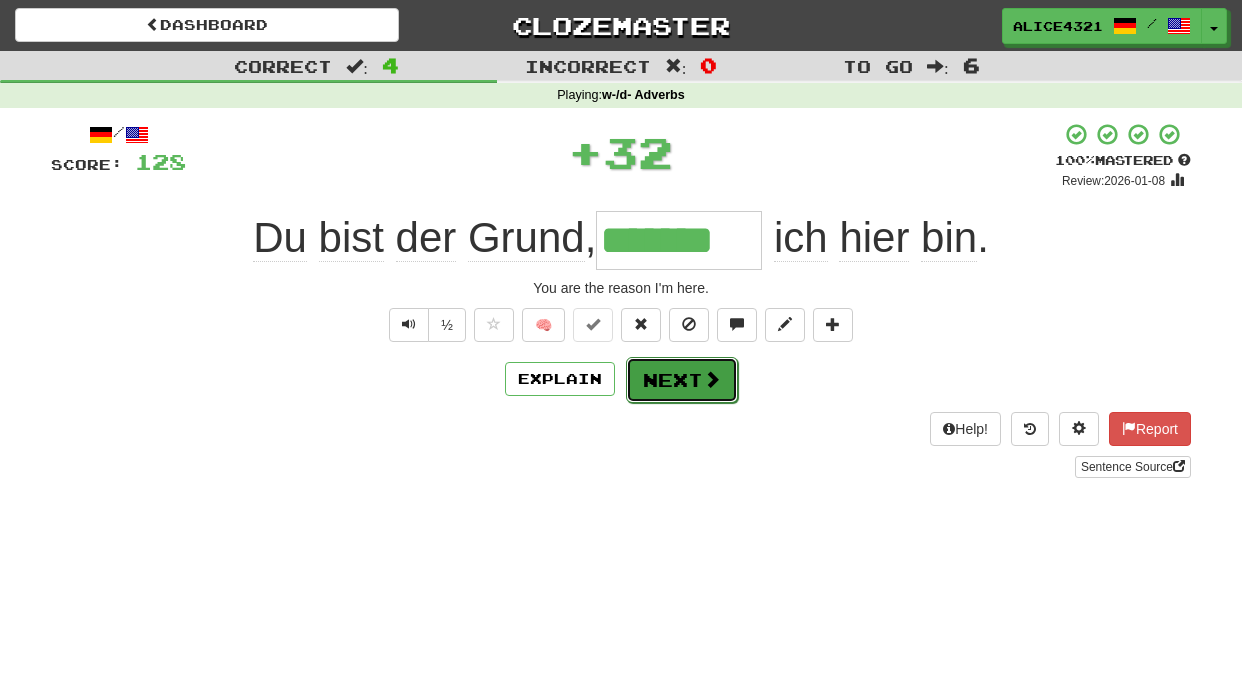 click at bounding box center [712, 379] 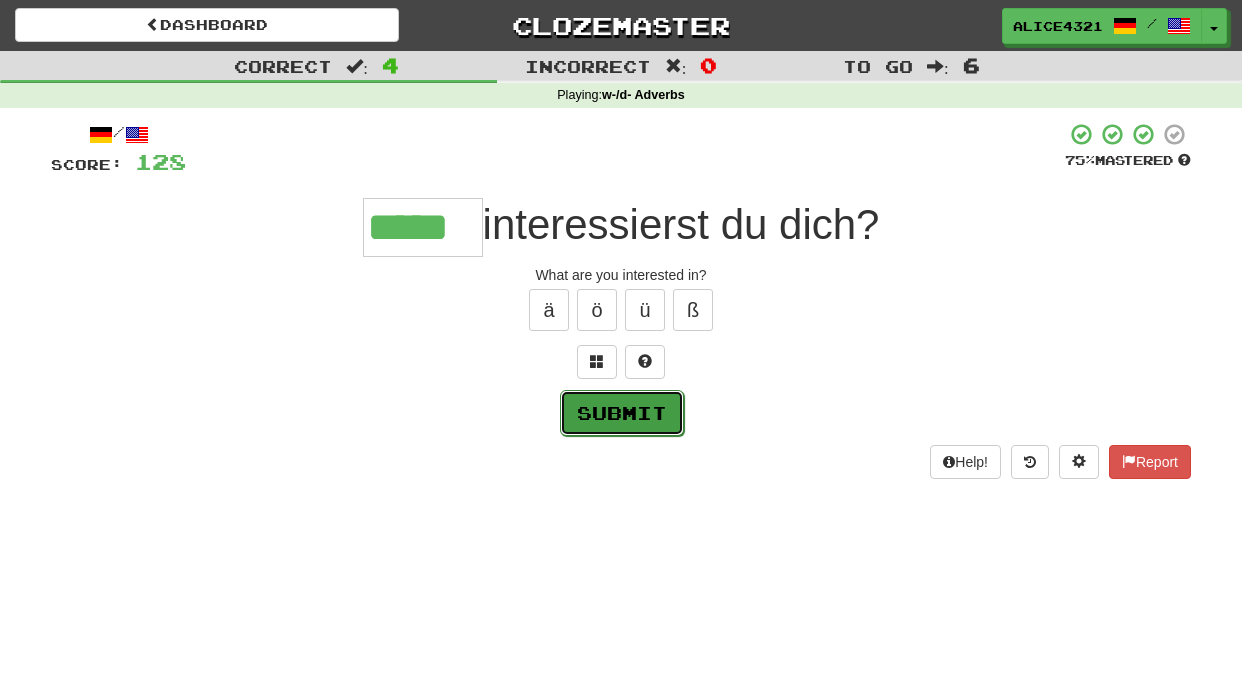 click on "Submit" at bounding box center [622, 413] 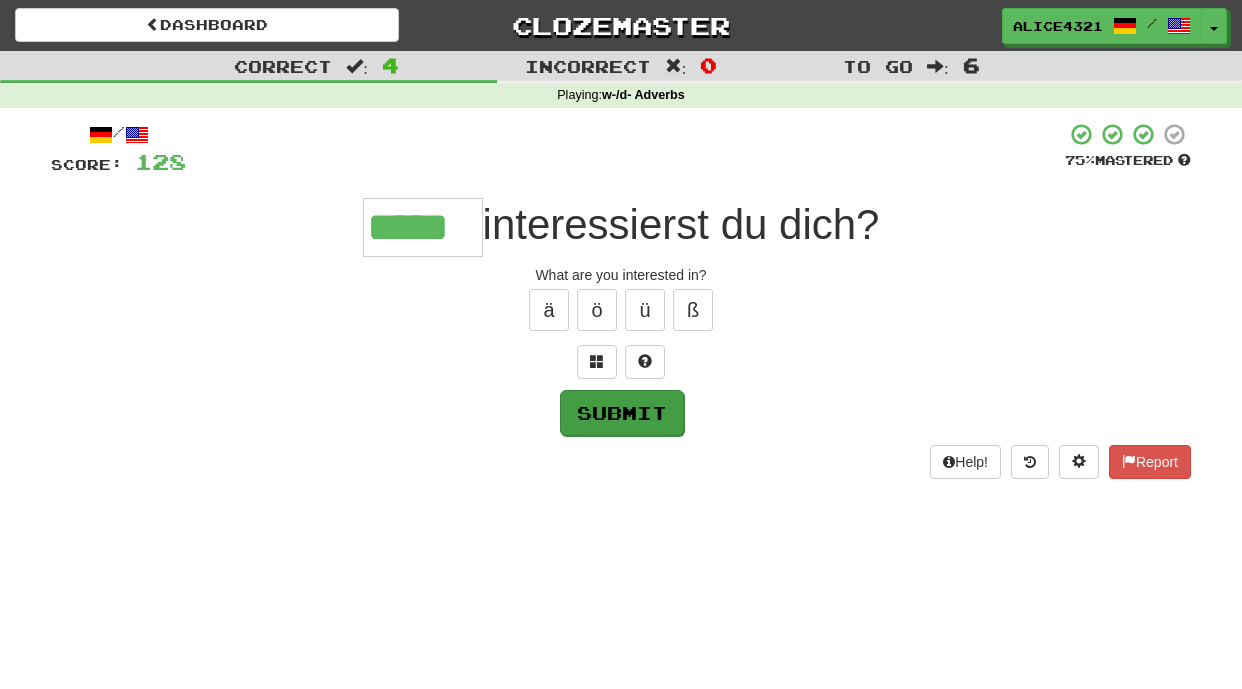 type on "*****" 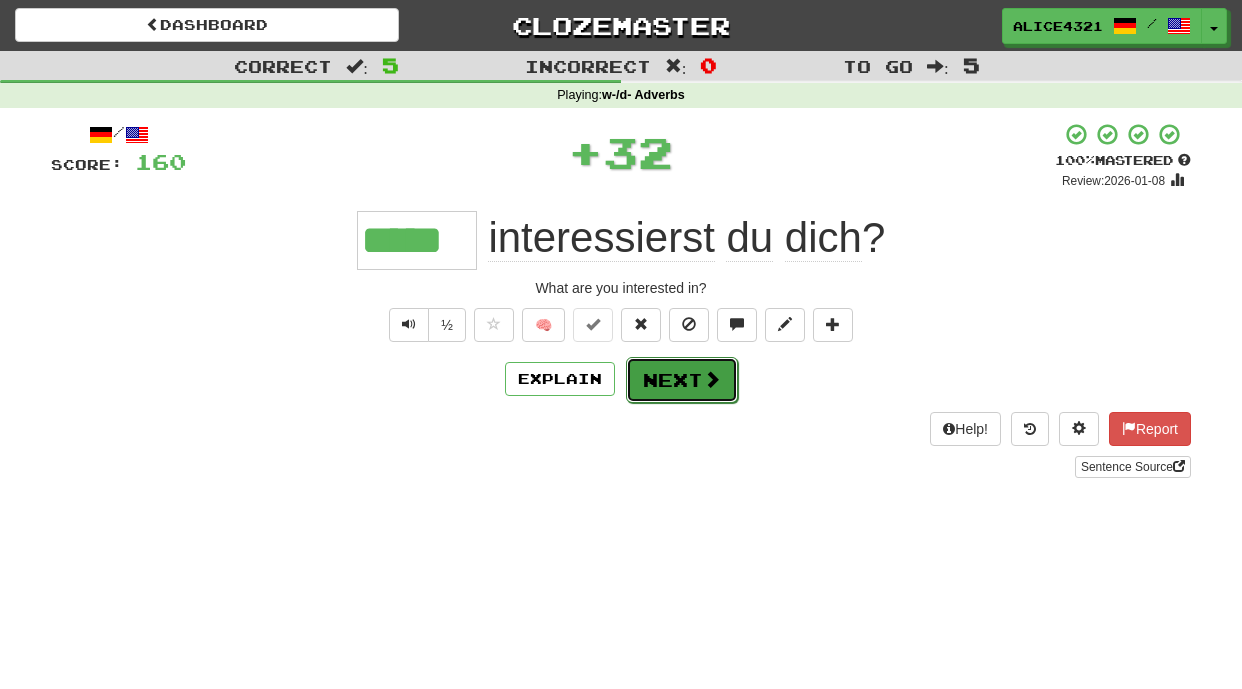 click on "Next" at bounding box center (682, 380) 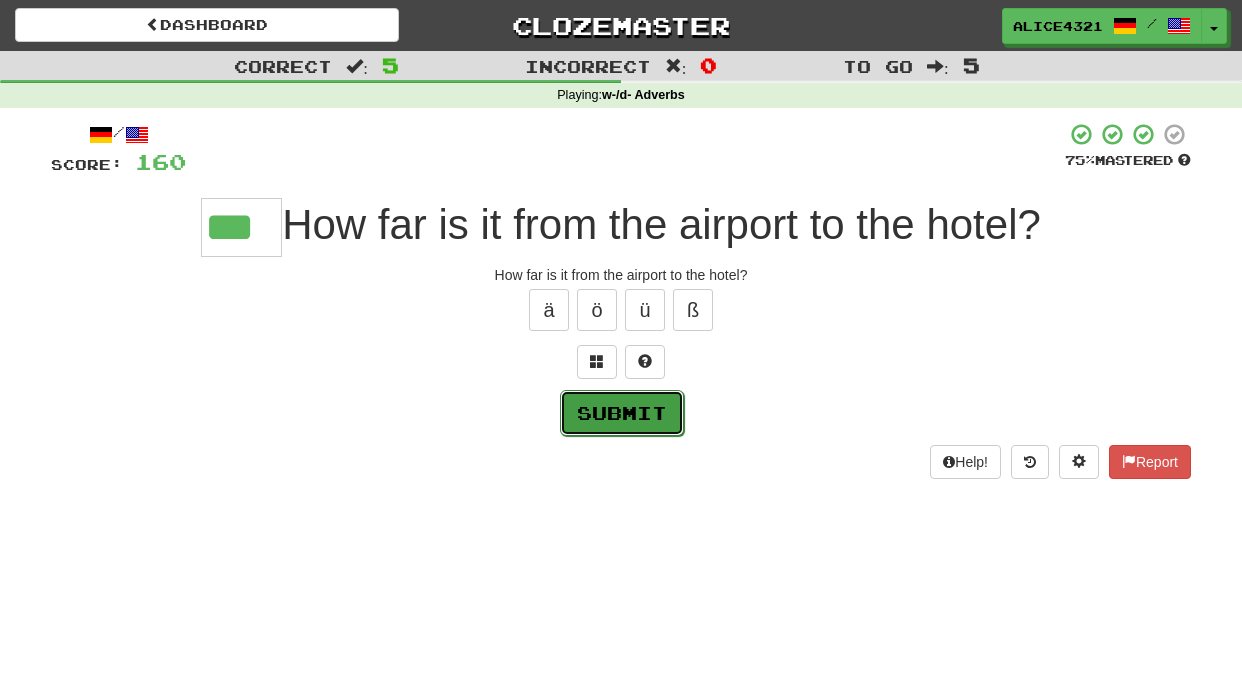 click on "Submit" at bounding box center (622, 413) 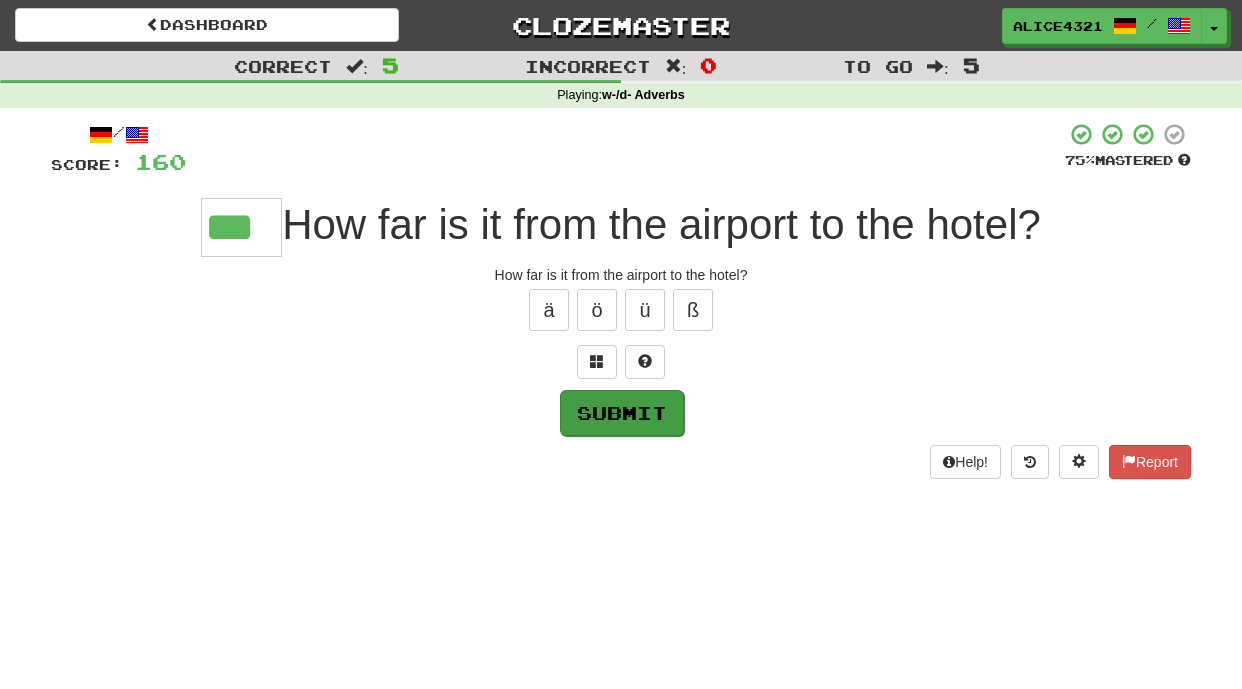 type on "***" 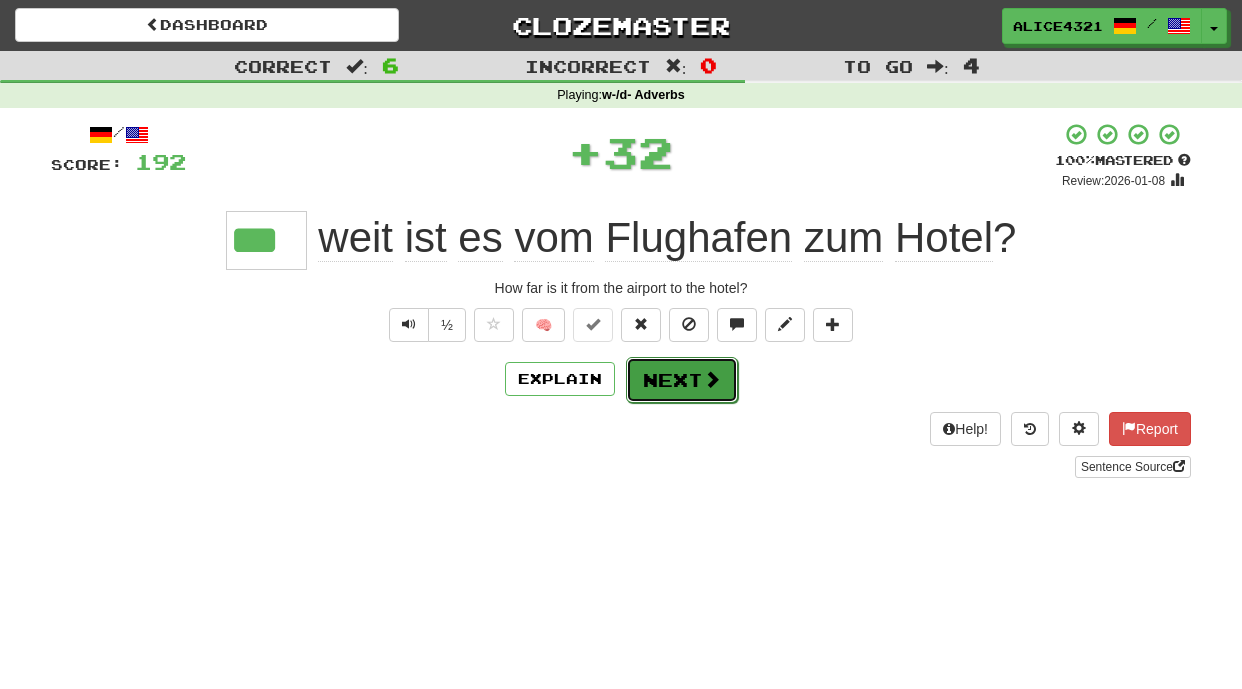 click at bounding box center [712, 379] 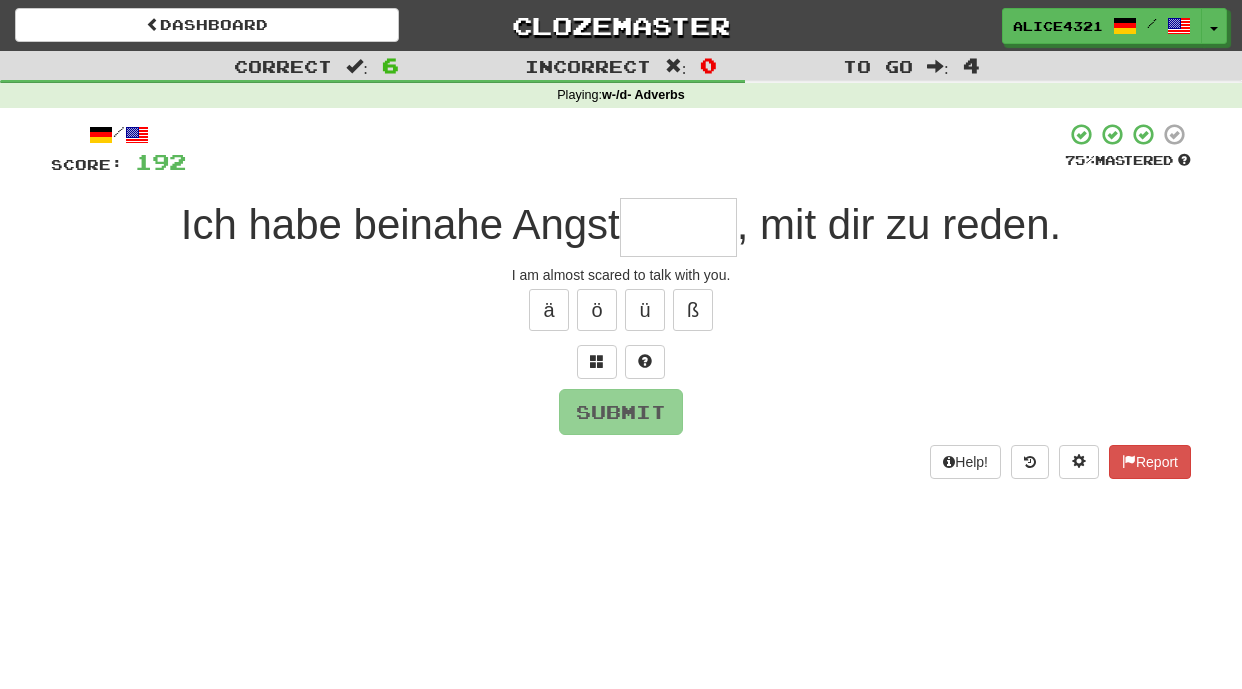 type on "*" 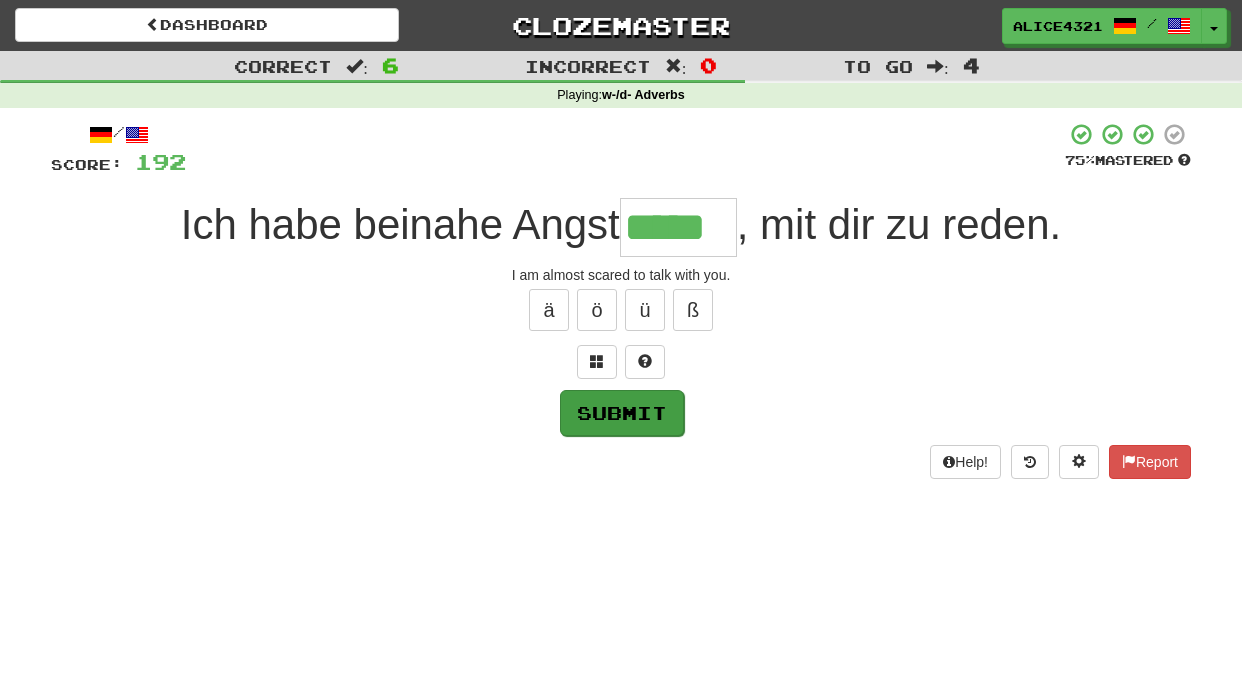 type on "*****" 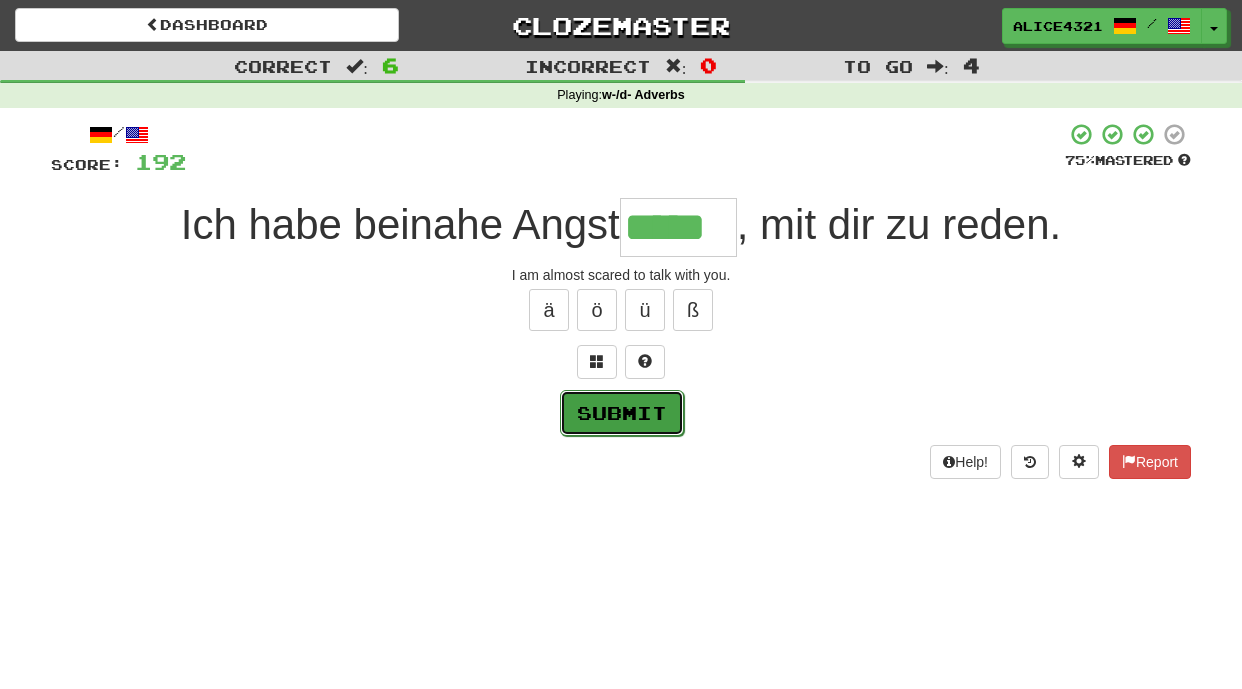 click on "Submit" at bounding box center [622, 413] 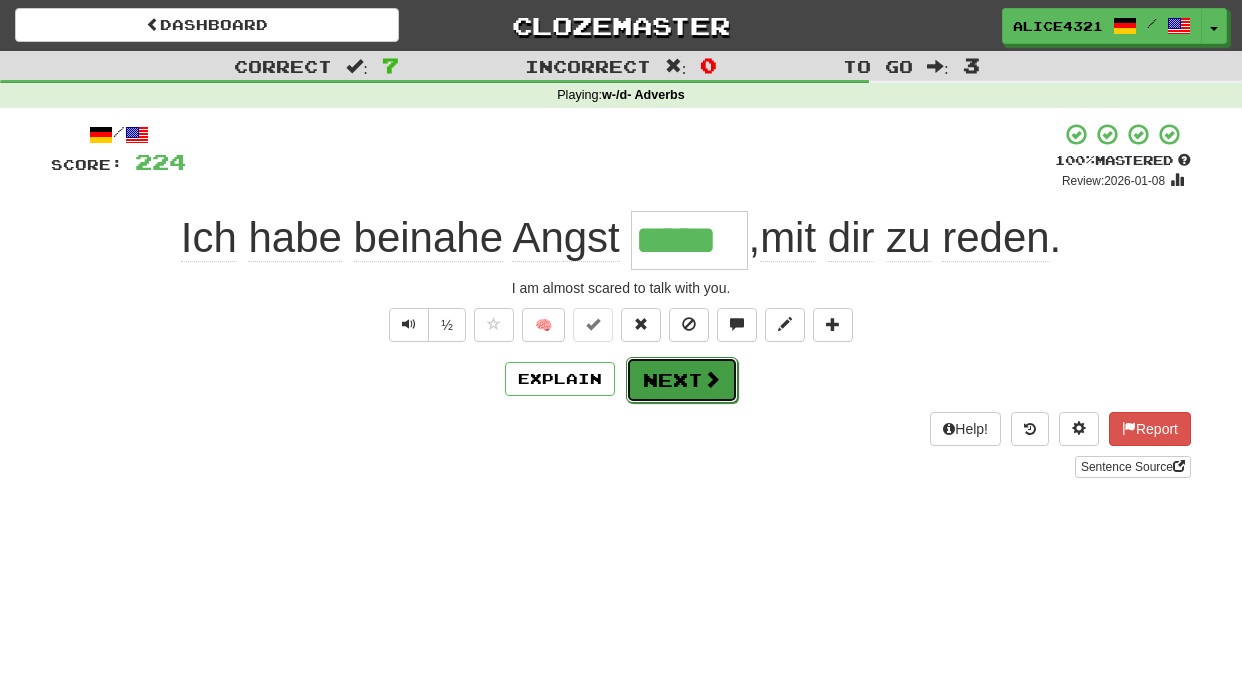 click on "Next" at bounding box center [682, 380] 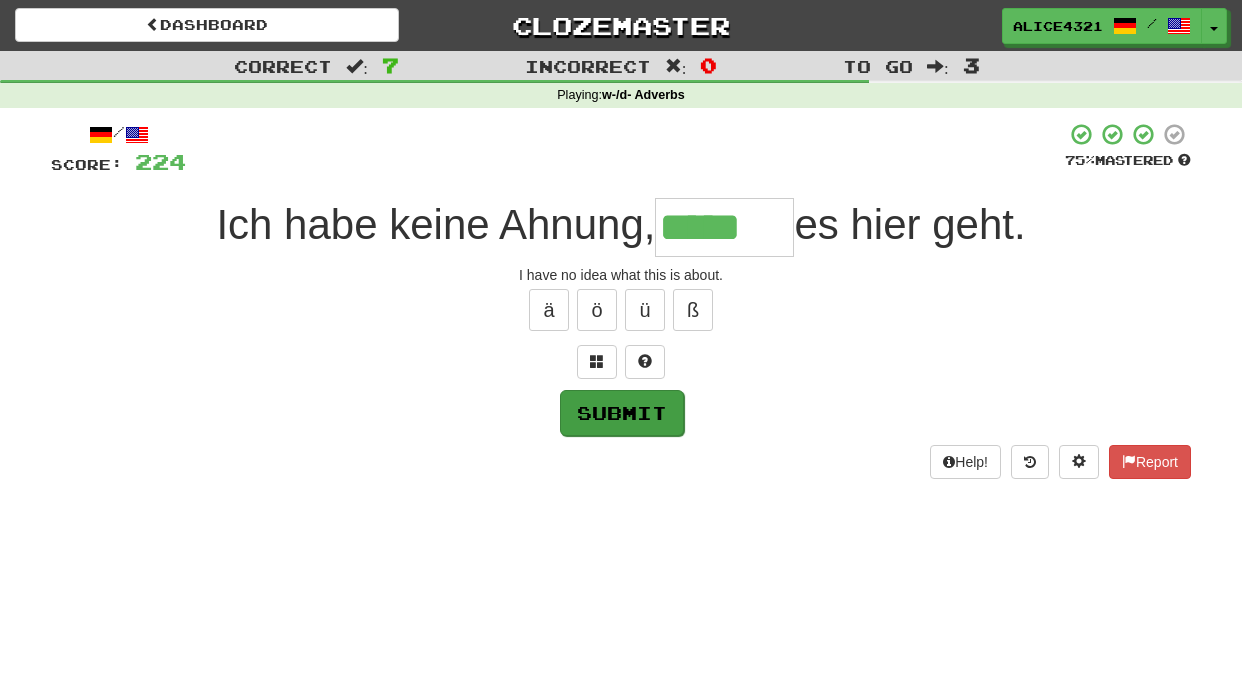 type on "*****" 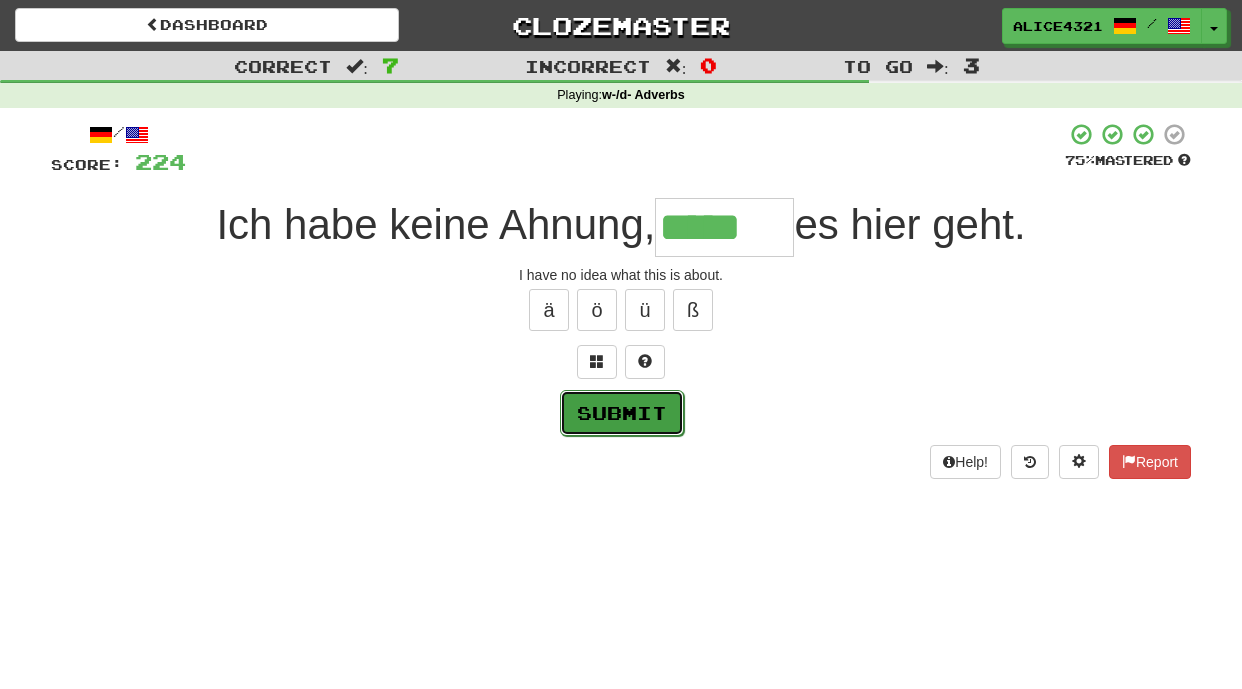 click on "Submit" at bounding box center (622, 413) 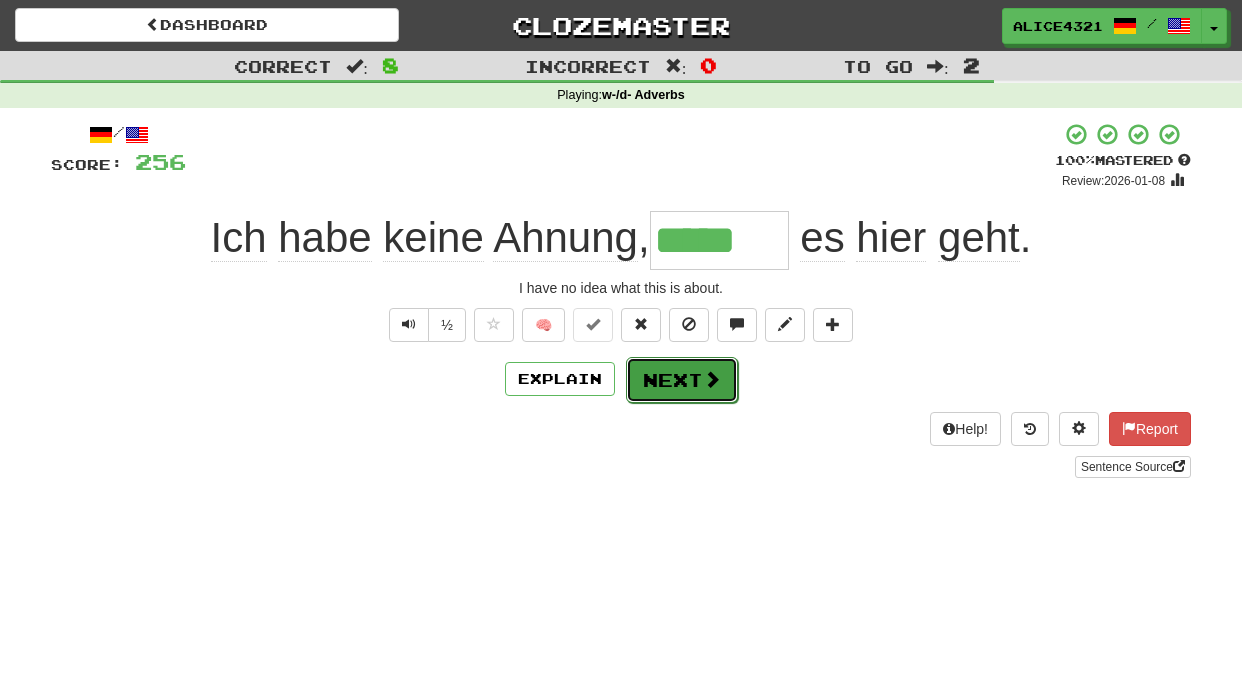 click on "Next" at bounding box center [682, 380] 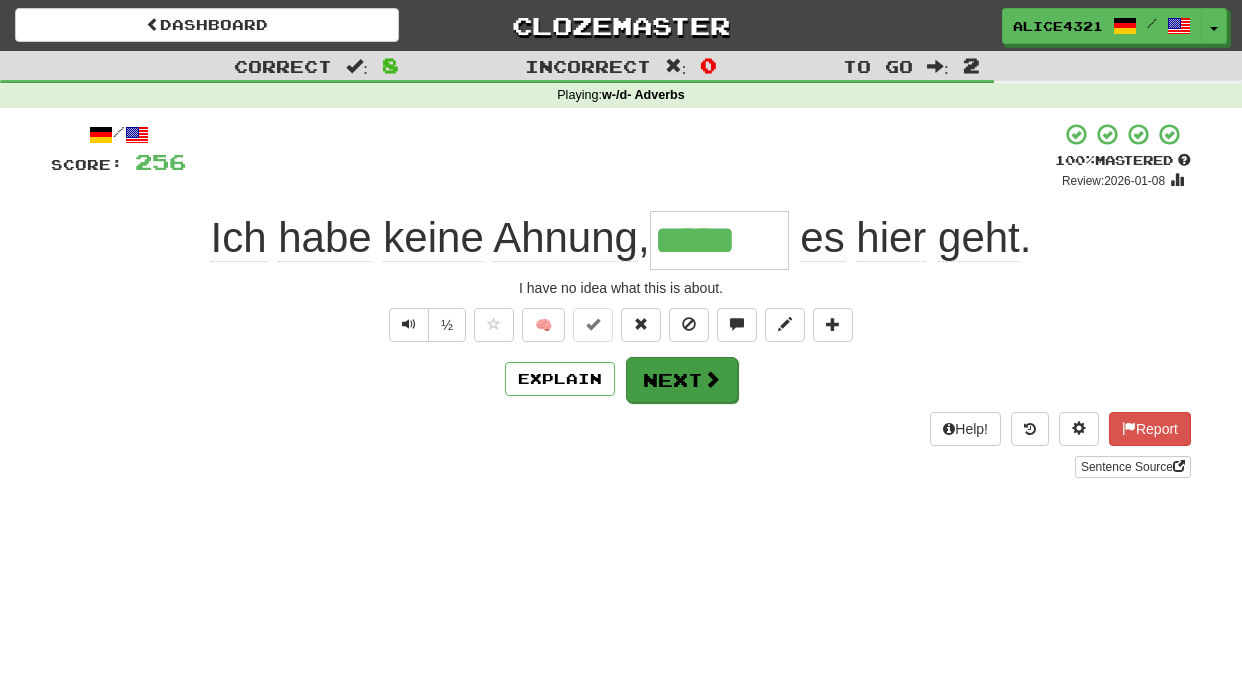 type 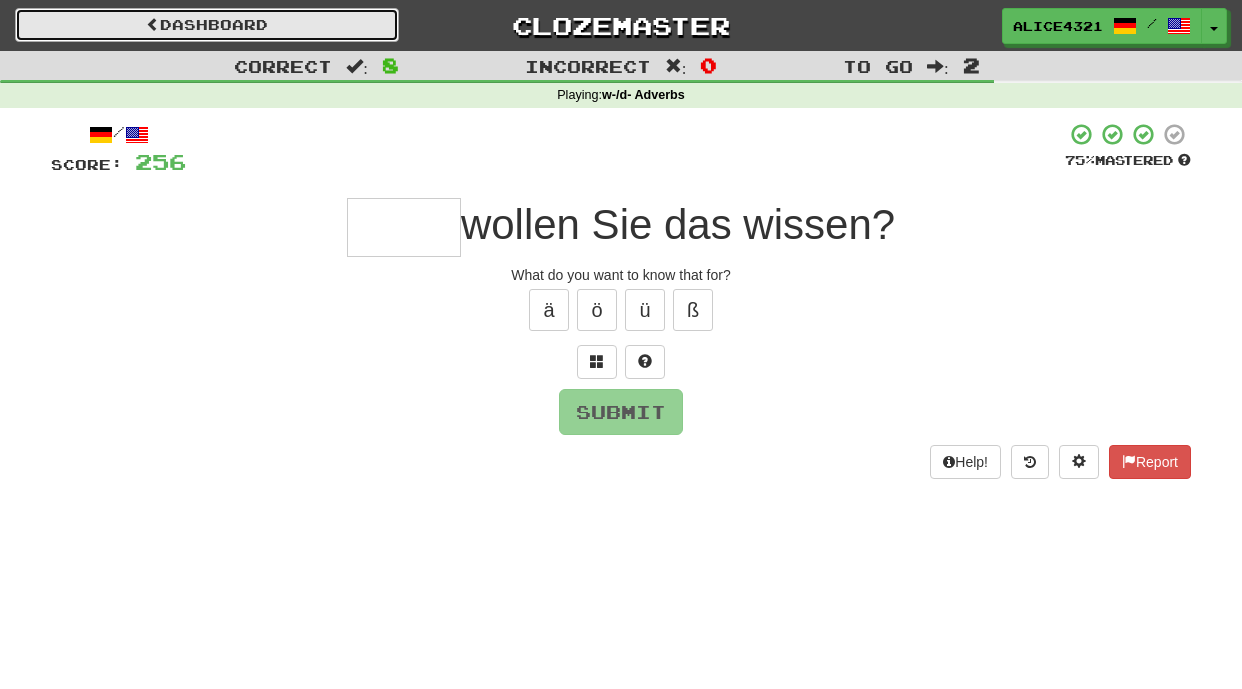 click on "Dashboard" at bounding box center [207, 25] 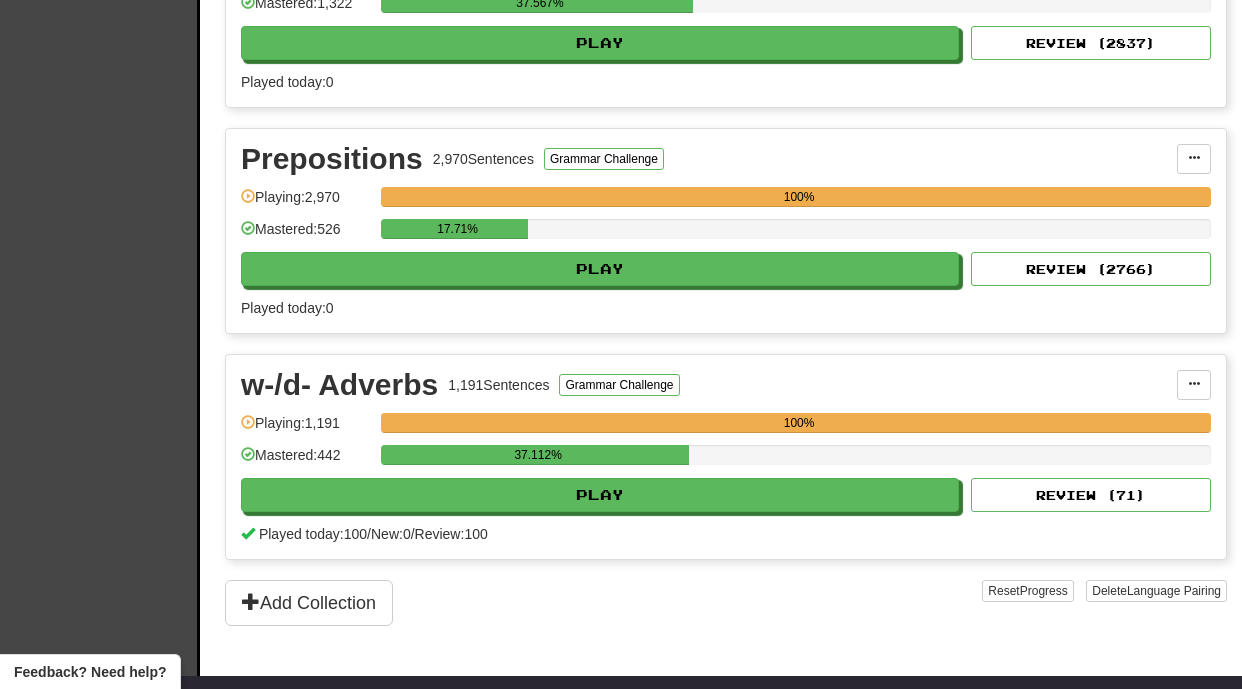scroll, scrollTop: 1258, scrollLeft: 0, axis: vertical 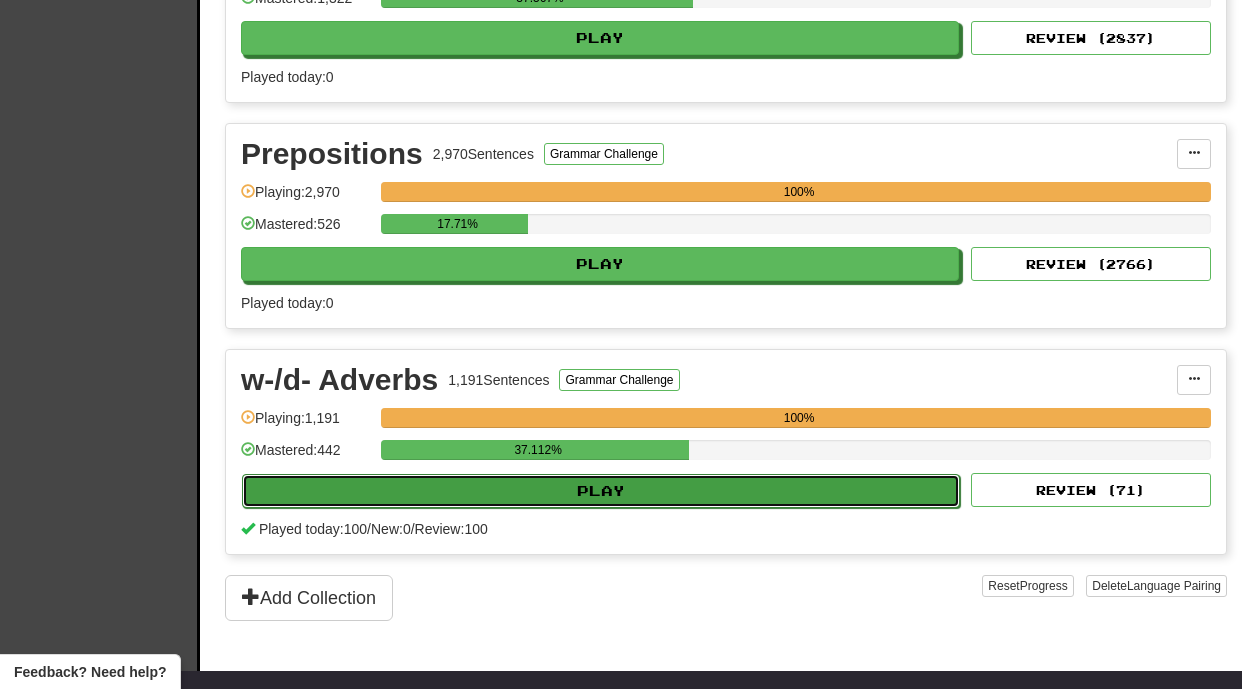 click on "Play" at bounding box center (601, 491) 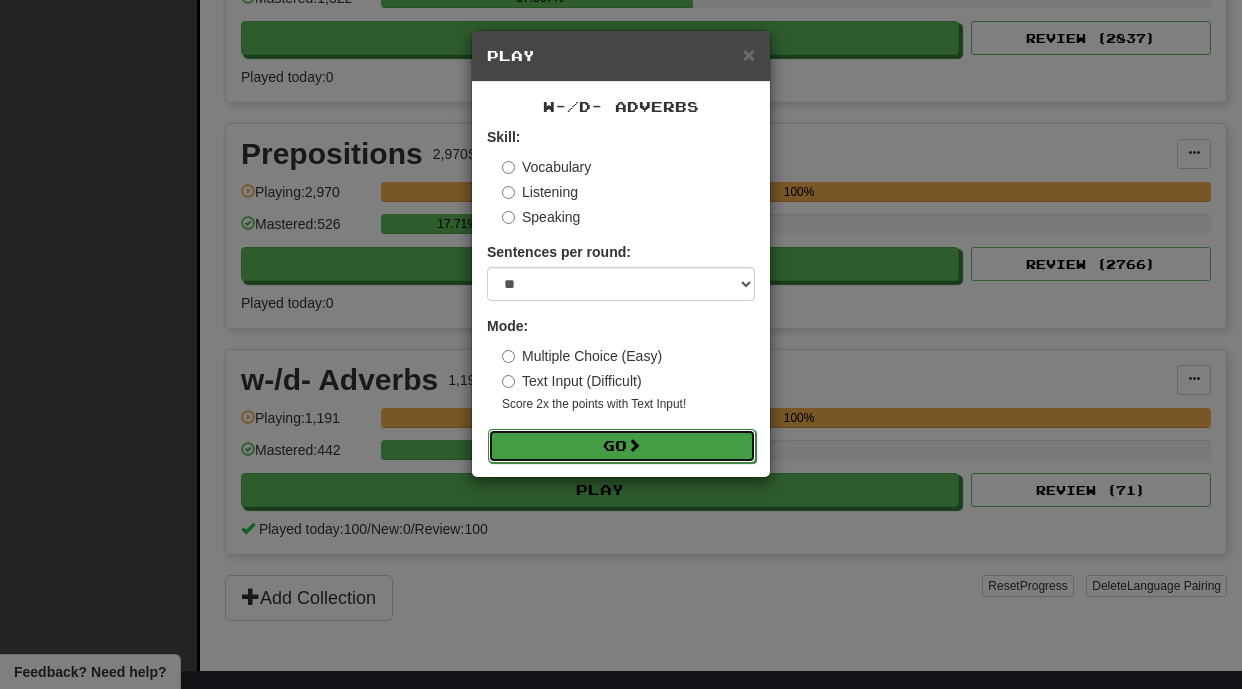 click on "Go" at bounding box center (622, 446) 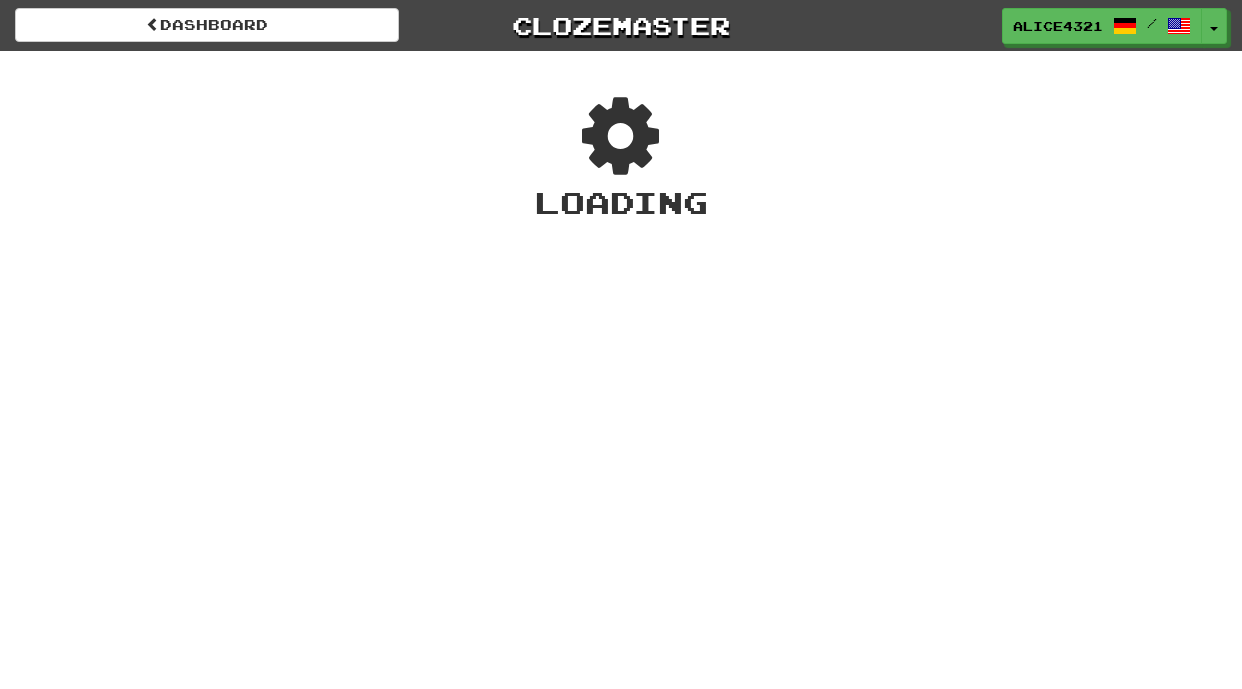 scroll, scrollTop: 0, scrollLeft: 0, axis: both 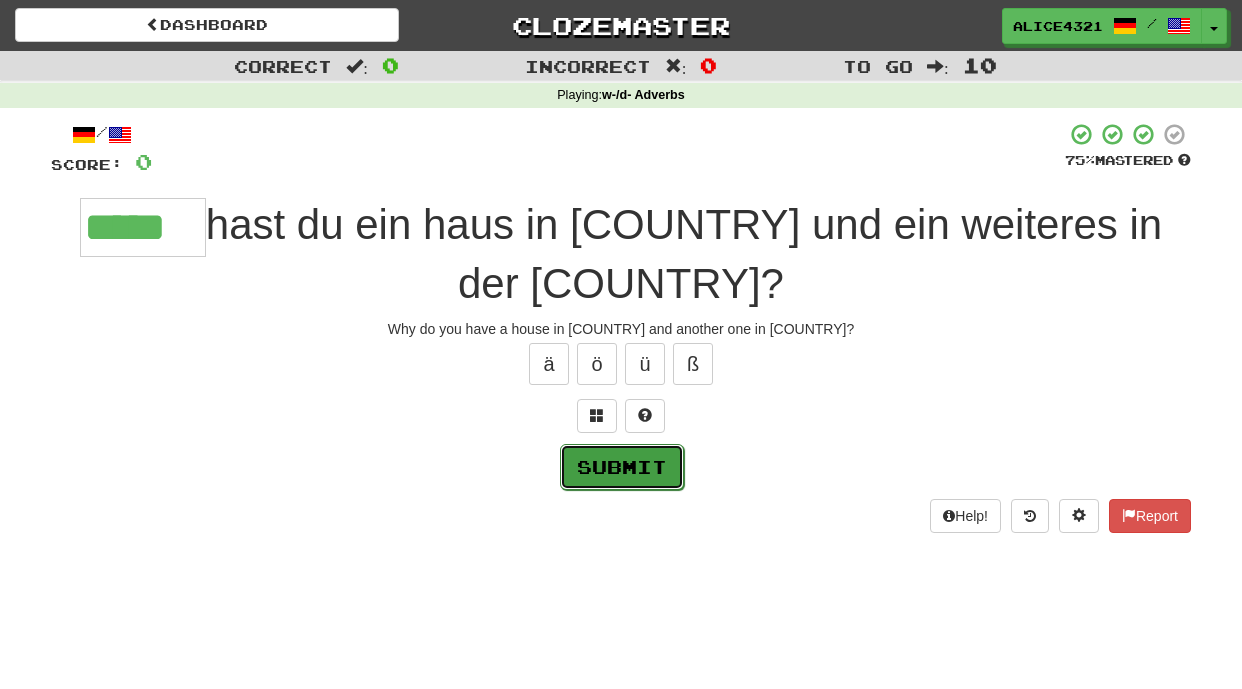 click on "Submit" at bounding box center (622, 467) 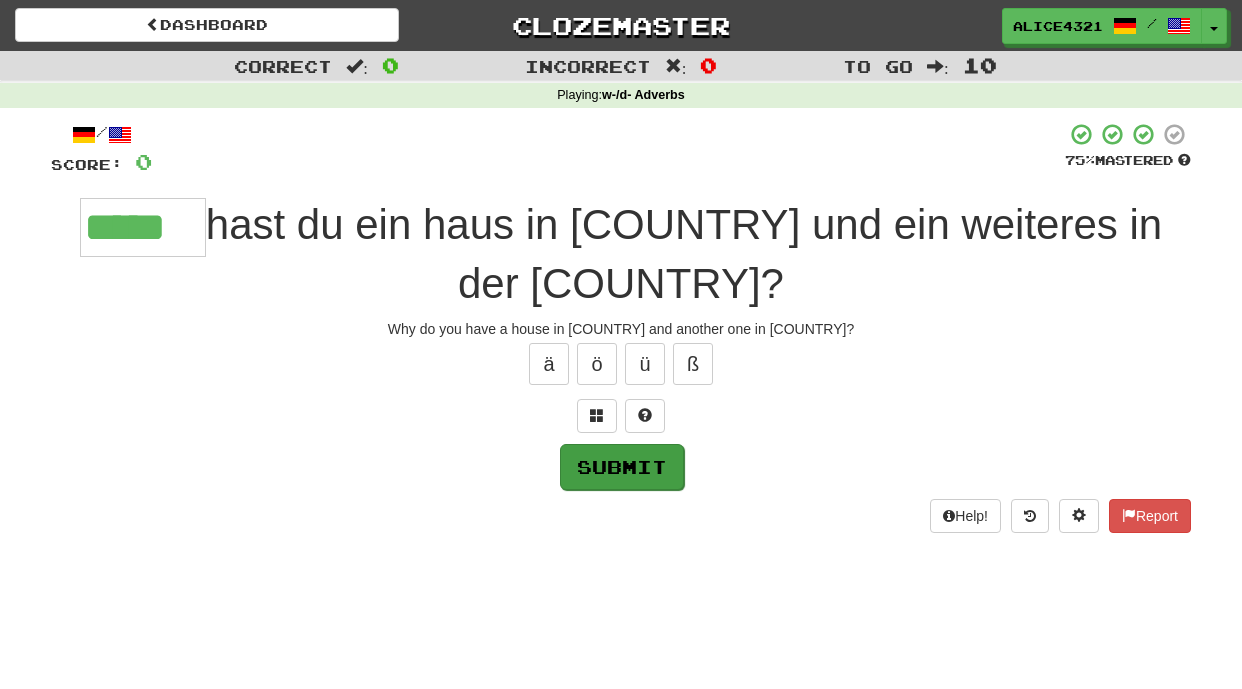 type on "*****" 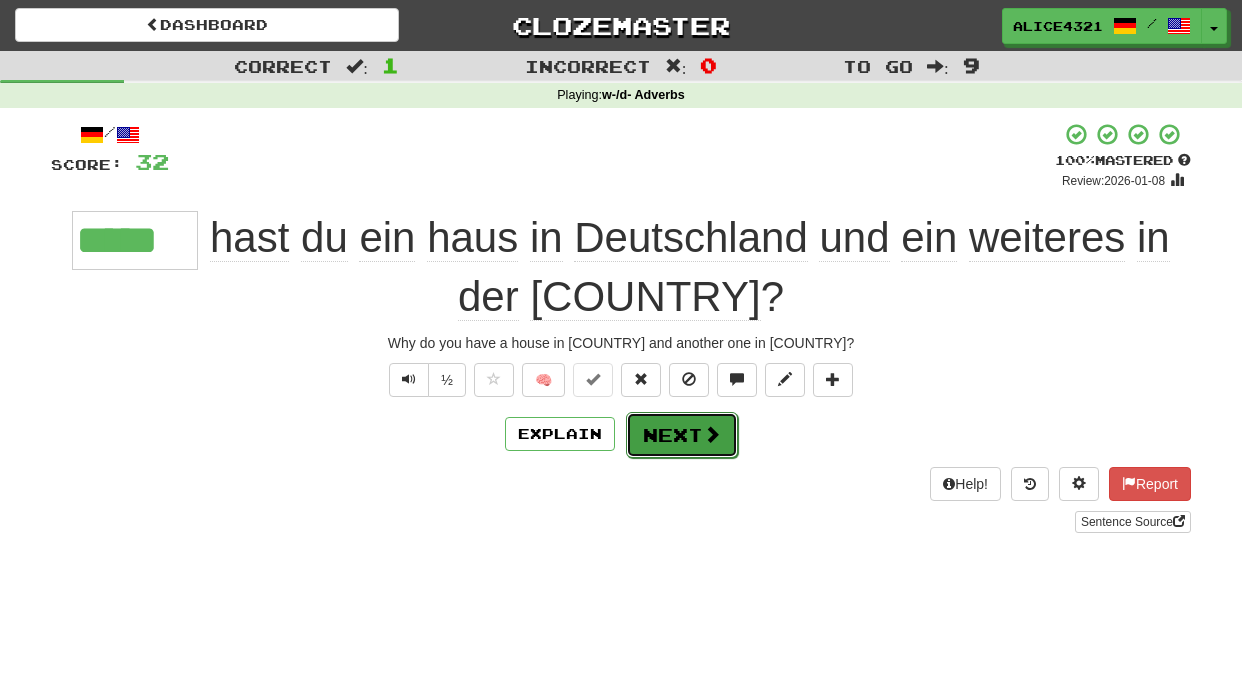 click on "Next" at bounding box center (682, 435) 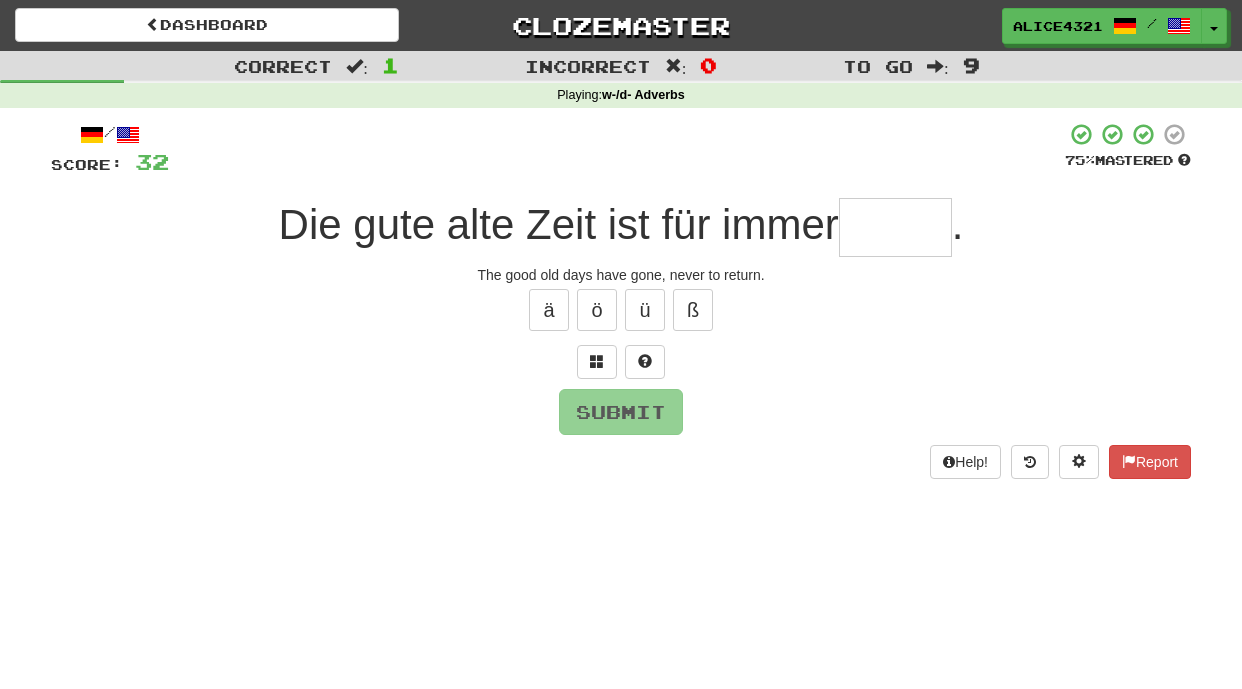 type on "*" 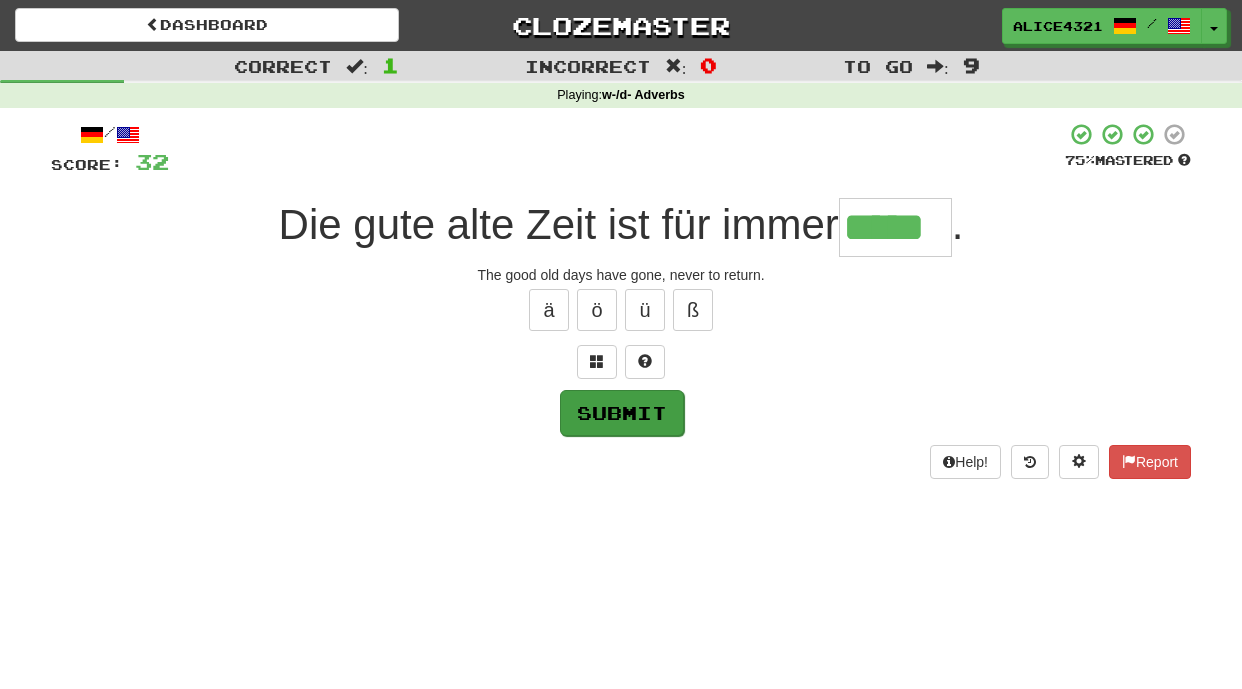 type on "*****" 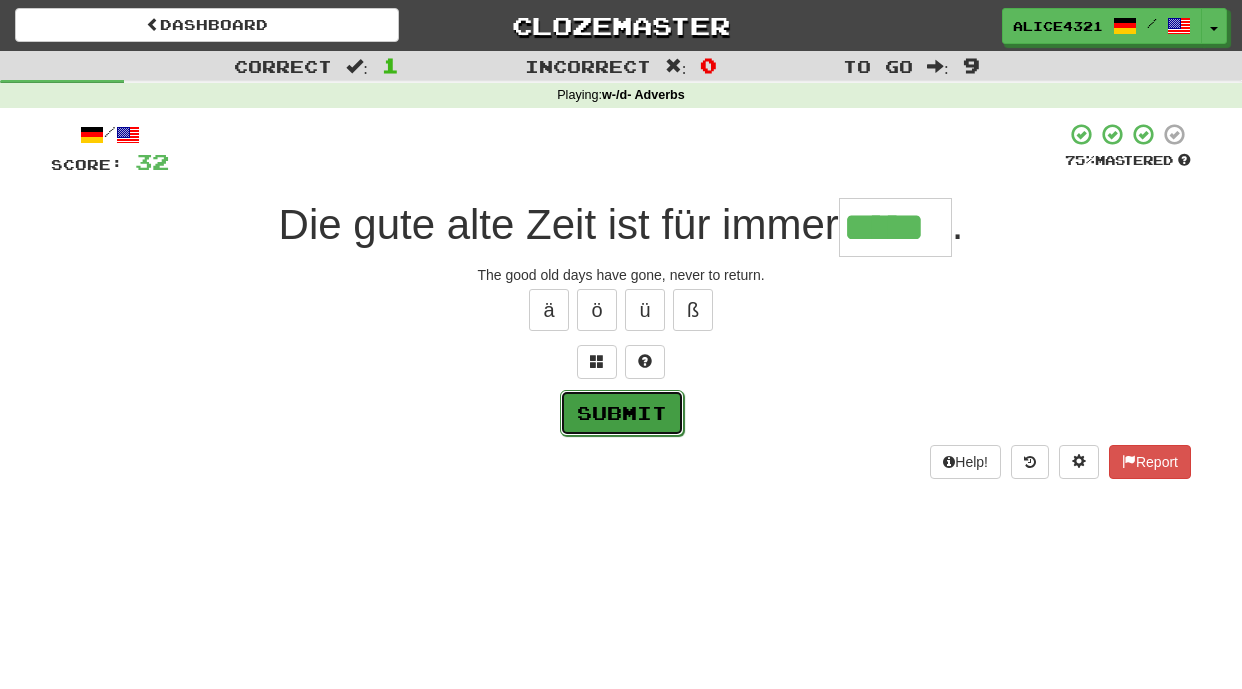 click on "Submit" at bounding box center (622, 413) 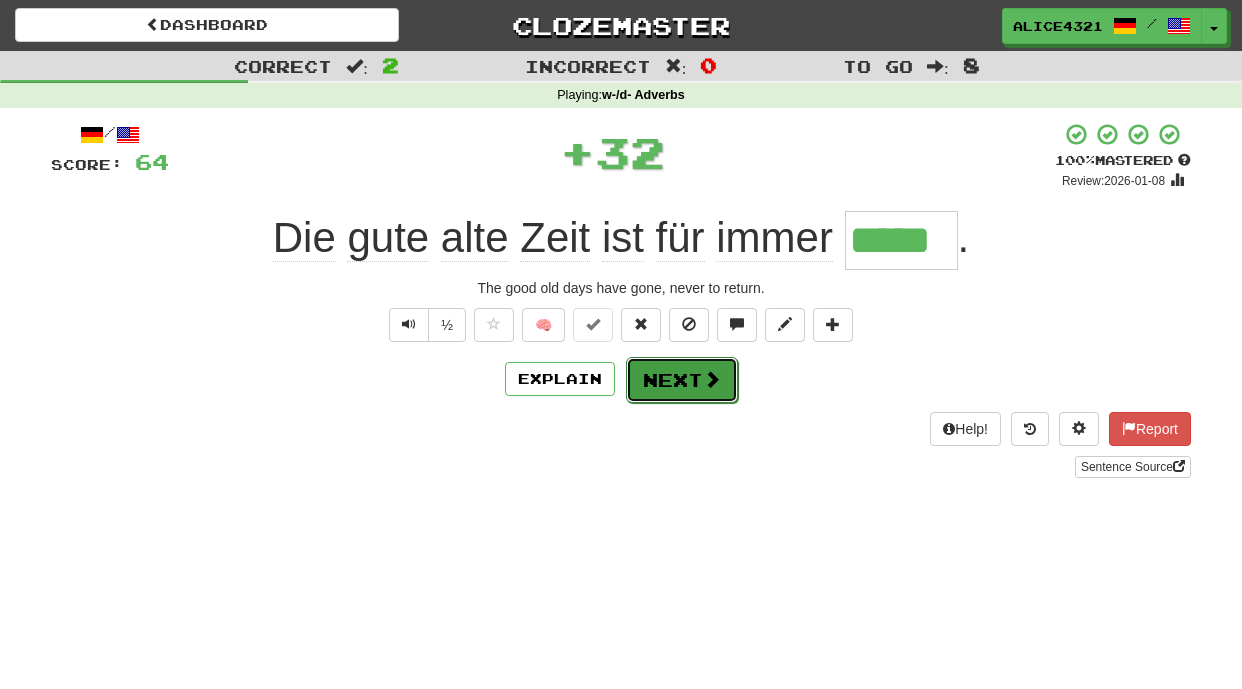click on "Next" at bounding box center [682, 380] 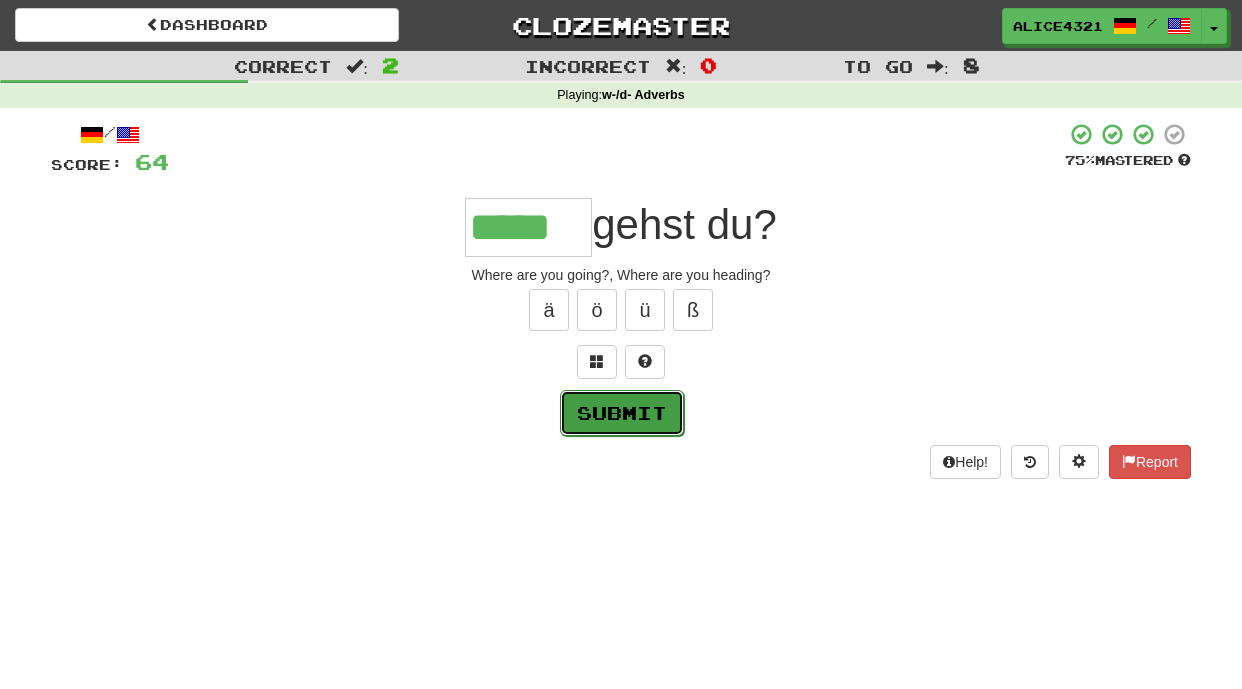 click on "Submit" at bounding box center (622, 413) 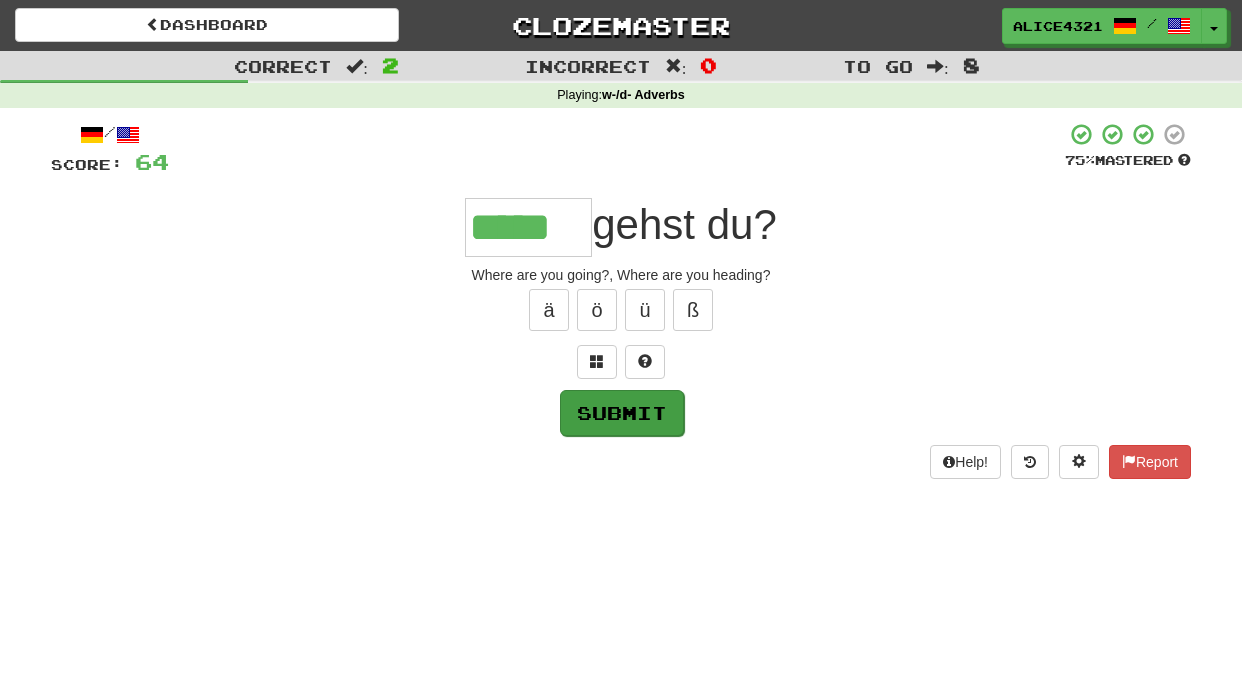 type on "*****" 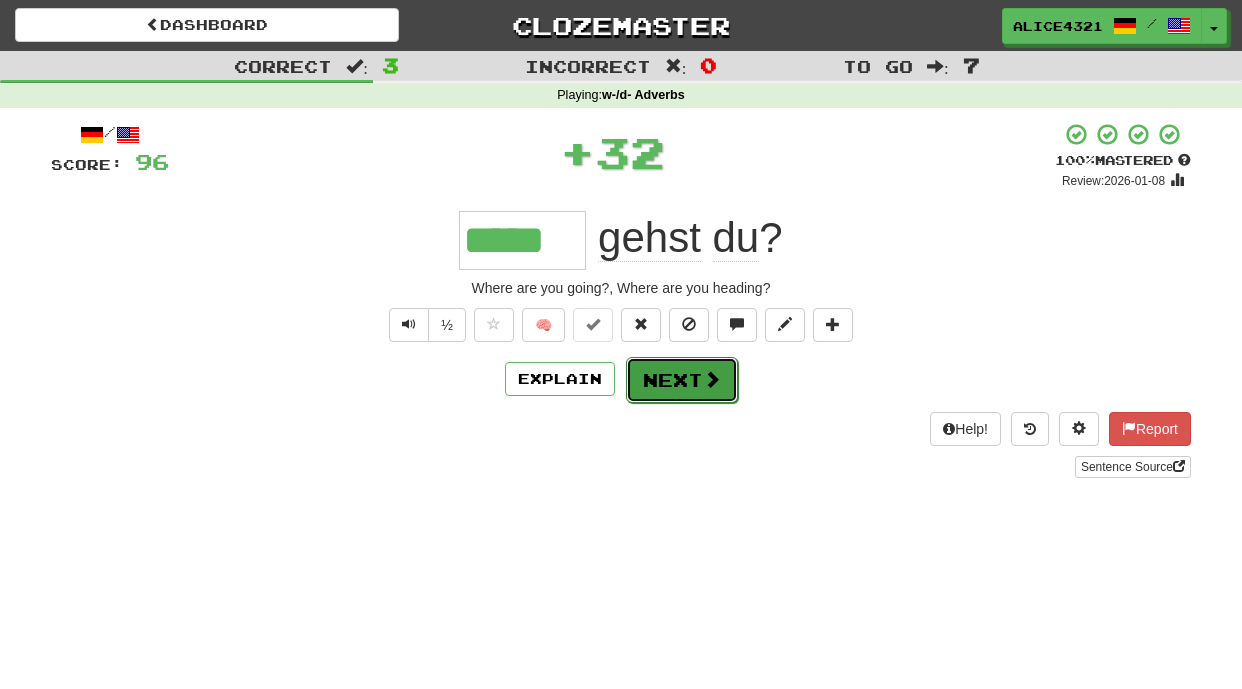 click on "Next" at bounding box center (682, 380) 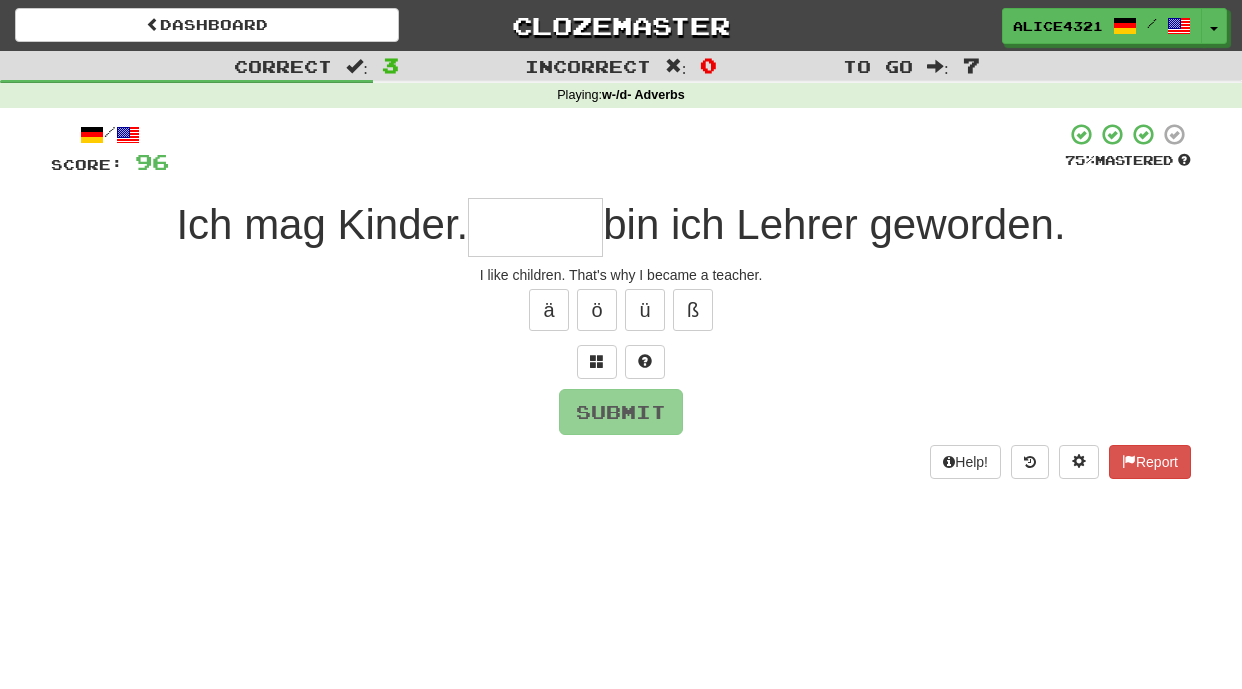 type on "*" 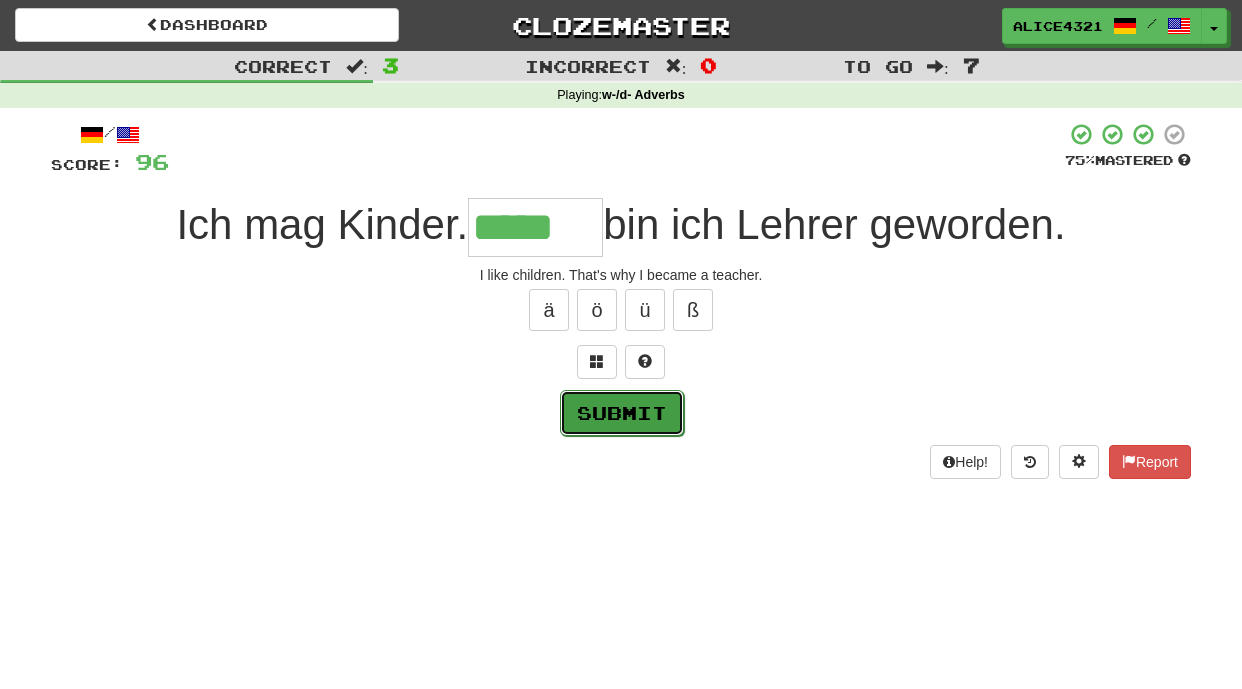 click on "Submit" at bounding box center (622, 413) 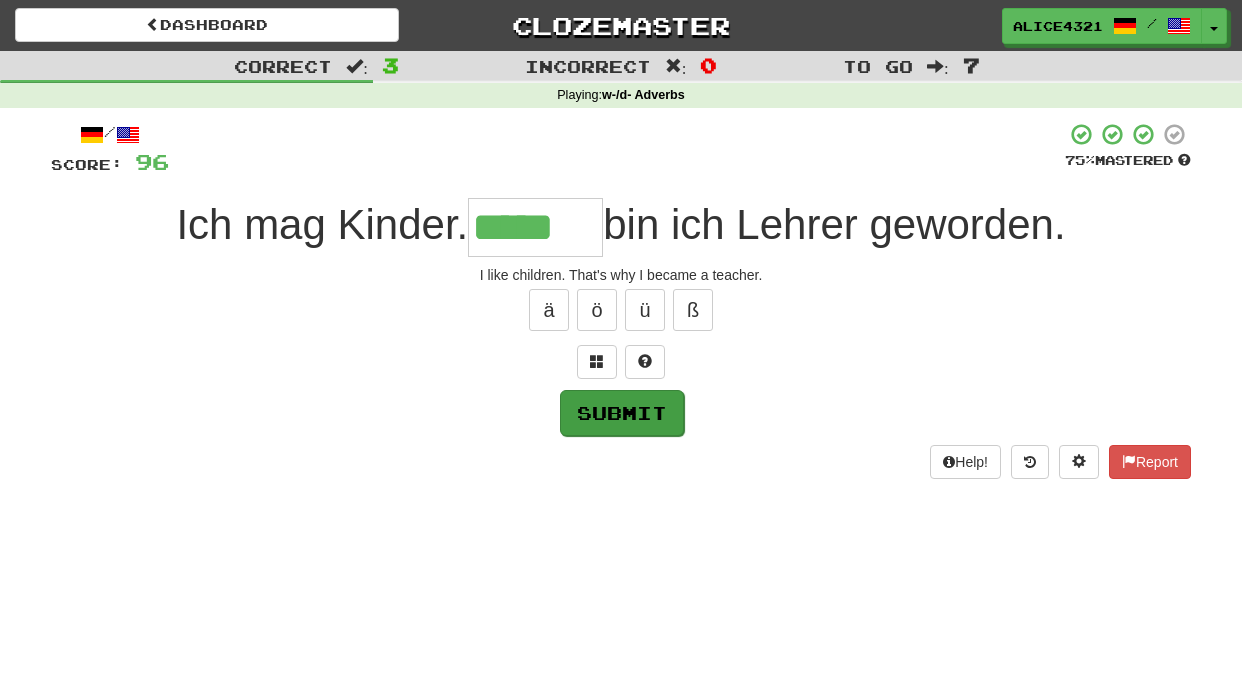 type on "*****" 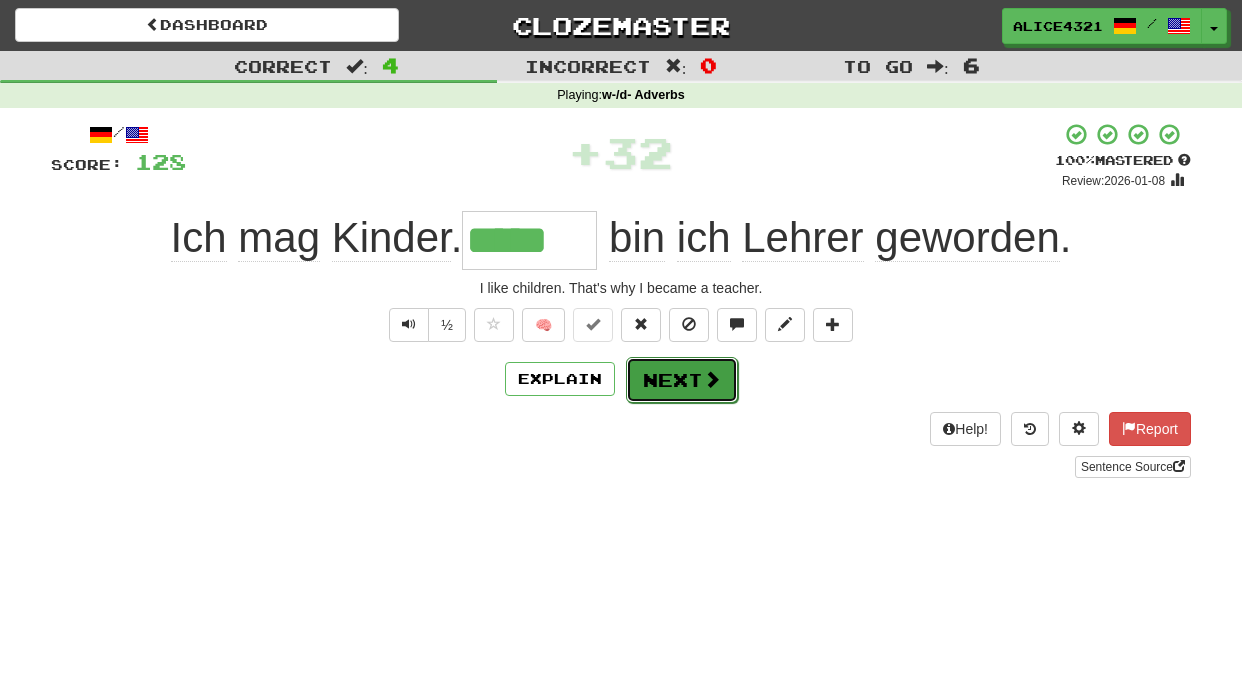 click on "Next" at bounding box center [682, 380] 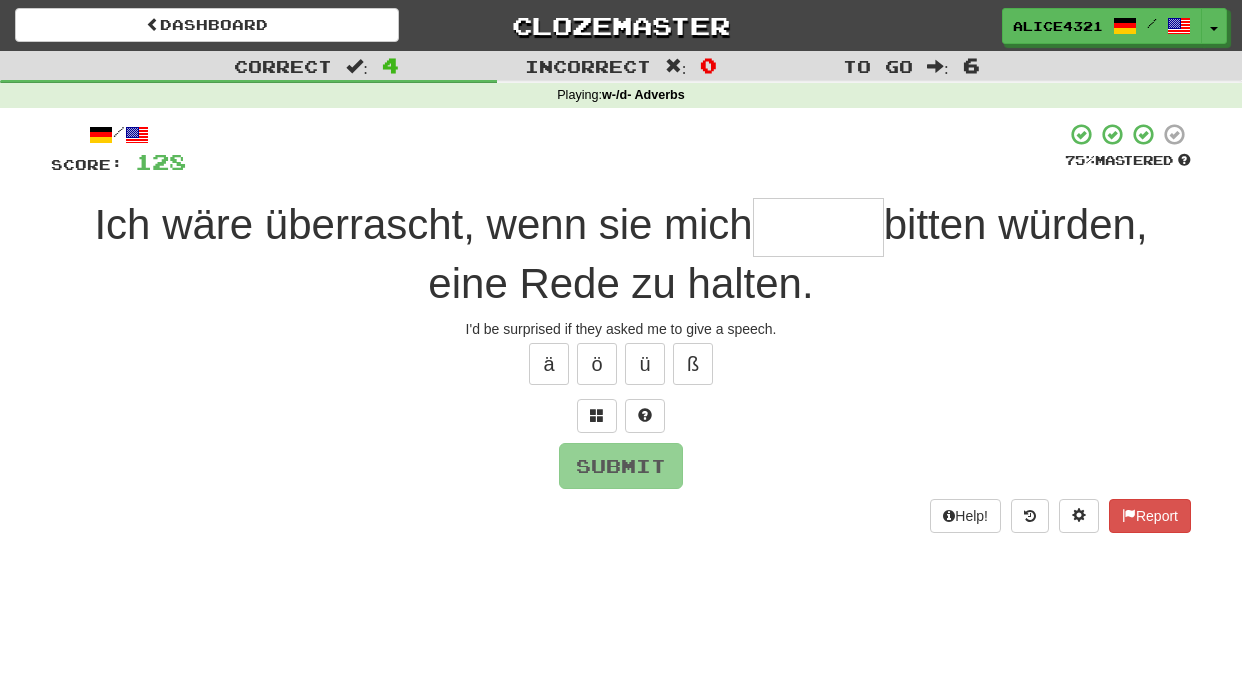 type on "*" 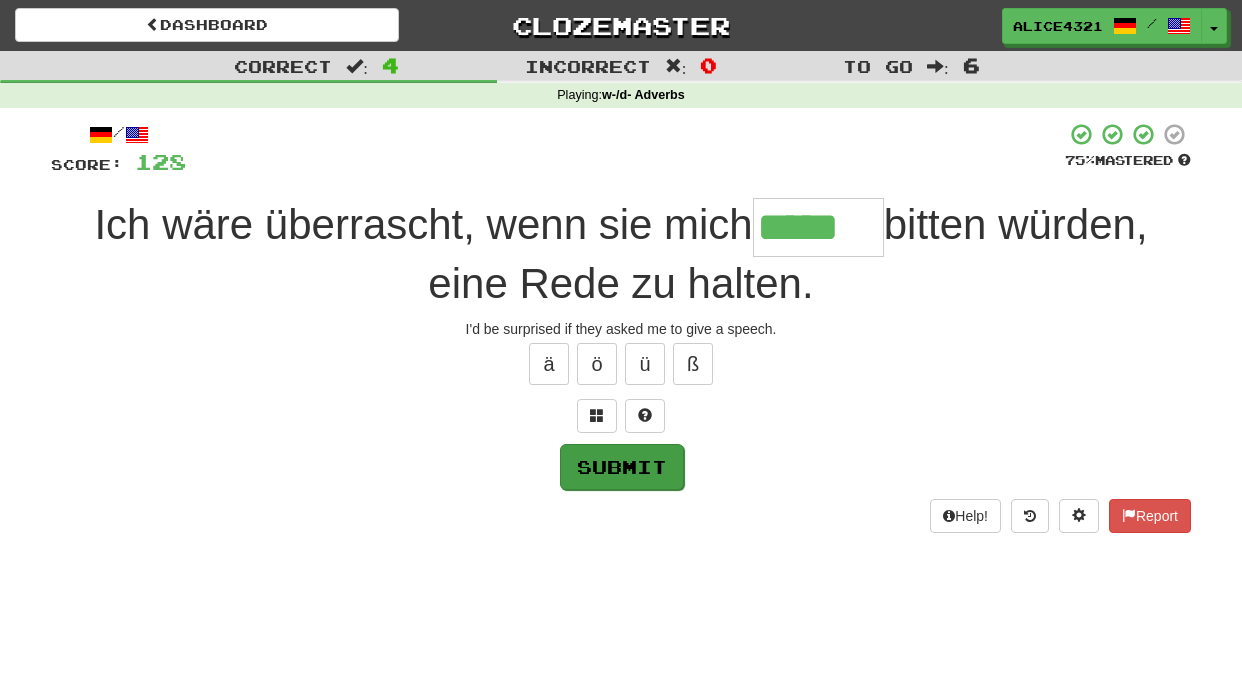 type on "*****" 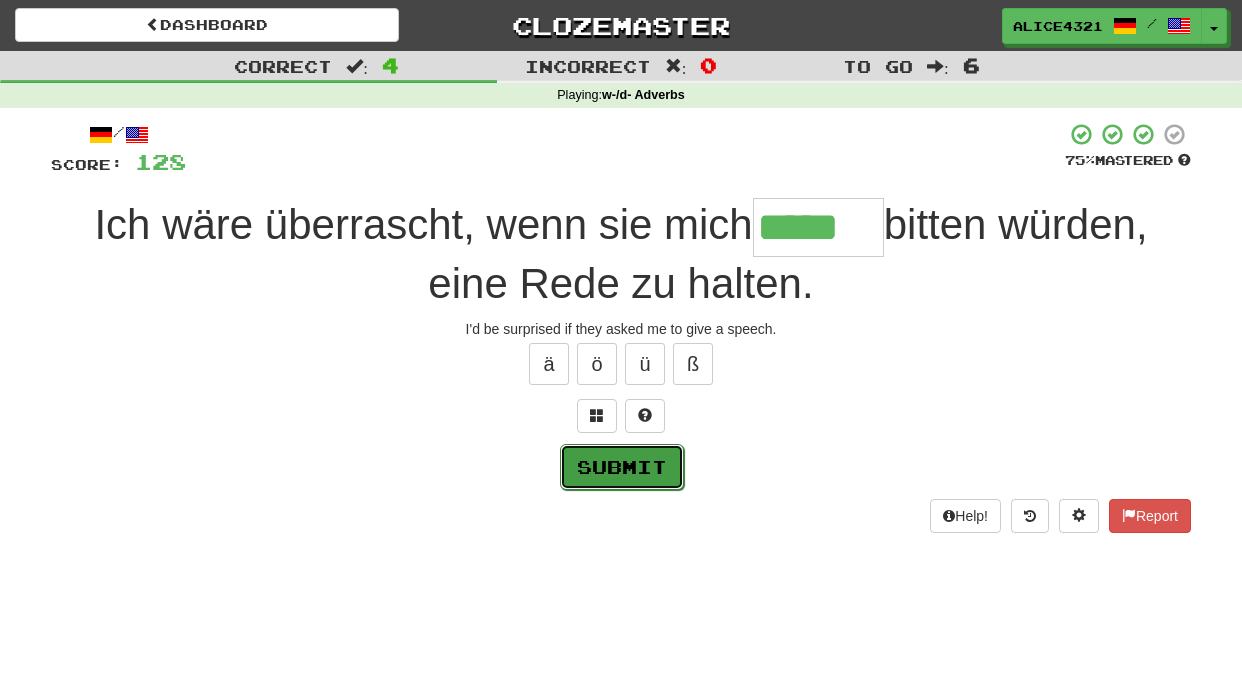 click on "Submit" at bounding box center (622, 467) 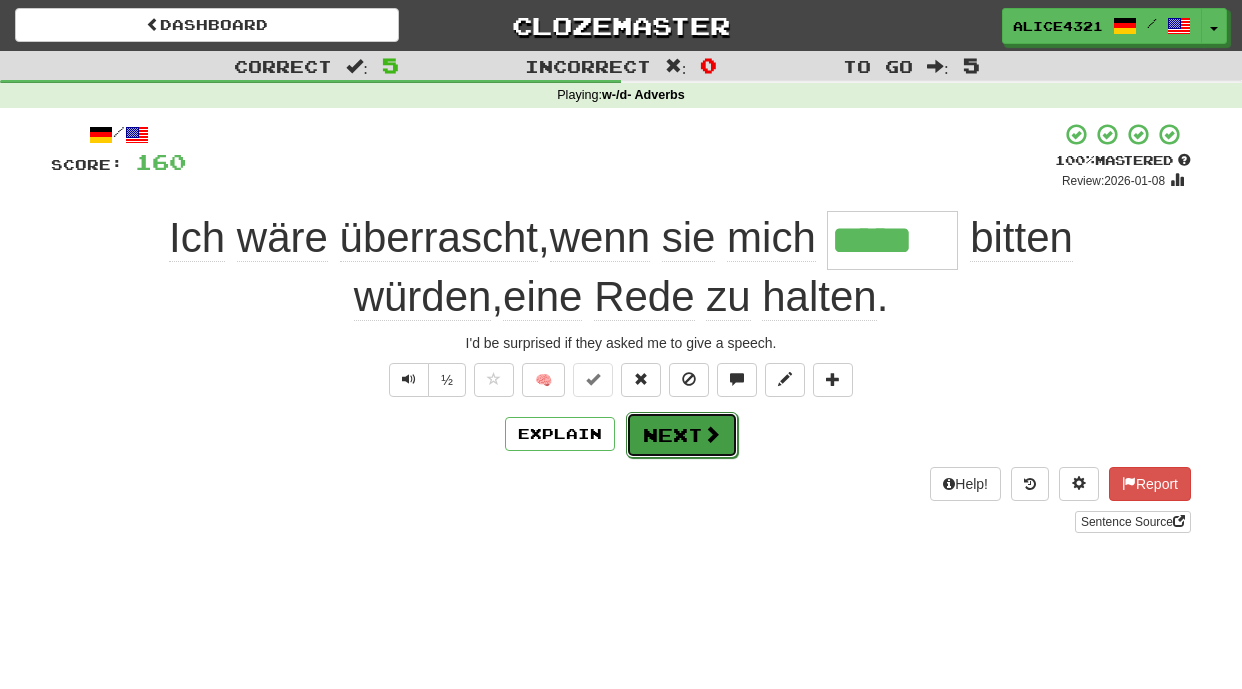 click on "Next" at bounding box center [682, 435] 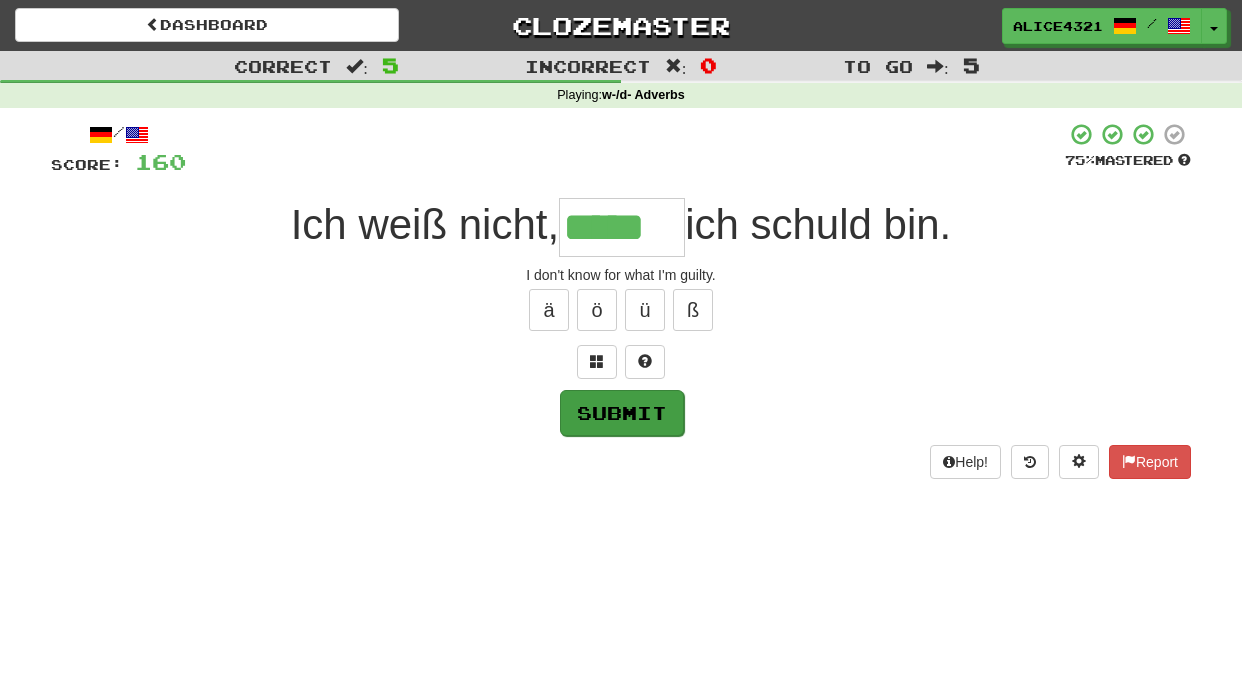 type on "*****" 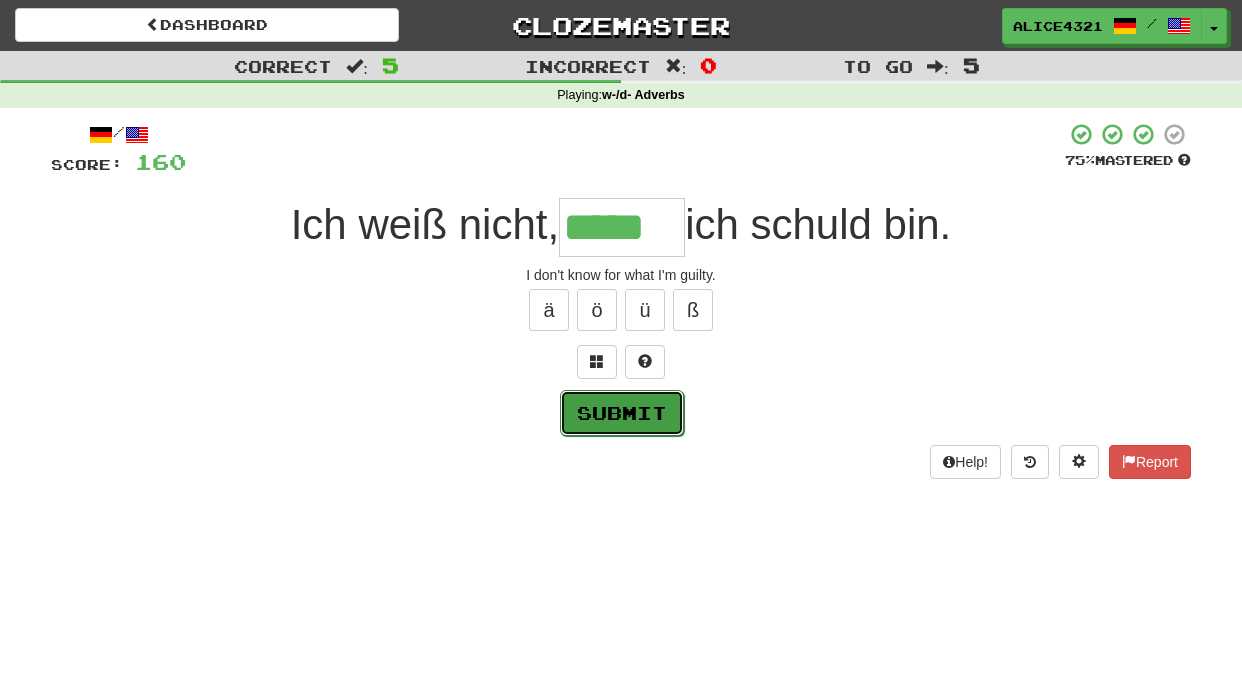click on "Submit" at bounding box center (622, 413) 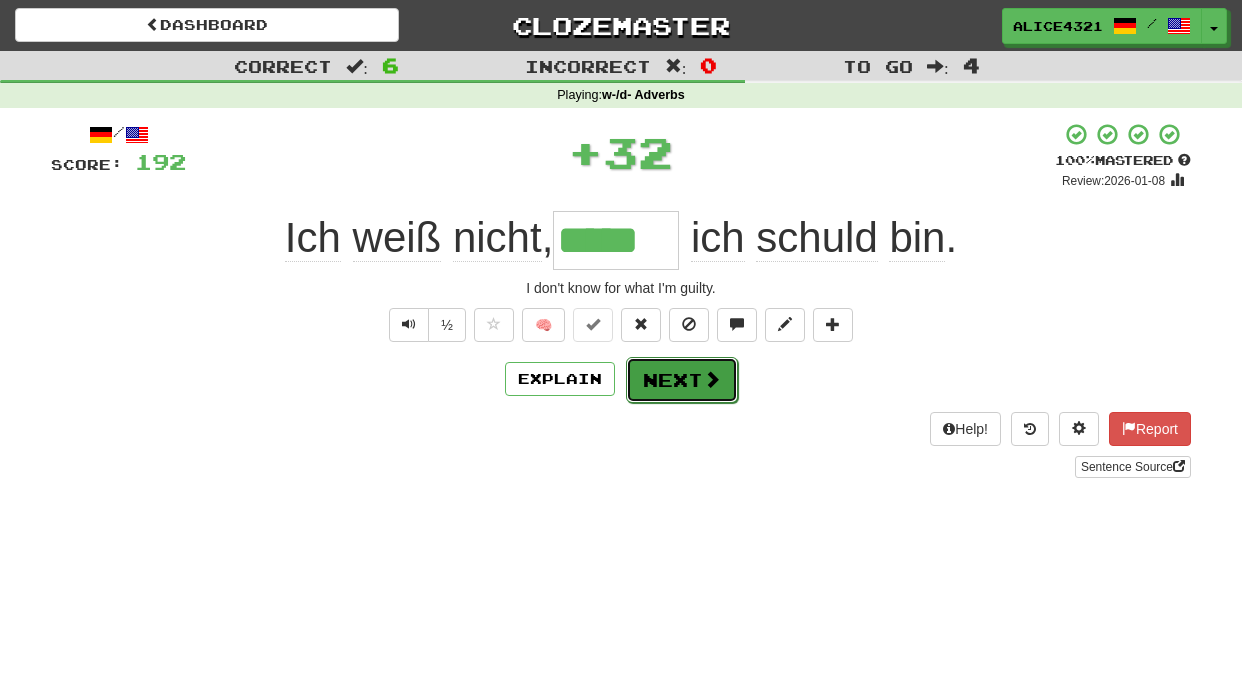 click on "Next" at bounding box center (682, 380) 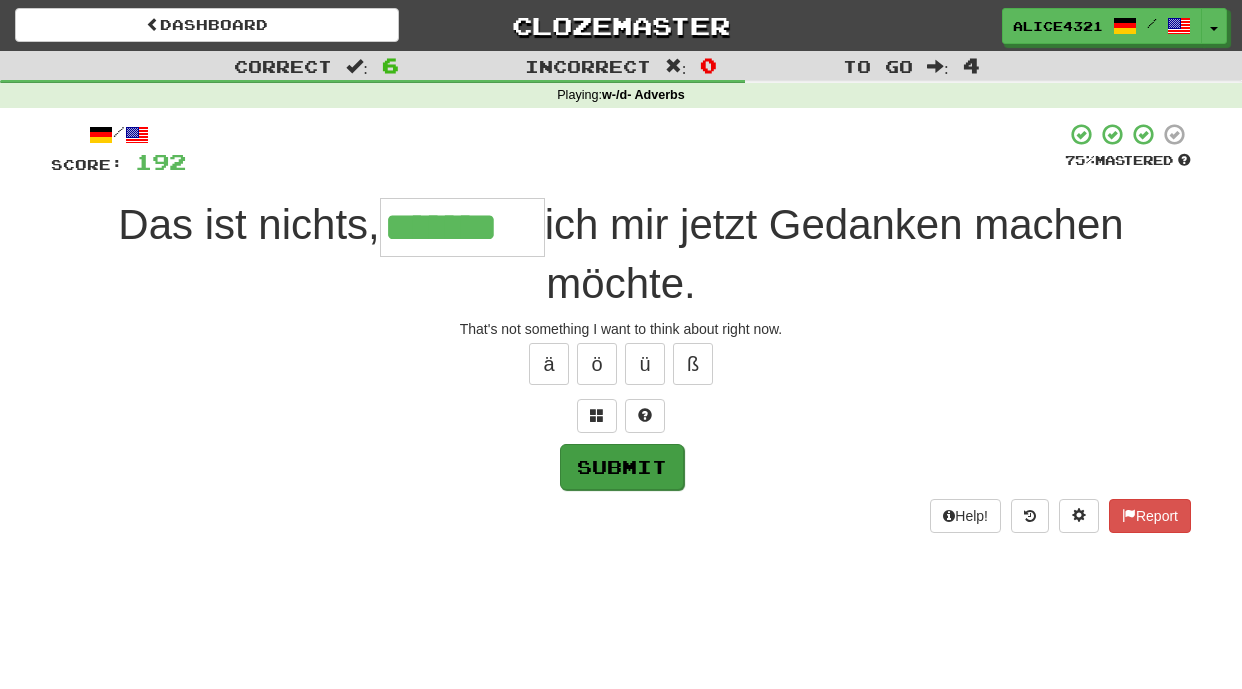 type on "*******" 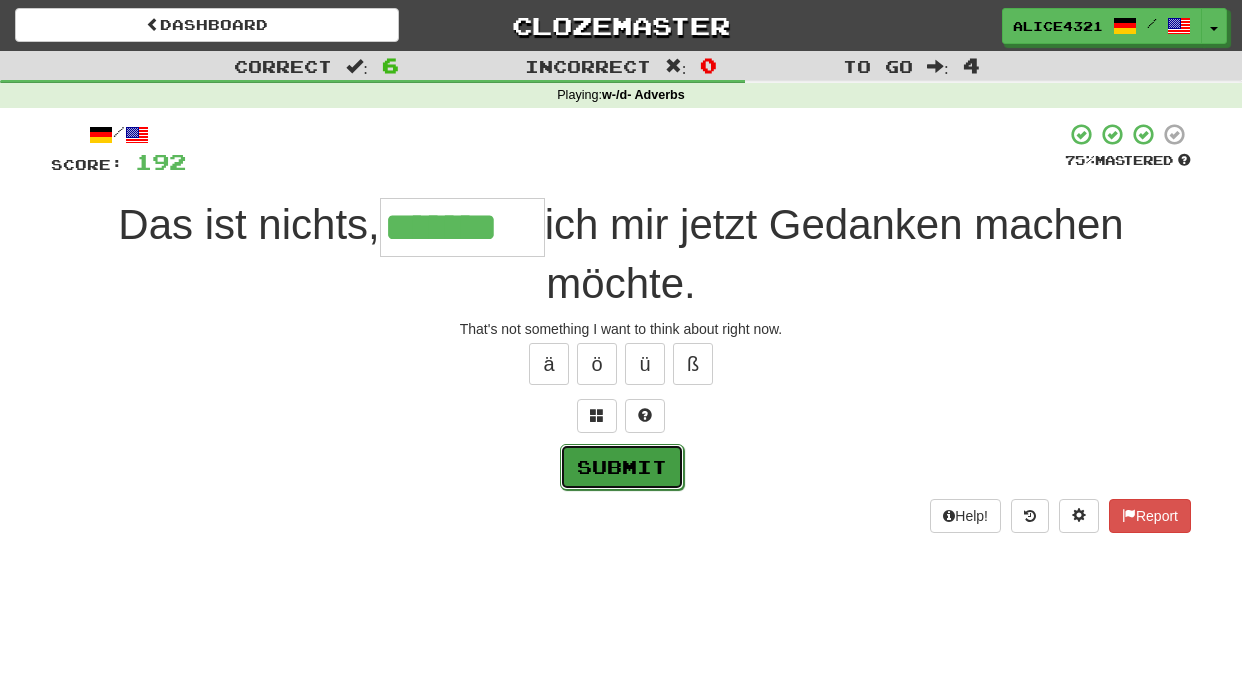 click on "Submit" at bounding box center [622, 467] 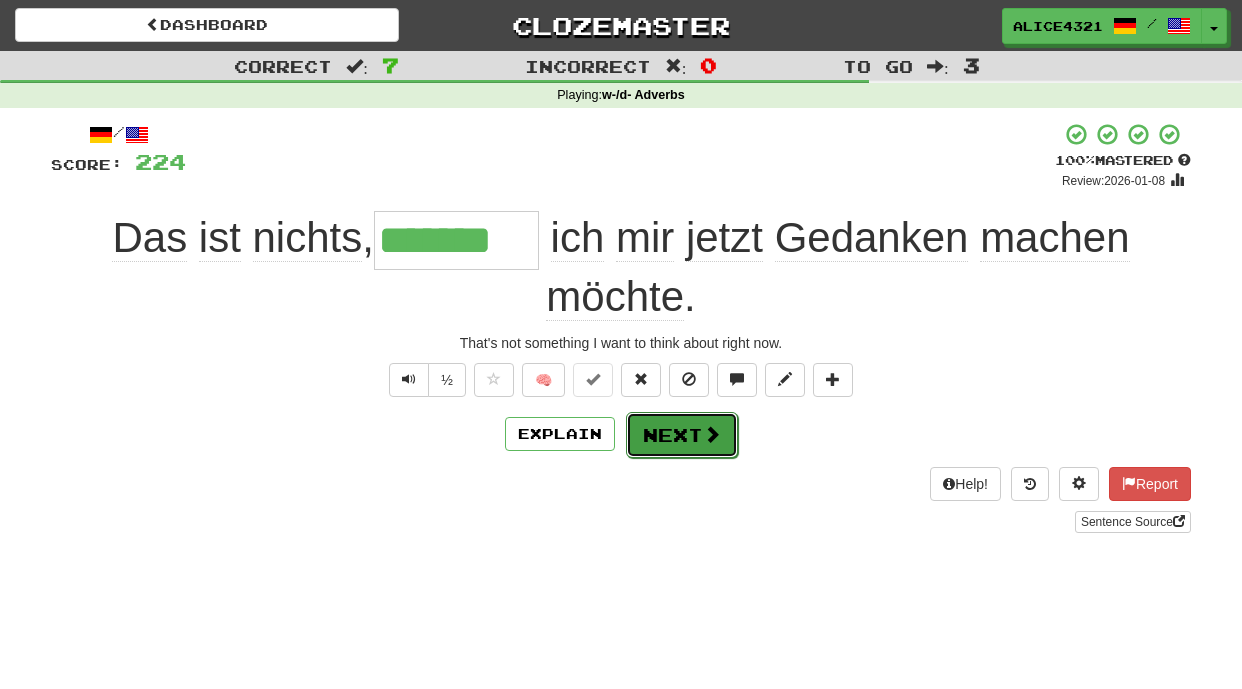 click on "Next" at bounding box center (682, 435) 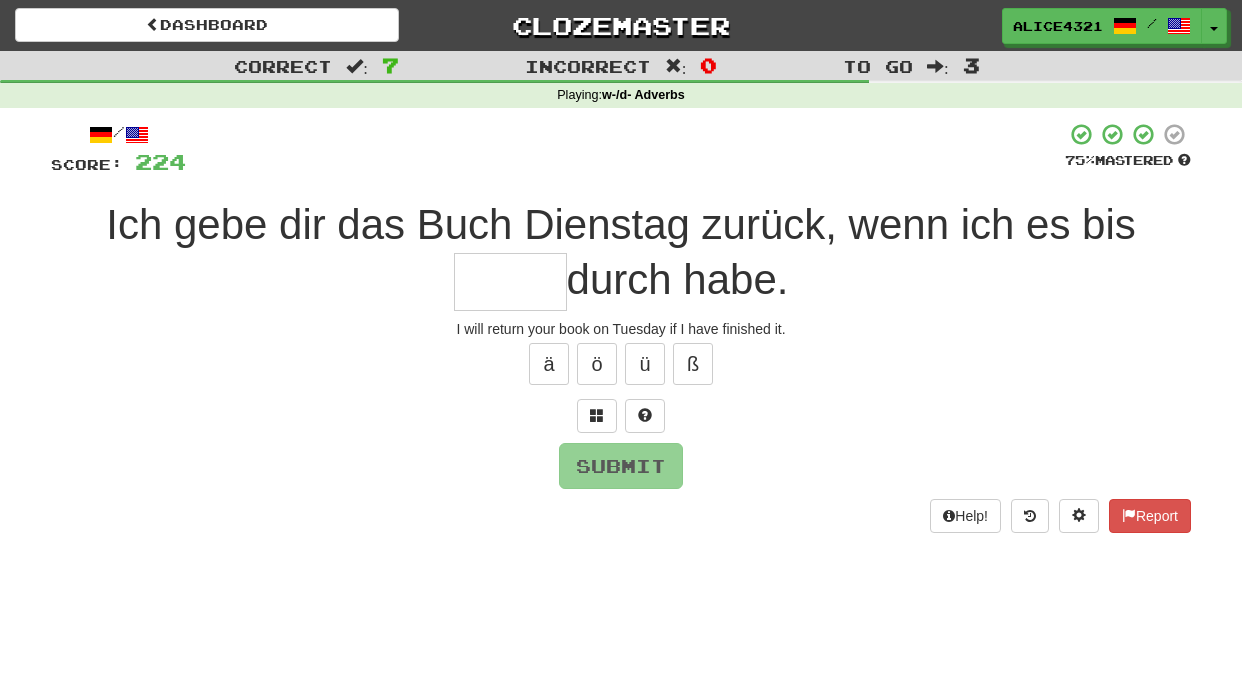 type on "*" 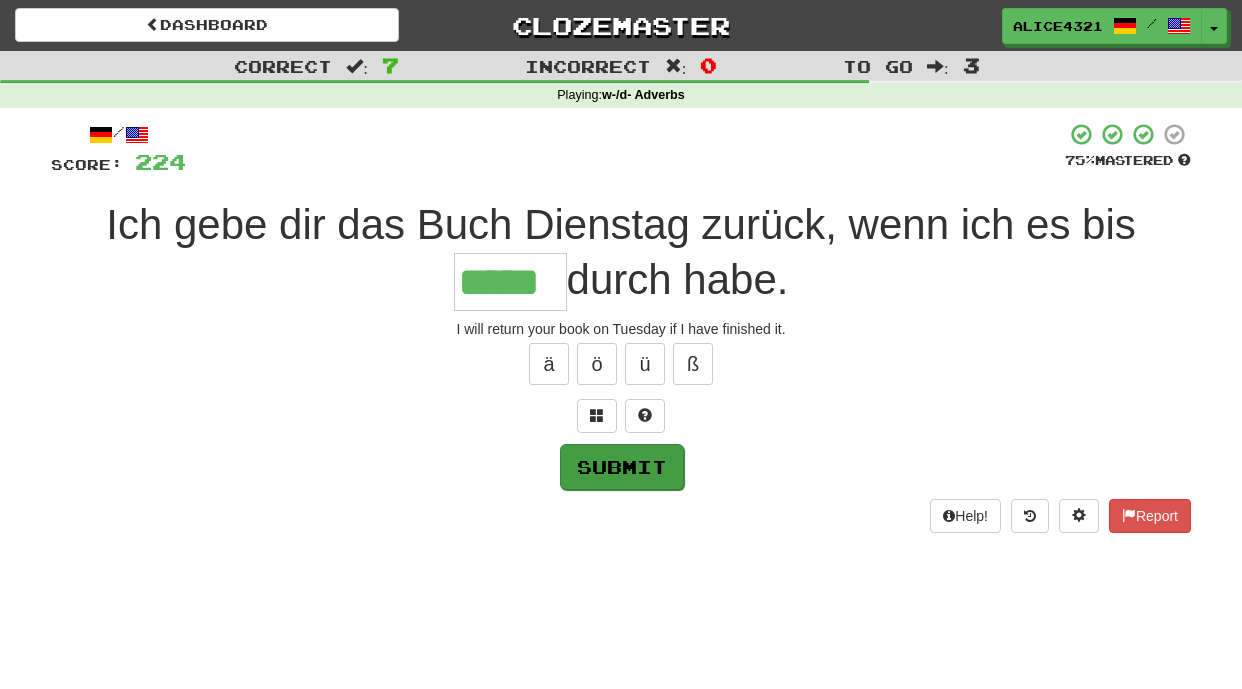 type on "*****" 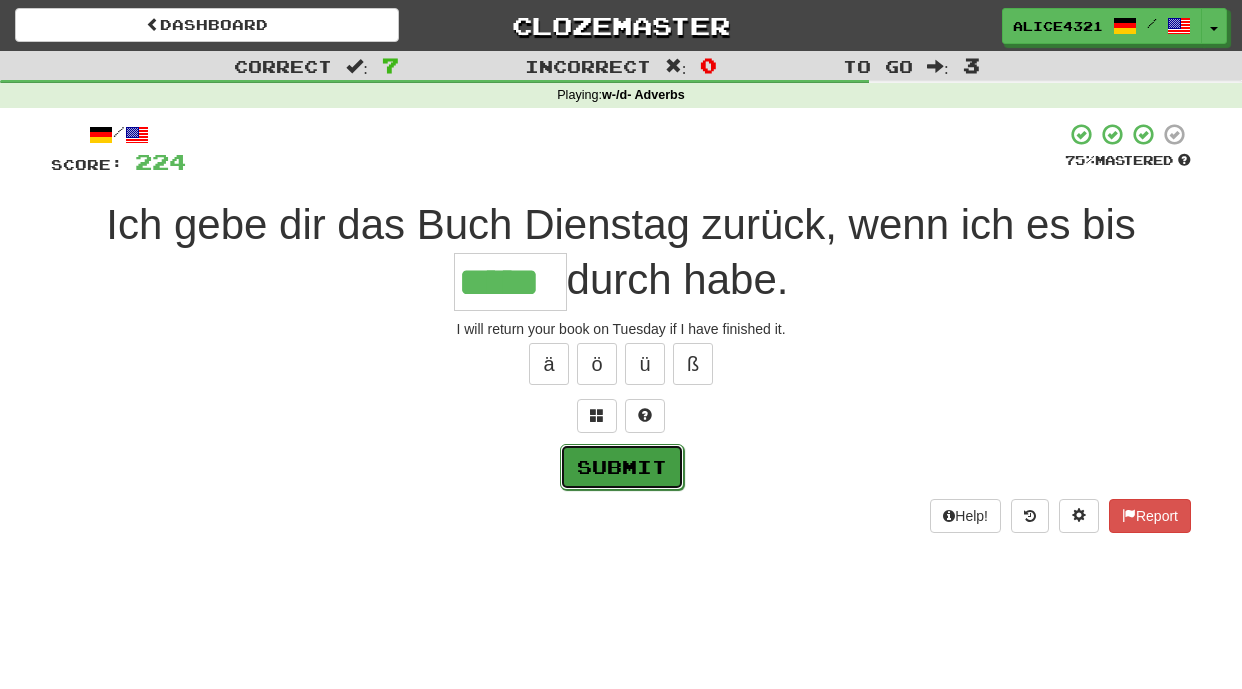 click on "Submit" at bounding box center (622, 467) 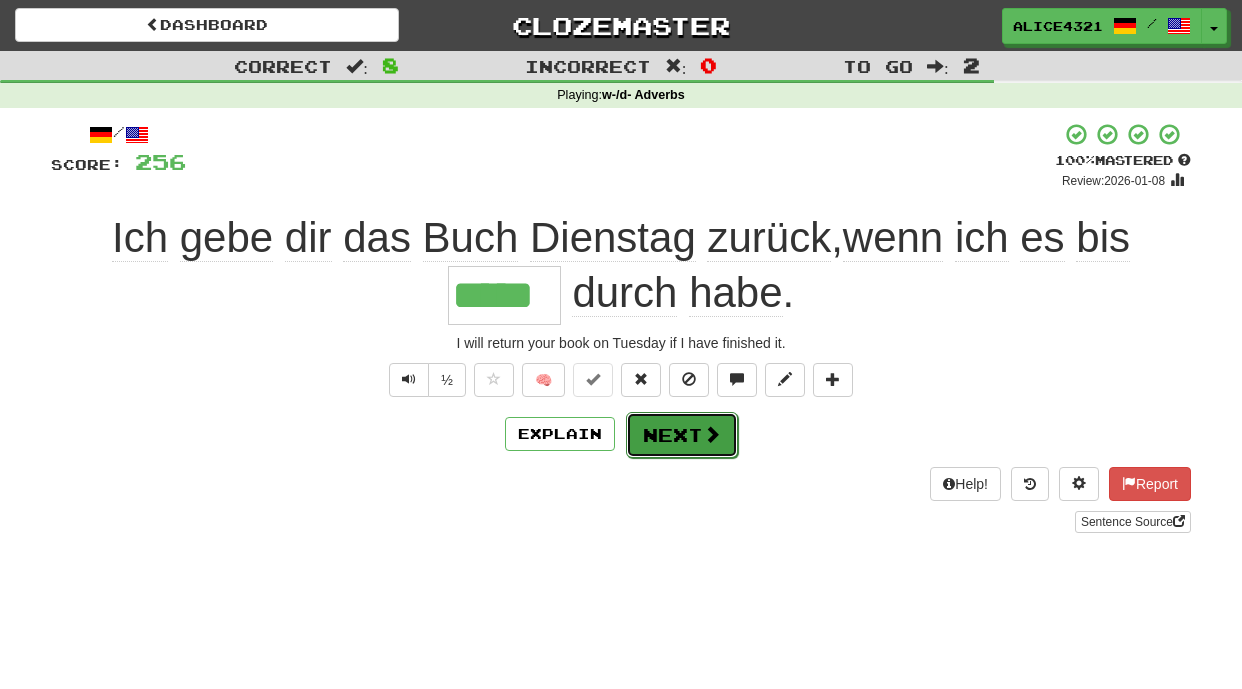 click on "Next" at bounding box center (682, 435) 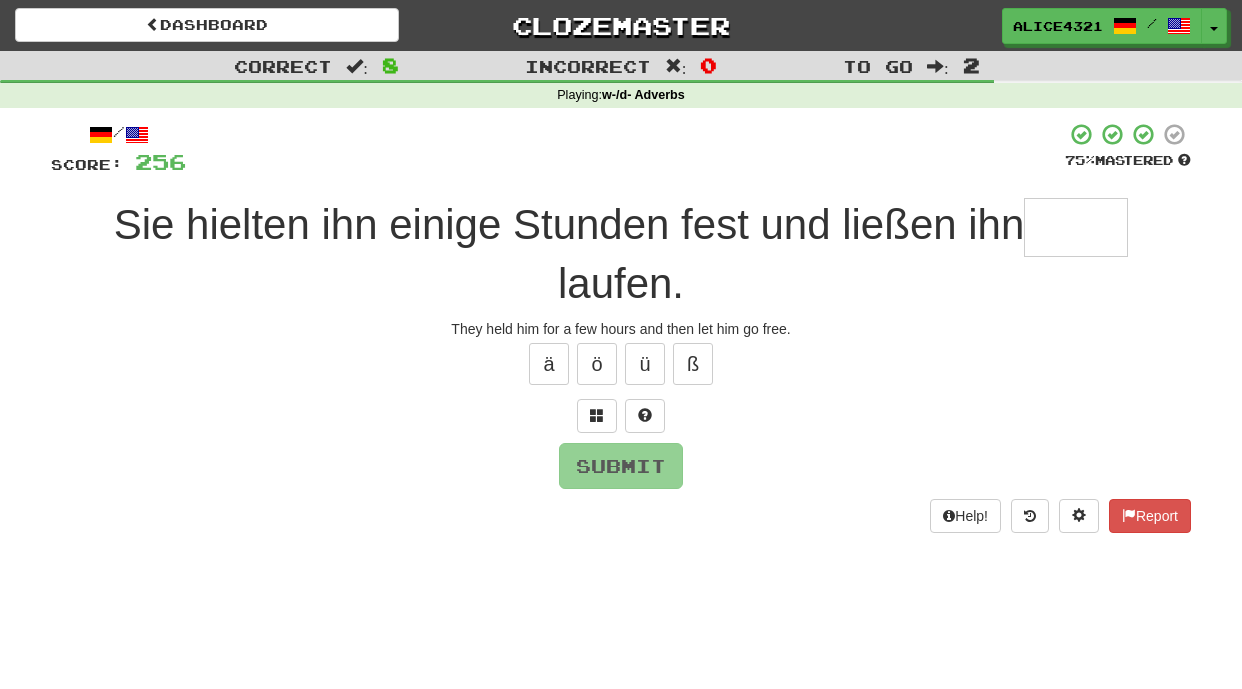 type on "*" 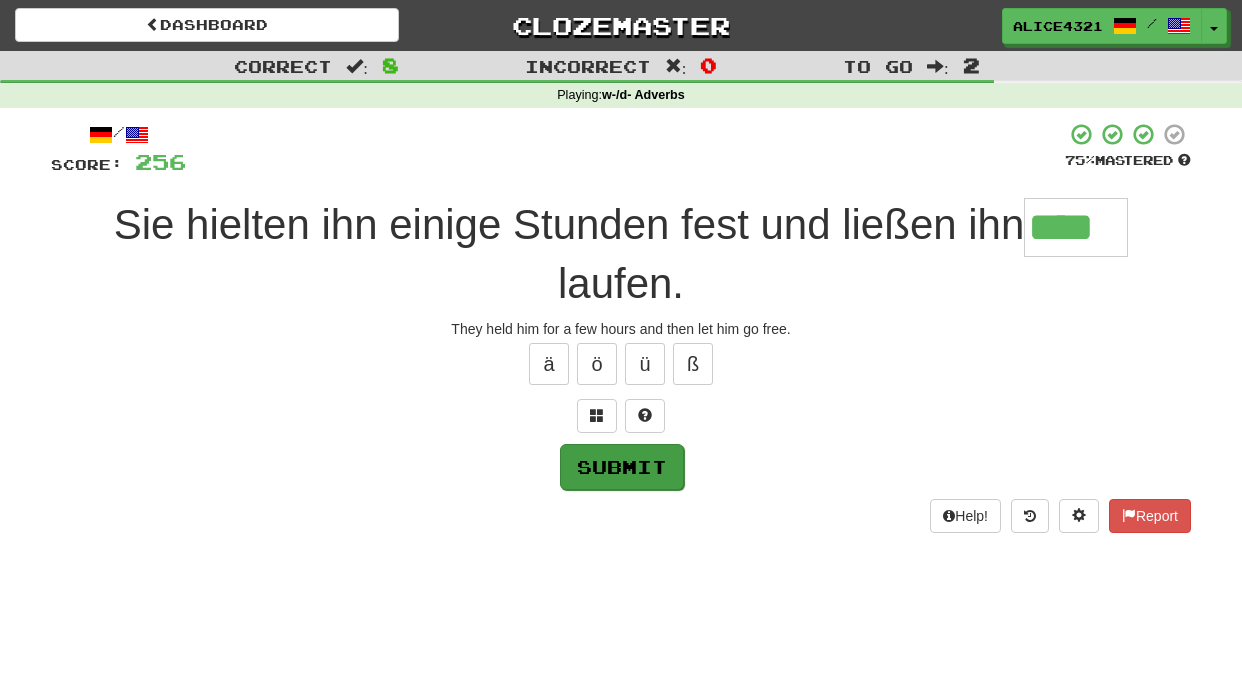 type on "****" 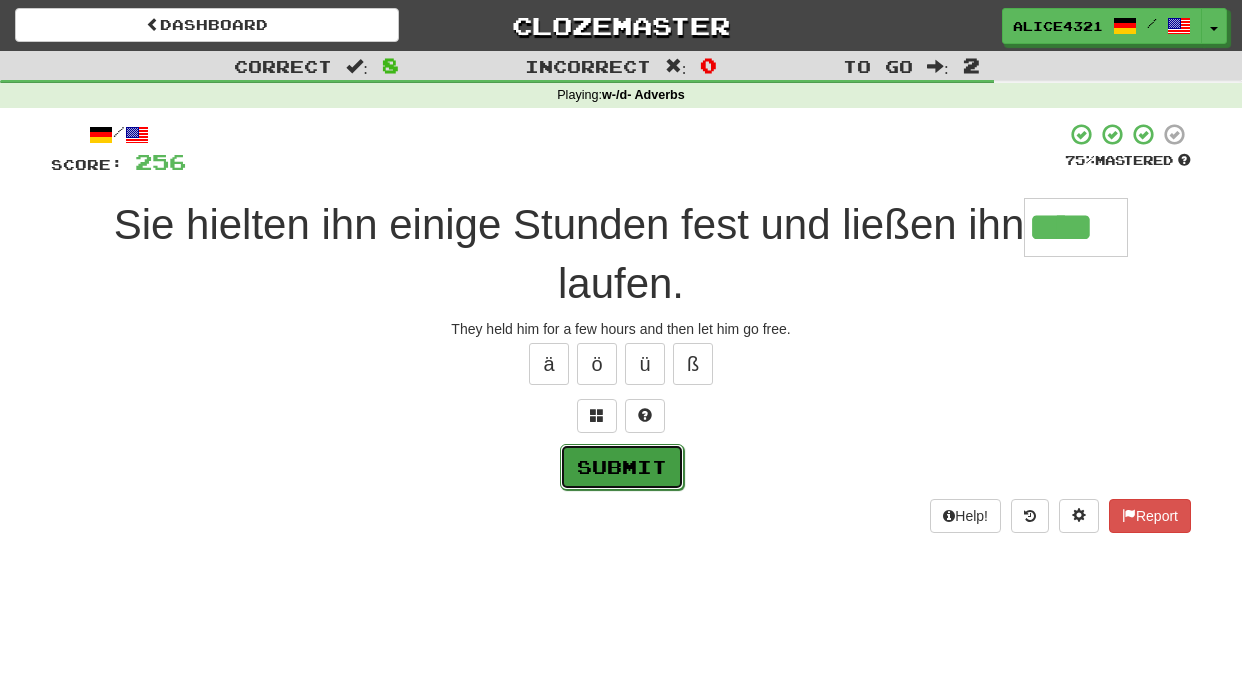 click on "Submit" at bounding box center (622, 467) 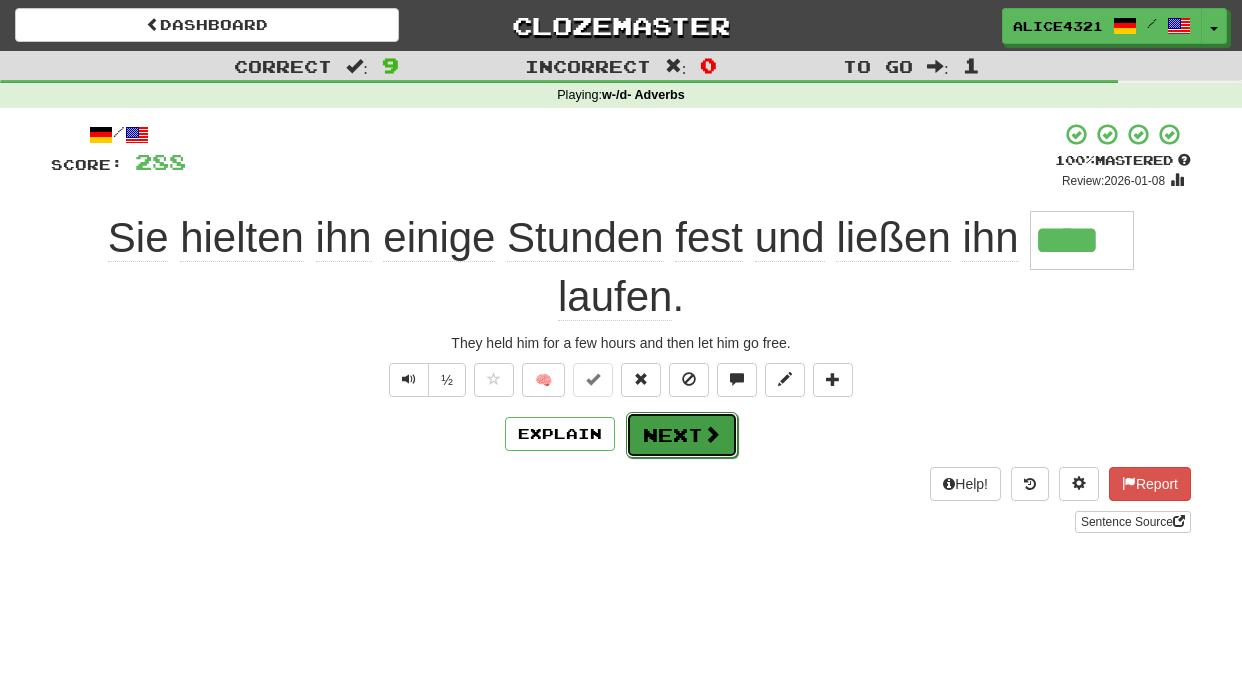 click on "Next" at bounding box center (682, 435) 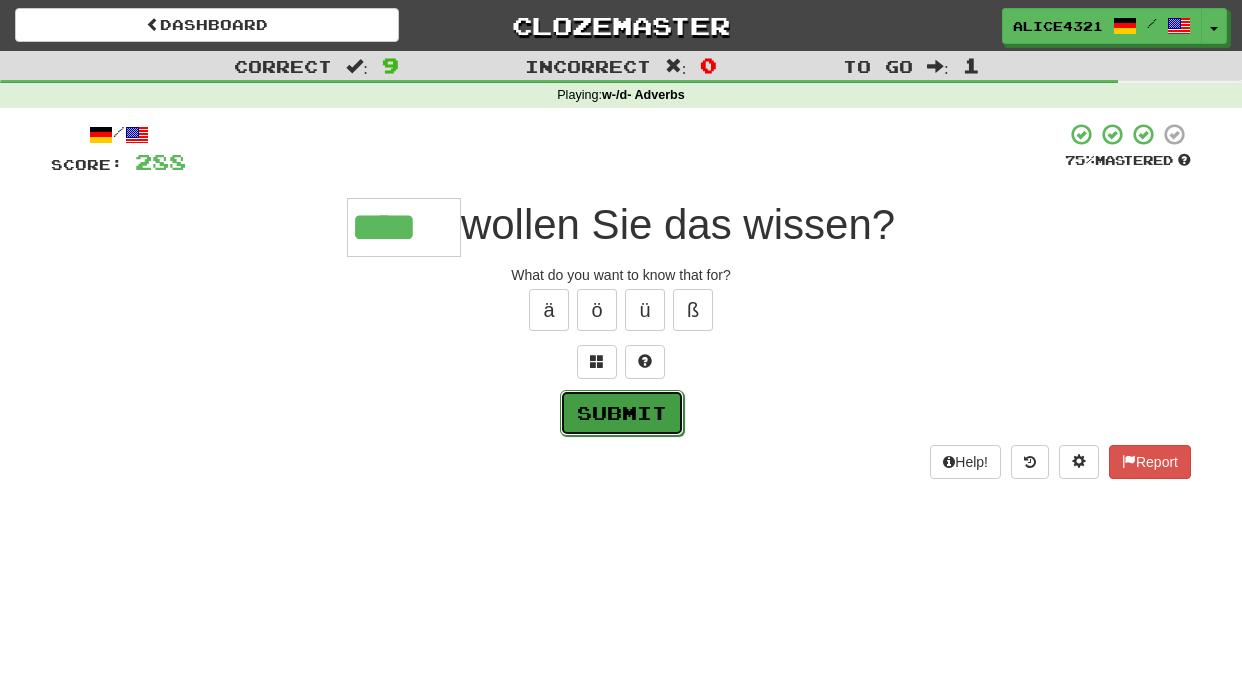 click on "Submit" at bounding box center [622, 413] 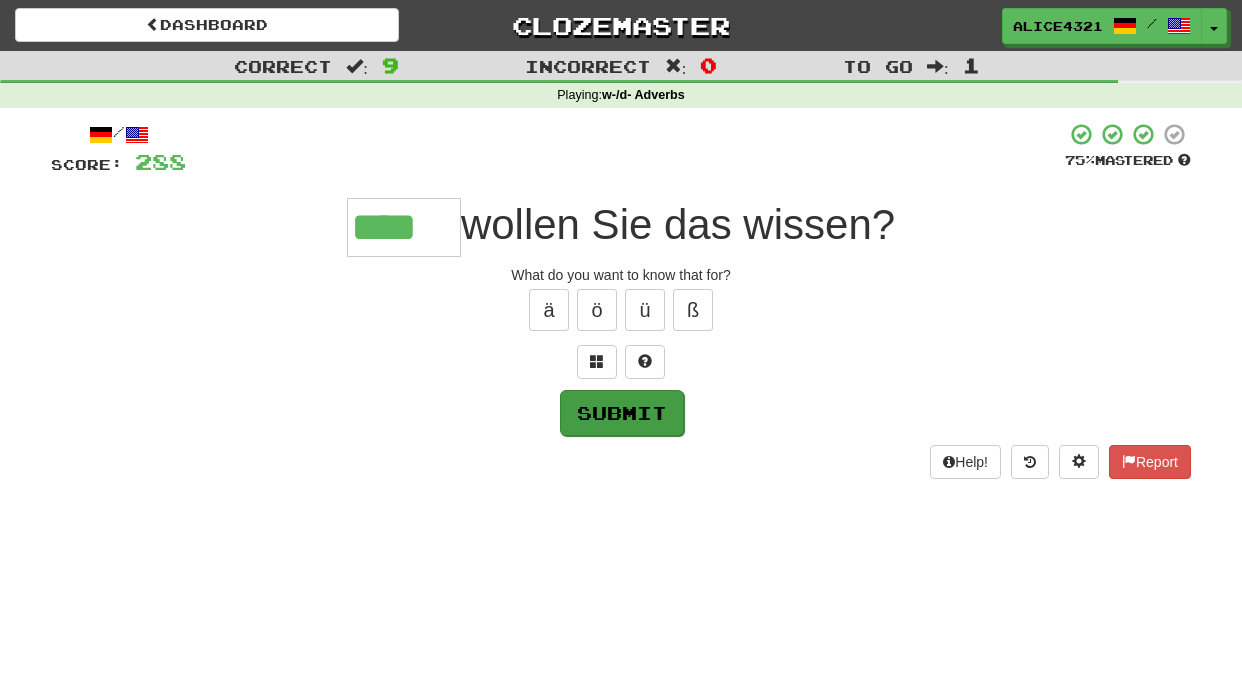 type on "****" 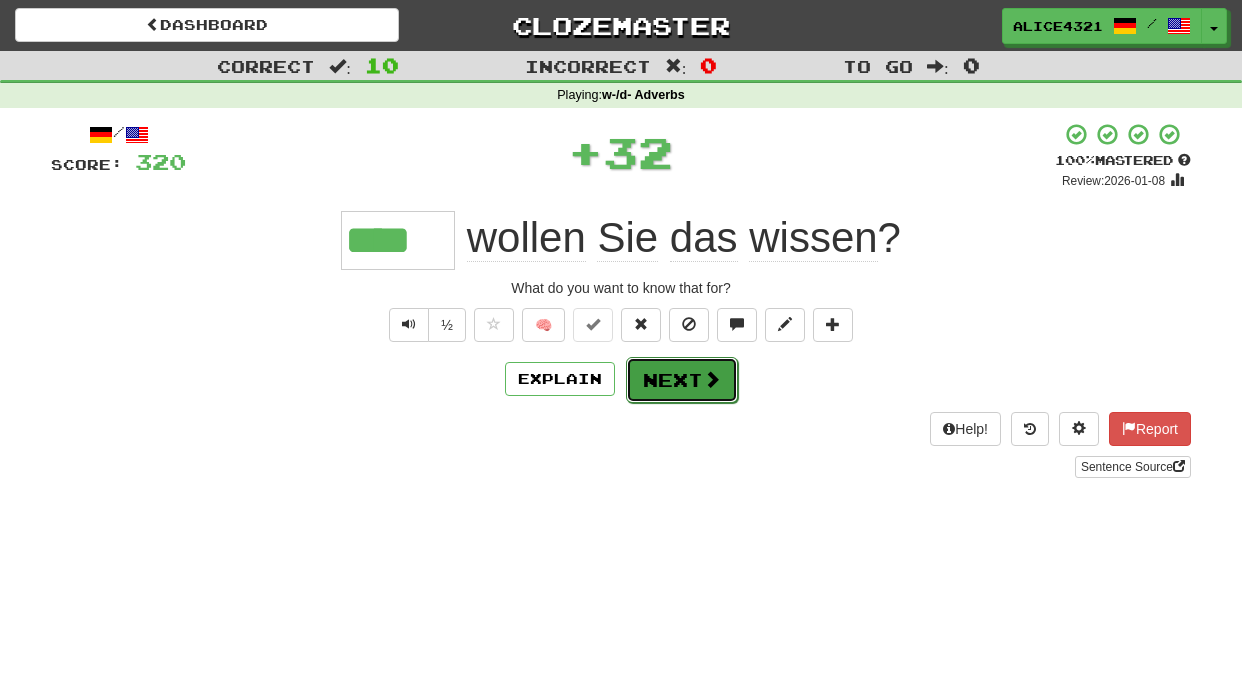 click on "Next" at bounding box center (682, 380) 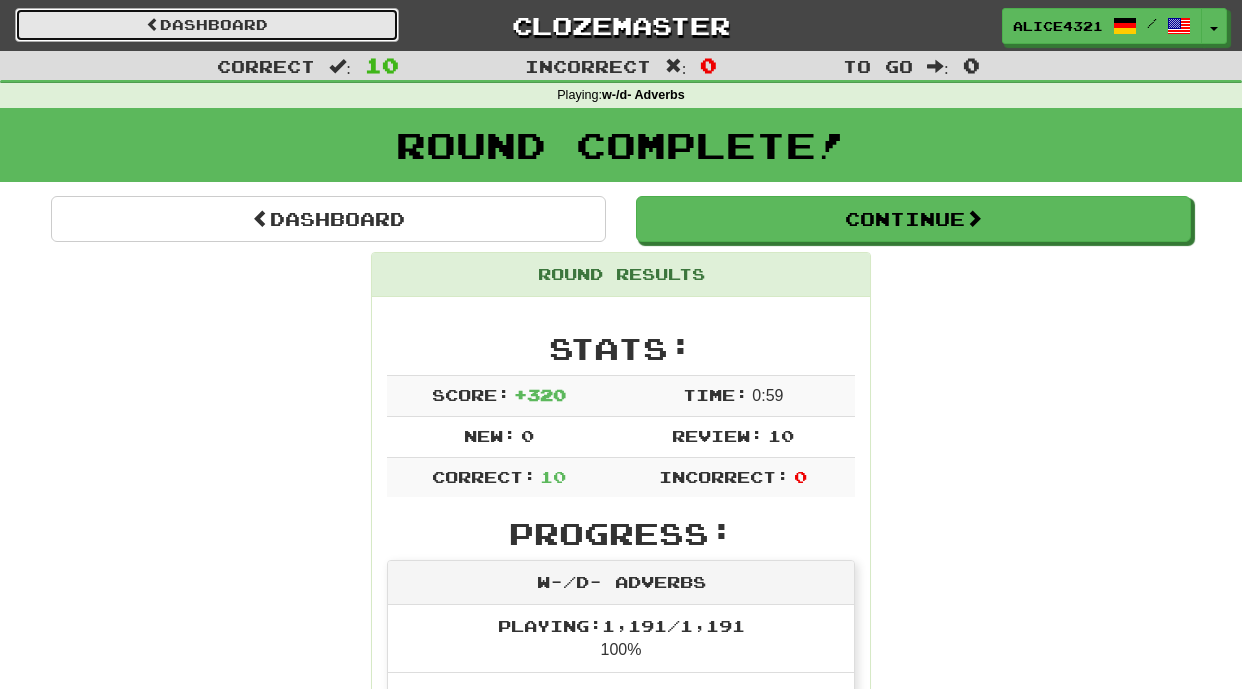 click on "Dashboard" at bounding box center [207, 25] 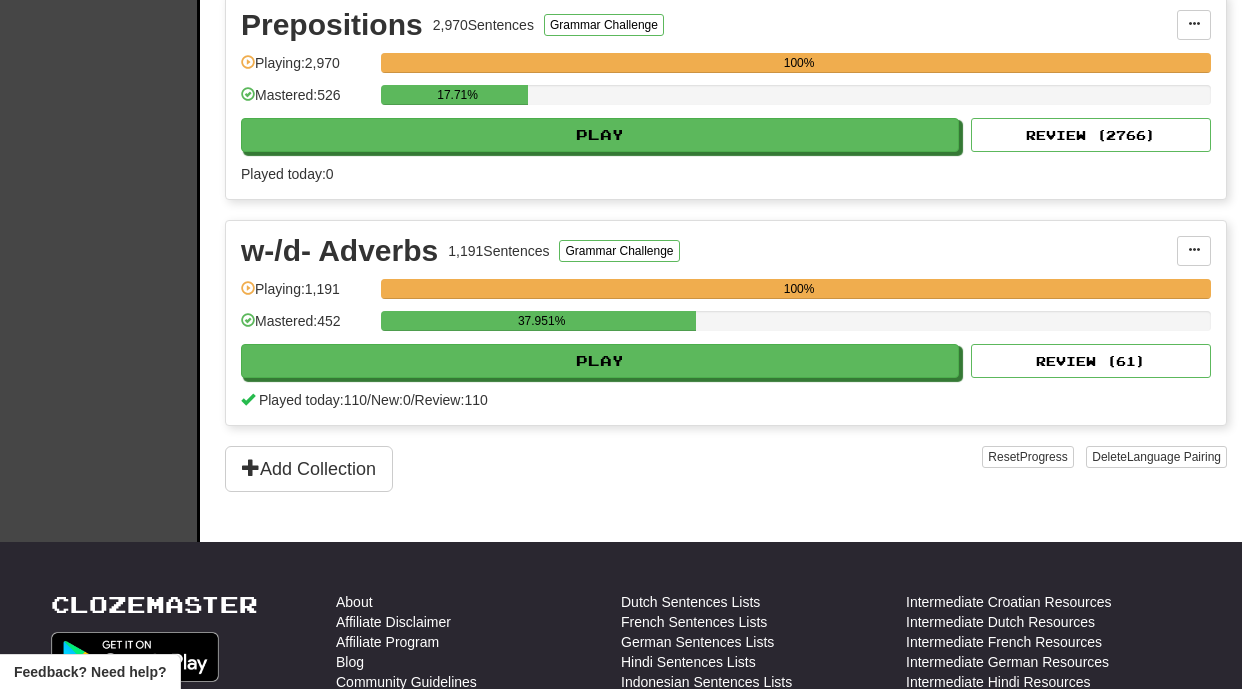 scroll, scrollTop: 1388, scrollLeft: 0, axis: vertical 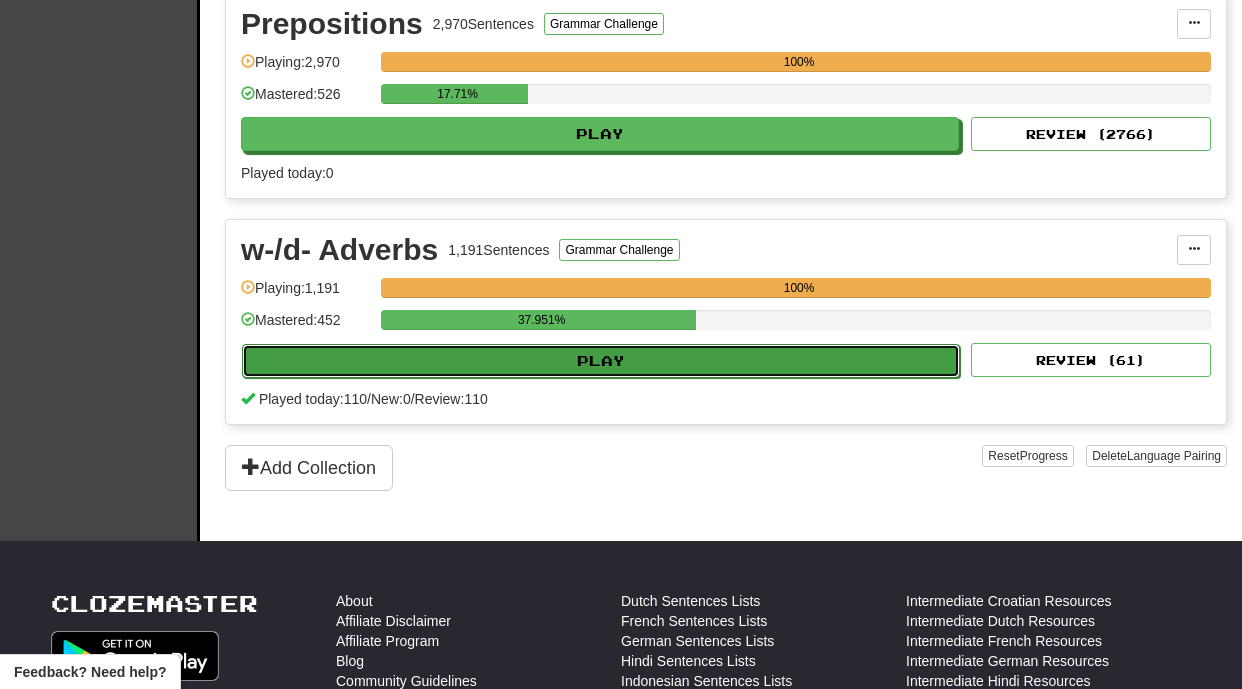 click on "Play" at bounding box center [601, 361] 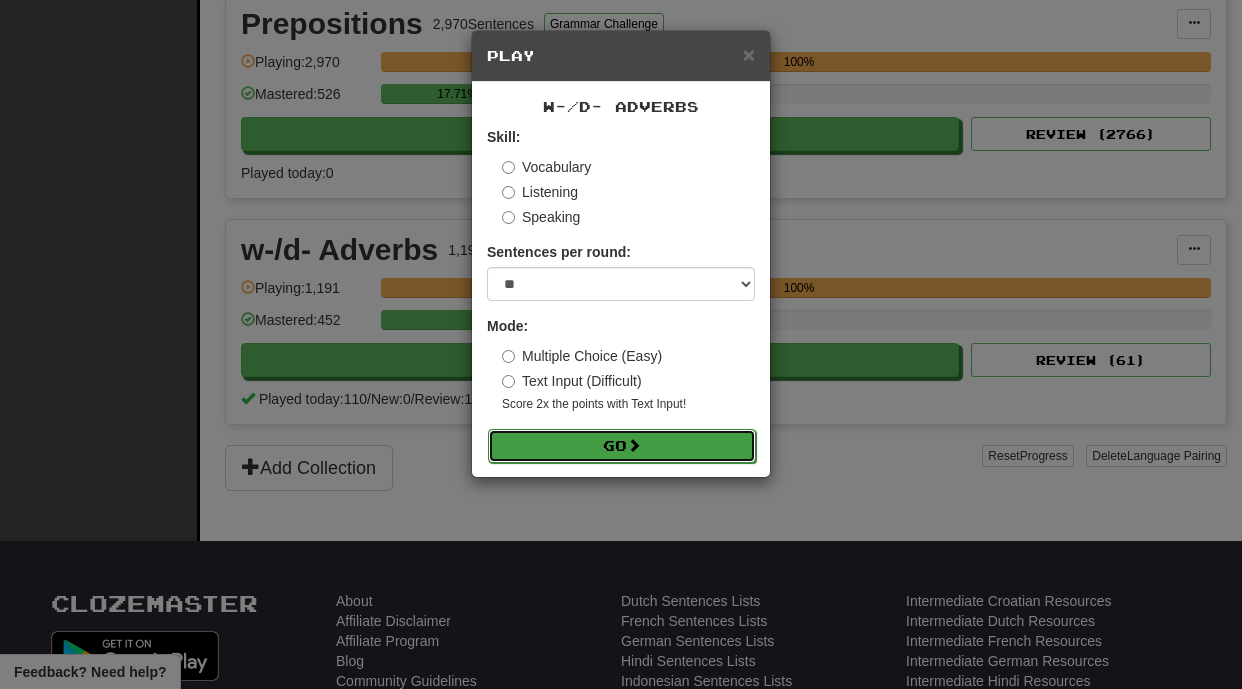 click on "Go" at bounding box center [622, 446] 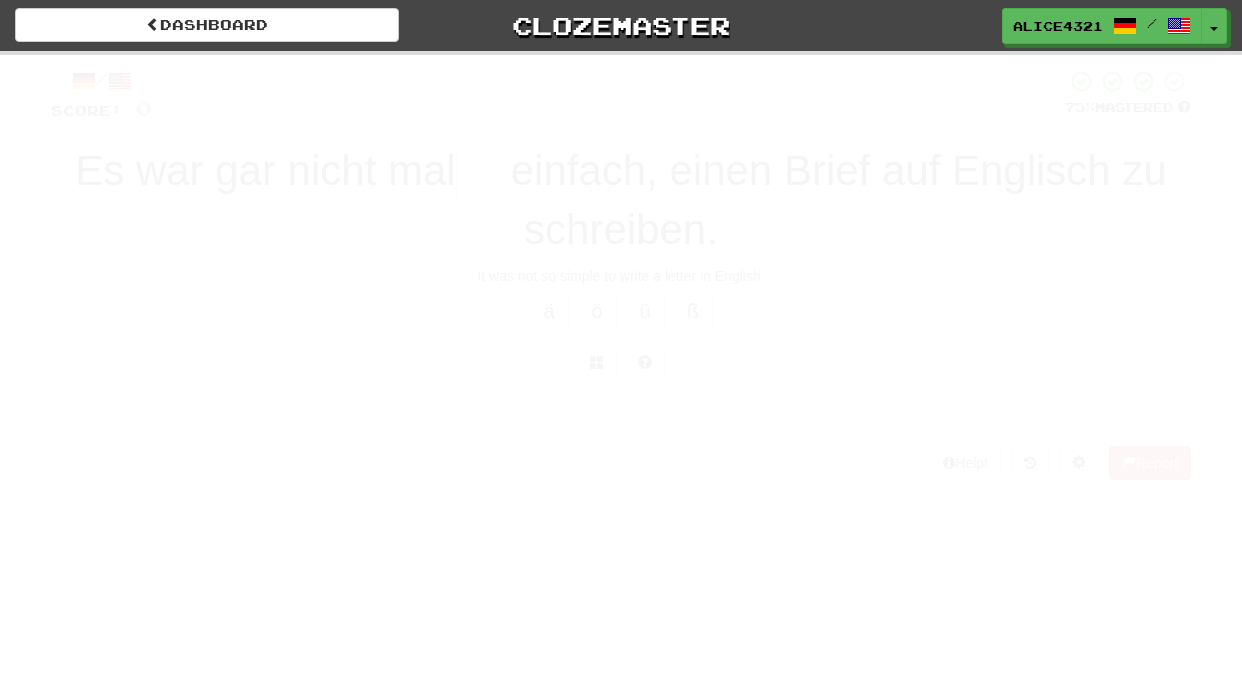 scroll, scrollTop: 0, scrollLeft: 0, axis: both 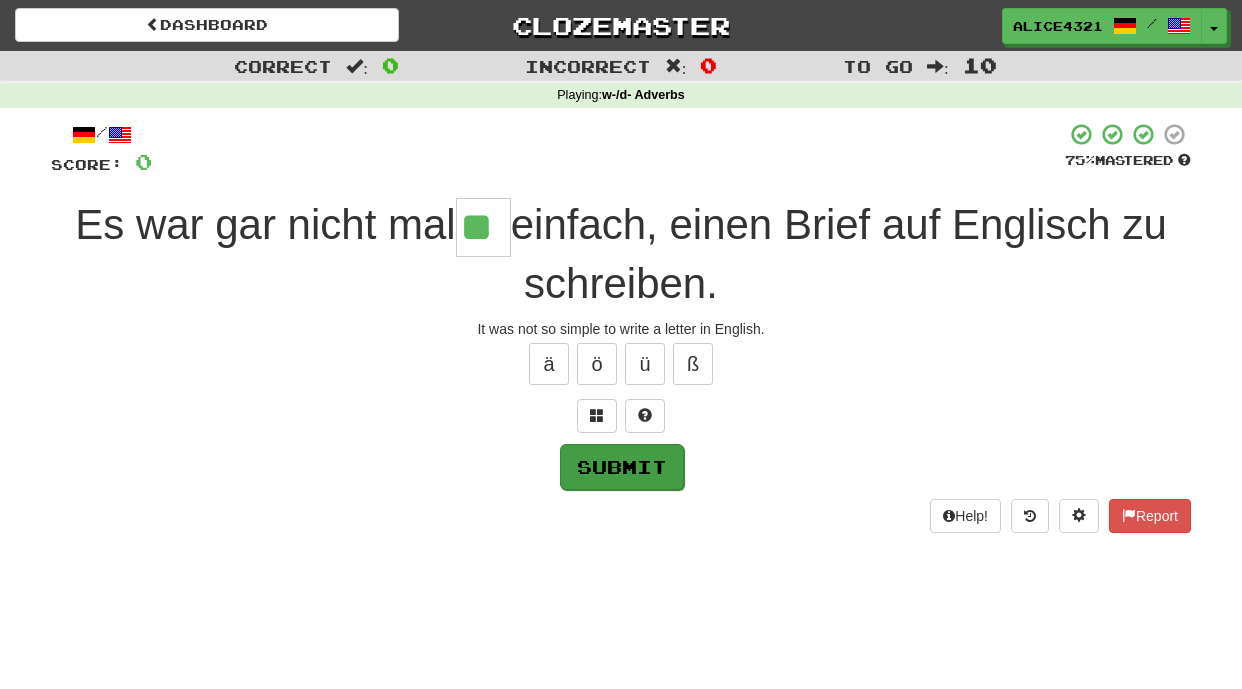 type on "**" 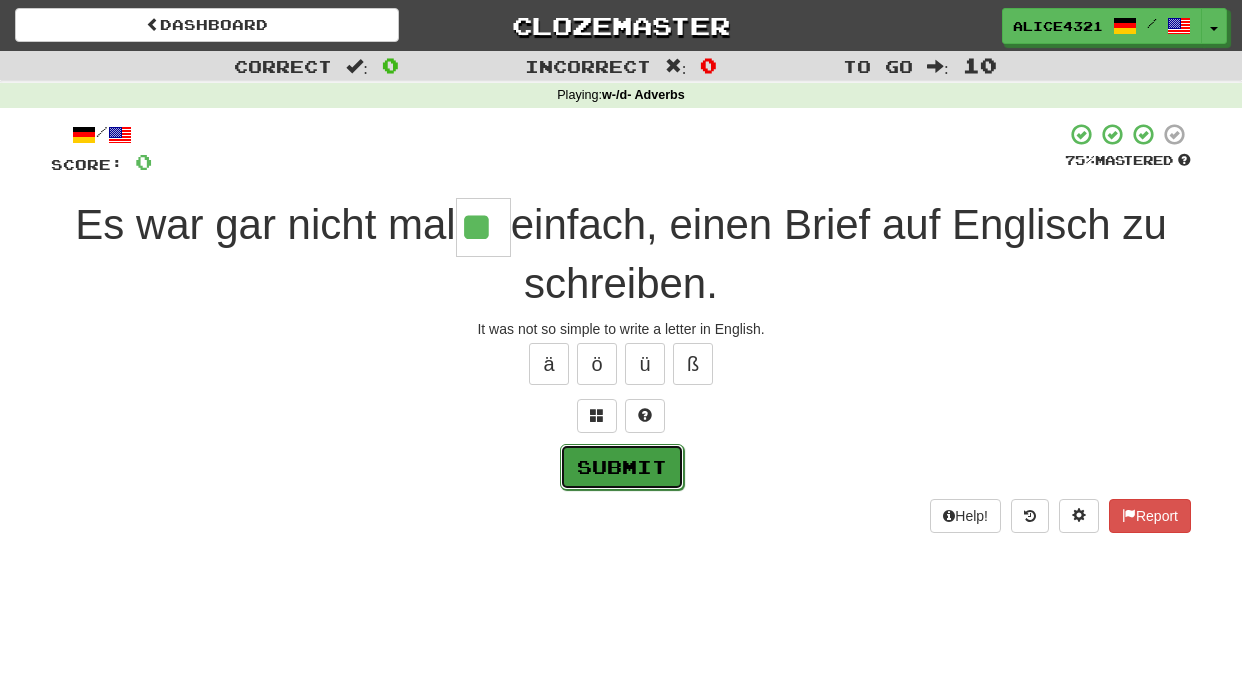 click on "Submit" at bounding box center (622, 467) 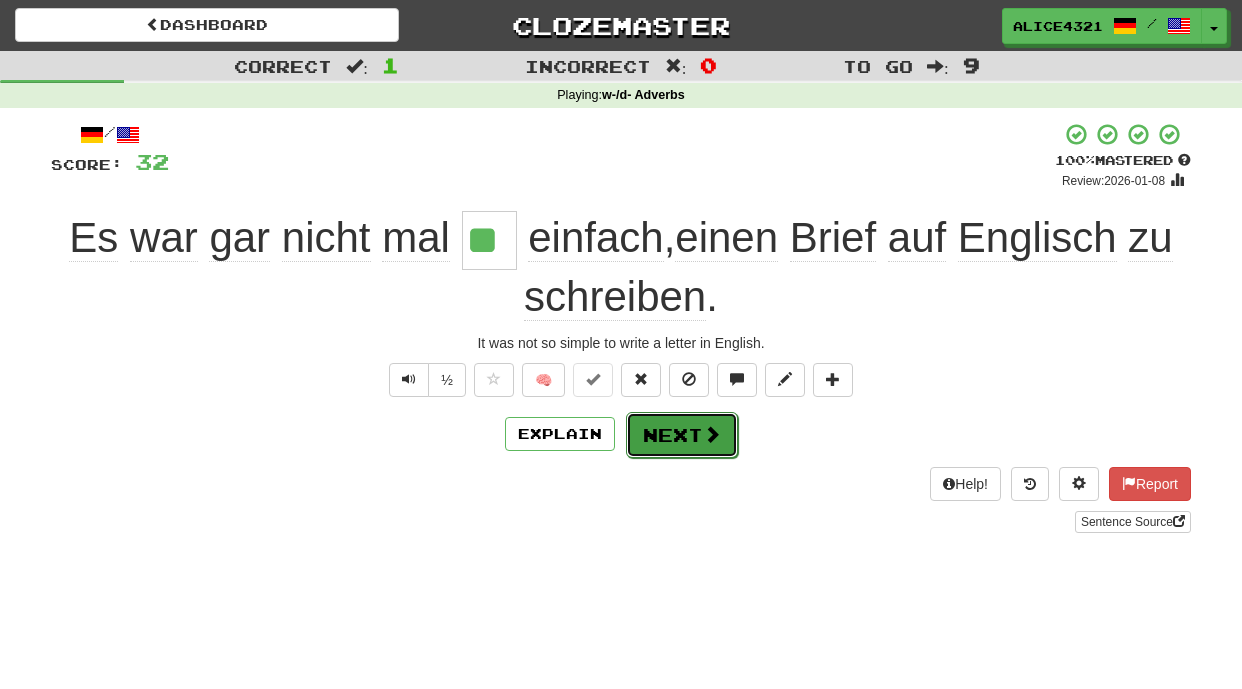click on "Next" at bounding box center [682, 435] 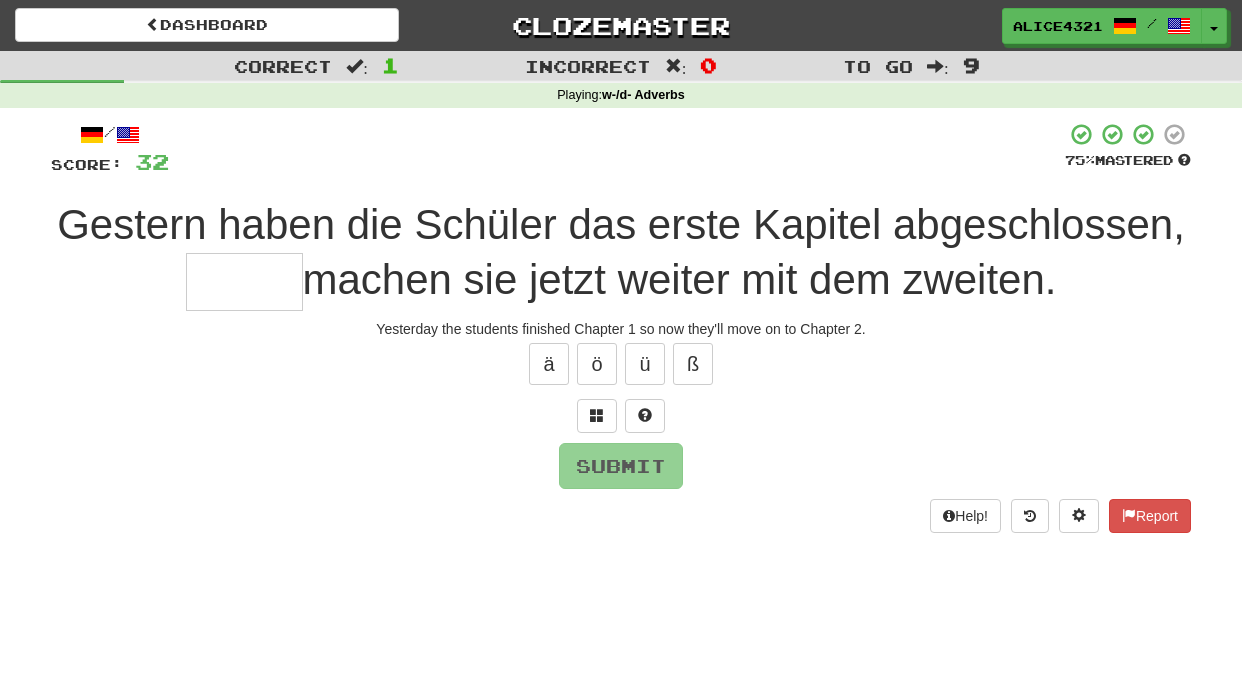 type on "*" 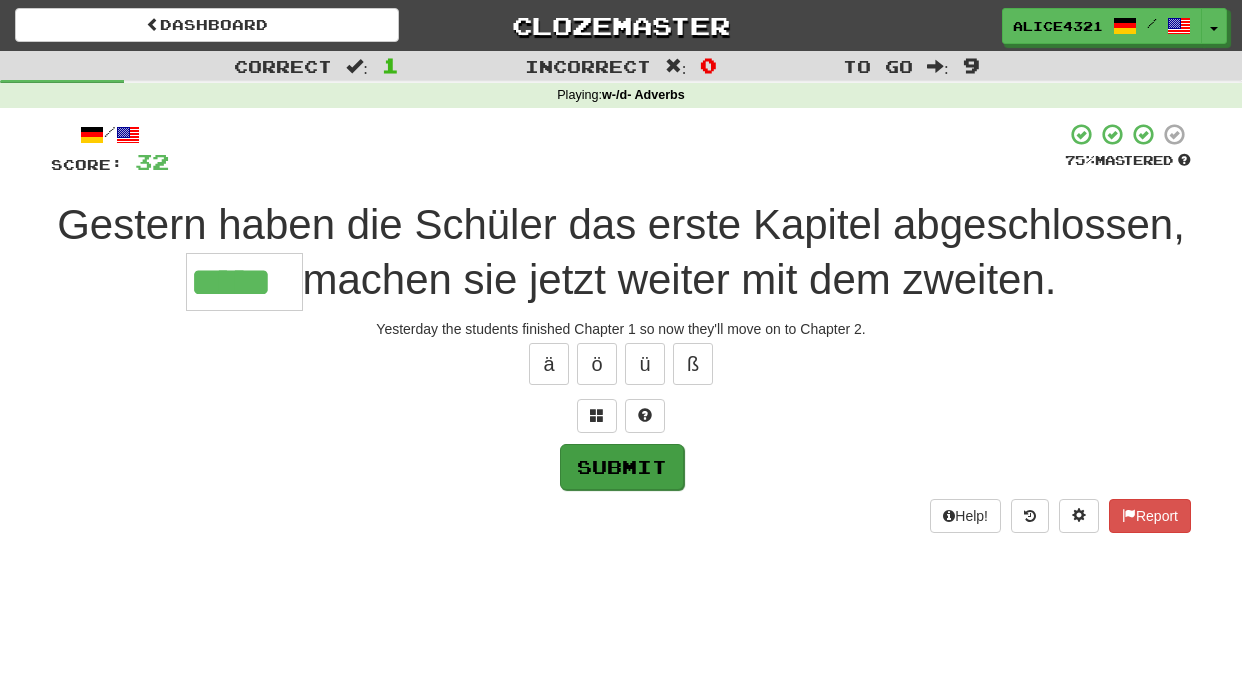 type on "*****" 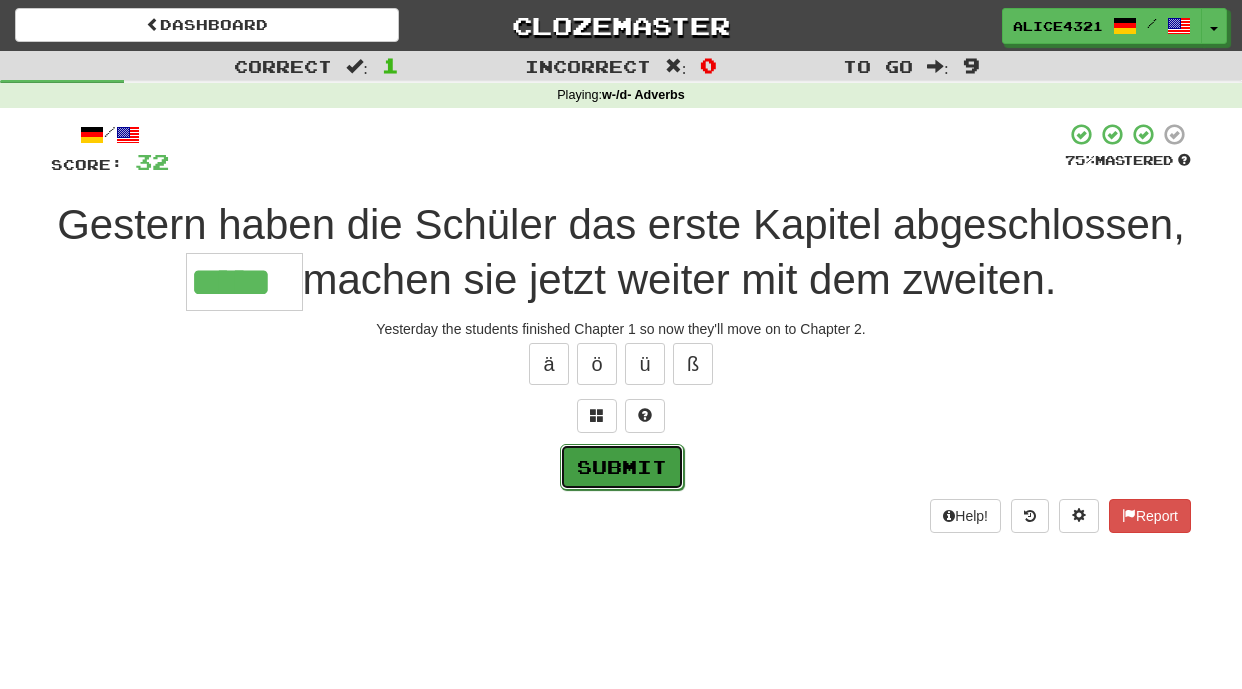 click on "Submit" at bounding box center [622, 467] 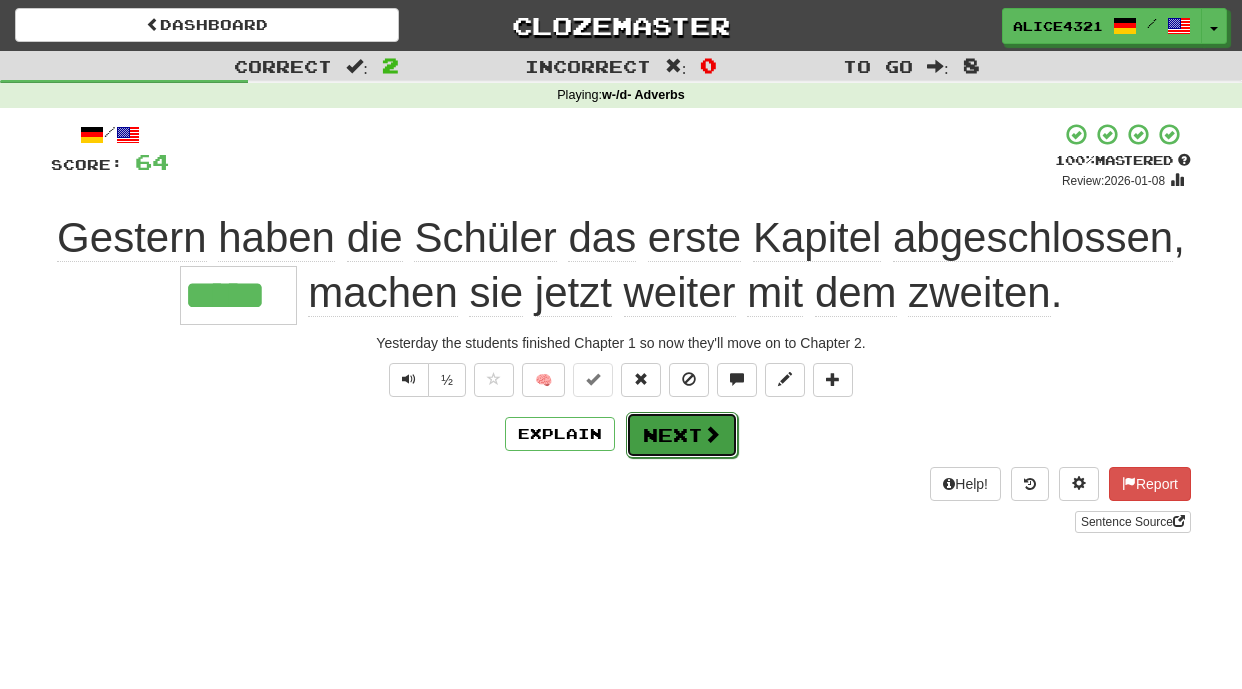 click on "Next" at bounding box center [682, 435] 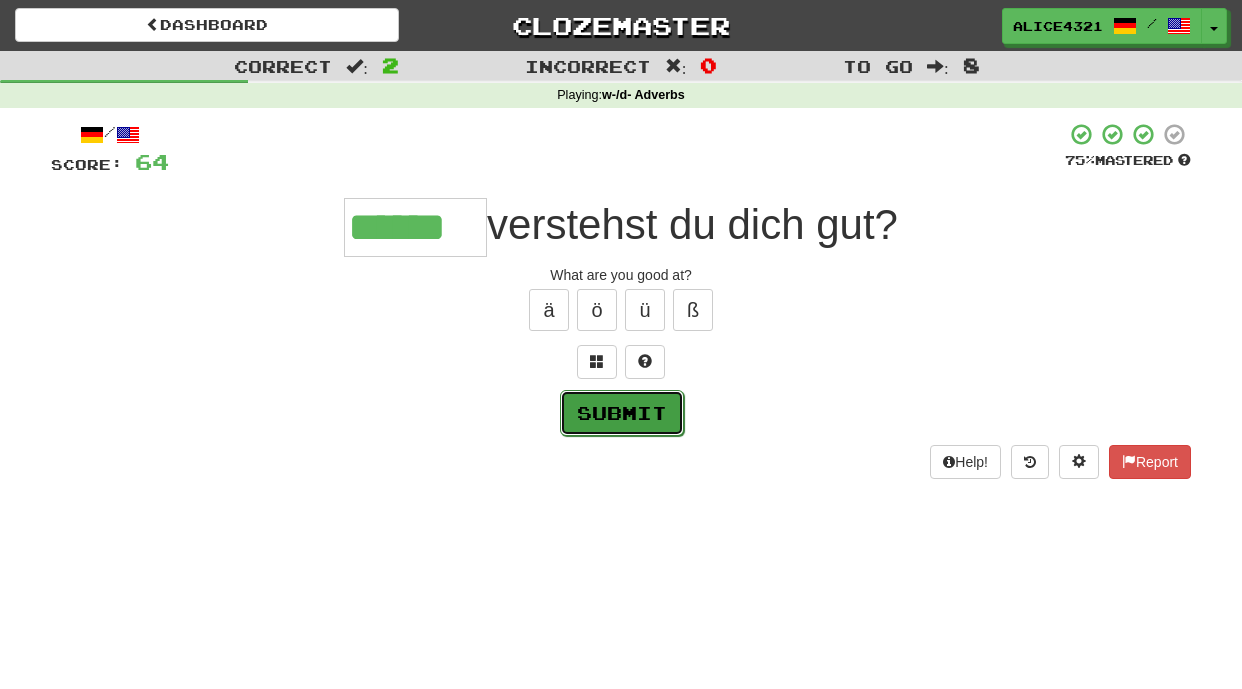 click on "Submit" at bounding box center (622, 413) 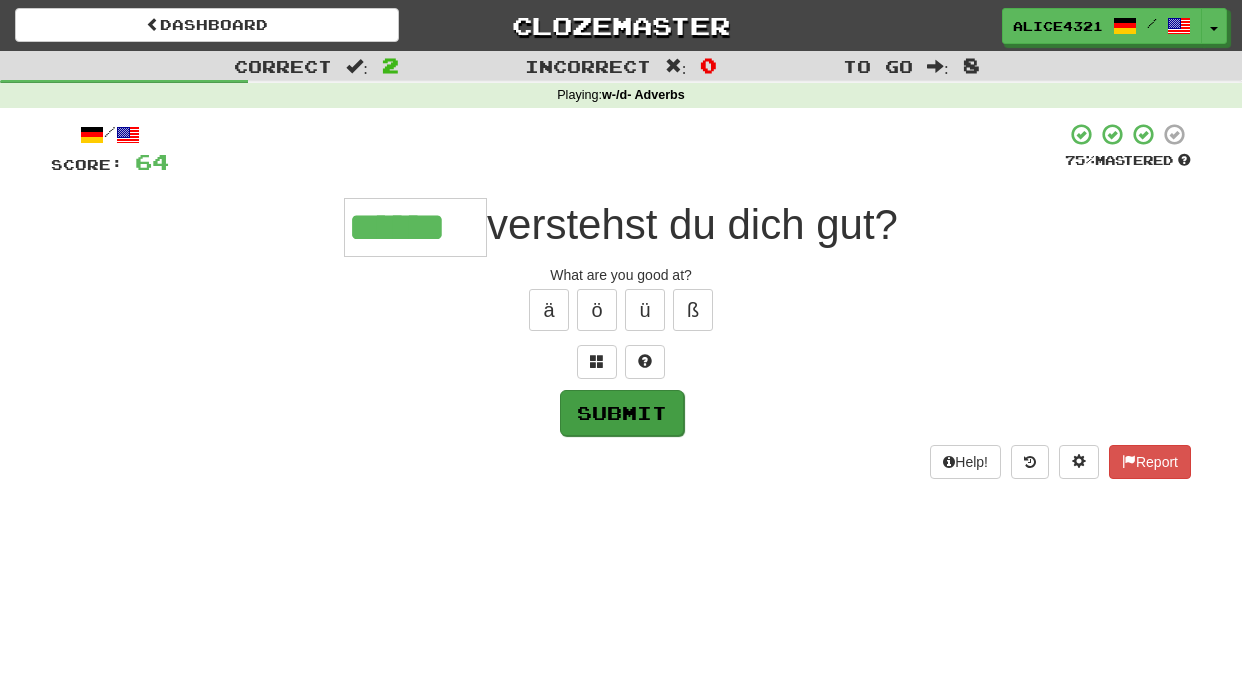 type on "******" 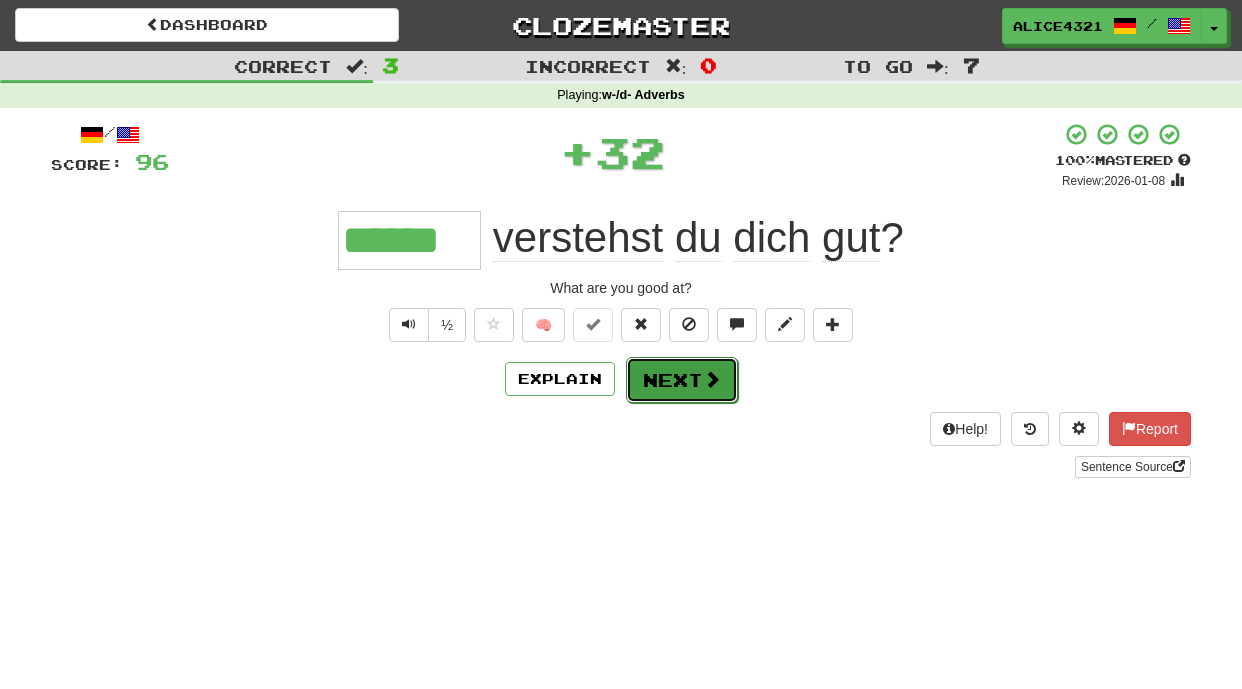 click on "Next" at bounding box center [682, 380] 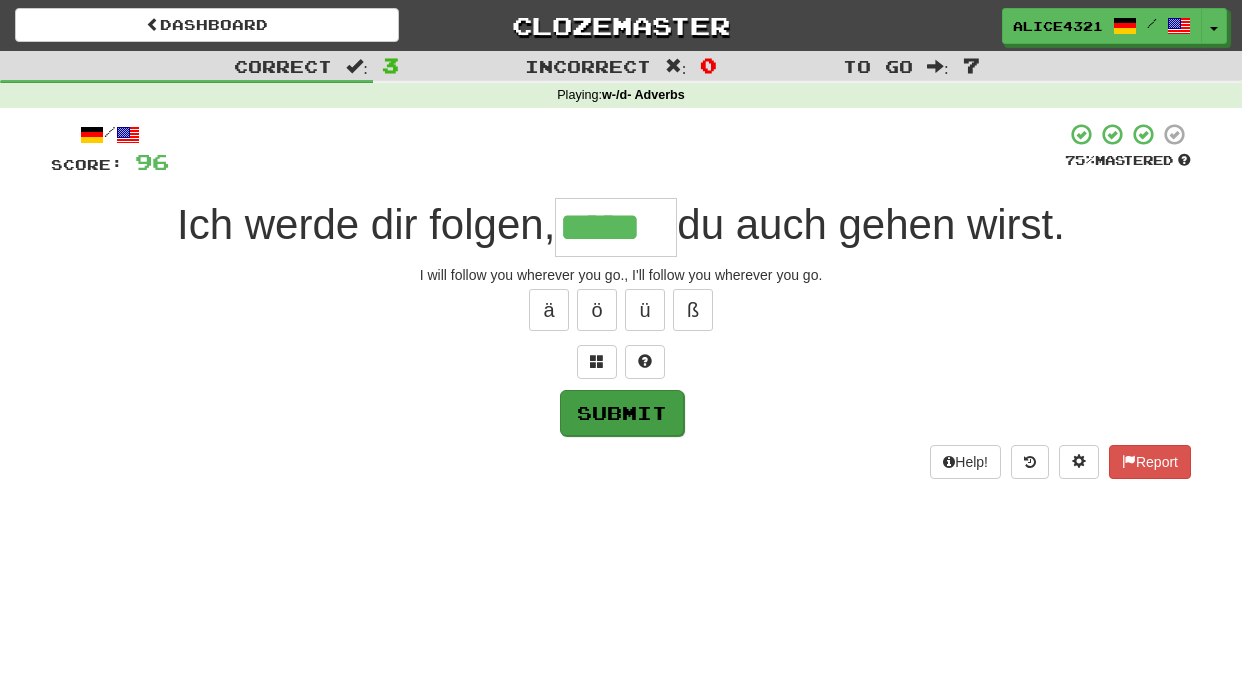 type on "*****" 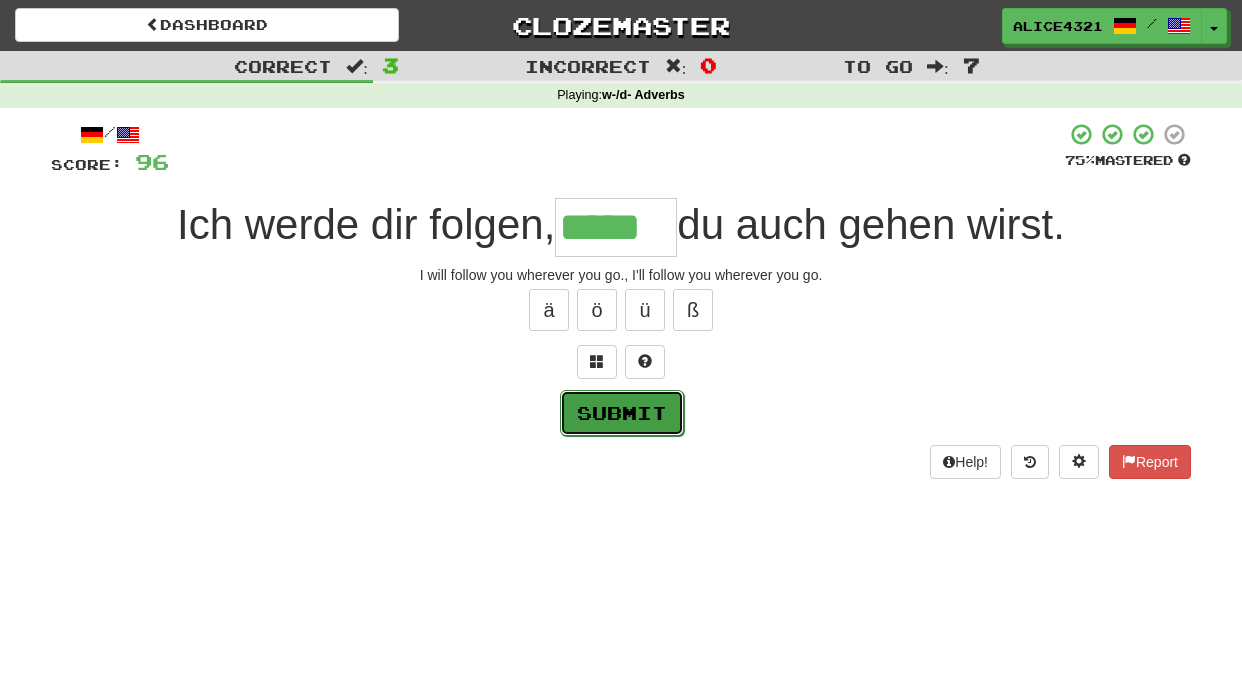 click on "Submit" at bounding box center (622, 413) 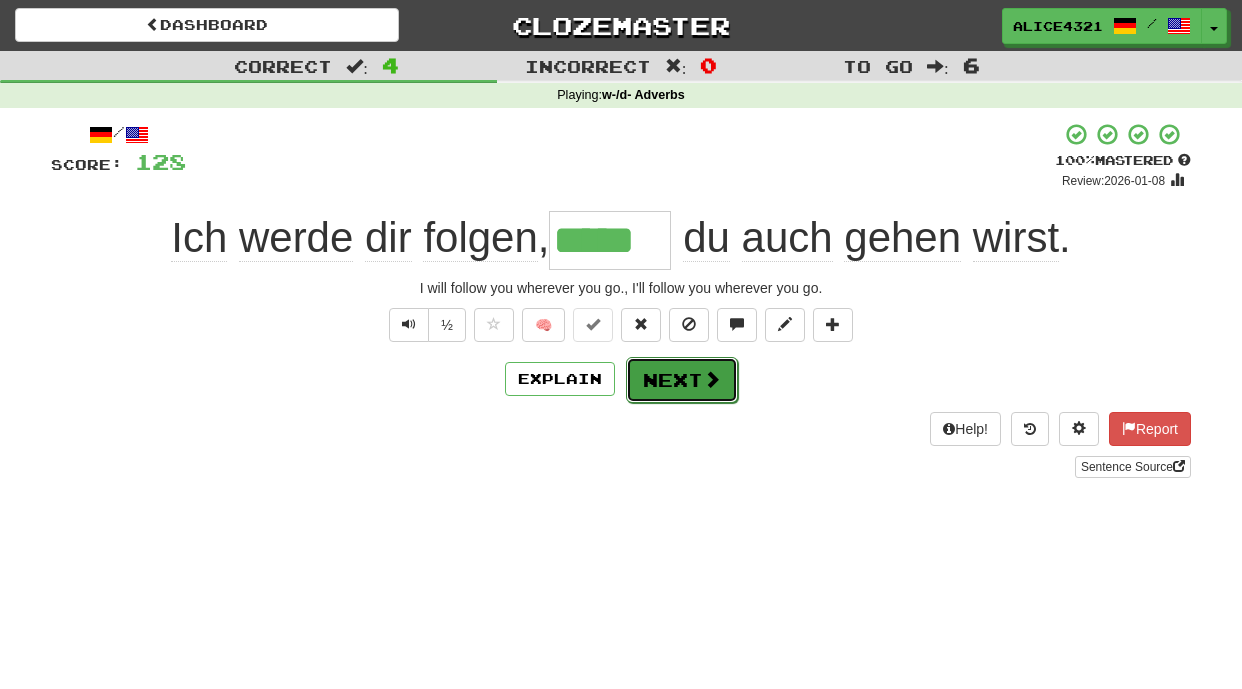 click on "Next" at bounding box center [682, 380] 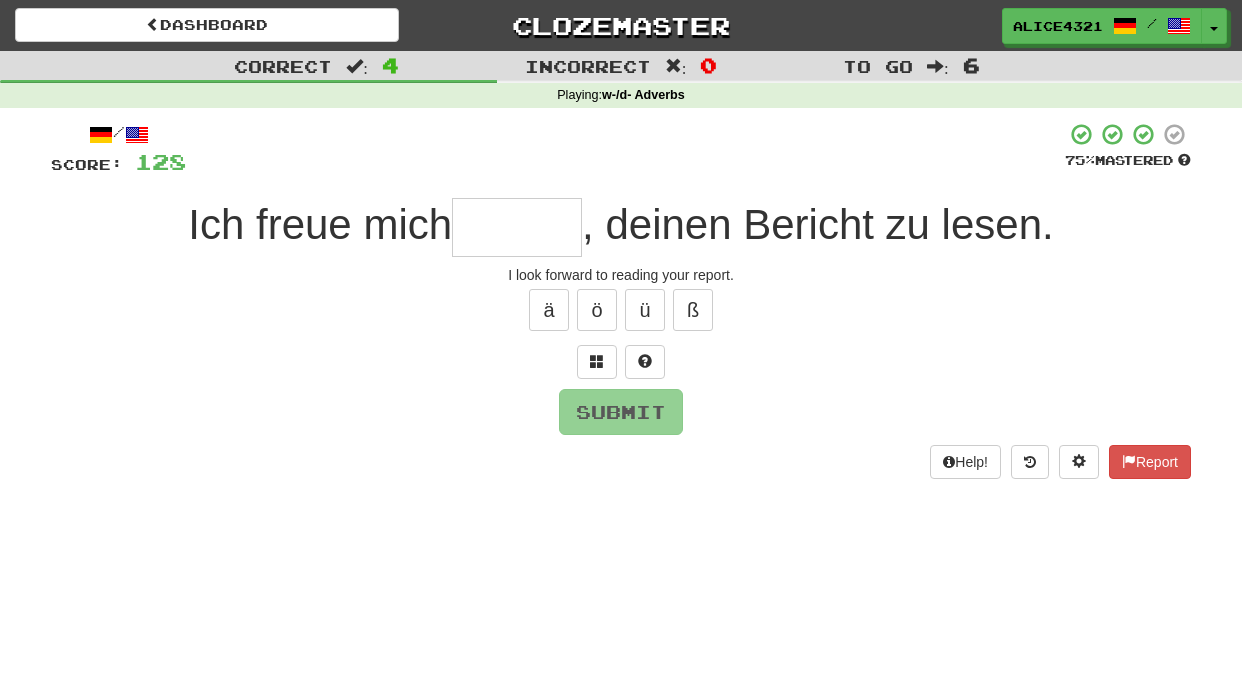 type on "*" 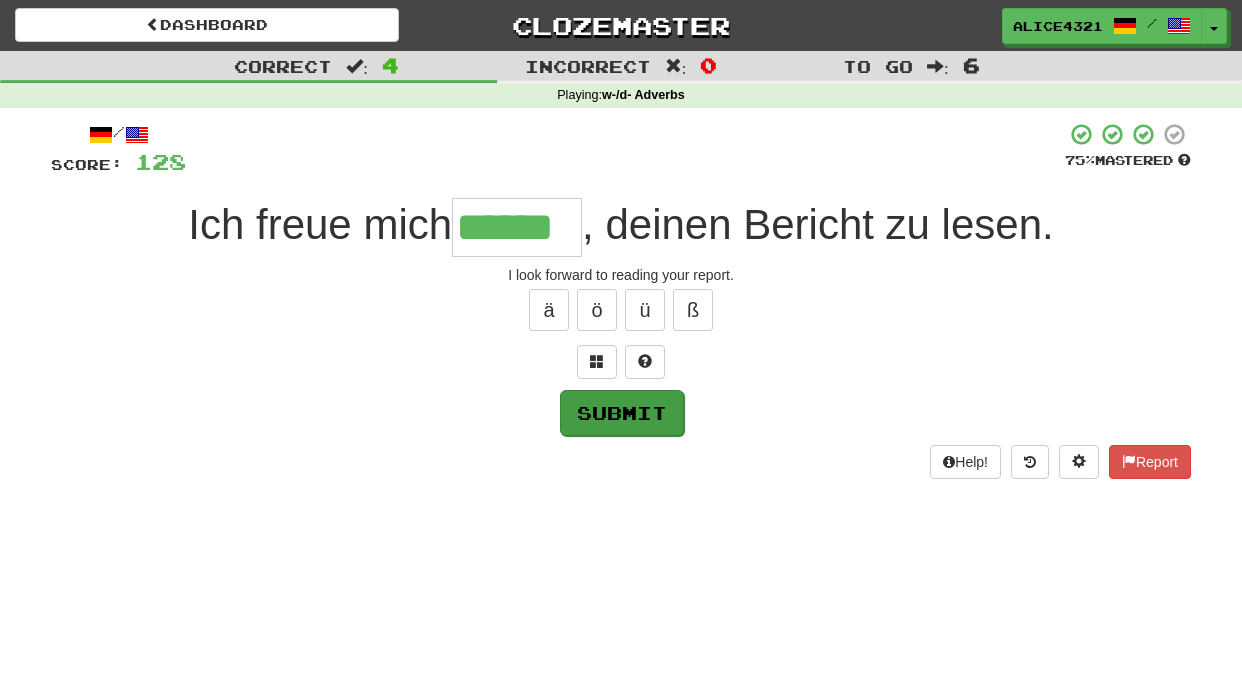 type on "******" 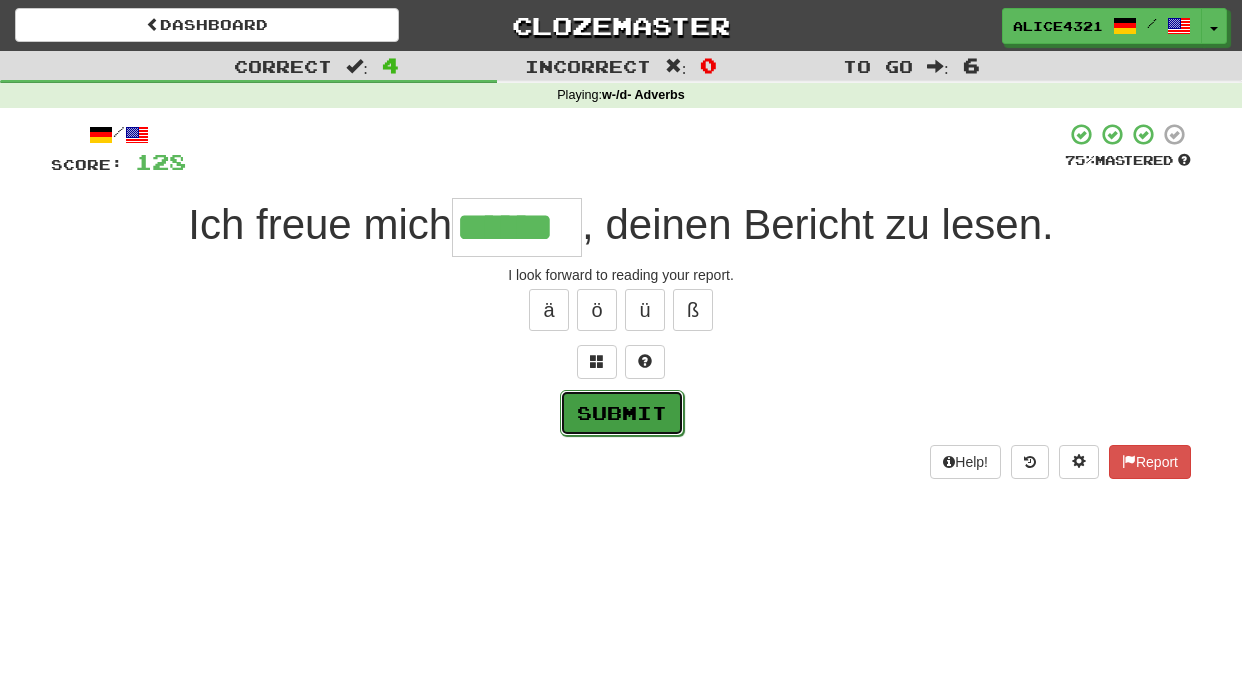 click on "Submit" at bounding box center (622, 413) 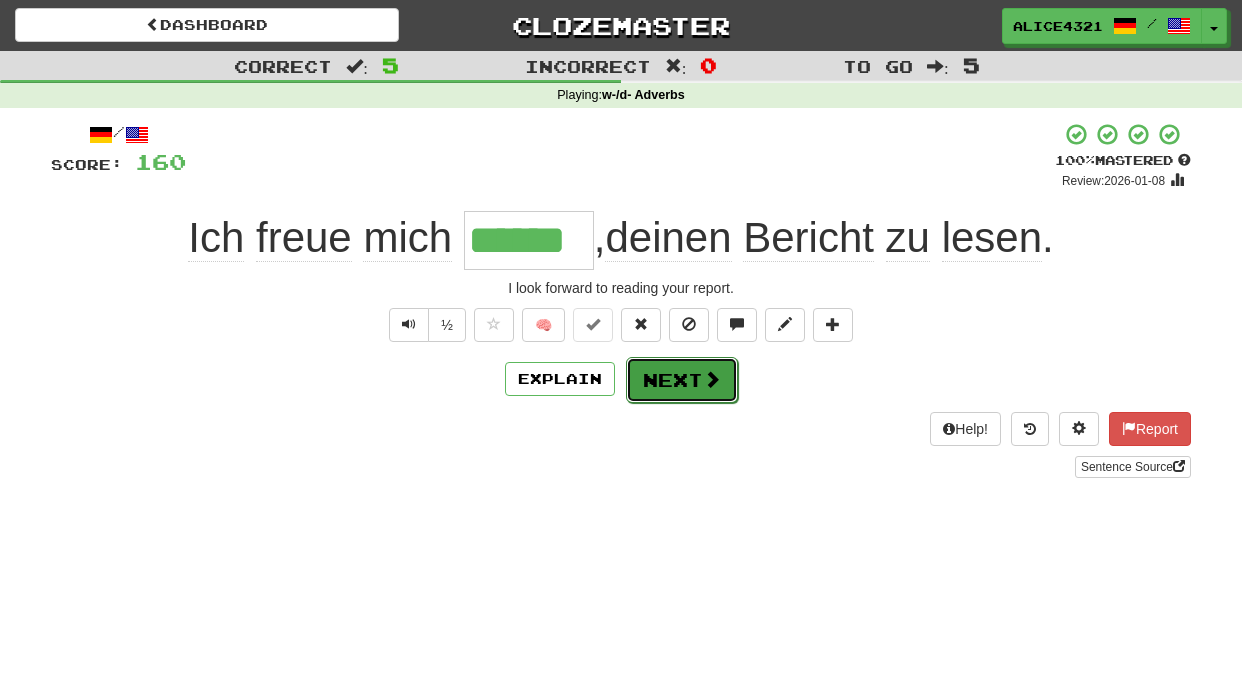 click on "Next" at bounding box center [682, 380] 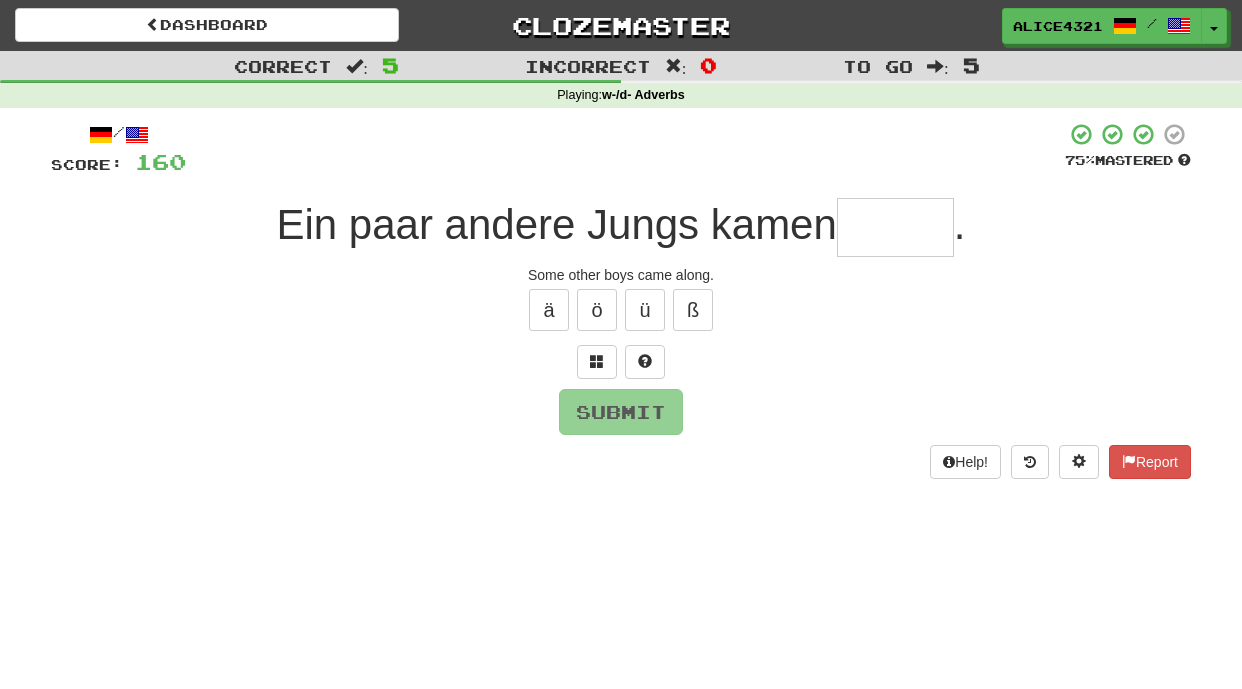 type on "*" 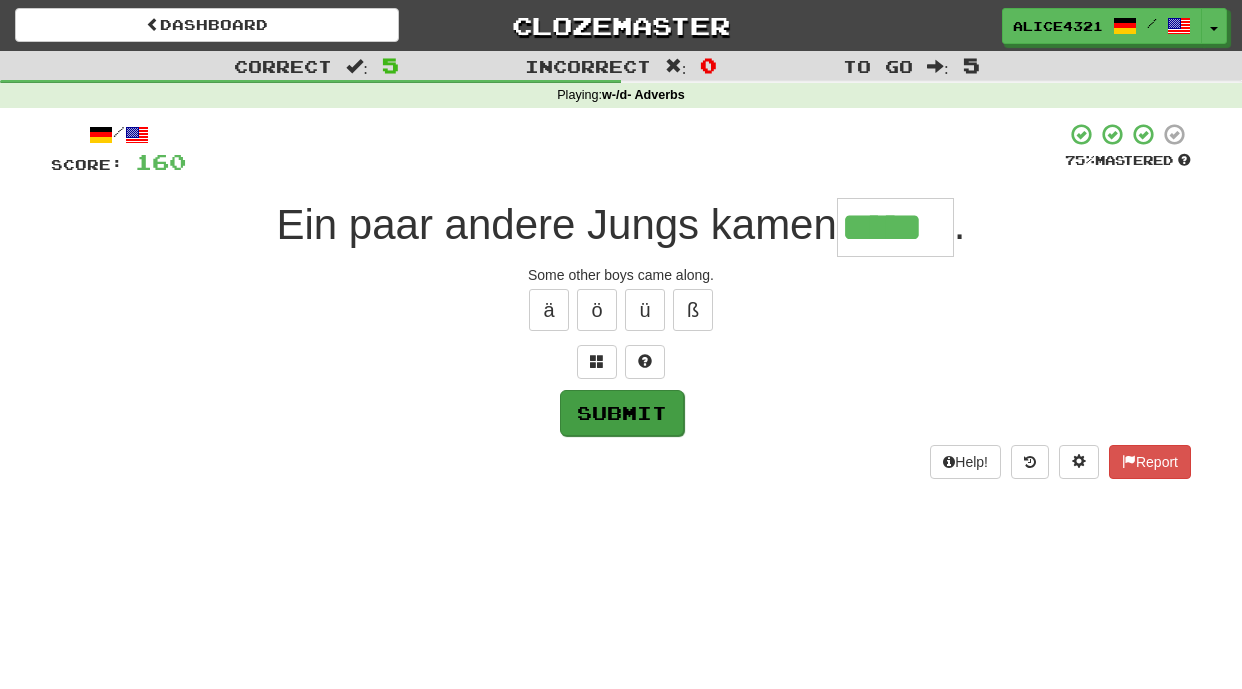 type on "*****" 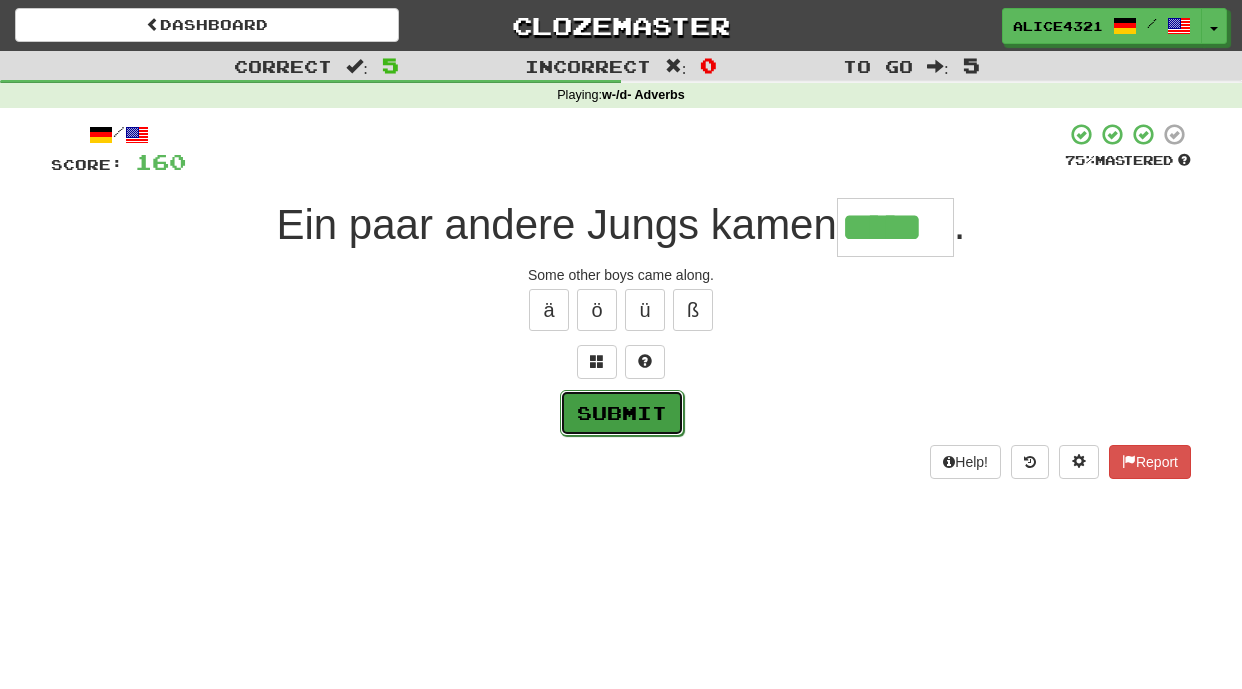 click on "Submit" at bounding box center [622, 413] 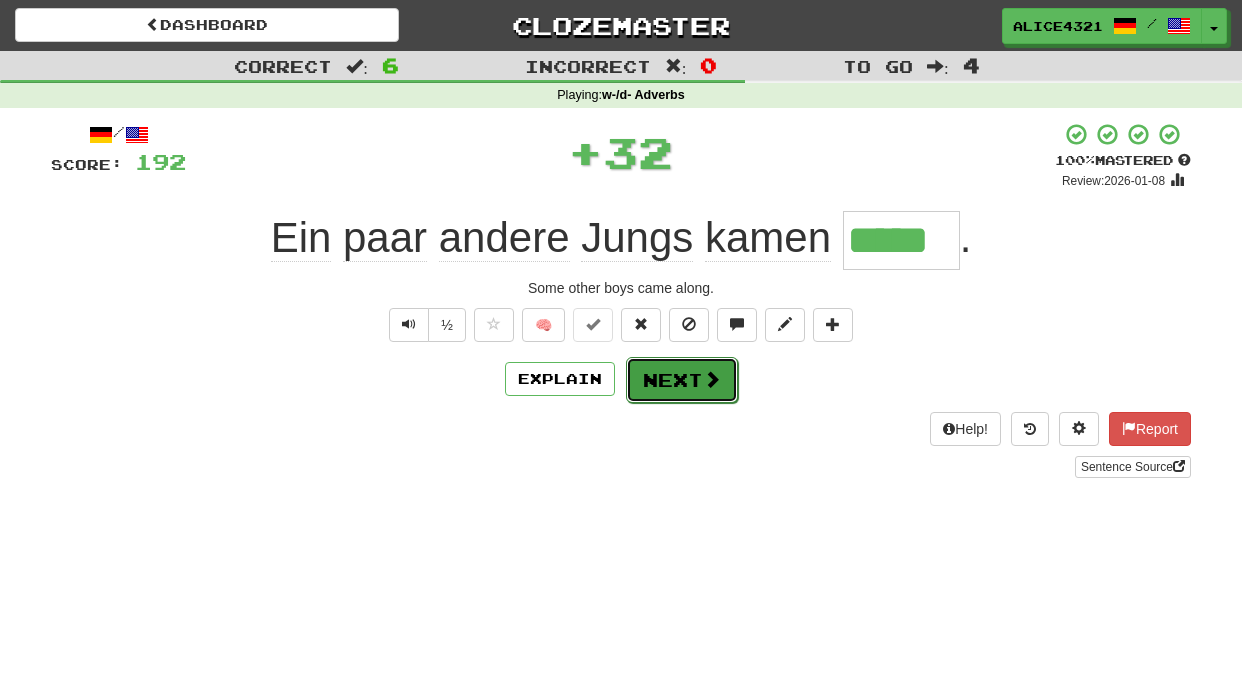 click on "Next" at bounding box center (682, 380) 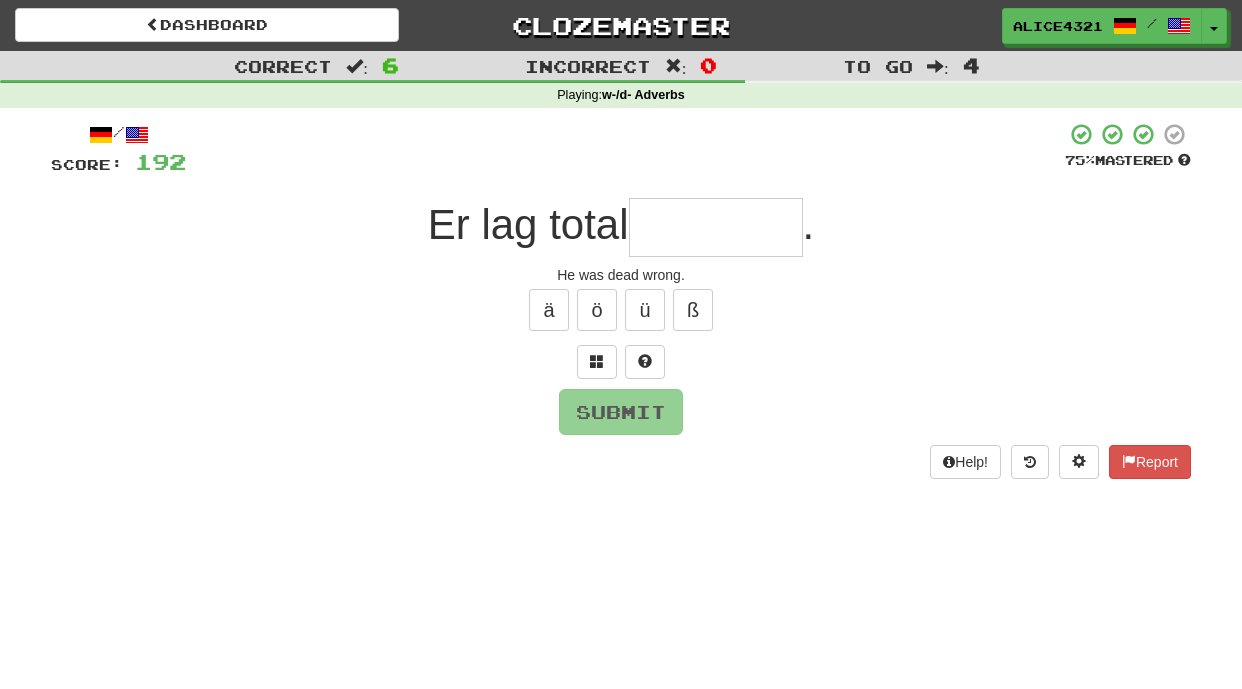 type on "*" 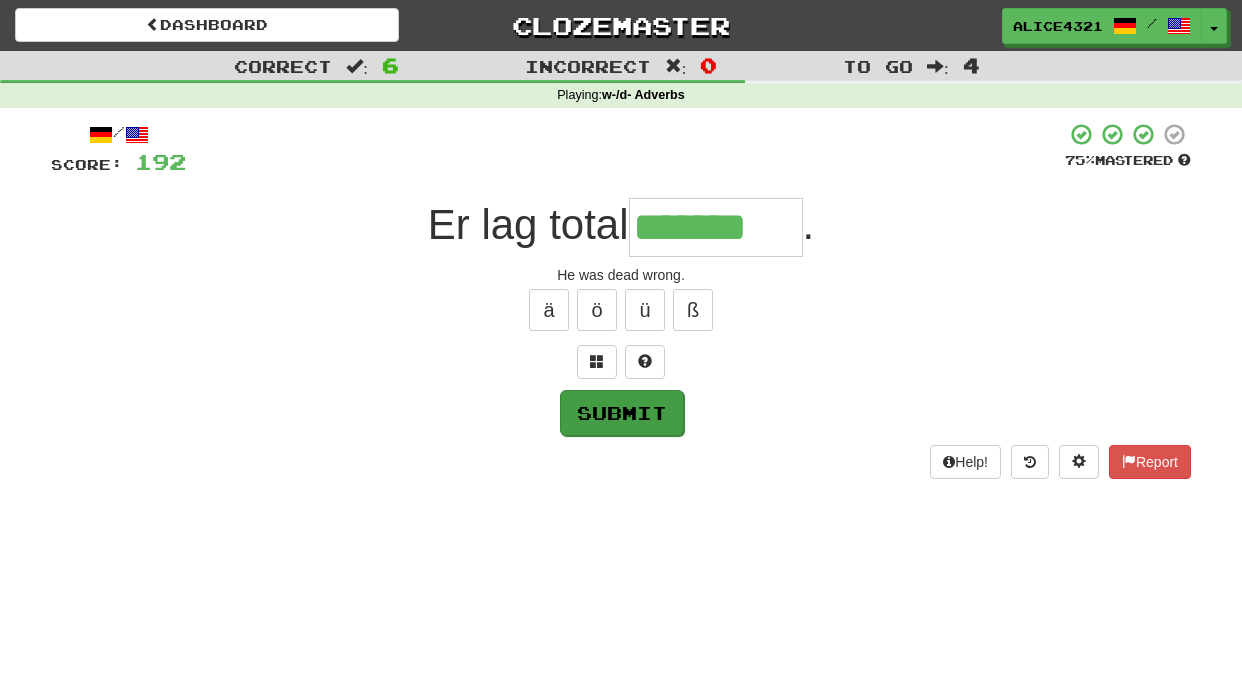 type on "*******" 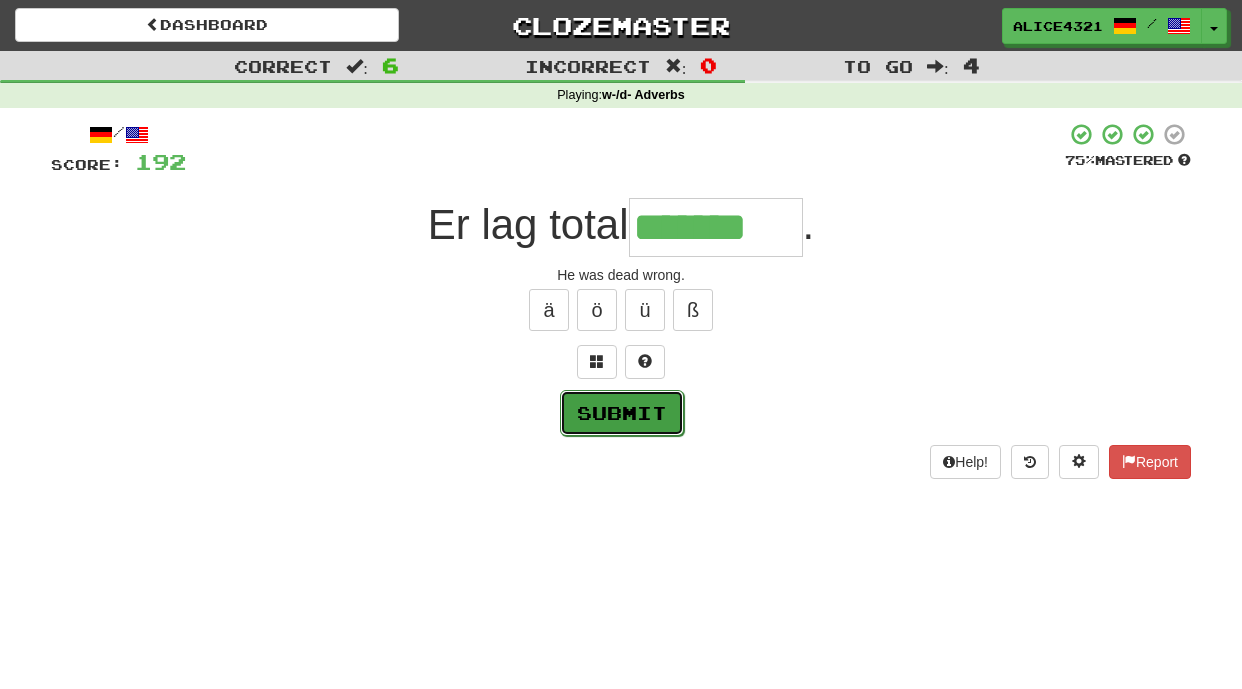 click on "Submit" at bounding box center (622, 413) 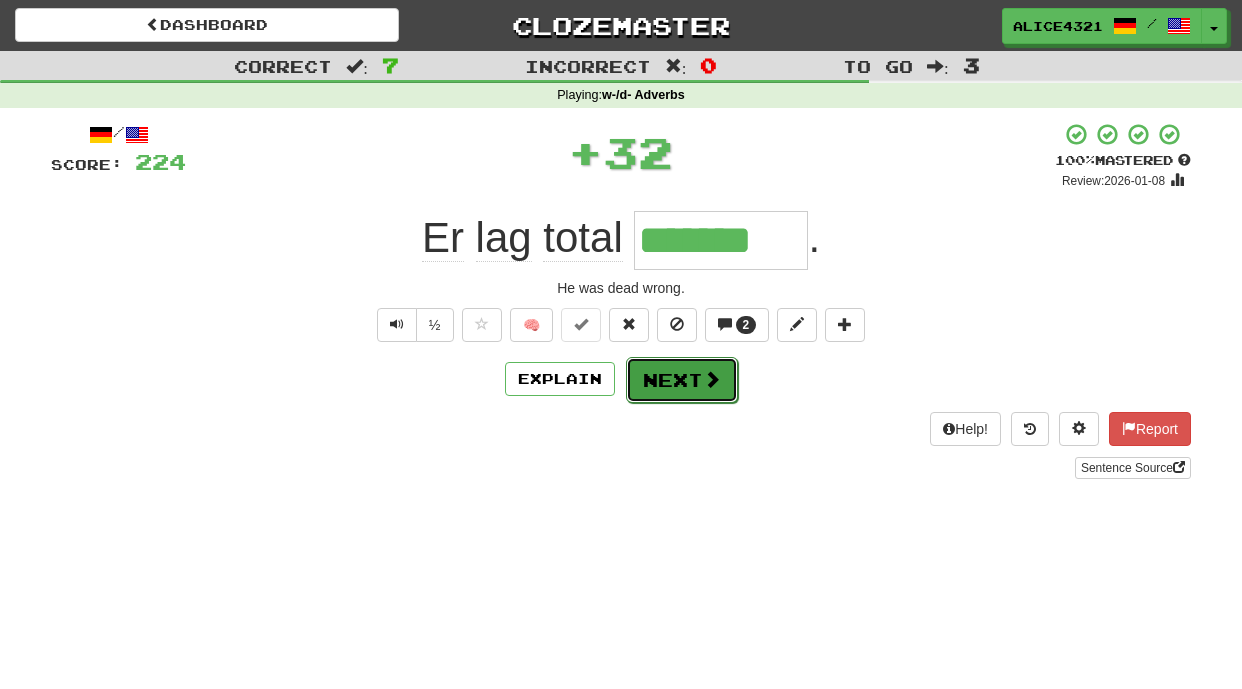 click on "Next" at bounding box center (682, 380) 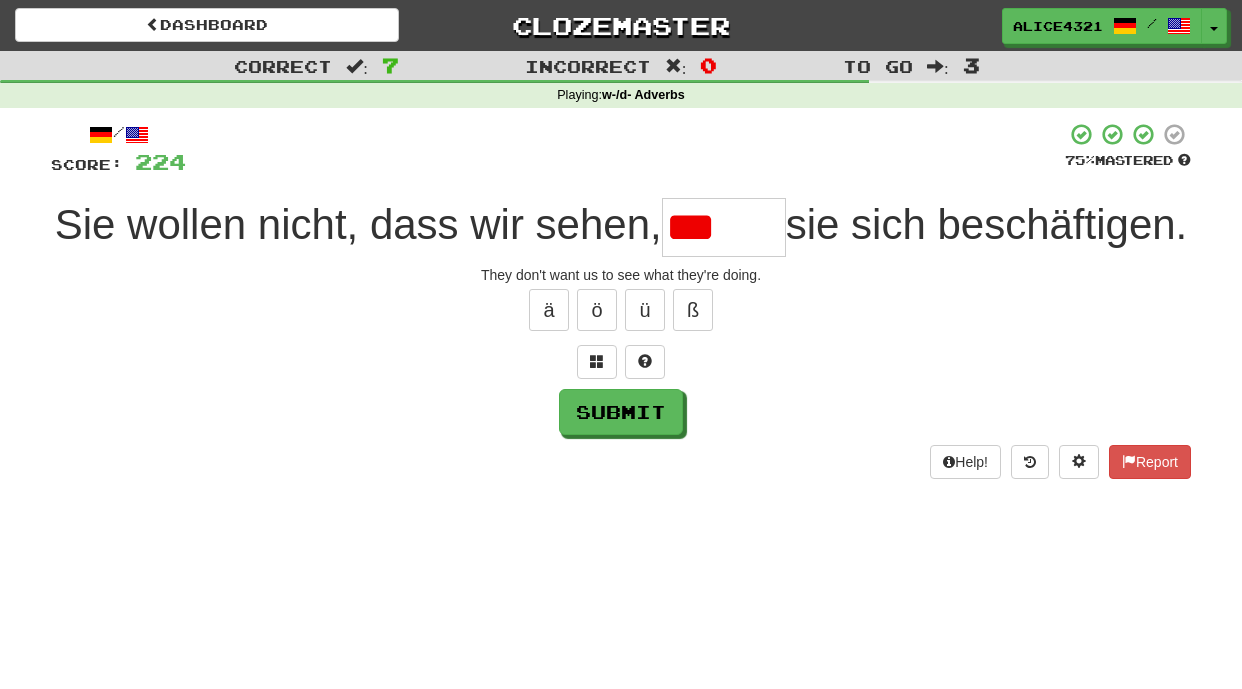 scroll, scrollTop: 0, scrollLeft: 0, axis: both 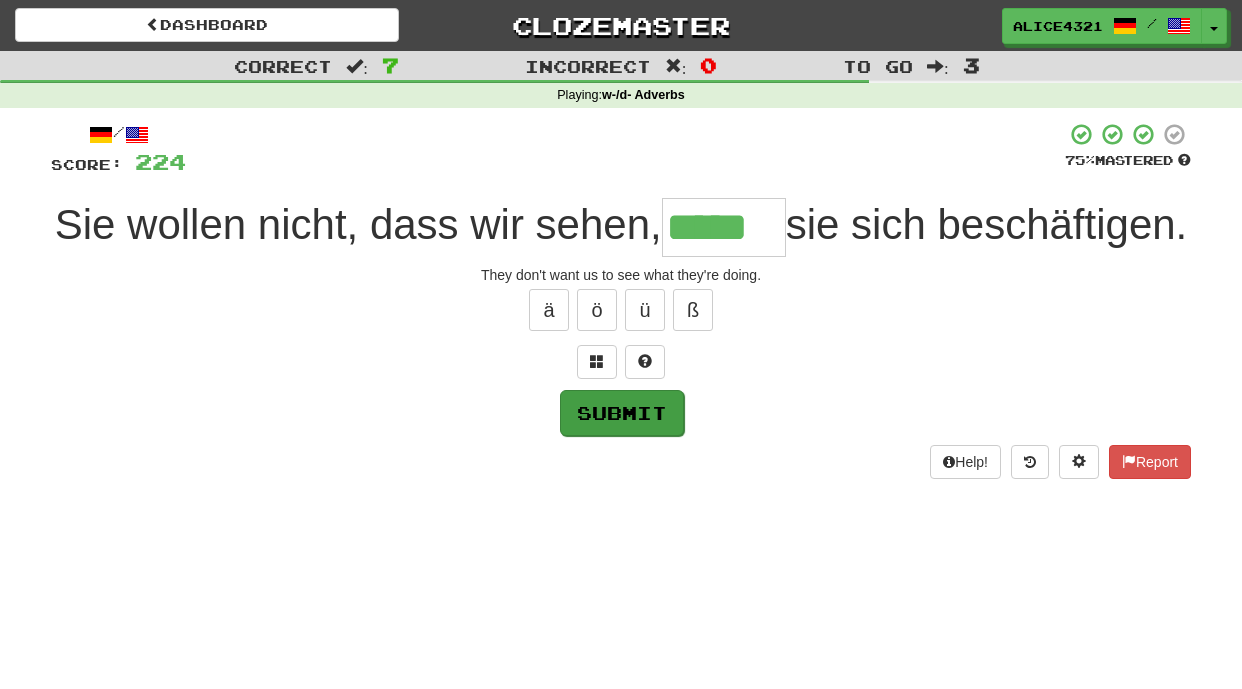 type on "*****" 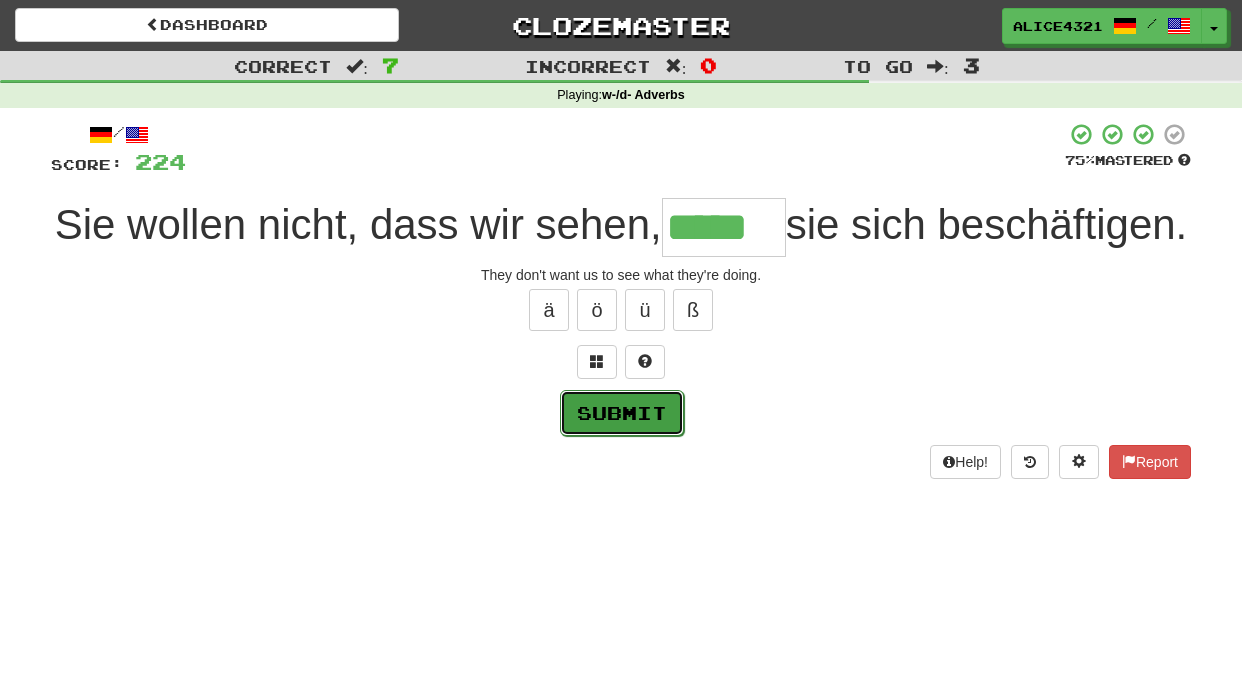 click on "Submit" at bounding box center (622, 413) 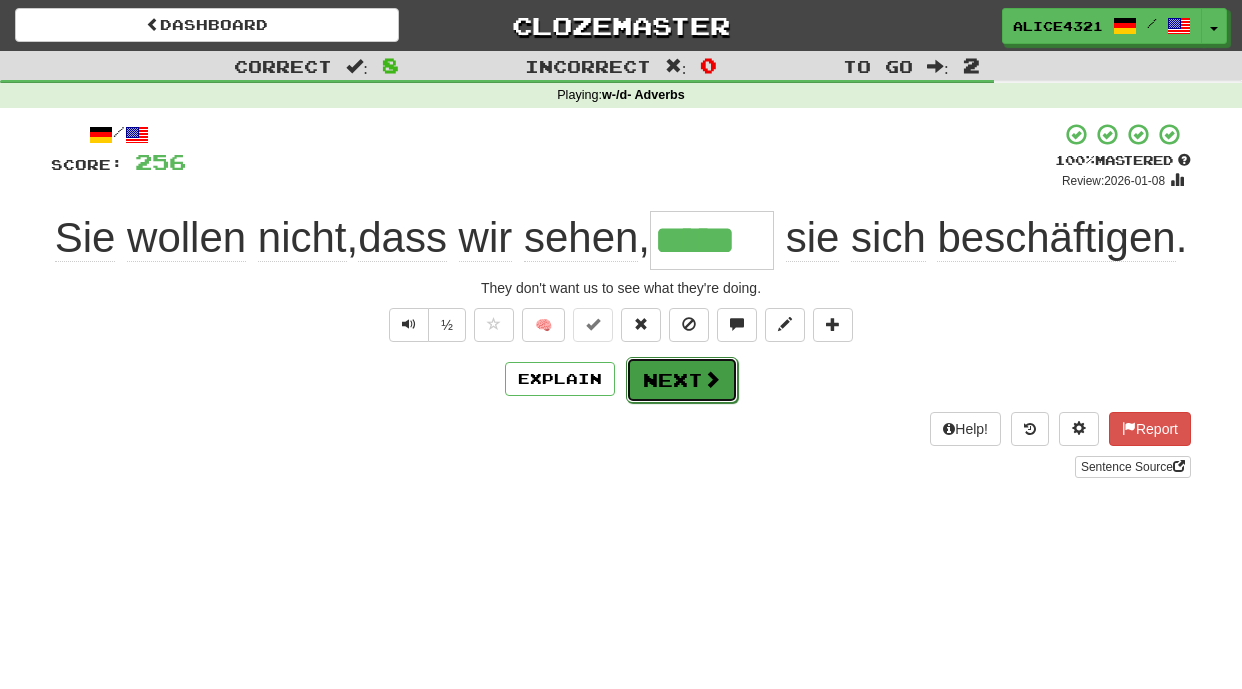 click on "Next" at bounding box center (682, 380) 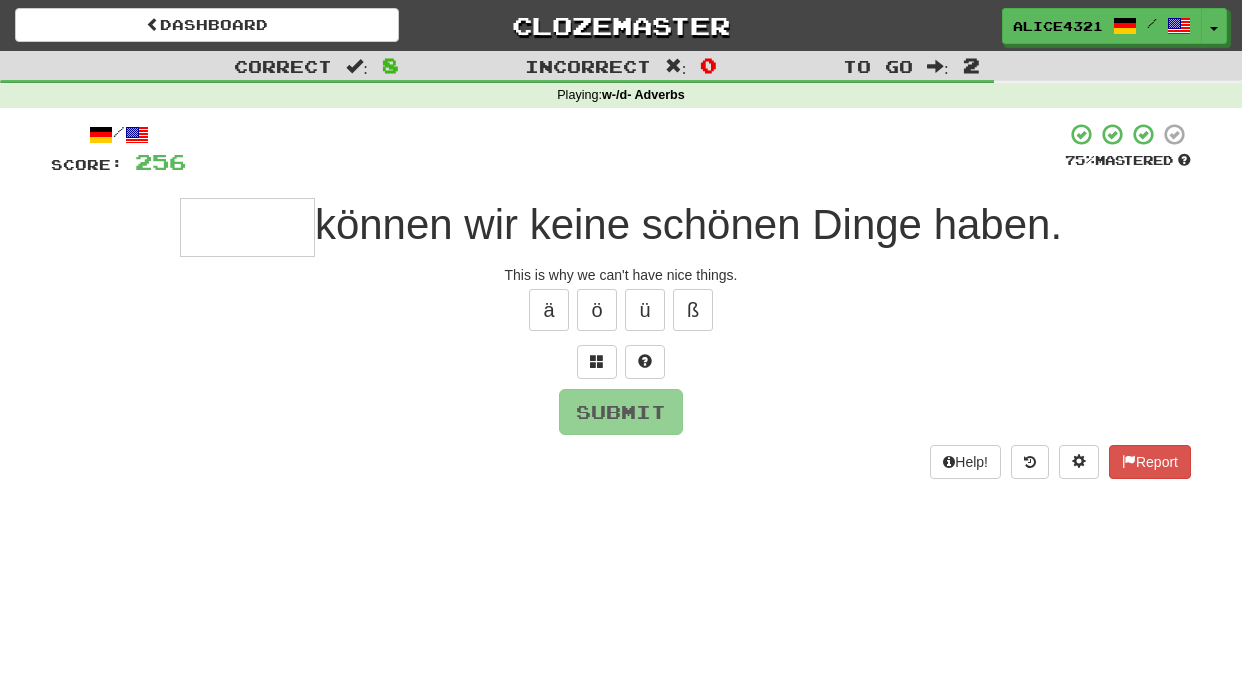 type on "*" 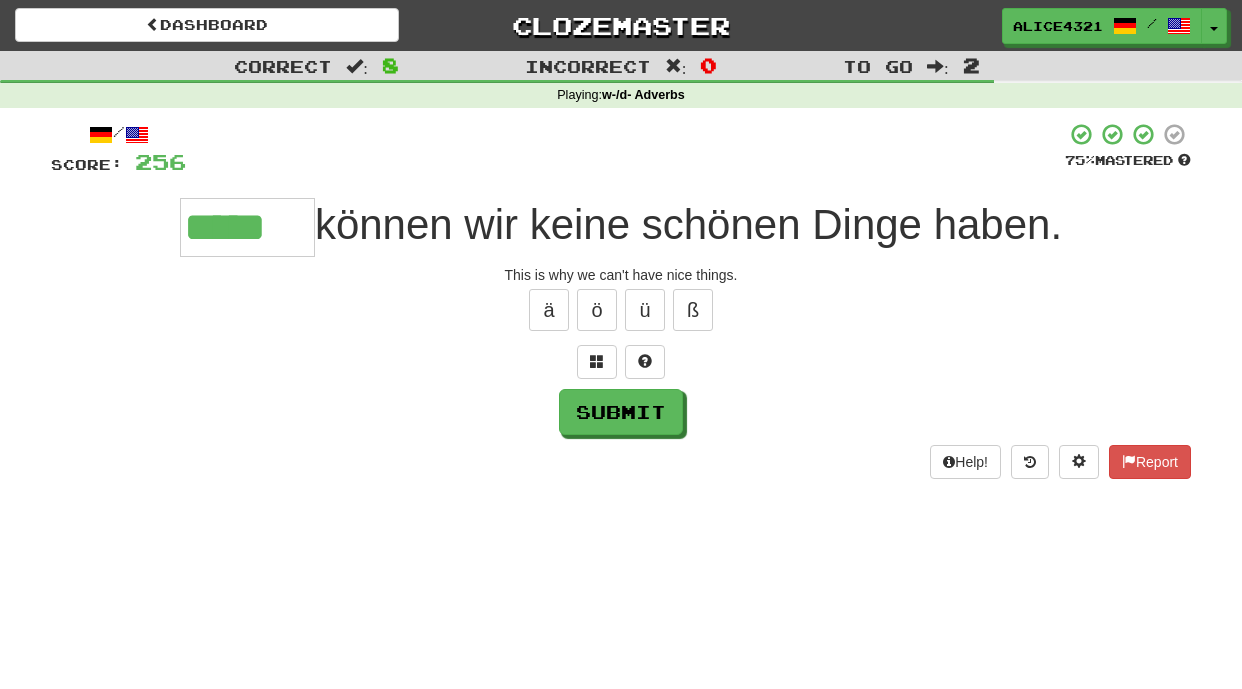 click on "/ Score: [NUMBER] [PERCENT] Mastered ***** können wir keine schönen Dinge haben. This is why we can't have nice things. ä ö ü ß Submit Help! Report" at bounding box center (621, 300) 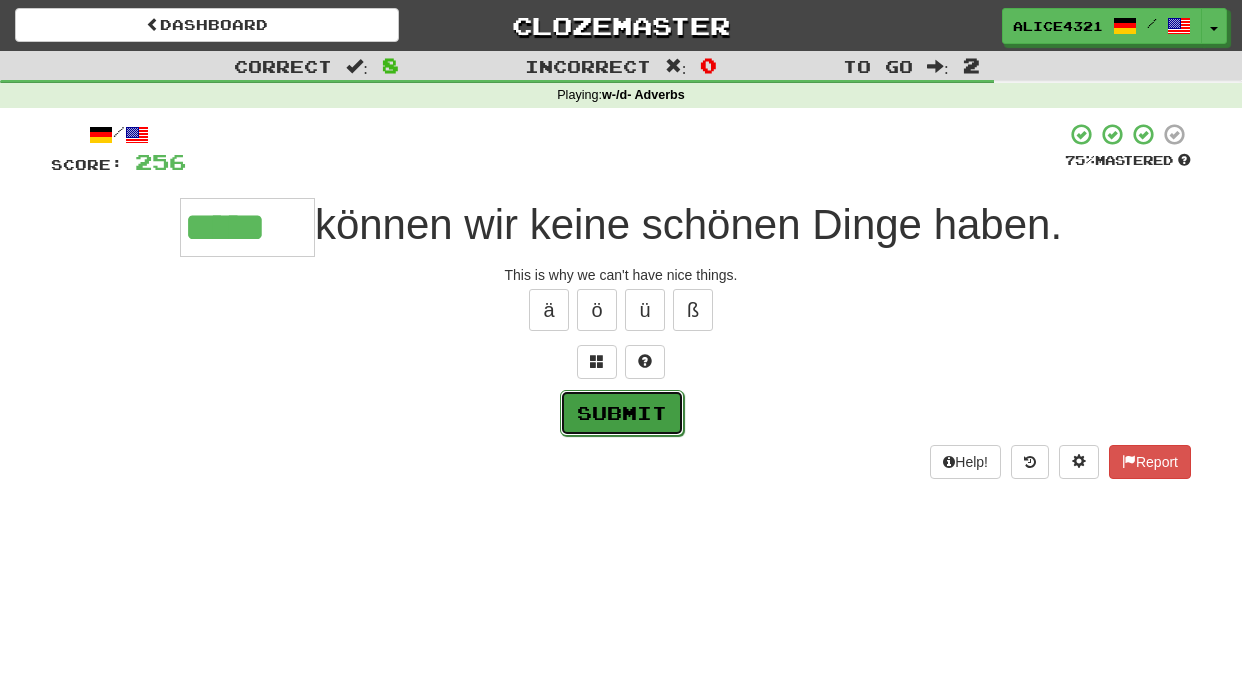click on "Submit" at bounding box center (622, 413) 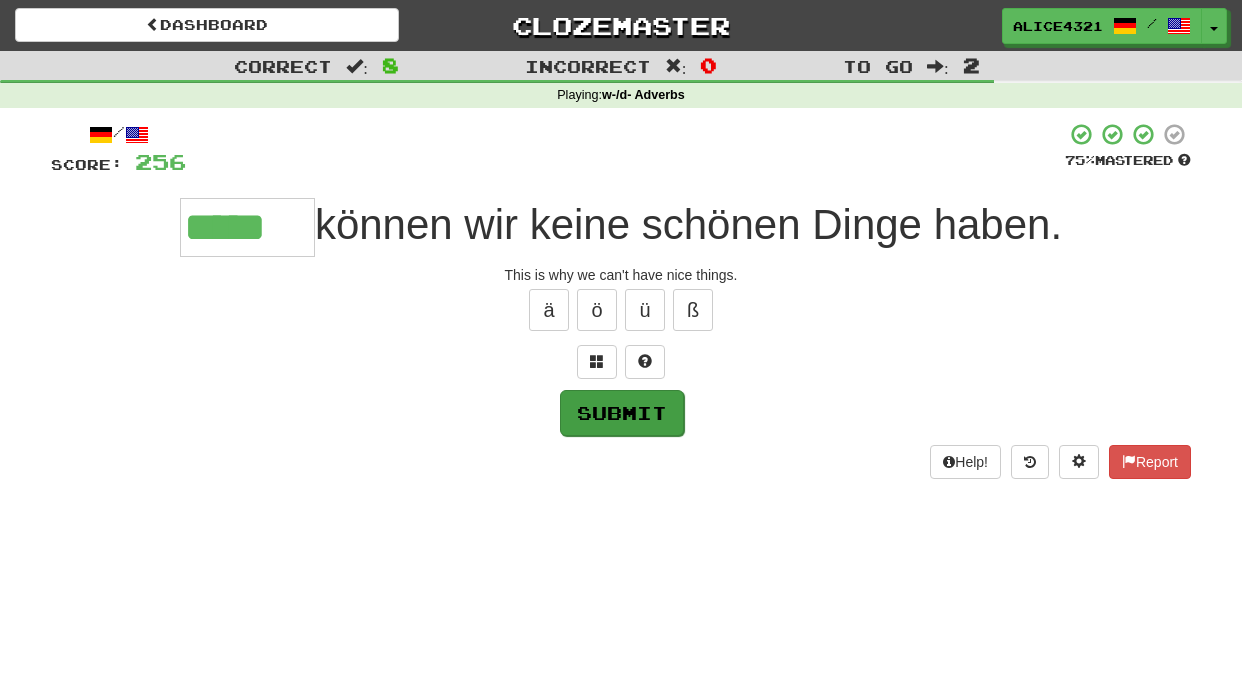 type on "*****" 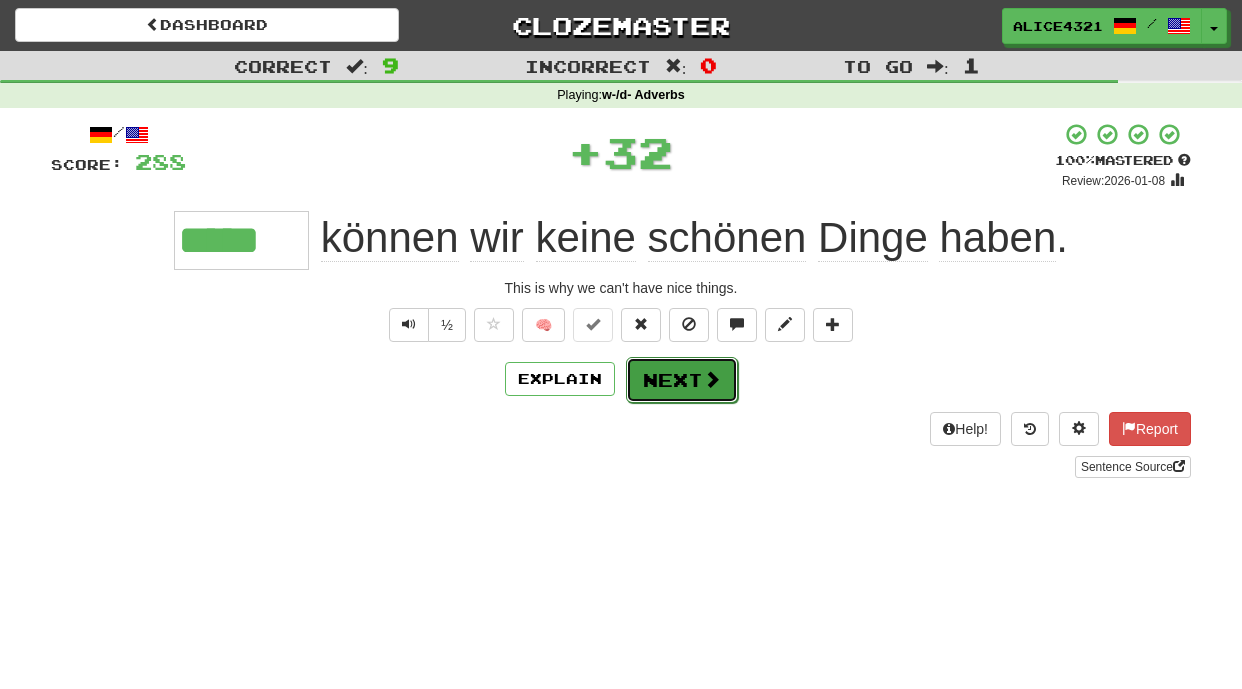 click at bounding box center [712, 379] 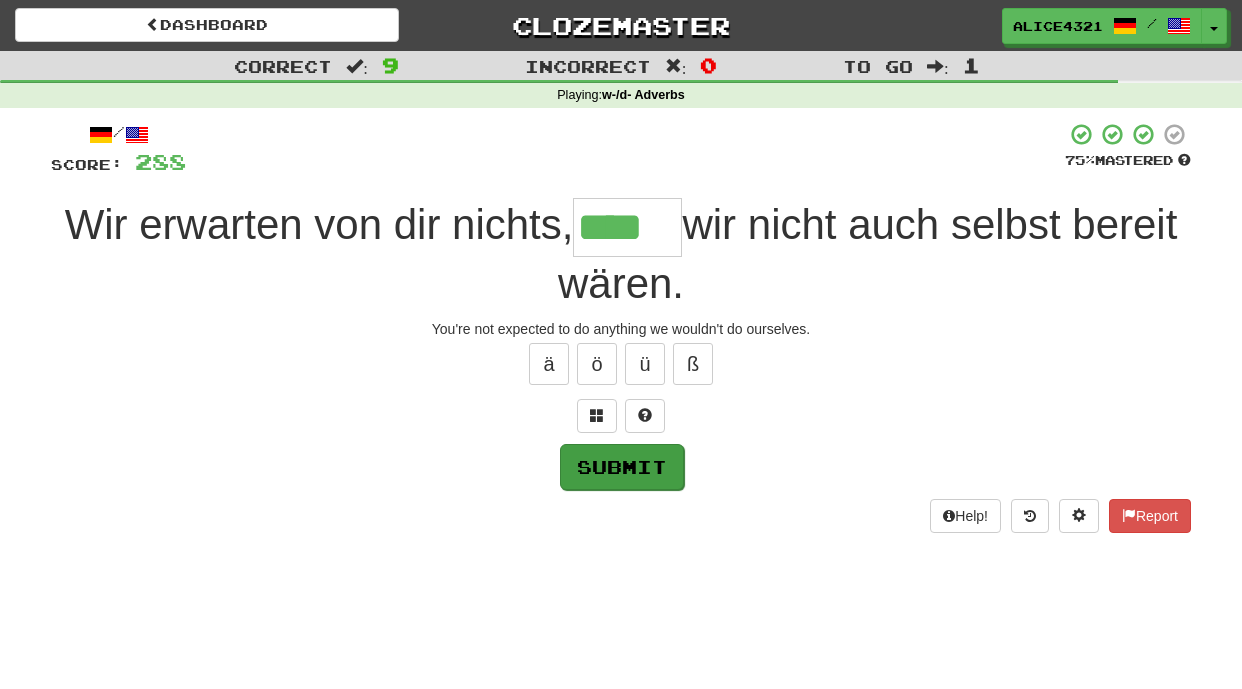 type on "****" 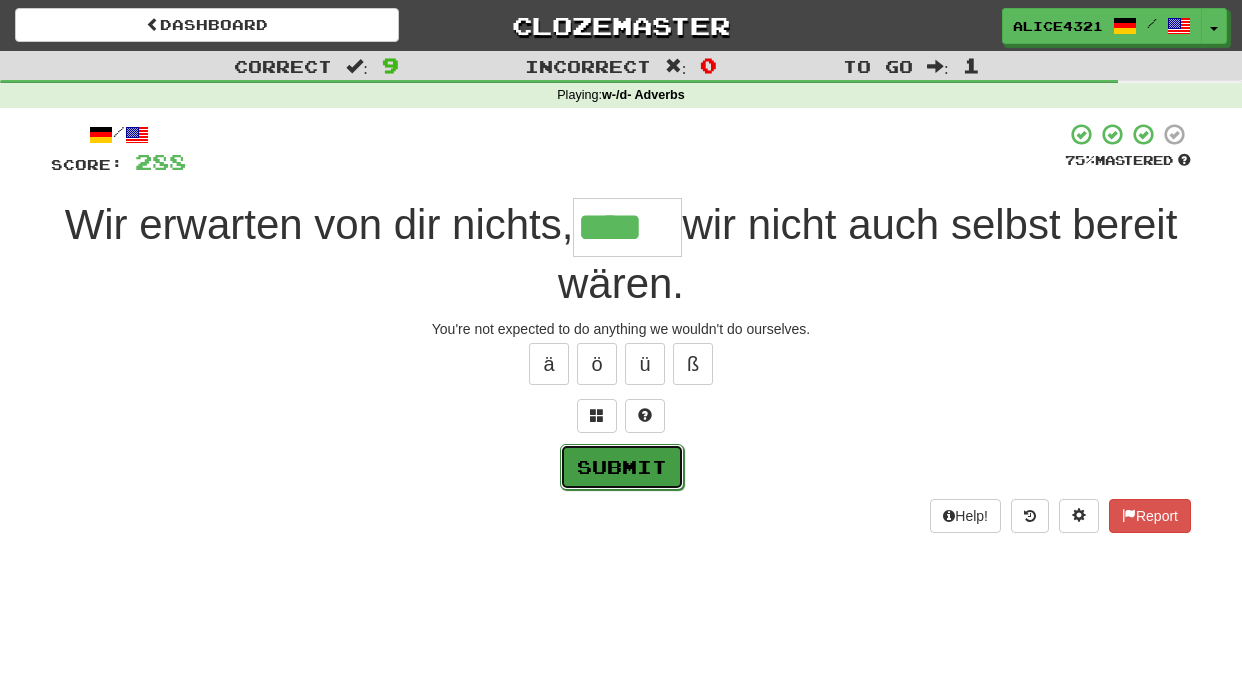 click on "Submit" at bounding box center [622, 467] 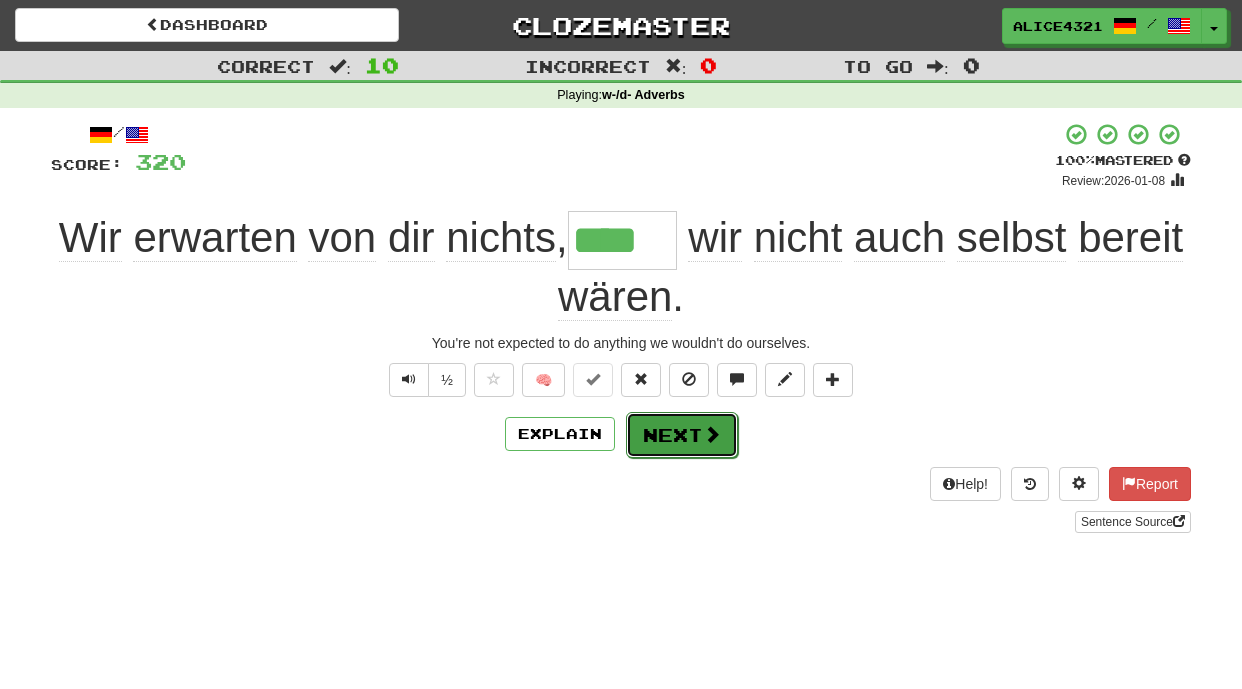 click at bounding box center [712, 434] 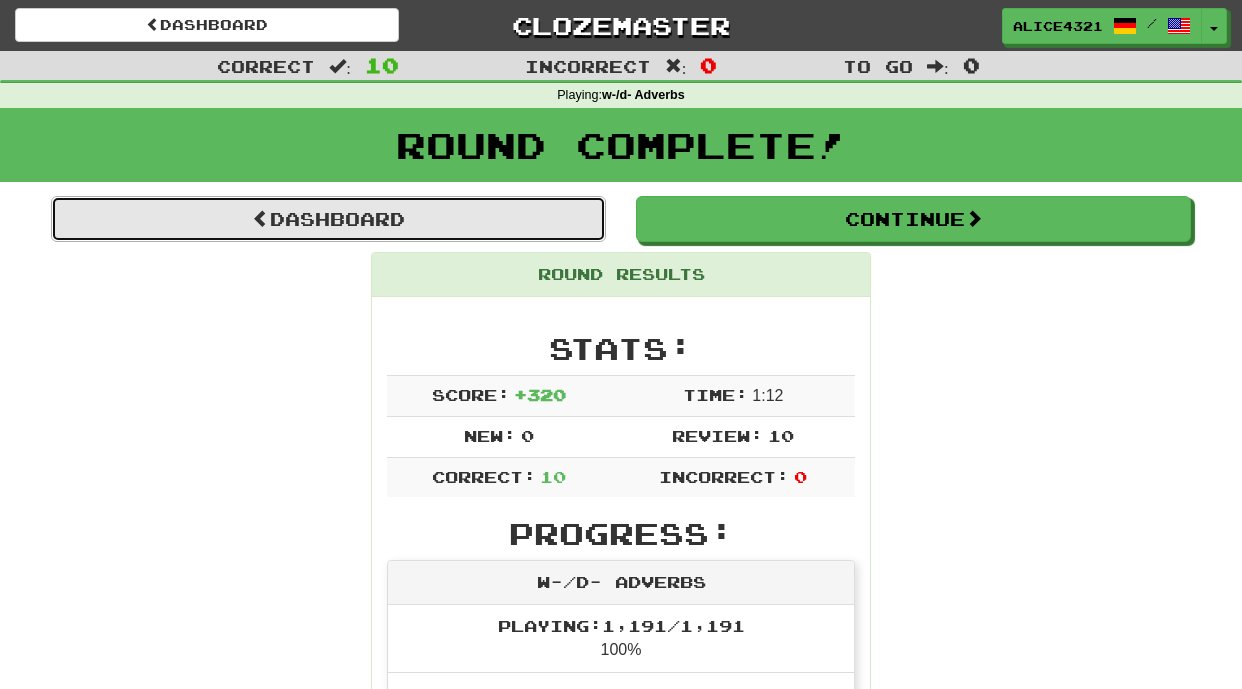 click on "Dashboard" at bounding box center [328, 219] 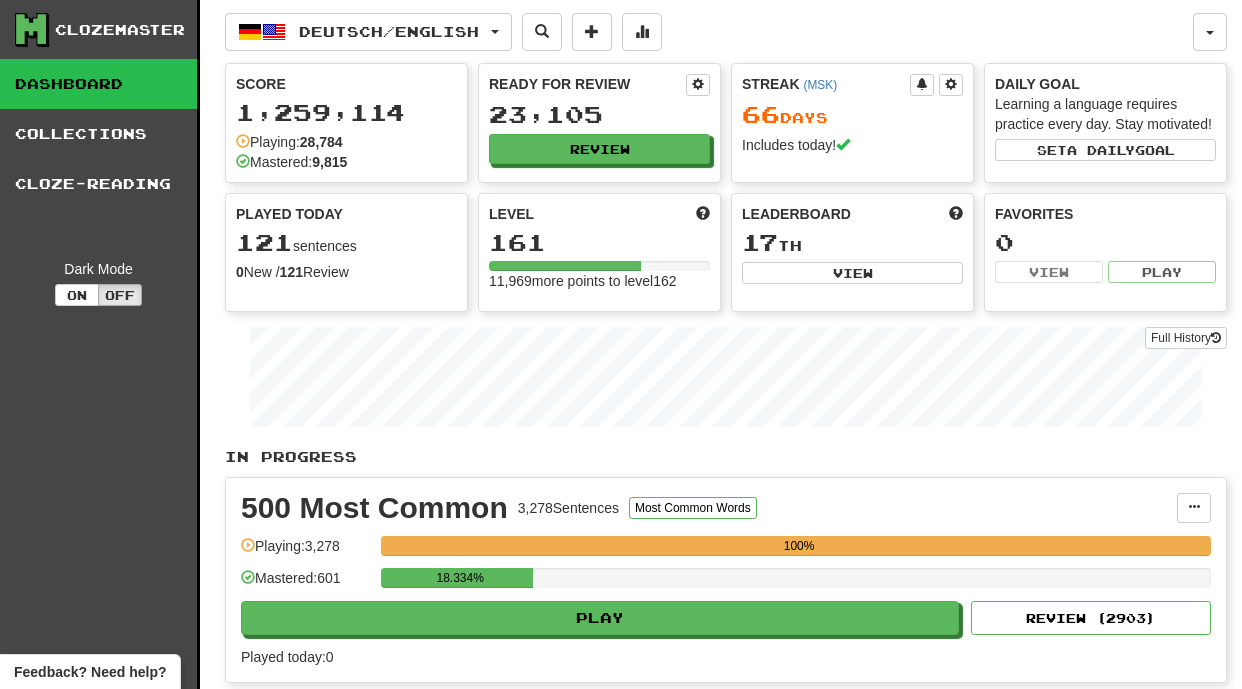 scroll, scrollTop: 0, scrollLeft: 0, axis: both 